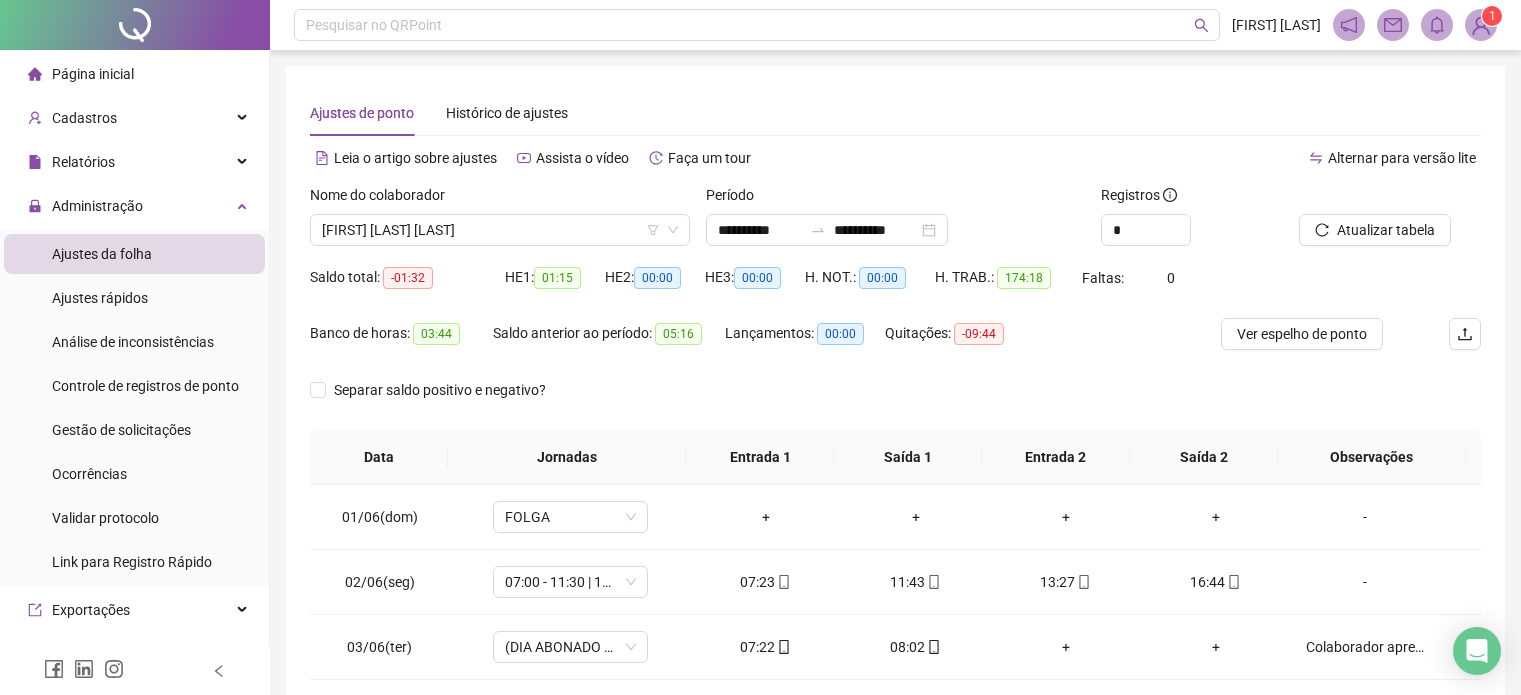 scroll, scrollTop: 0, scrollLeft: 0, axis: both 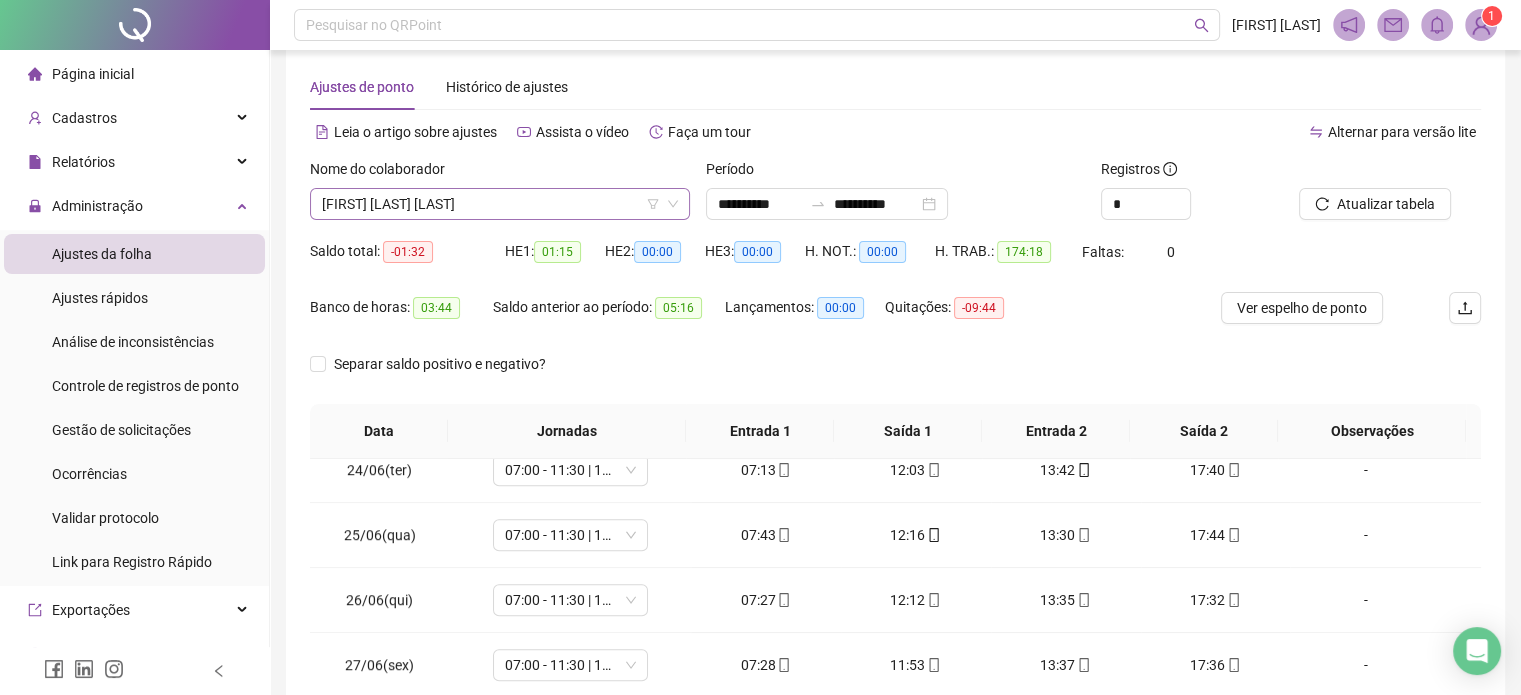 click on "DANIELSON LOPES LEITÃO" at bounding box center (500, 204) 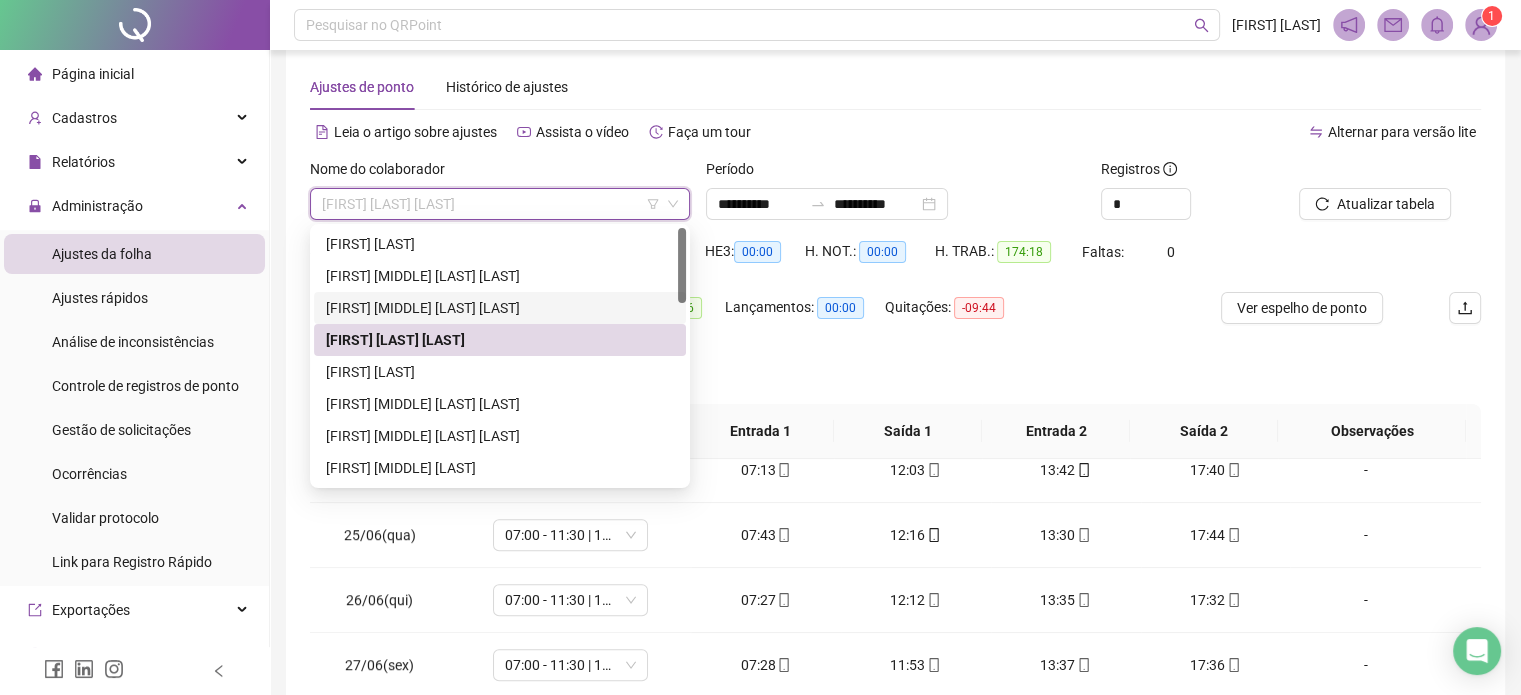 scroll, scrollTop: 0, scrollLeft: 0, axis: both 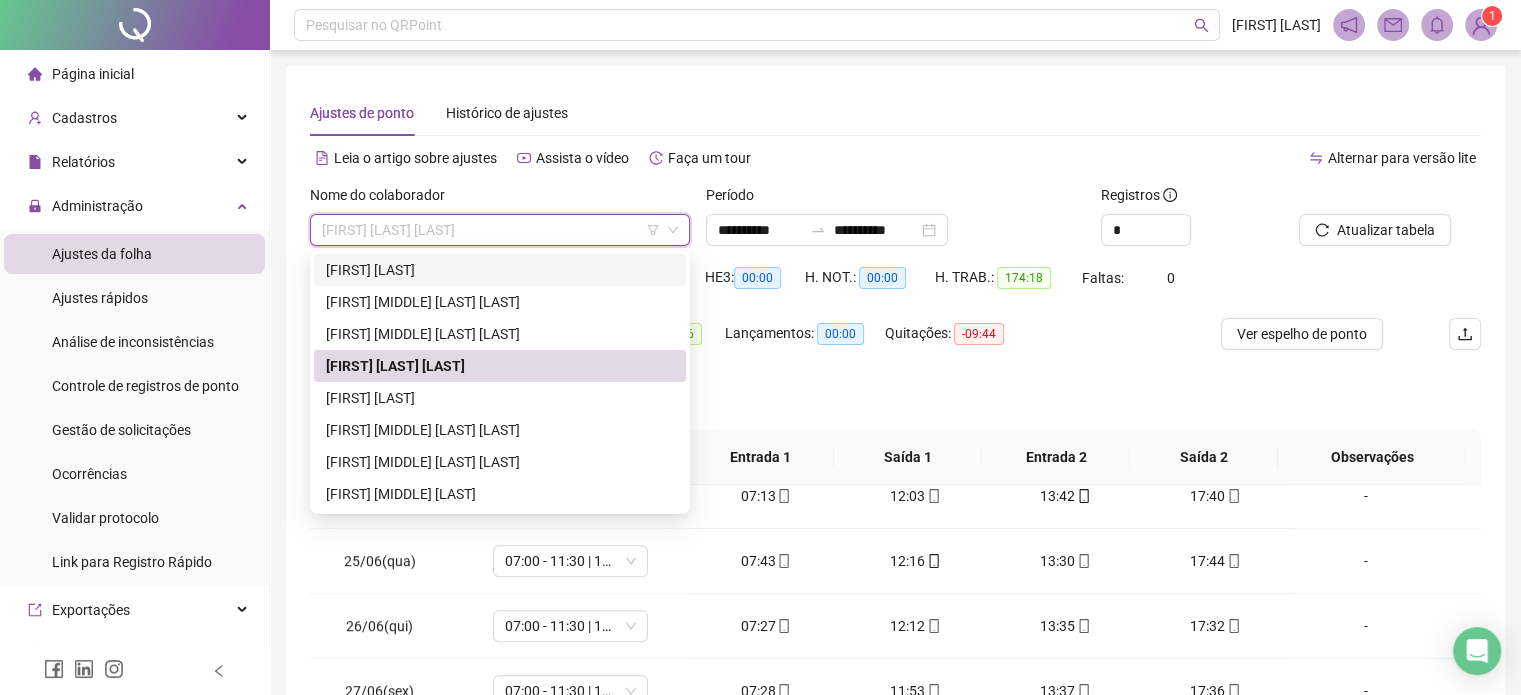 click on "Ajustes de ponto Histórico de ajustes" at bounding box center [895, 113] 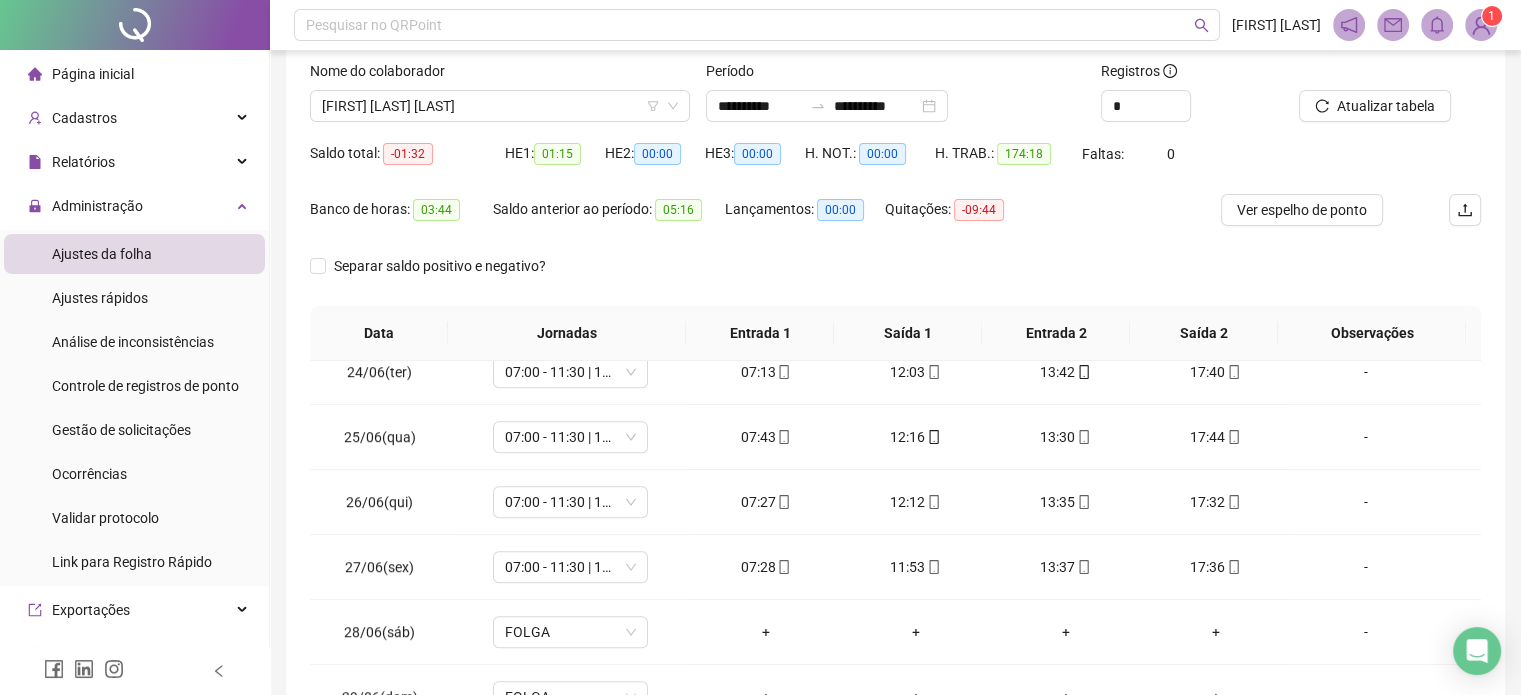 scroll, scrollTop: 0, scrollLeft: 0, axis: both 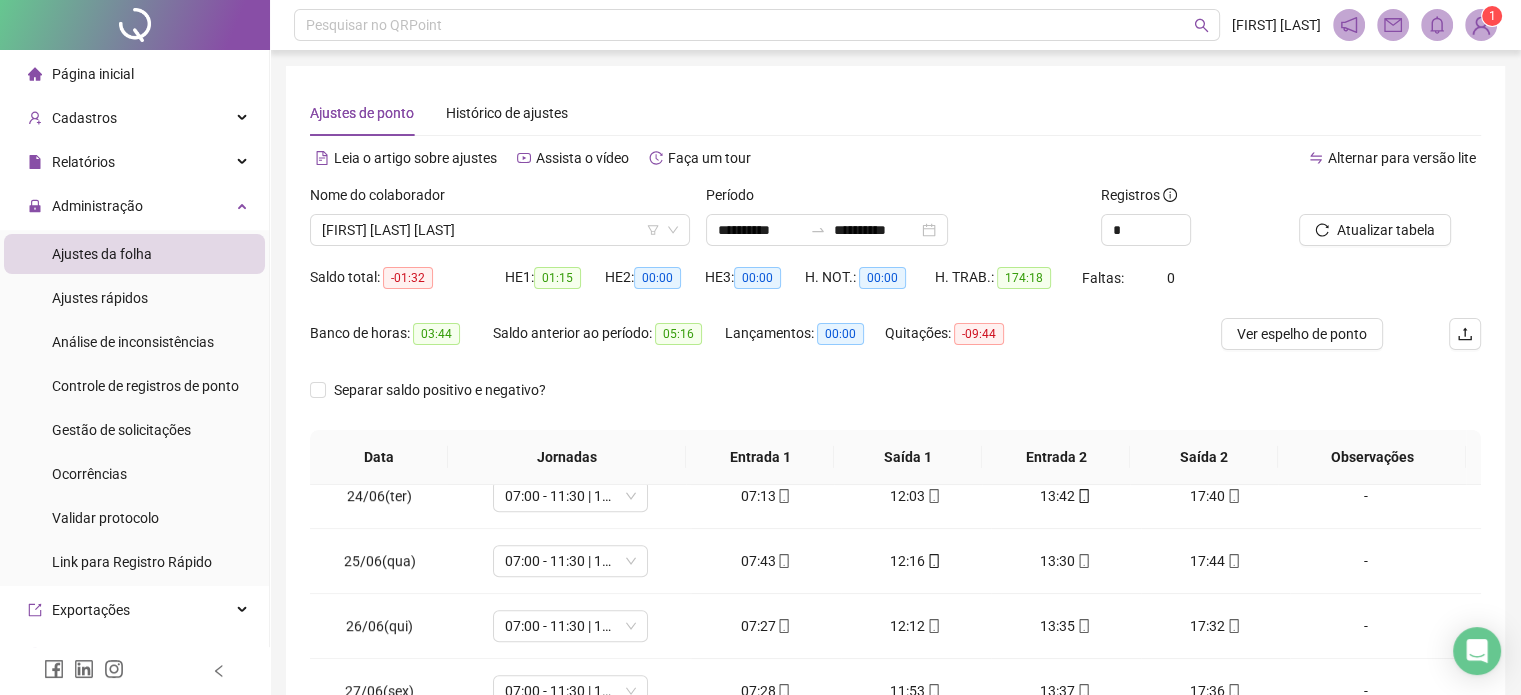 click on "Atualizar tabela" at bounding box center [1390, 223] 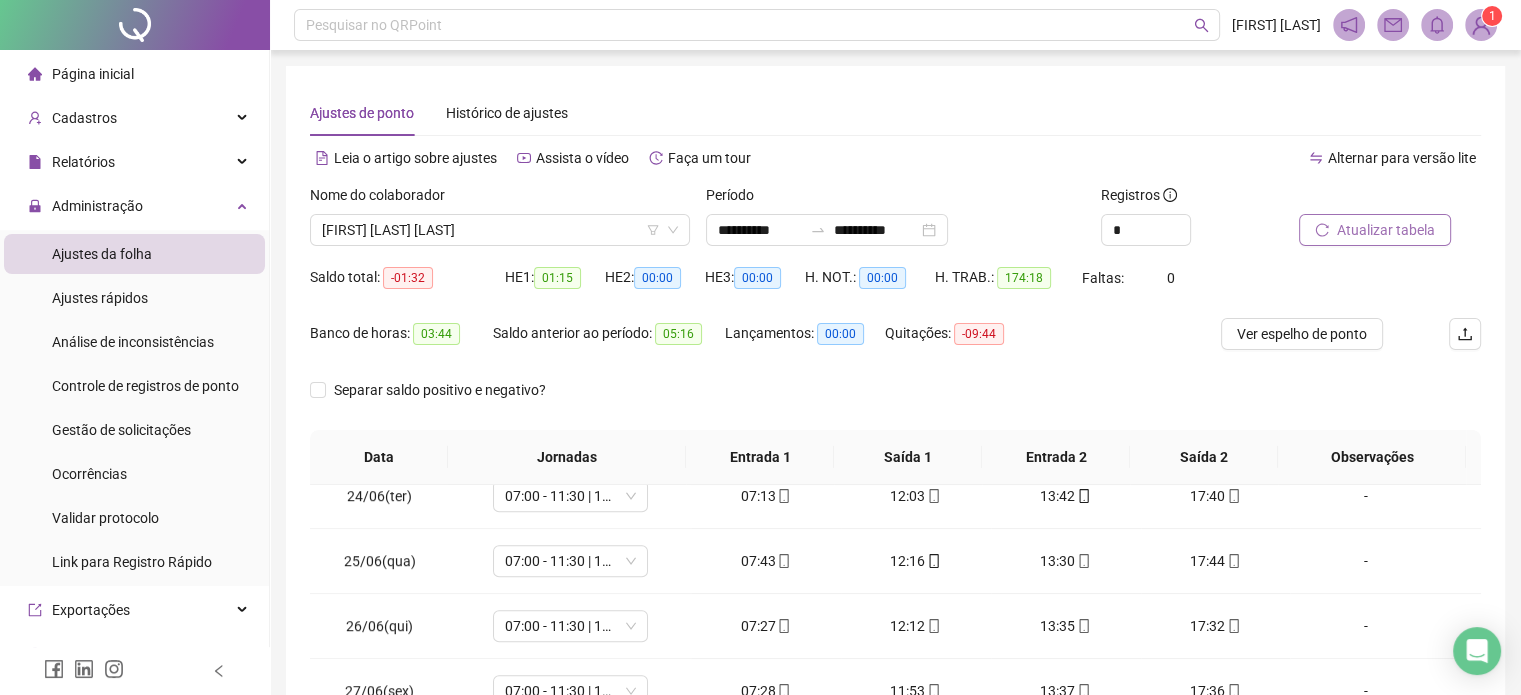 click on "Atualizar tabela" at bounding box center [1375, 230] 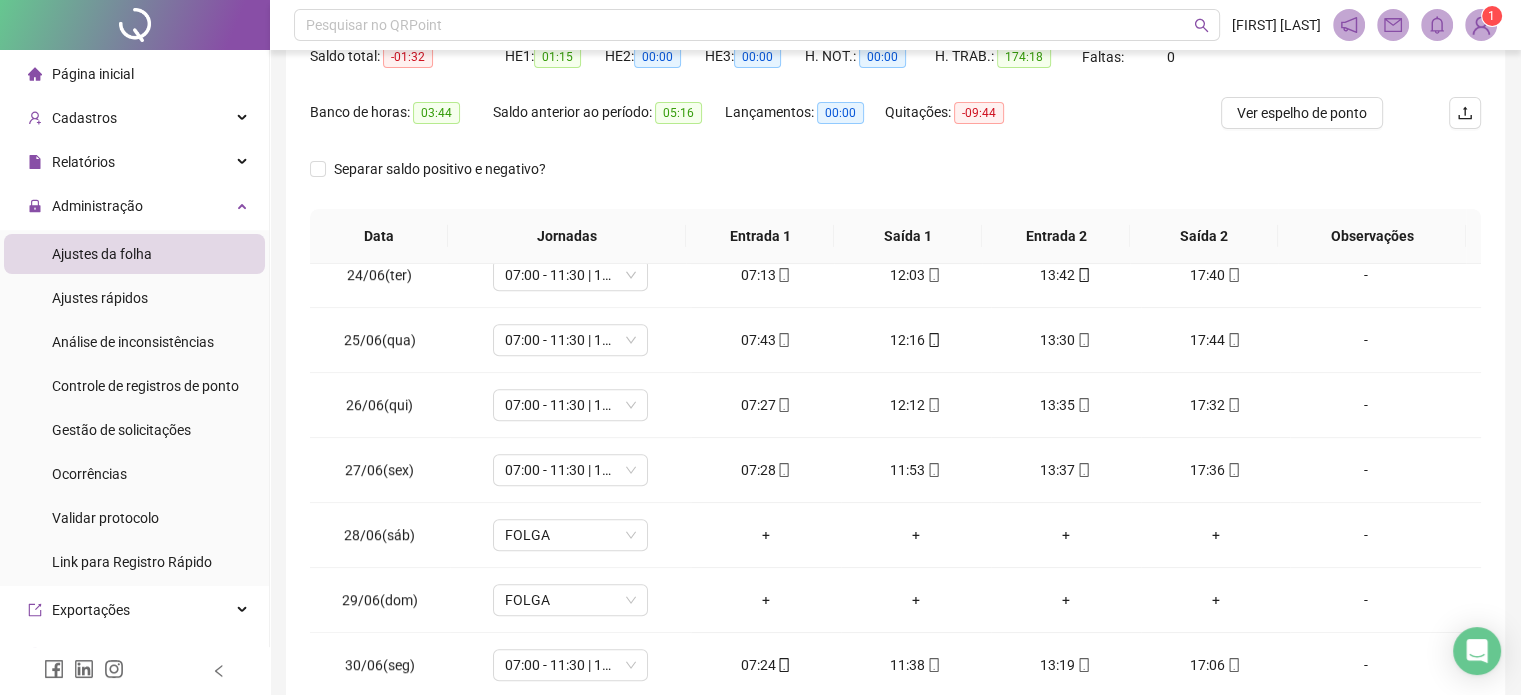 scroll, scrollTop: 326, scrollLeft: 0, axis: vertical 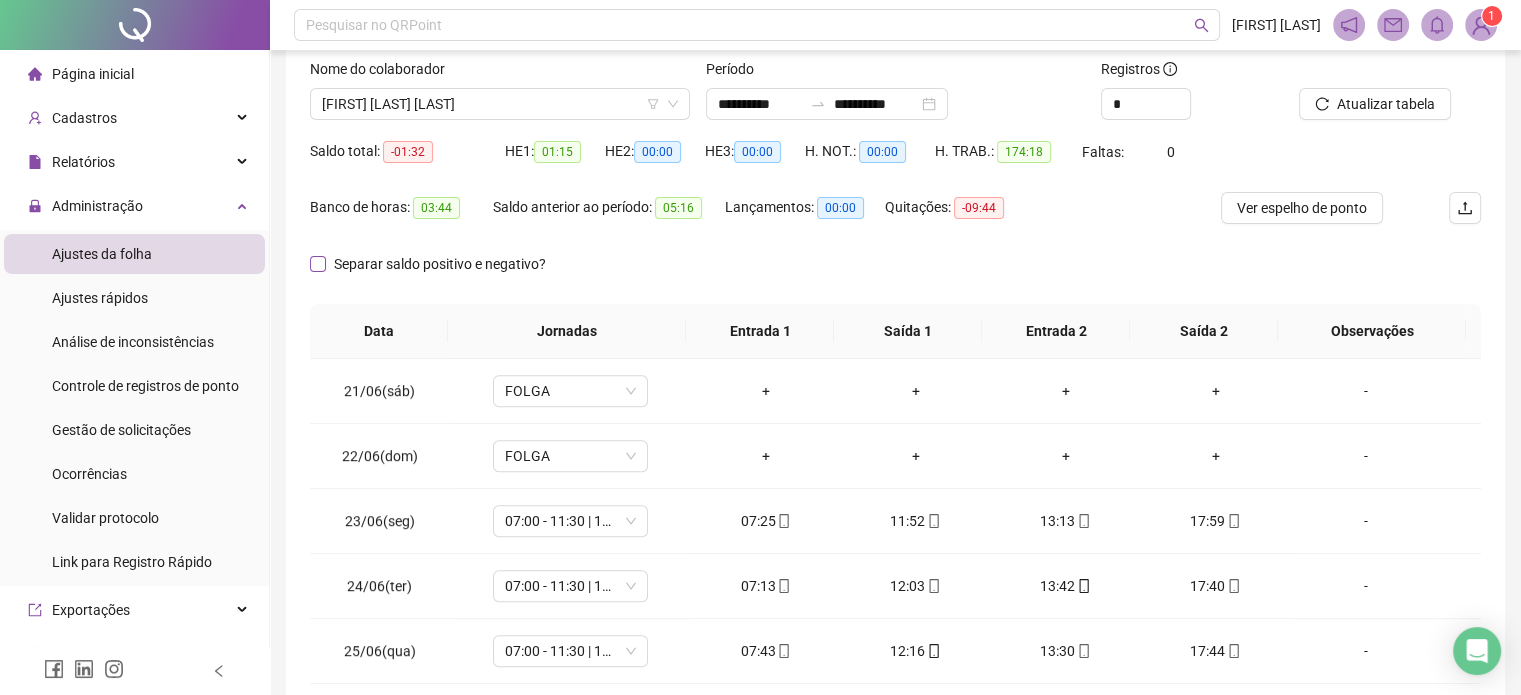 click on "Separar saldo positivo e negativo?" at bounding box center (440, 264) 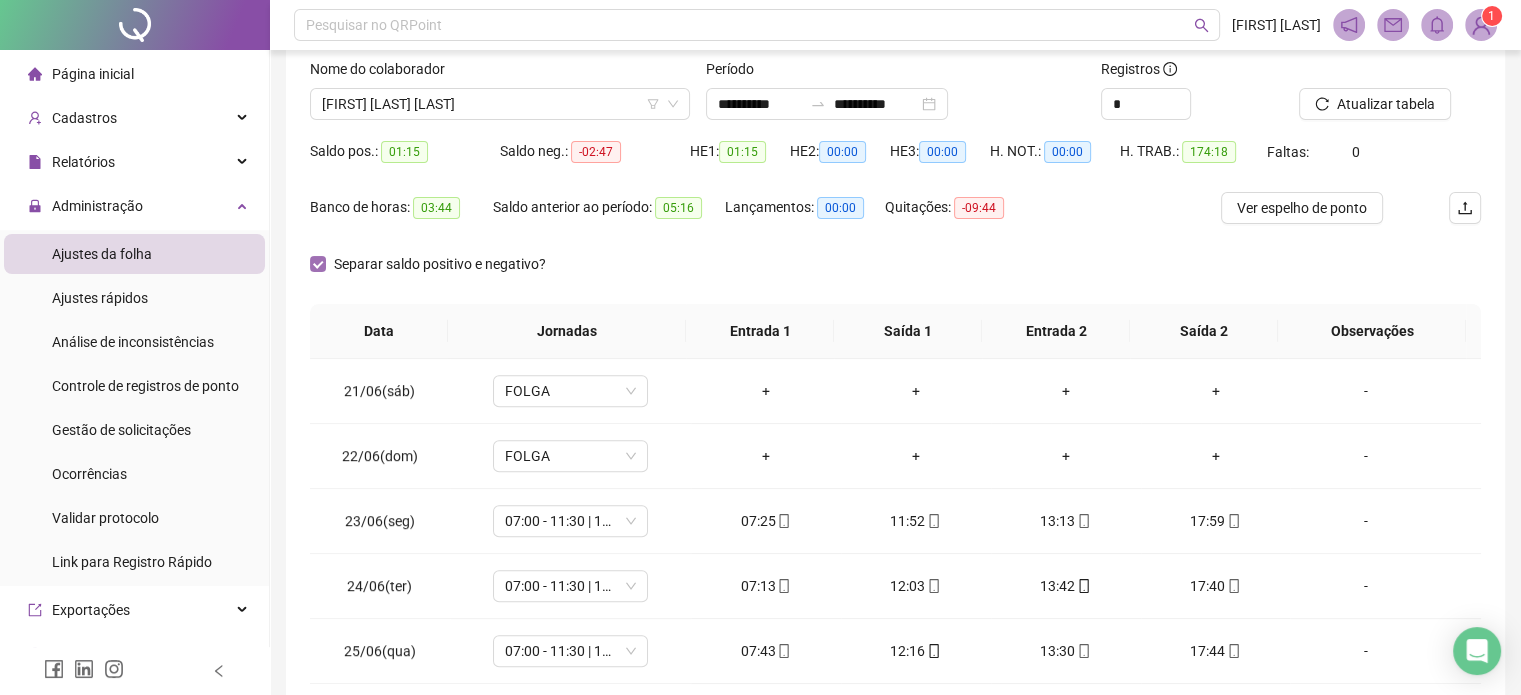 click on "Separar saldo positivo e negativo?" at bounding box center (440, 264) 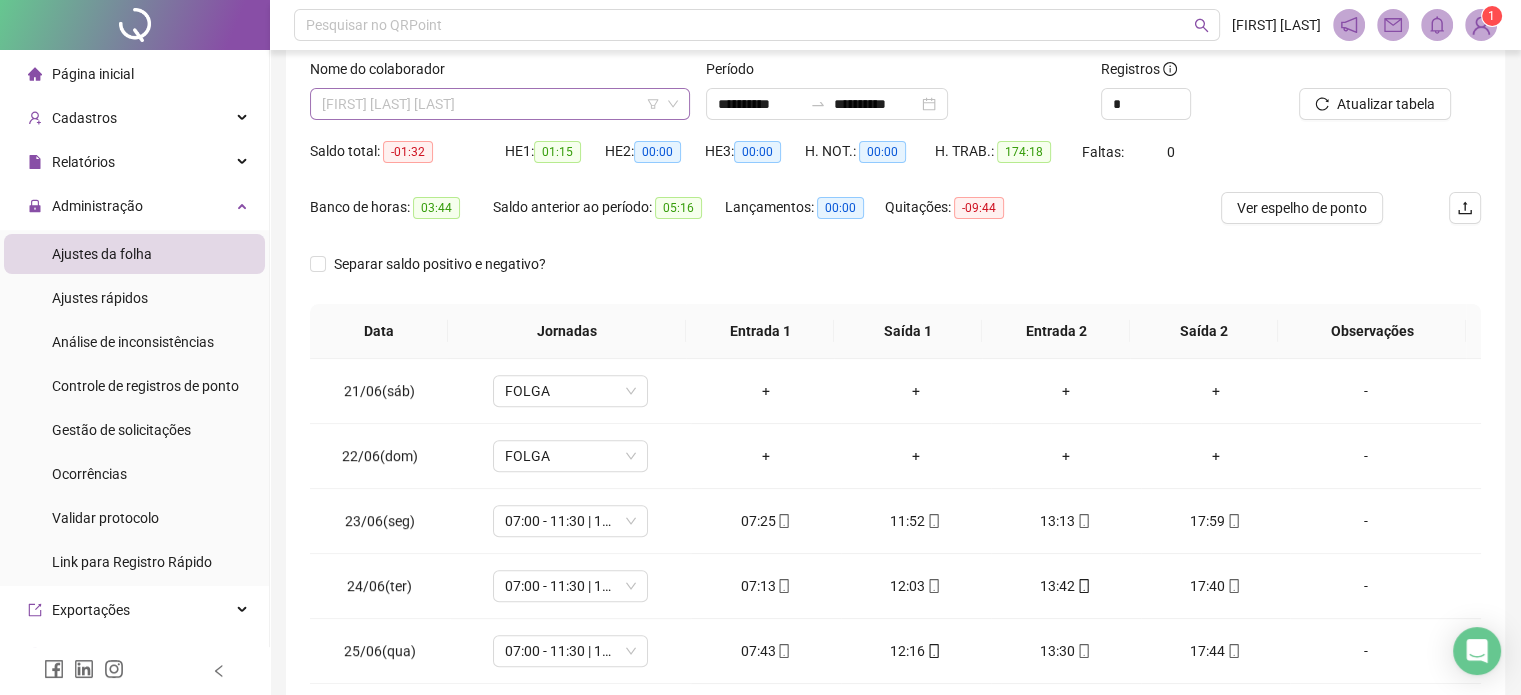 click on "DANIELSON LOPES LEITÃO" at bounding box center (500, 104) 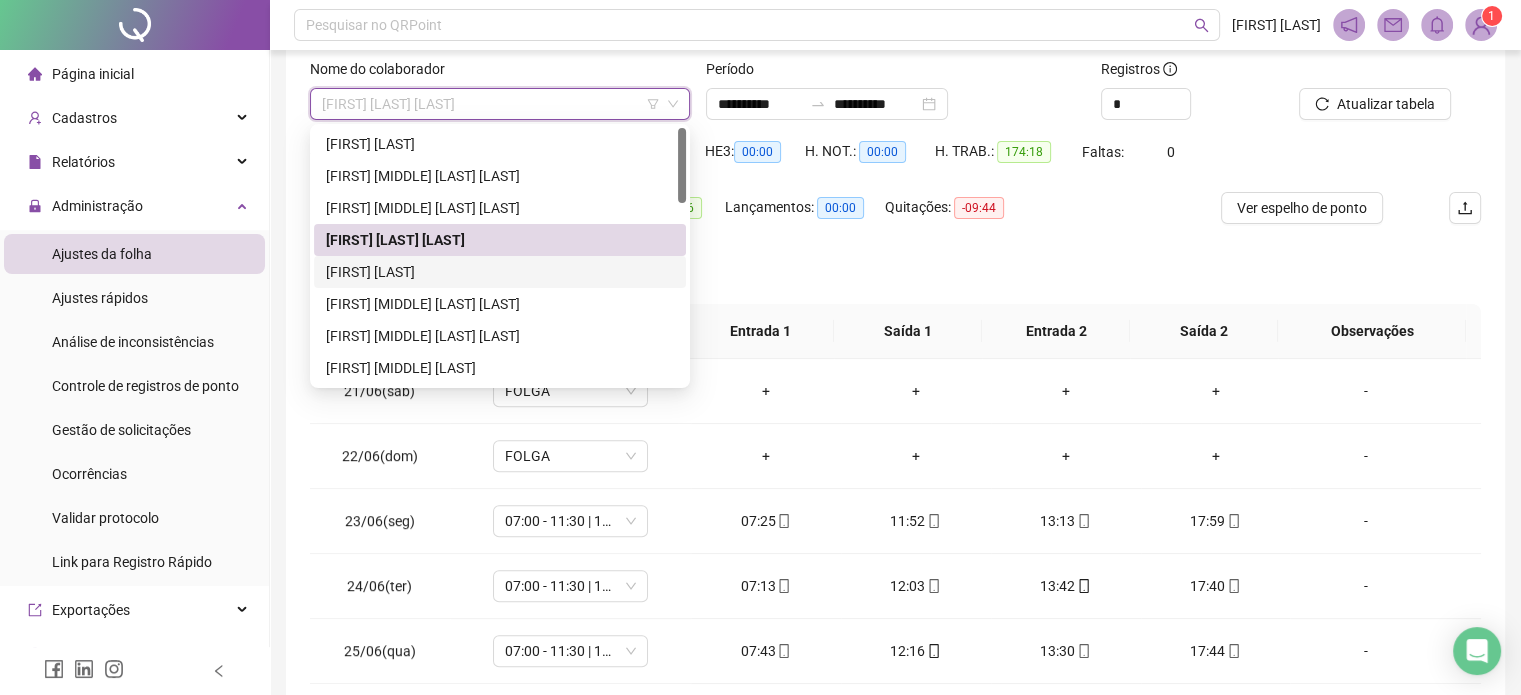 click on "DIEGO NOGUEIRA" at bounding box center (500, 272) 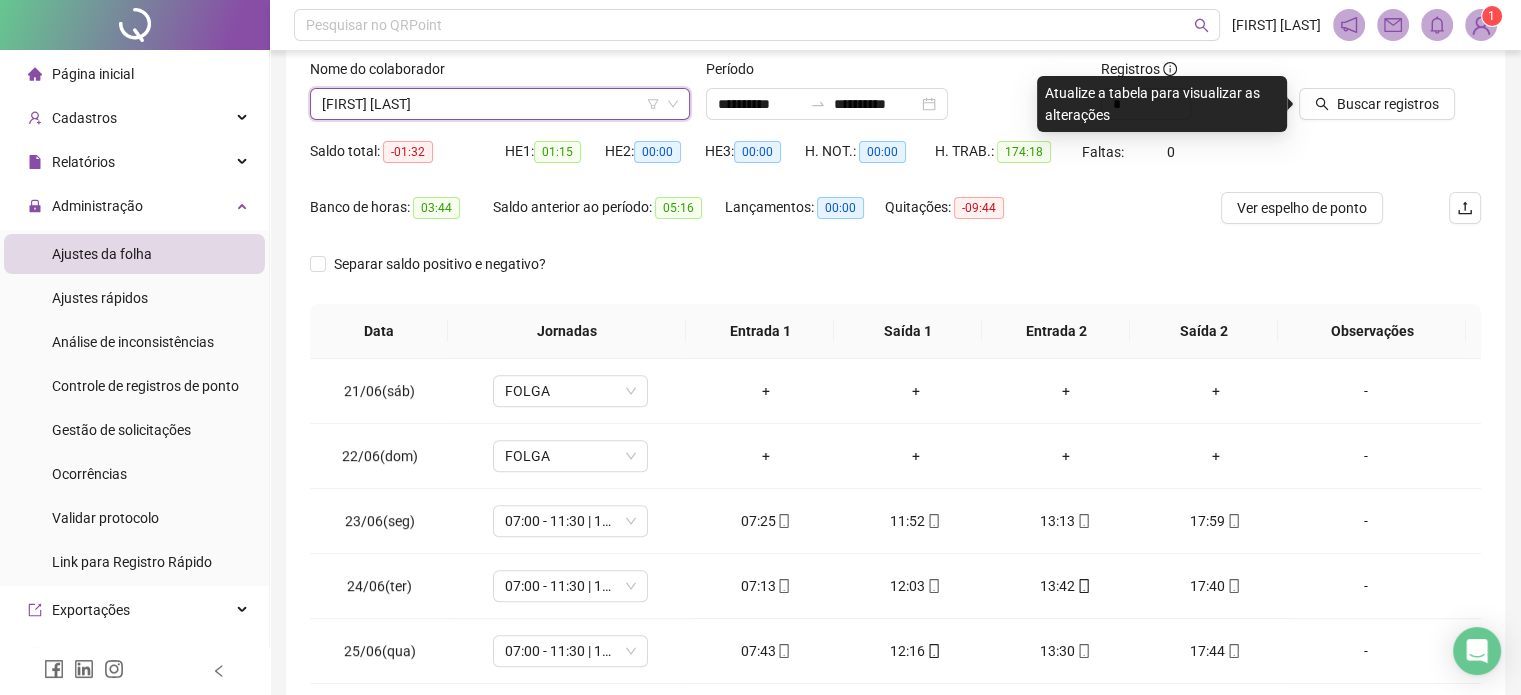 click on "DIEGO NOGUEIRA" at bounding box center (500, 104) 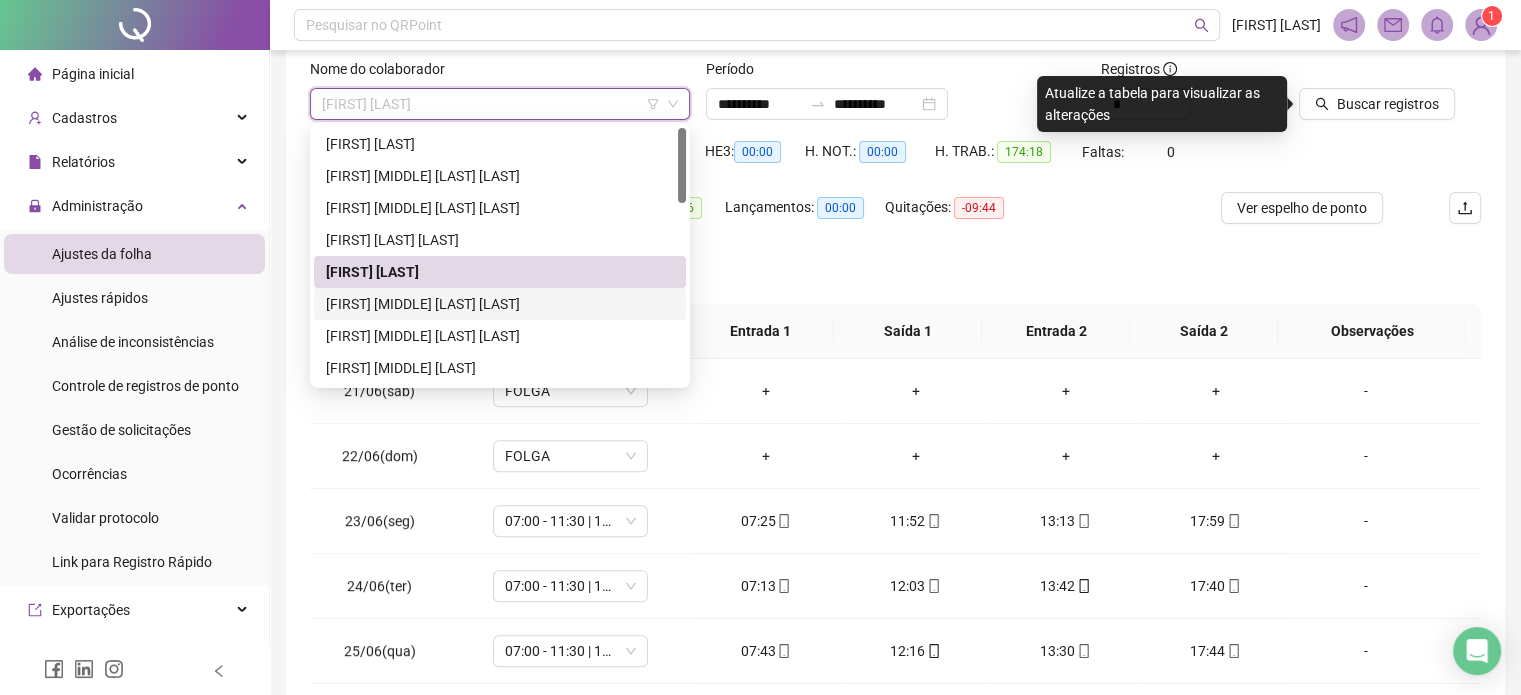 click on "EDVAN VICTOR PINTO NUNES" at bounding box center [500, 304] 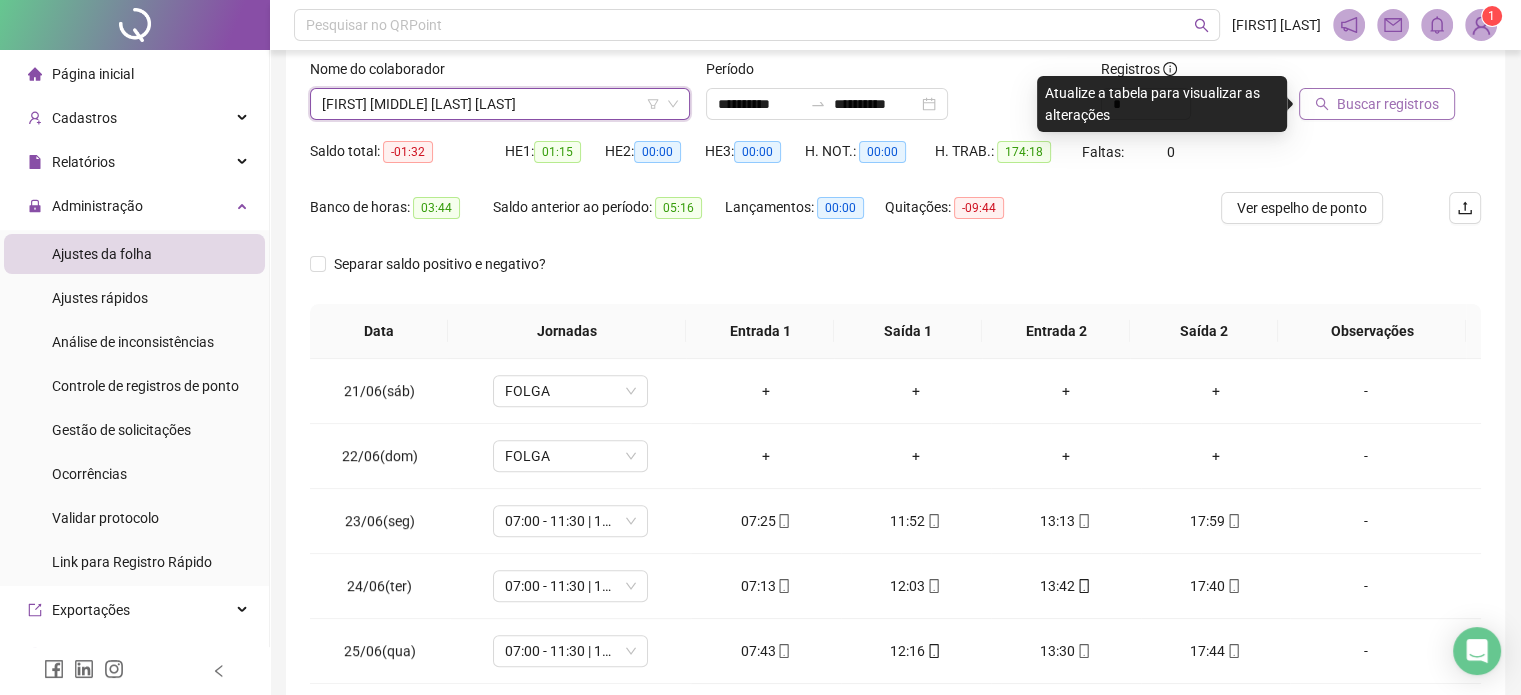 click on "Buscar registros" at bounding box center [1377, 104] 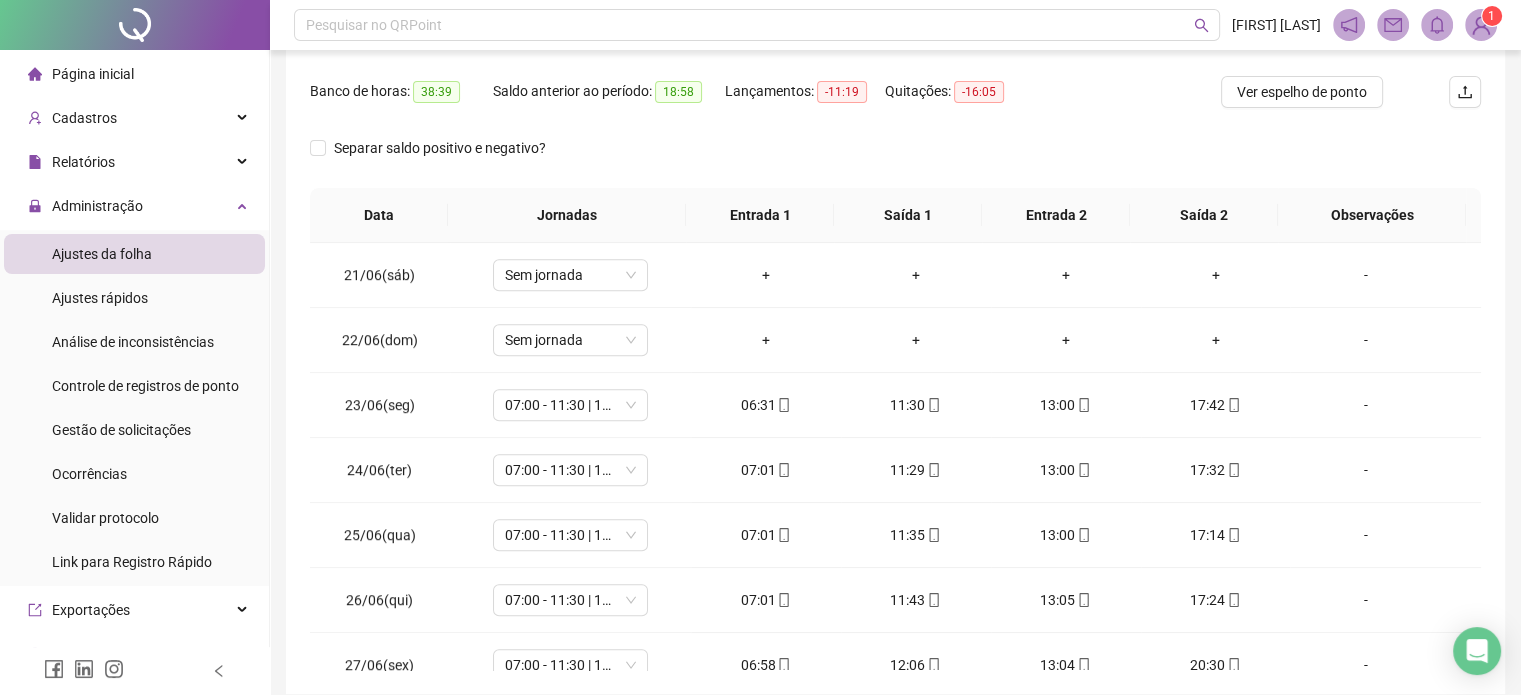 scroll, scrollTop: 326, scrollLeft: 0, axis: vertical 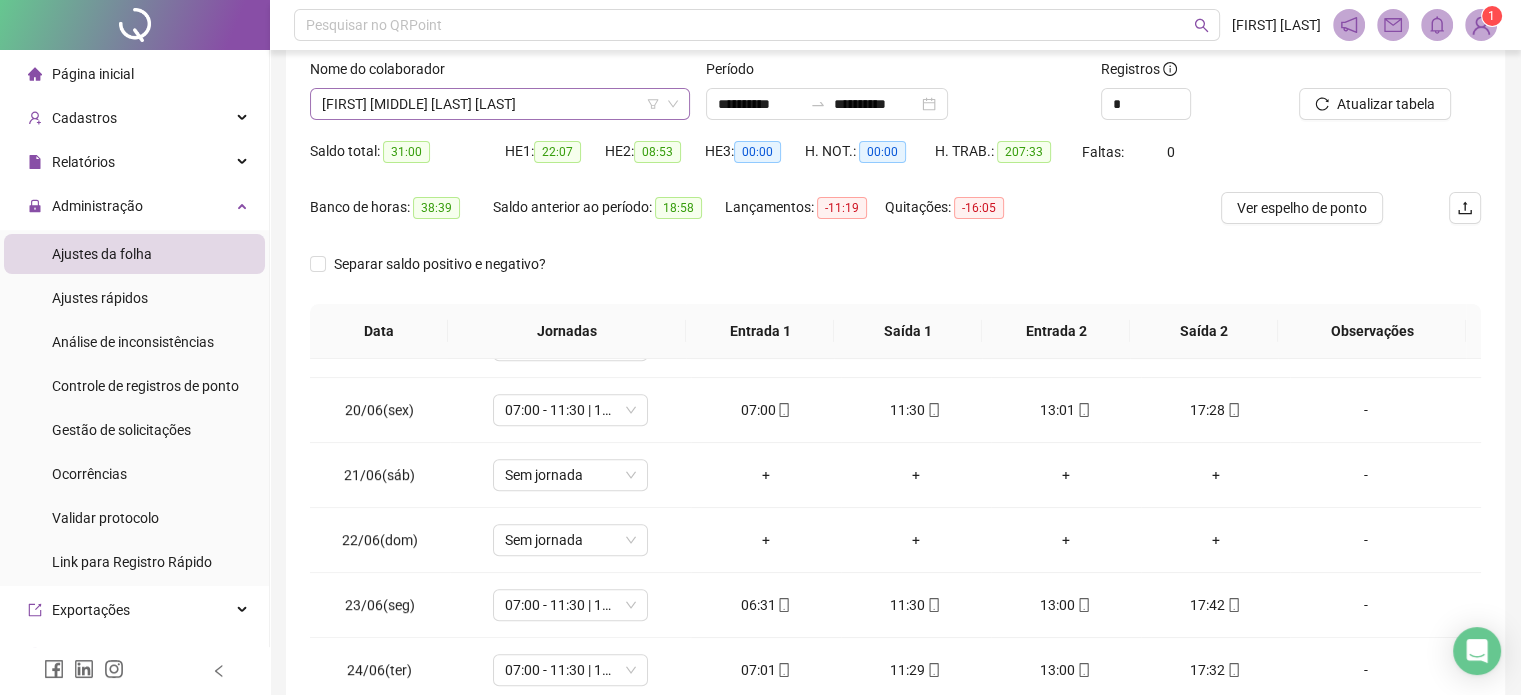 click on "EDVAN VICTOR PINTO NUNES" at bounding box center [500, 104] 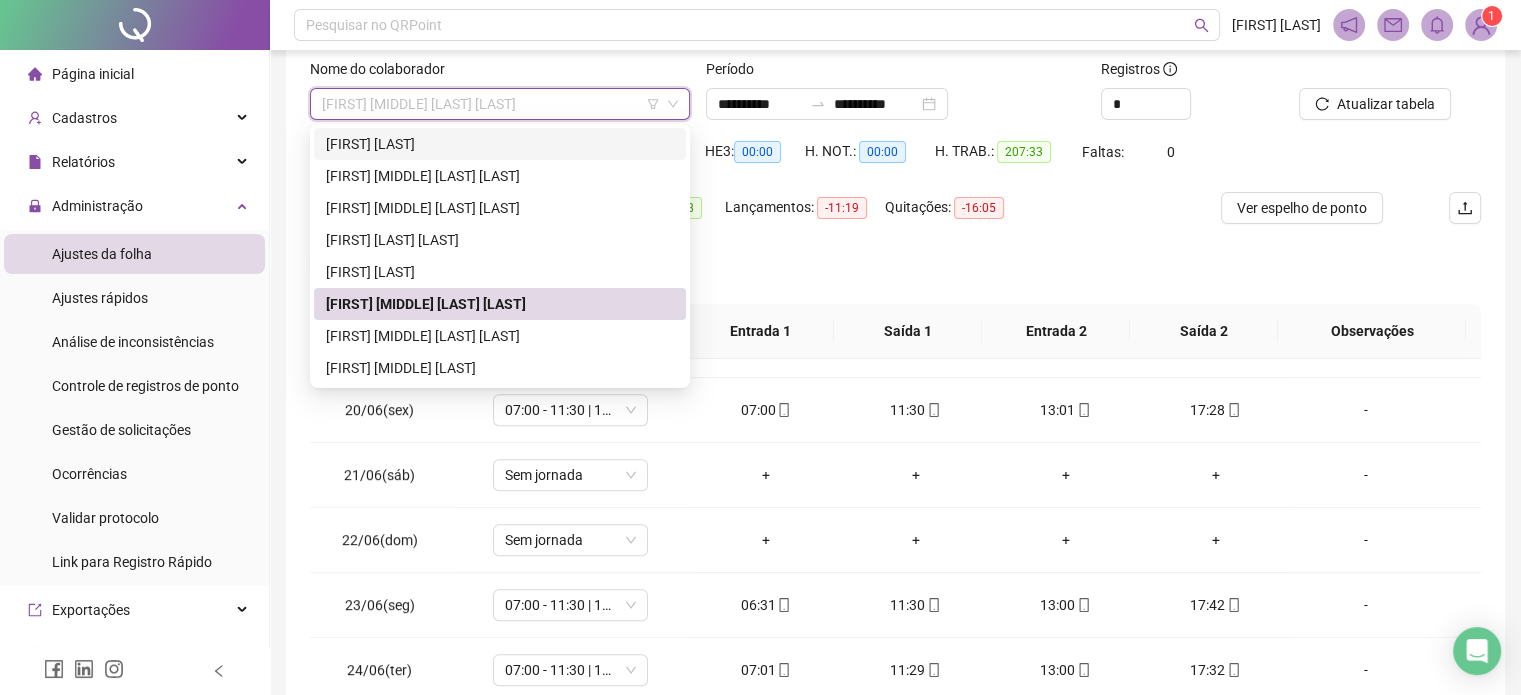 click 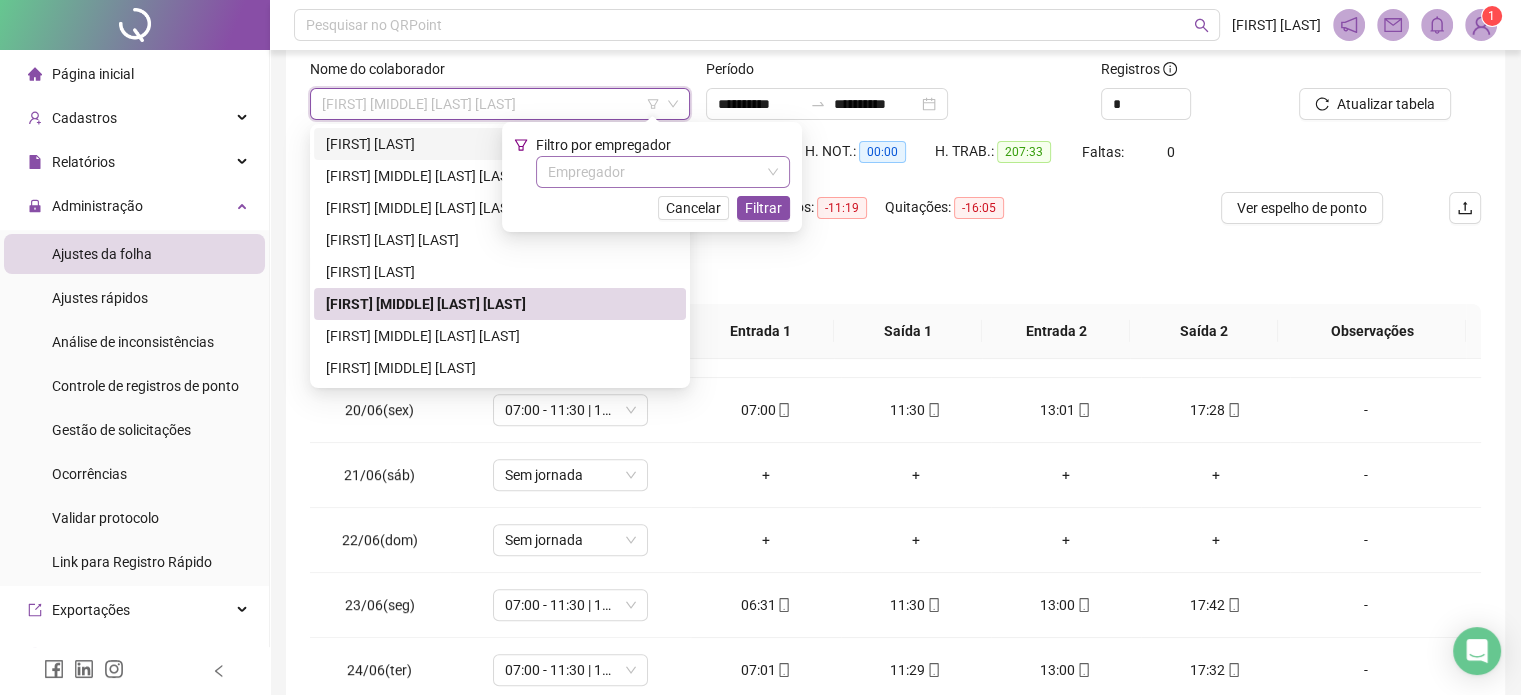 click at bounding box center [657, 172] 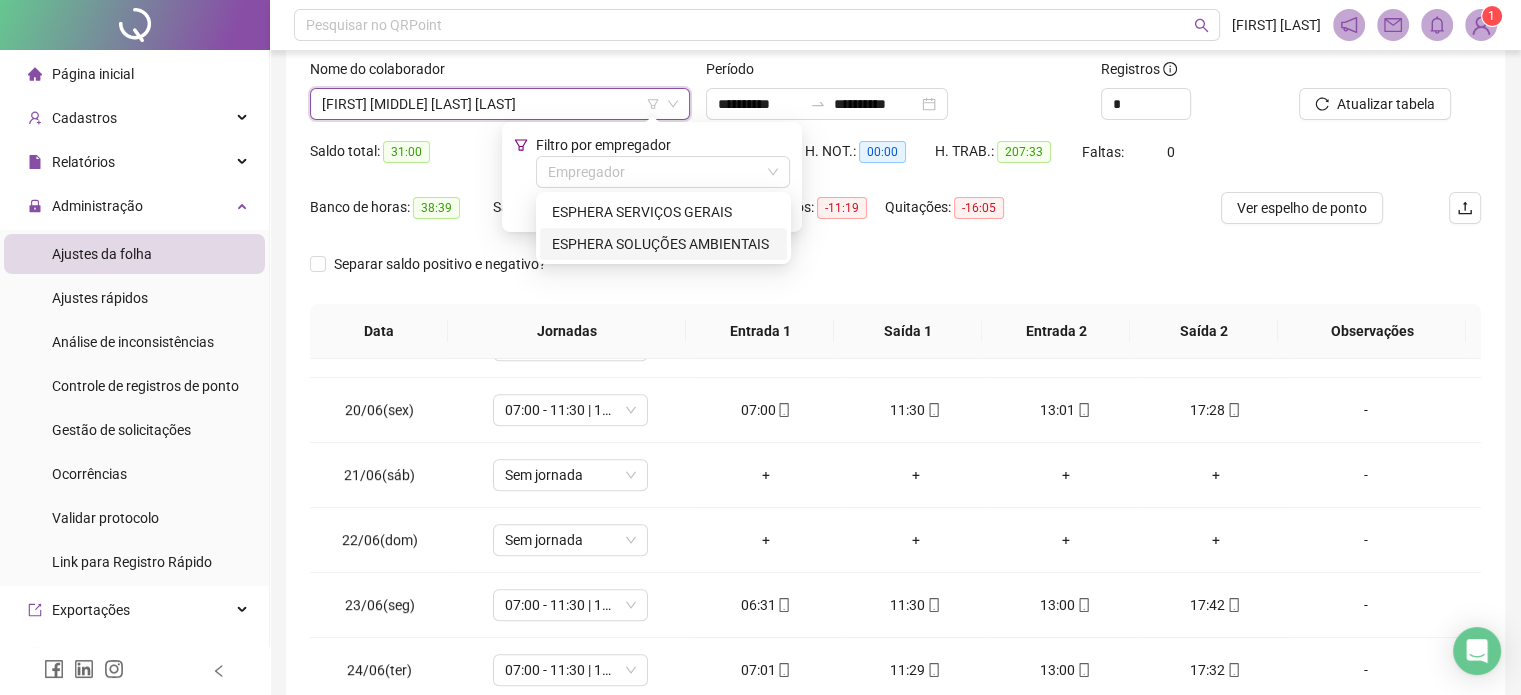 click on "ESPHERA SOLUÇÕES AMBIENTAIS" at bounding box center [663, 244] 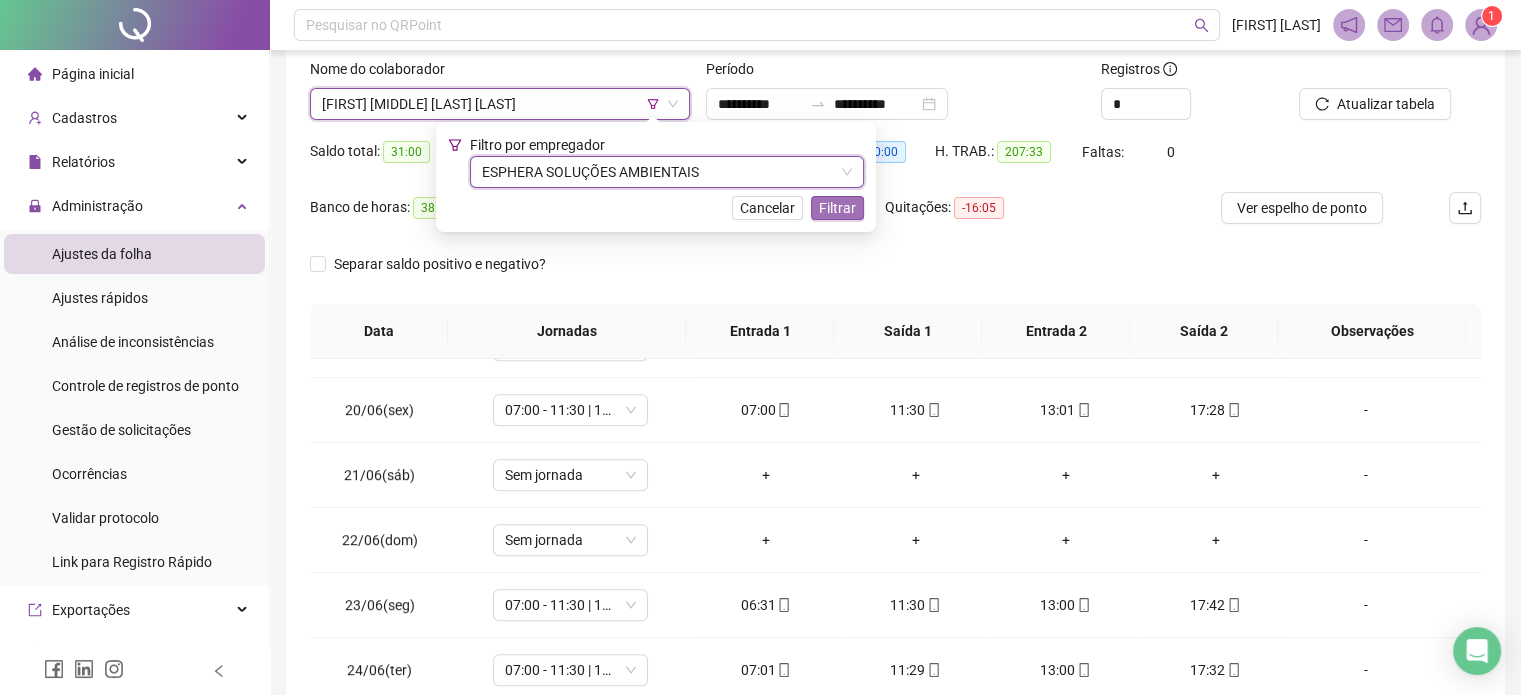 click on "Filtrar" at bounding box center (837, 208) 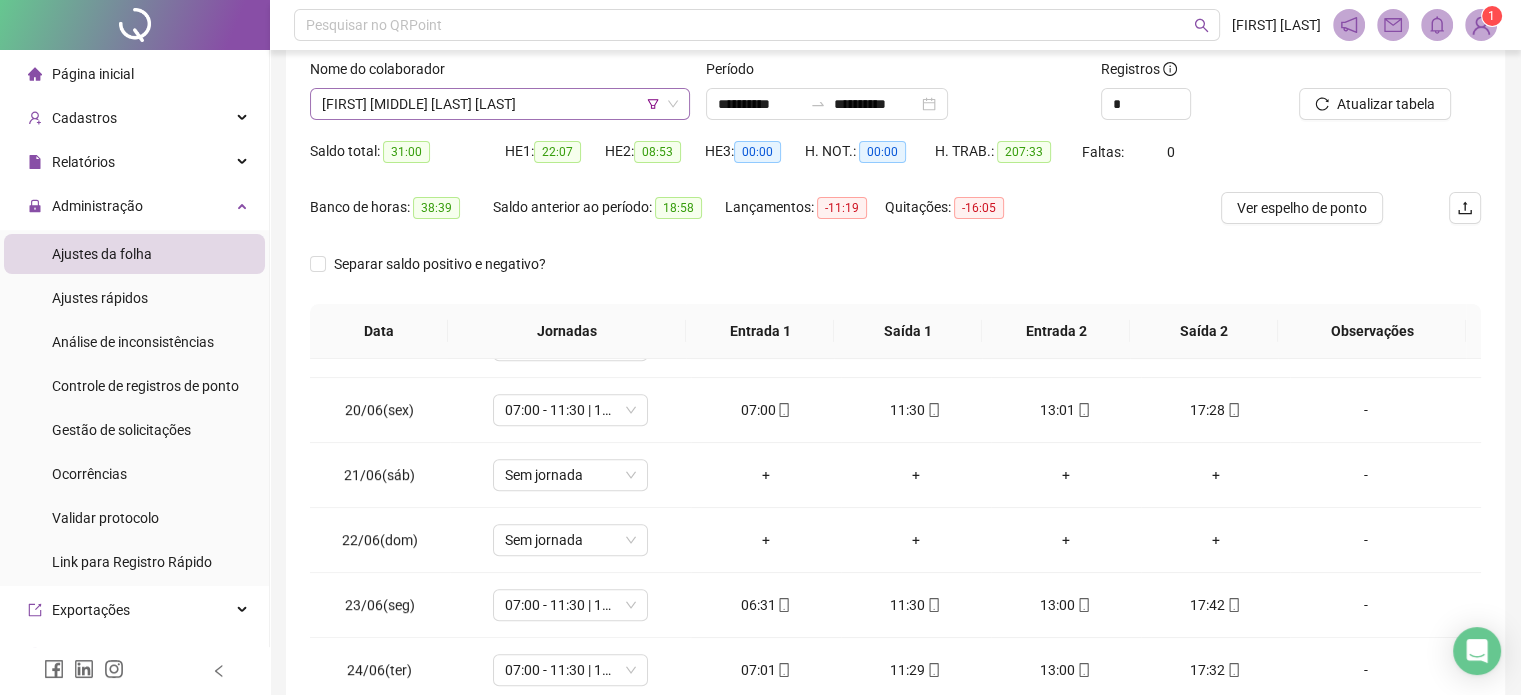 drag, startPoint x: 564, startPoint y: 93, endPoint x: 556, endPoint y: 101, distance: 11.313708 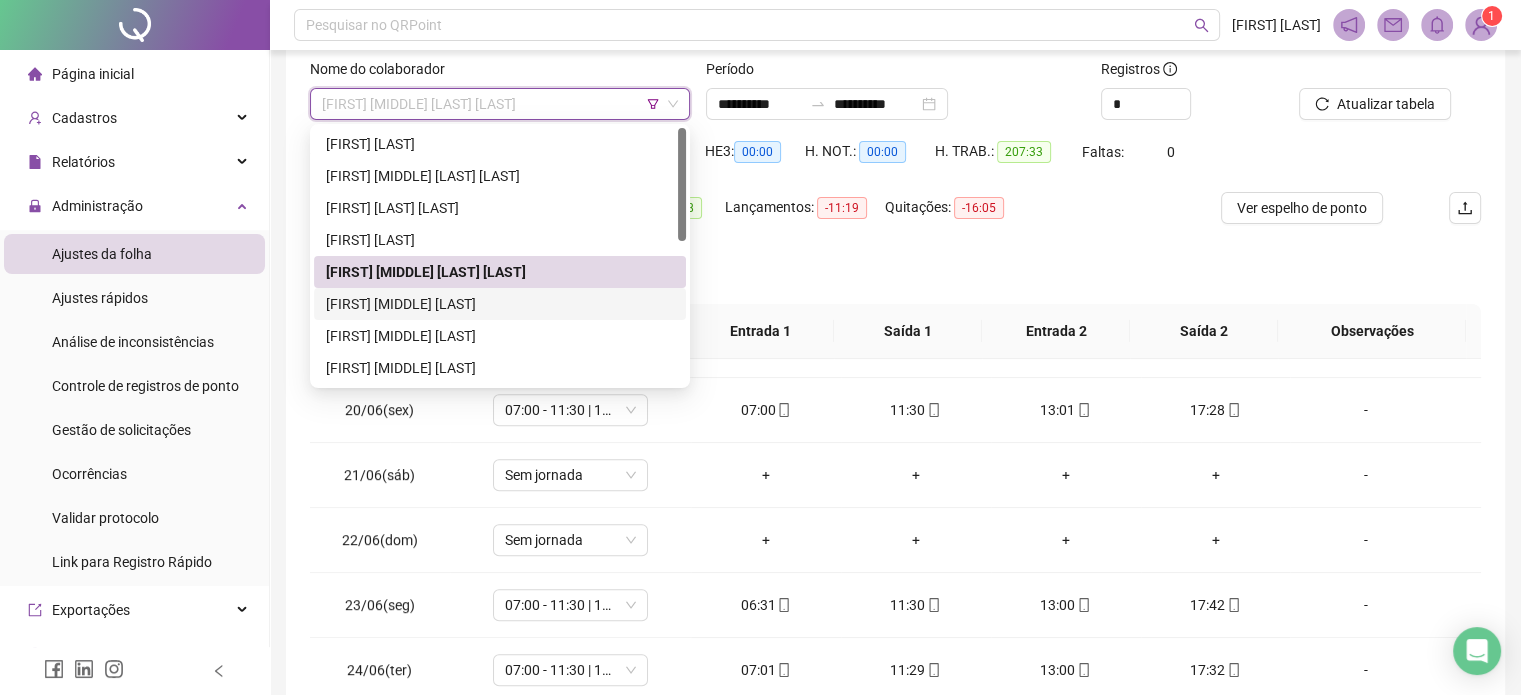 click on "ERICA RAYSSA LIMA PATRÍCIO" at bounding box center (500, 304) 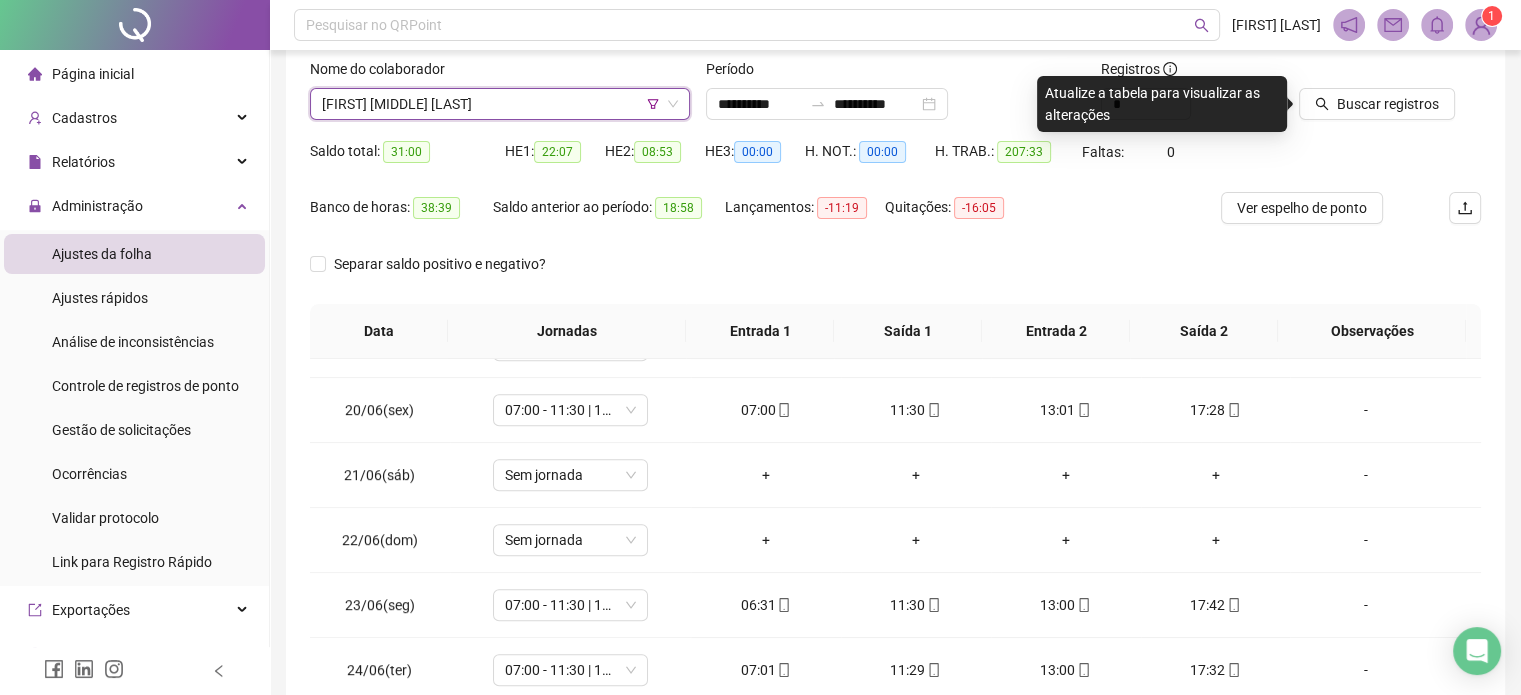 click on "ERICA RAYSSA LIMA PATRÍCIO" at bounding box center [500, 104] 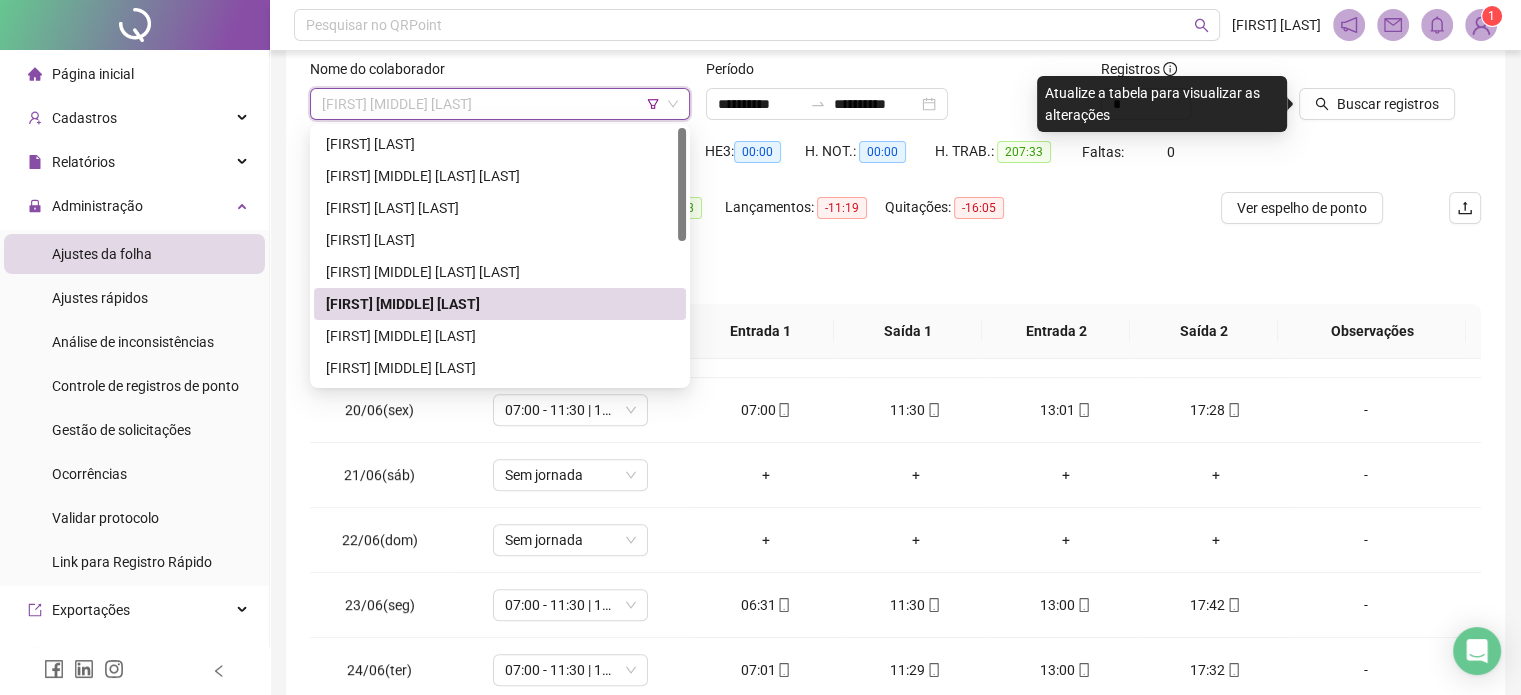click on "EVALDO FERREIRA DA SILVA" at bounding box center (500, 336) 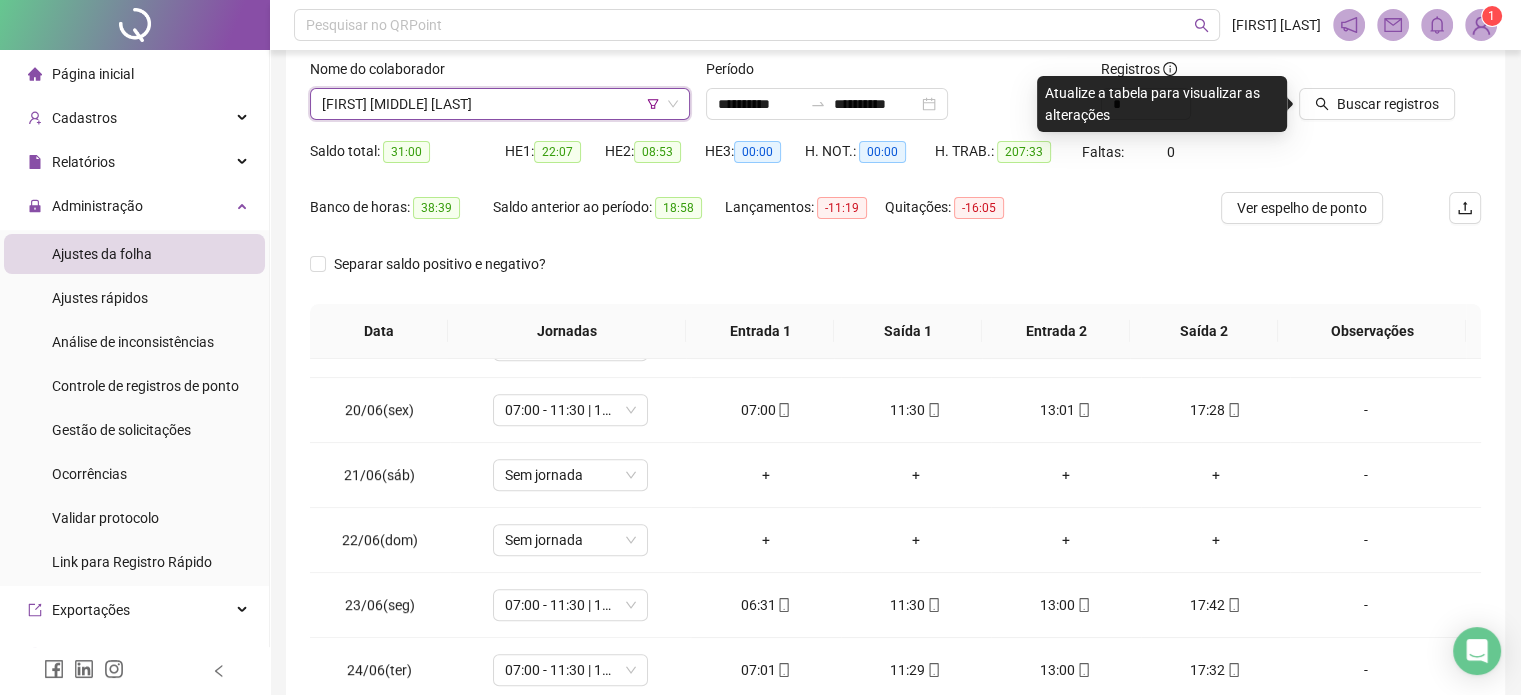 drag, startPoint x: 561, startPoint y: 101, endPoint x: 560, endPoint y: 113, distance: 12.0415945 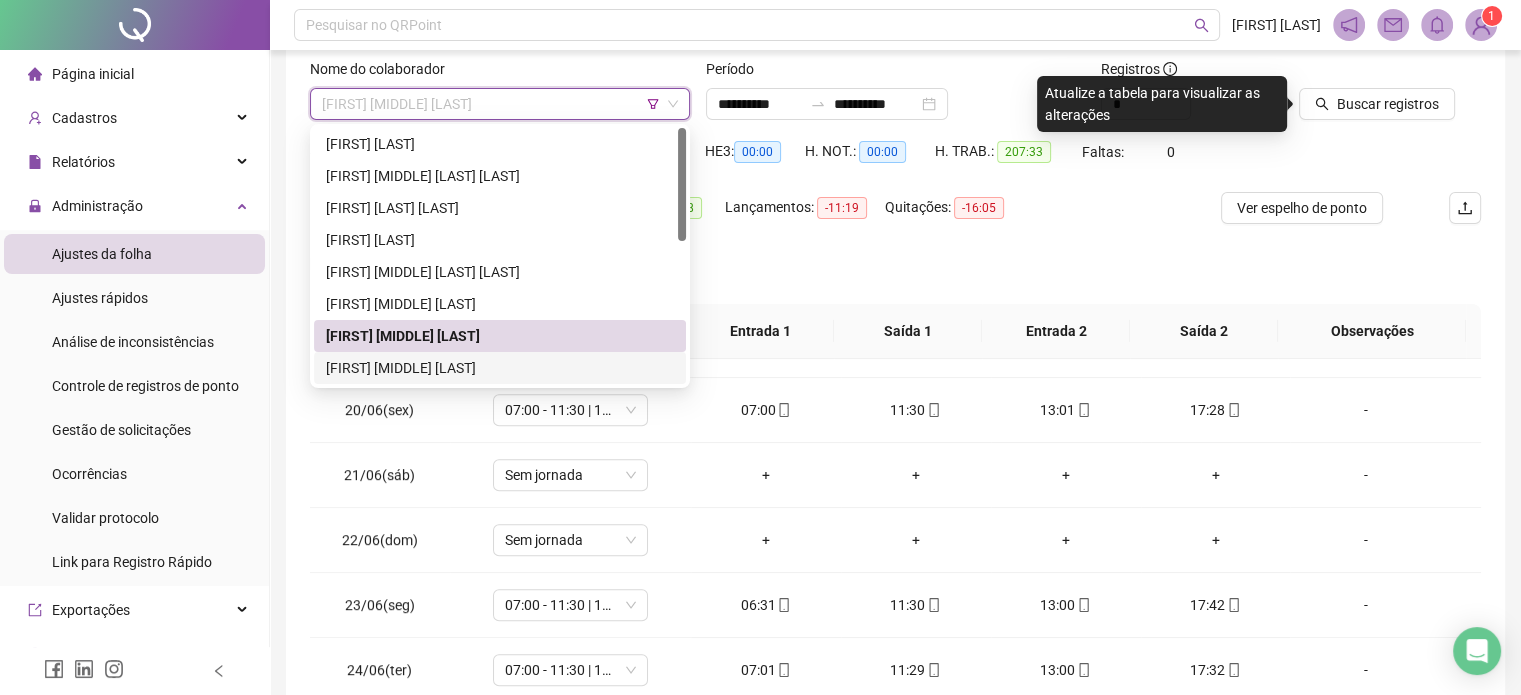 click on "FELIPE BENEDITO DE ARAUJO" at bounding box center (500, 368) 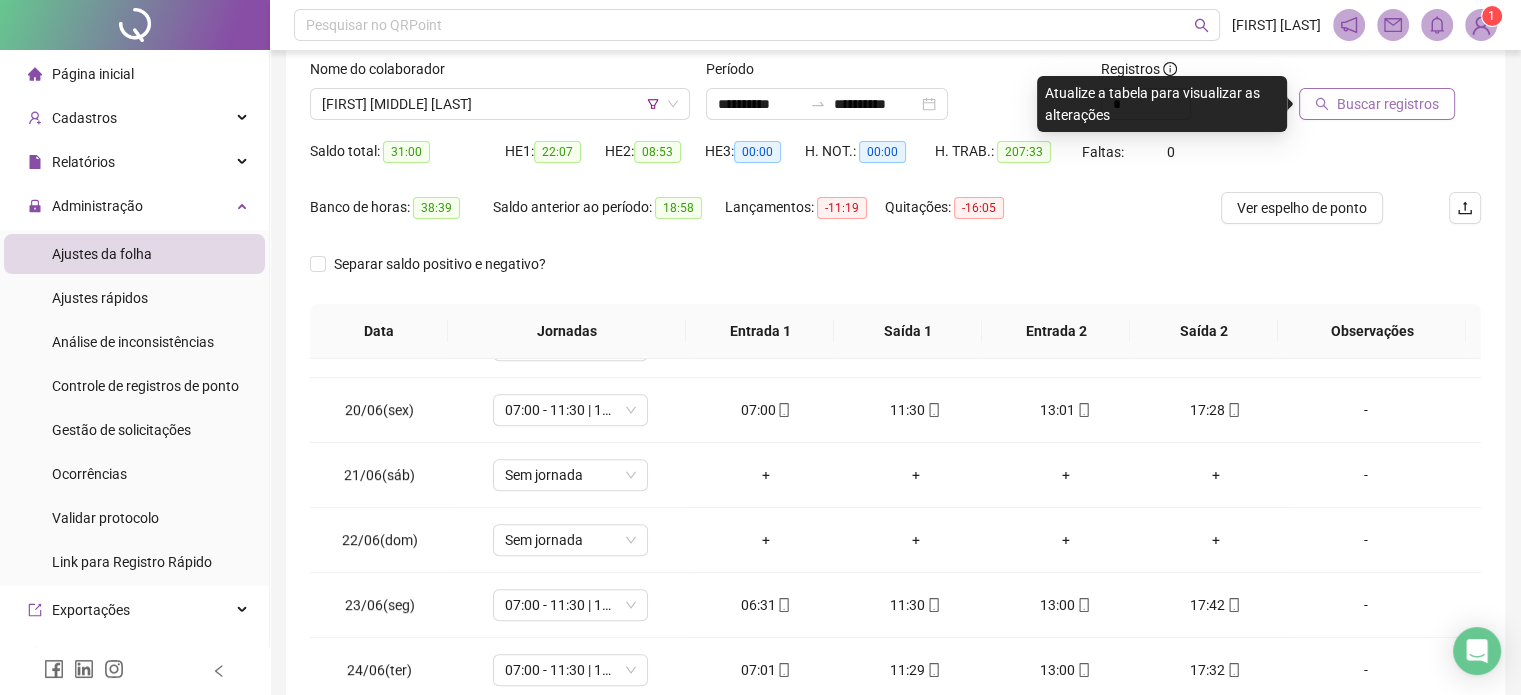 click on "Buscar registros" at bounding box center (1388, 104) 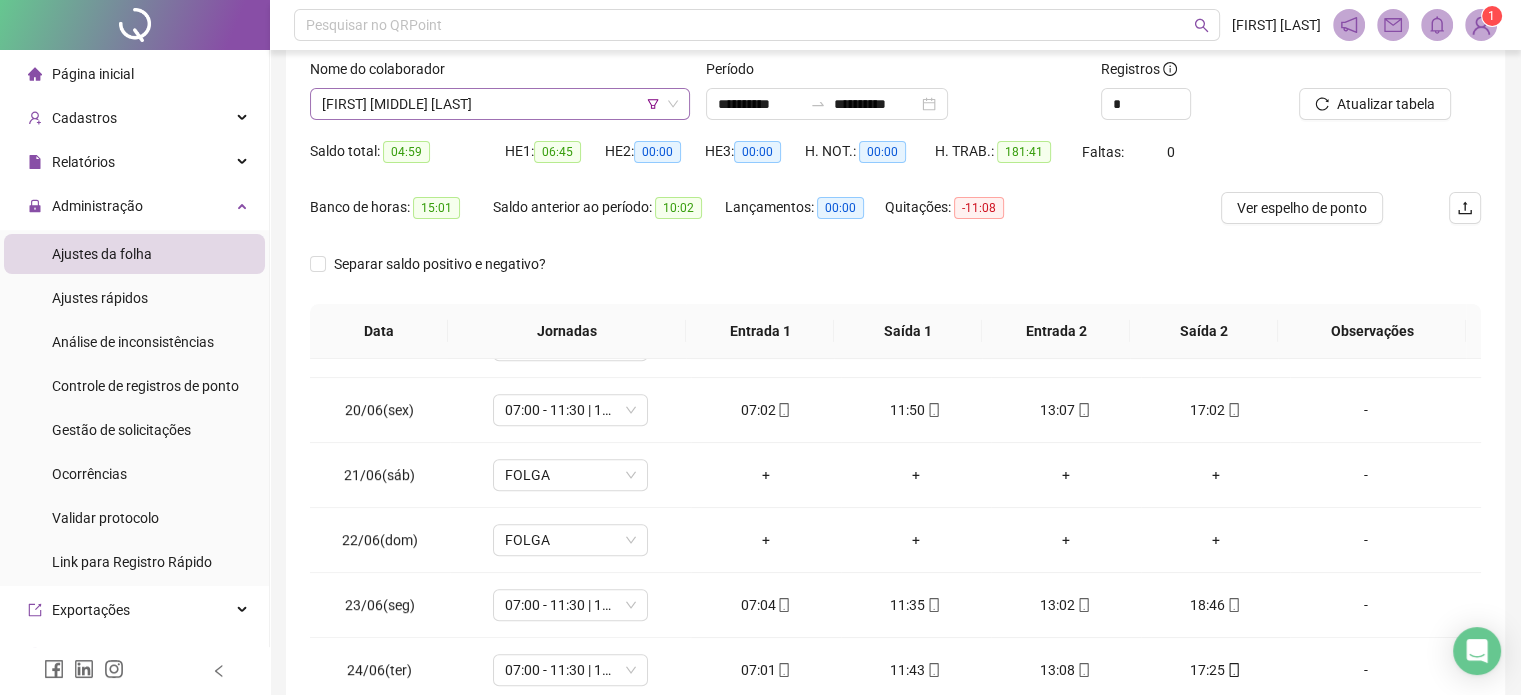 click on "FELIPE BENEDITO DE ARAUJO" at bounding box center (500, 104) 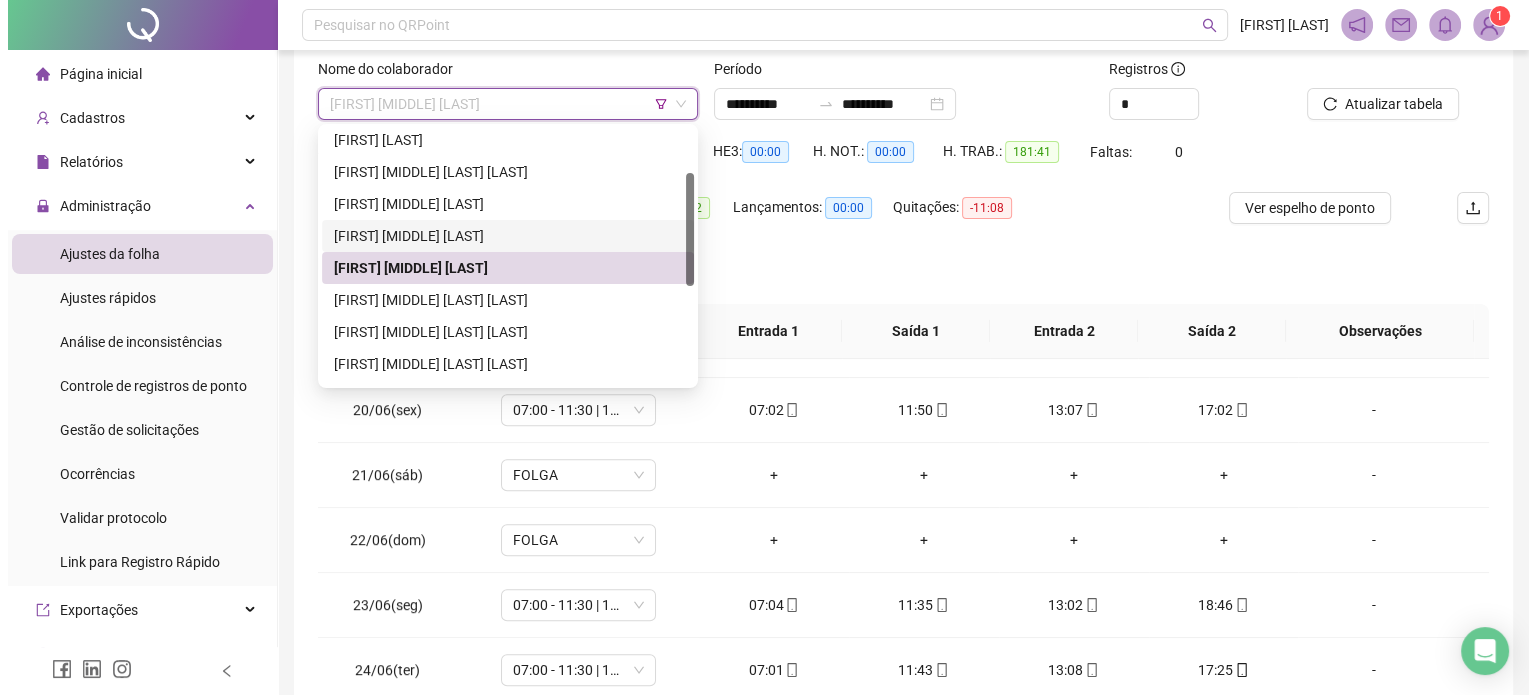 scroll, scrollTop: 200, scrollLeft: 0, axis: vertical 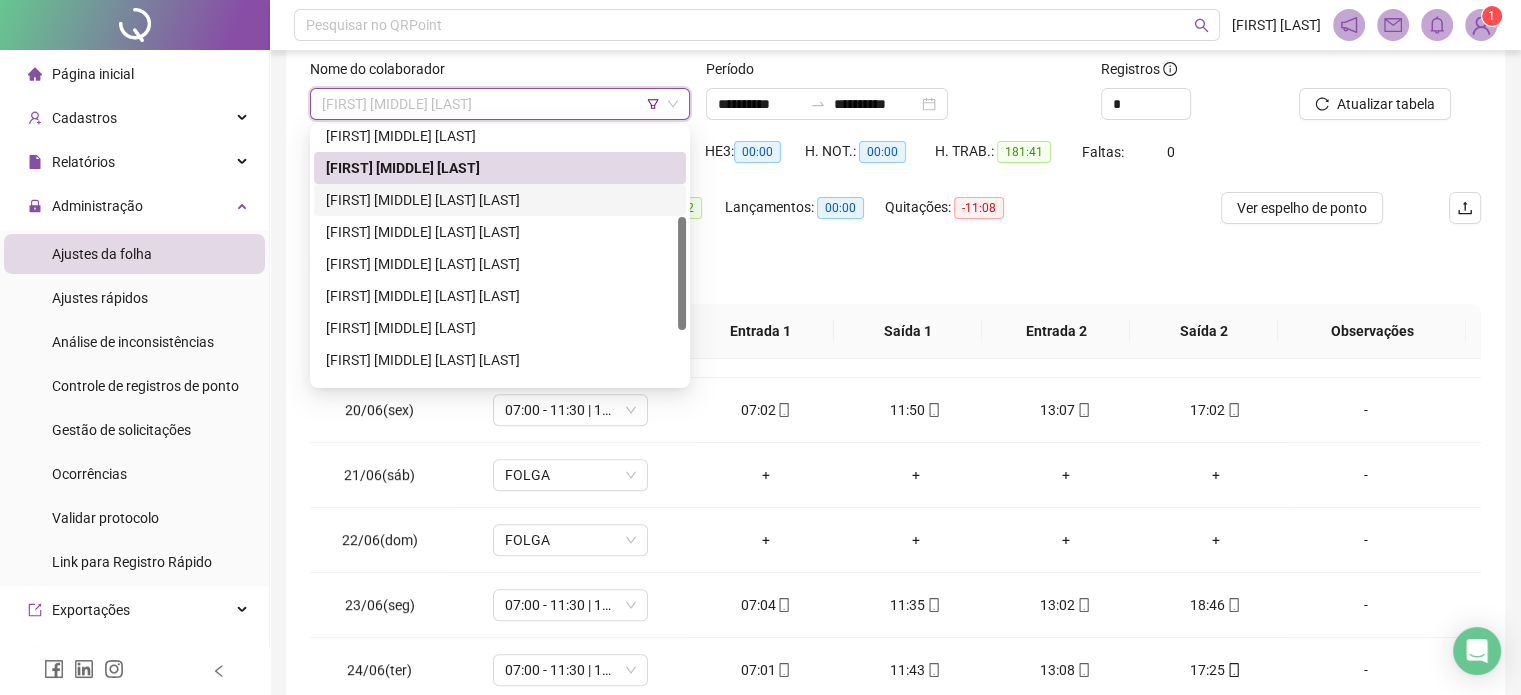 click on "FRANCISCO LEONARDO ALVES OLIMPIO DO NASCIMENTO" at bounding box center [500, 200] 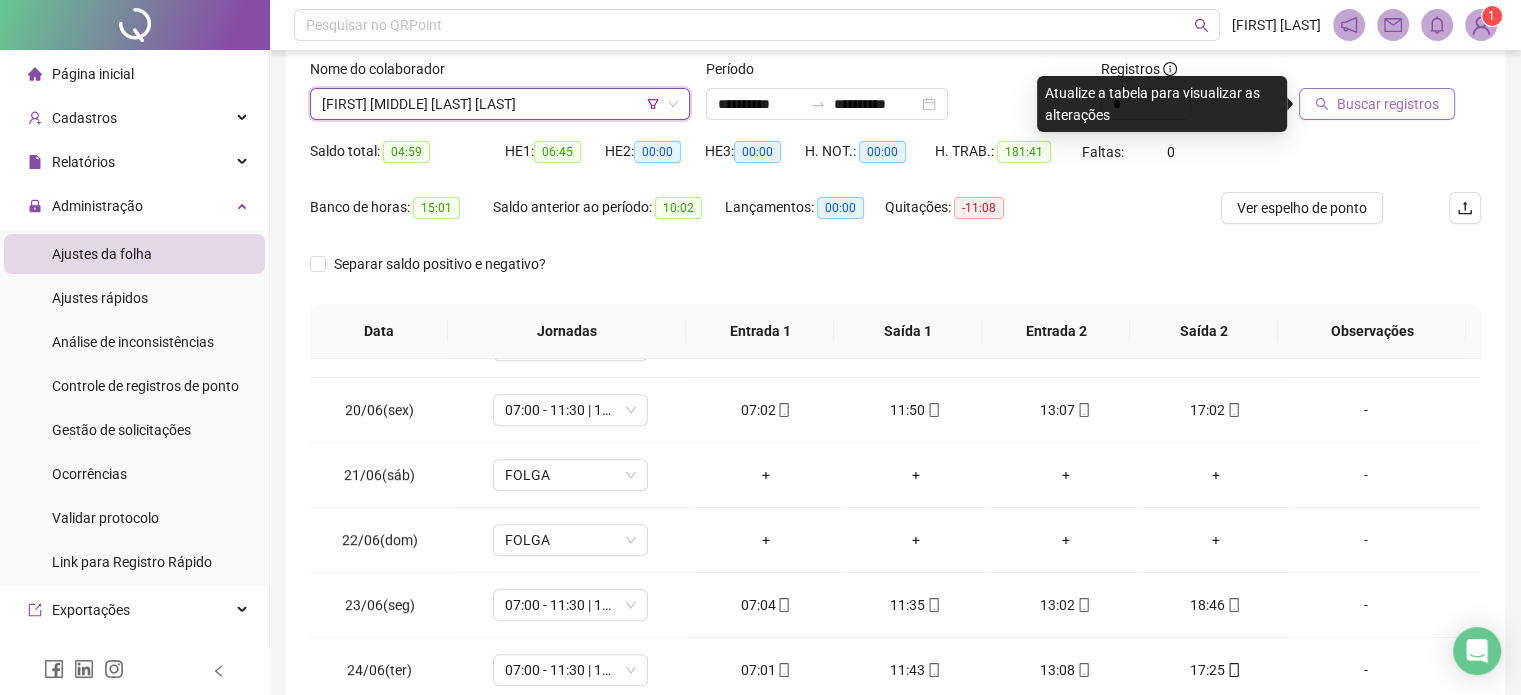 click on "Buscar registros" at bounding box center (1377, 104) 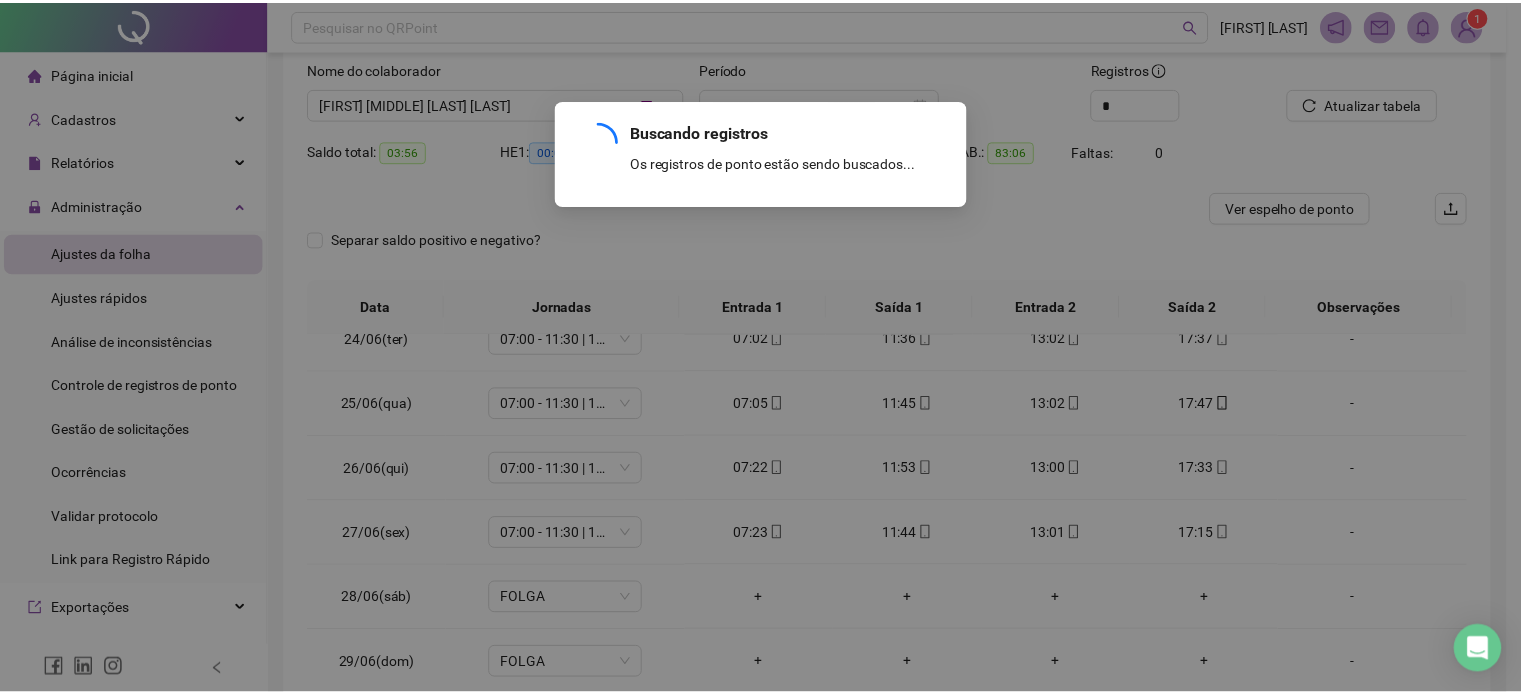 scroll, scrollTop: 415, scrollLeft: 0, axis: vertical 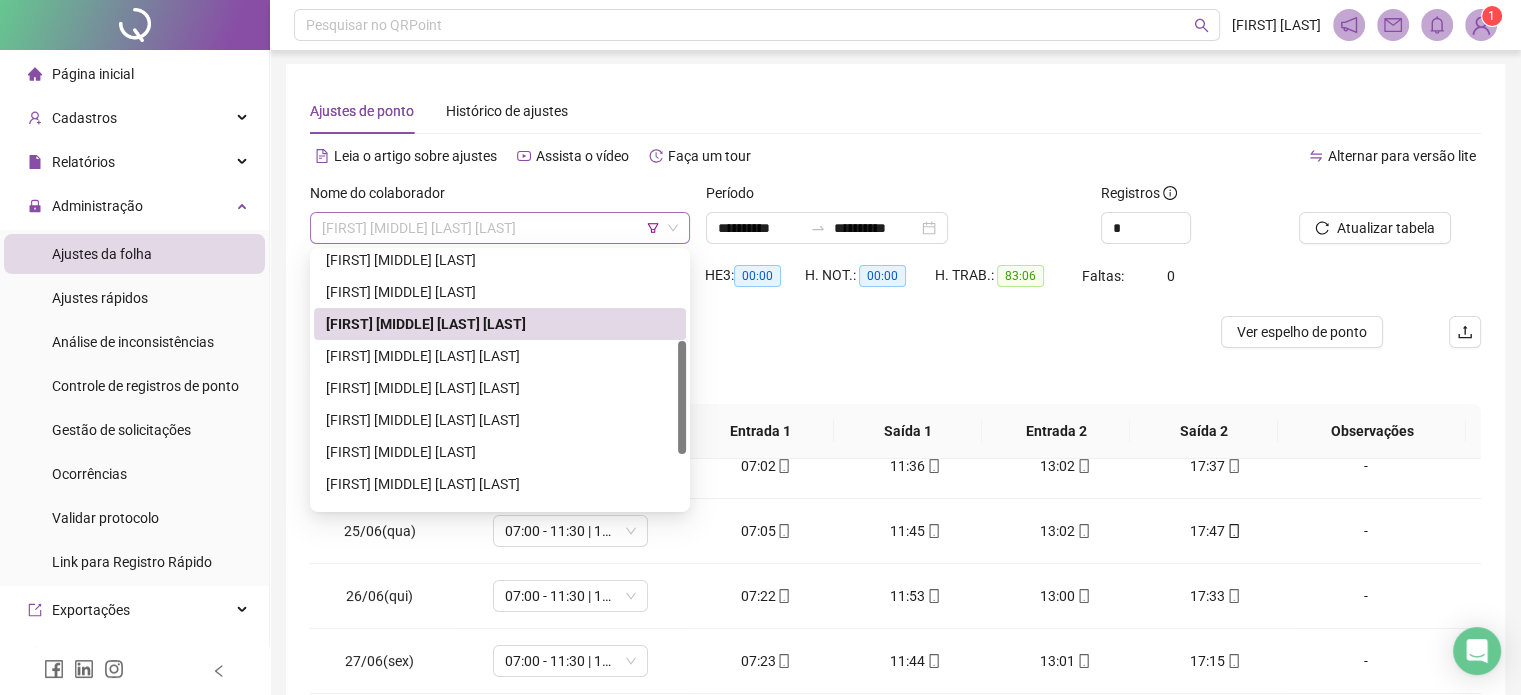 click on "FRANCISCO LEONARDO ALVES OLIMPIO DO NASCIMENTO" at bounding box center [500, 228] 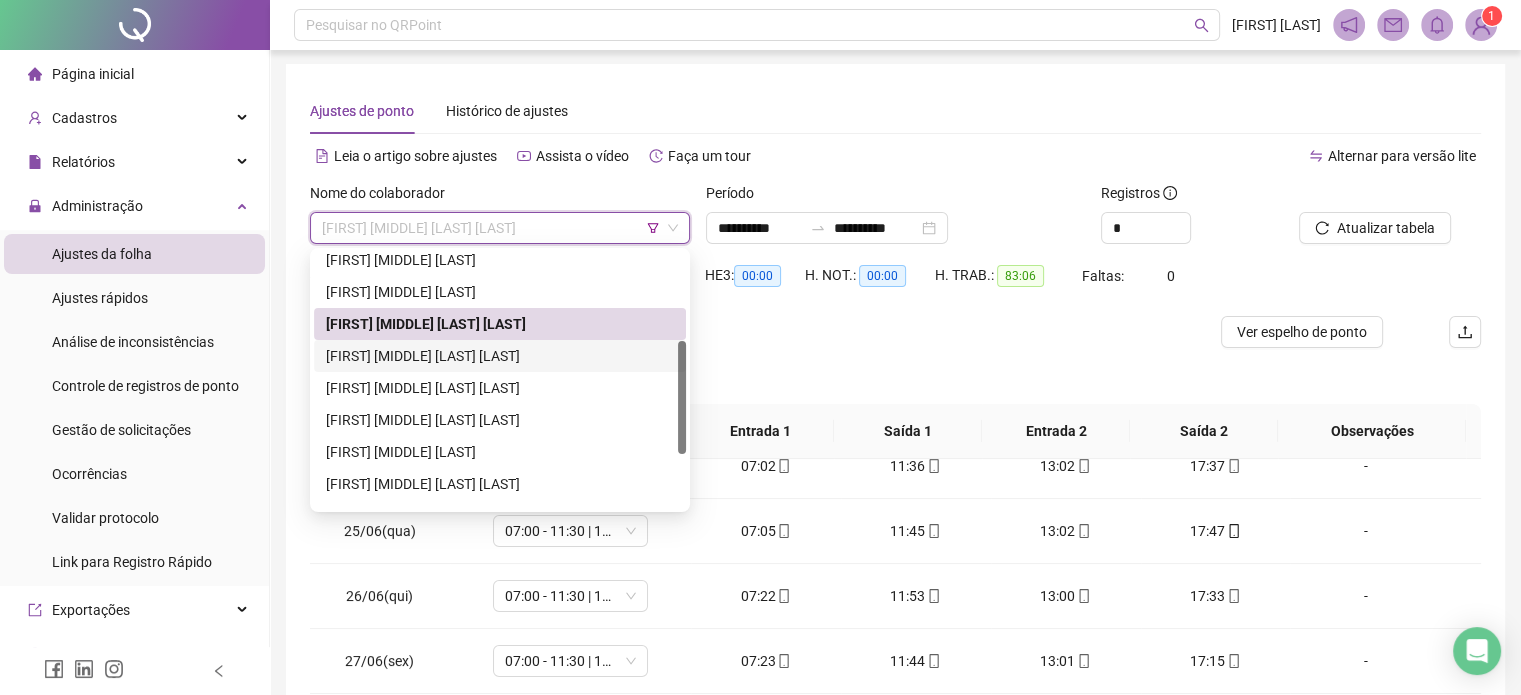 click on "[FIRST] [LAST]" at bounding box center [500, 356] 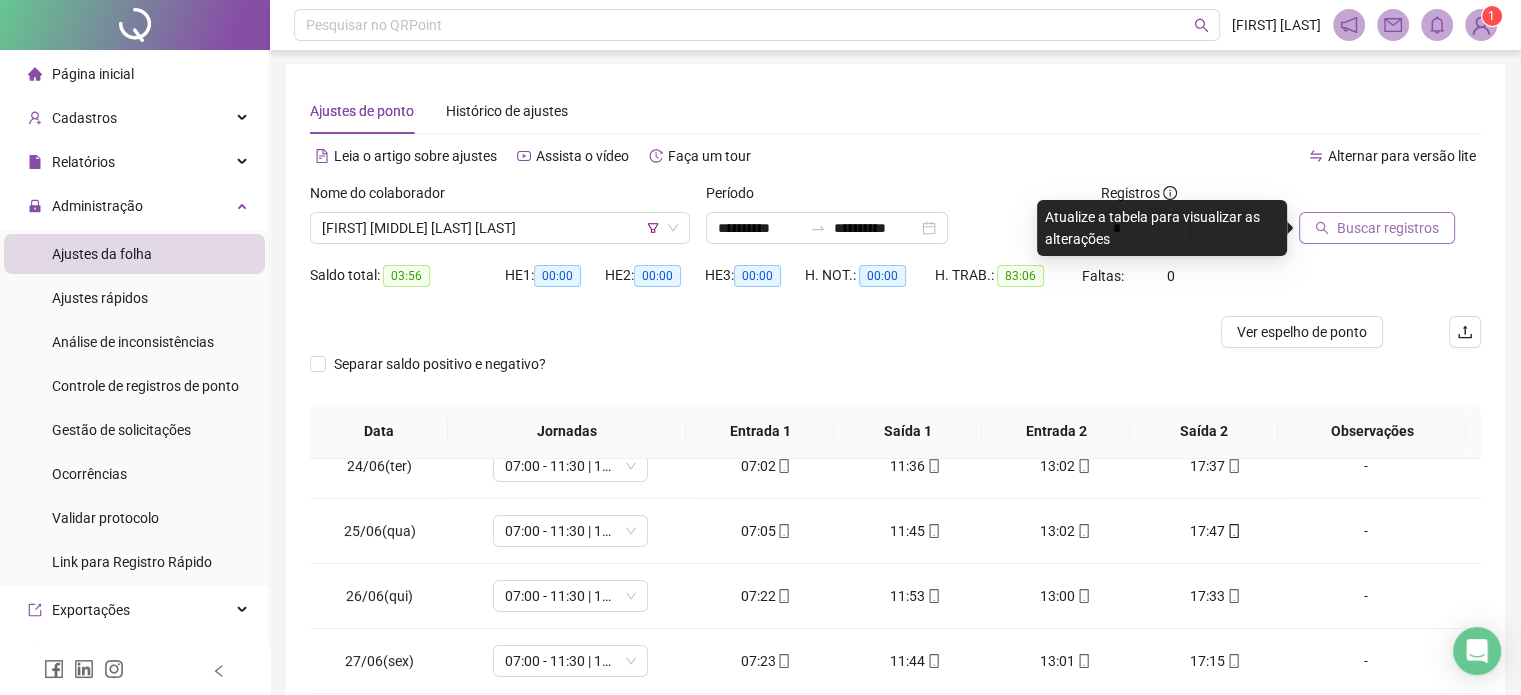 click on "Buscar registros" at bounding box center [1388, 228] 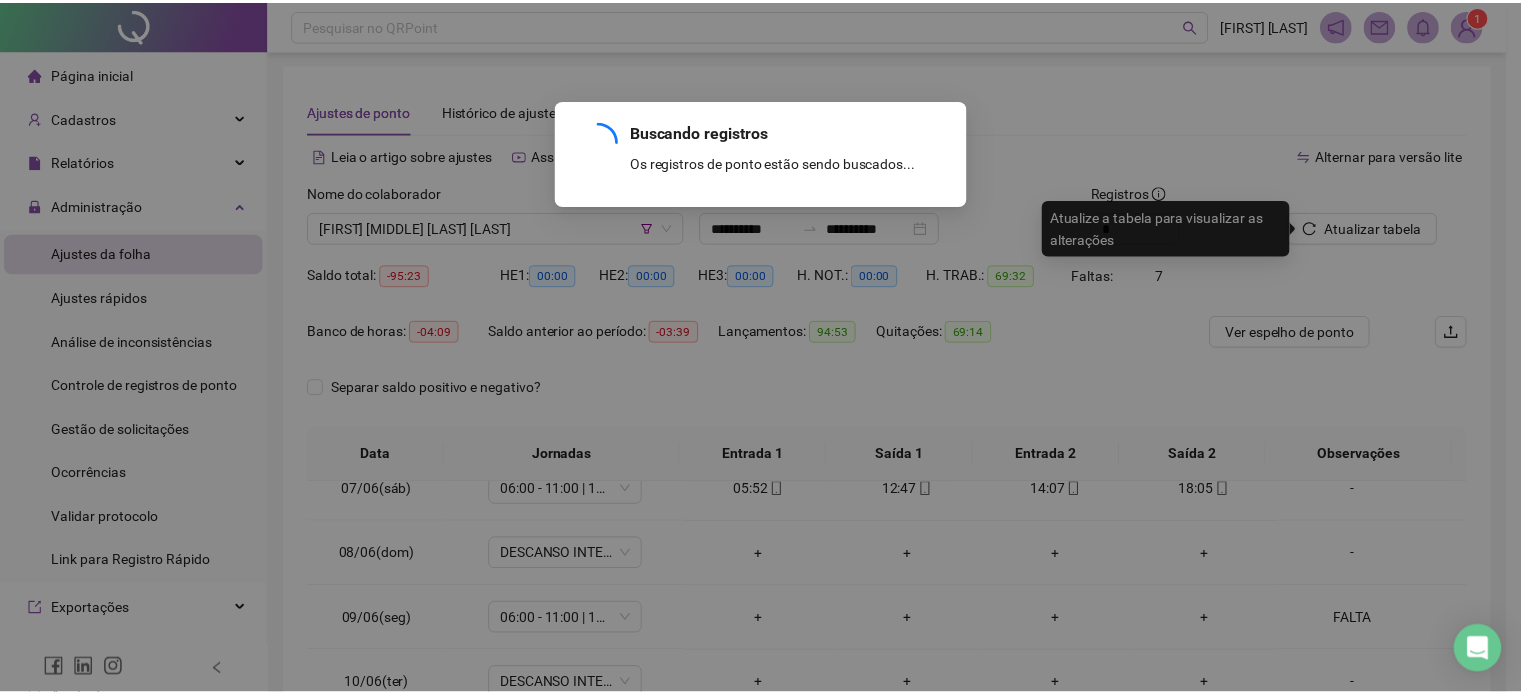 scroll, scrollTop: 1216, scrollLeft: 0, axis: vertical 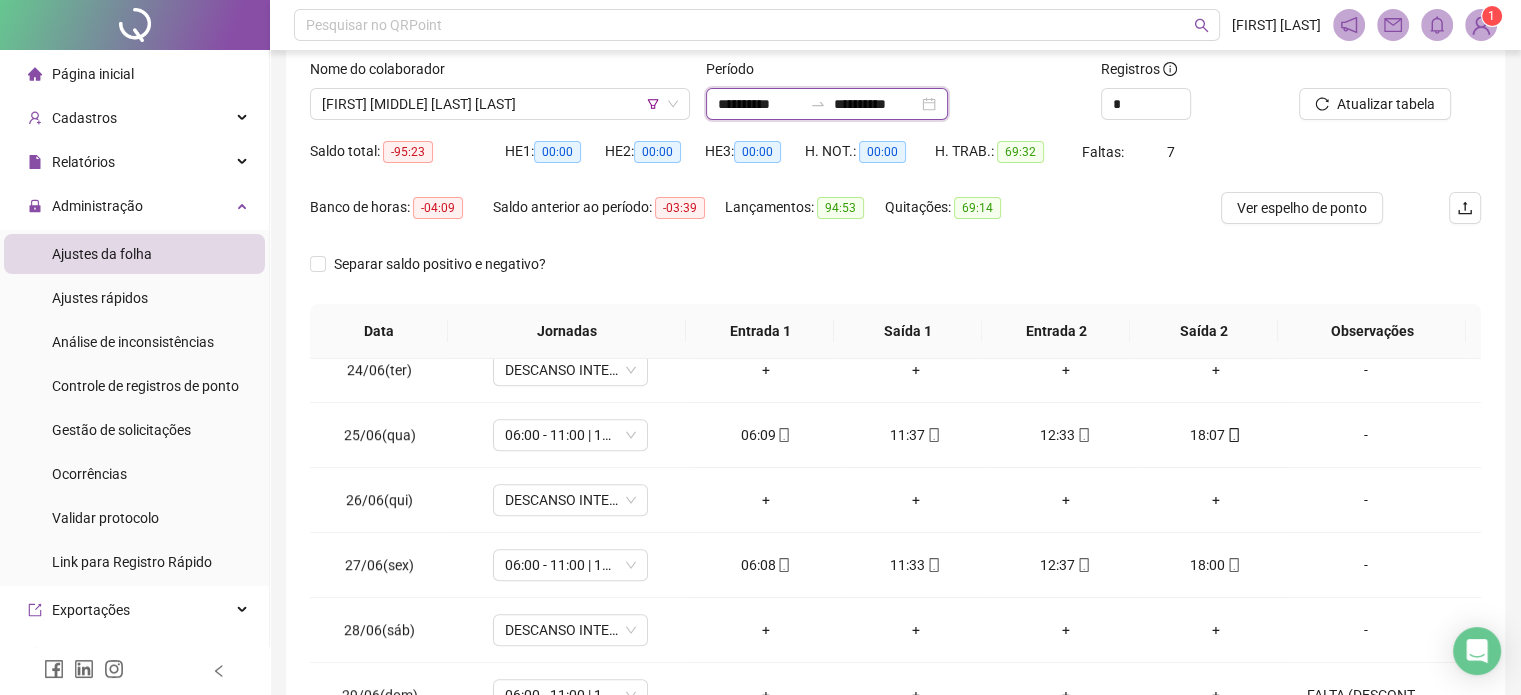 click on "**********" at bounding box center (760, 104) 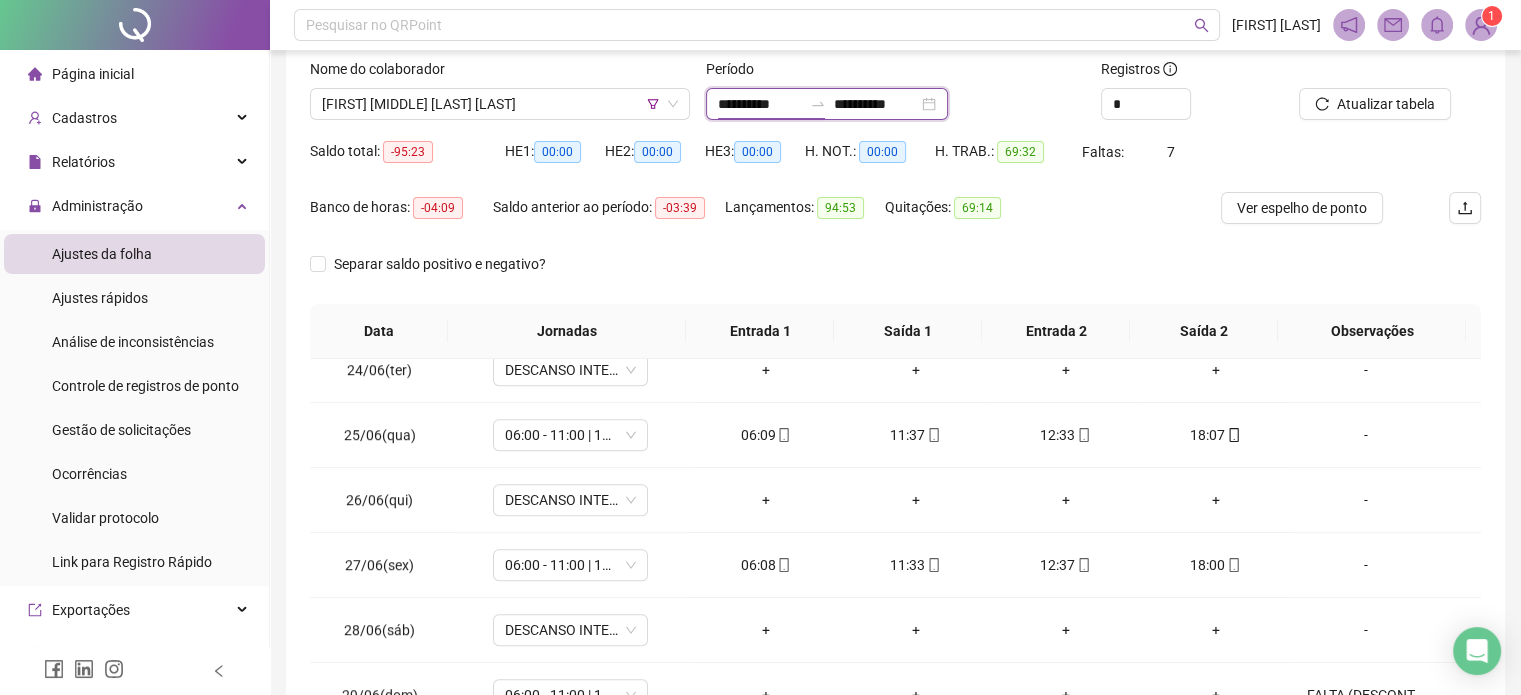 type on "**********" 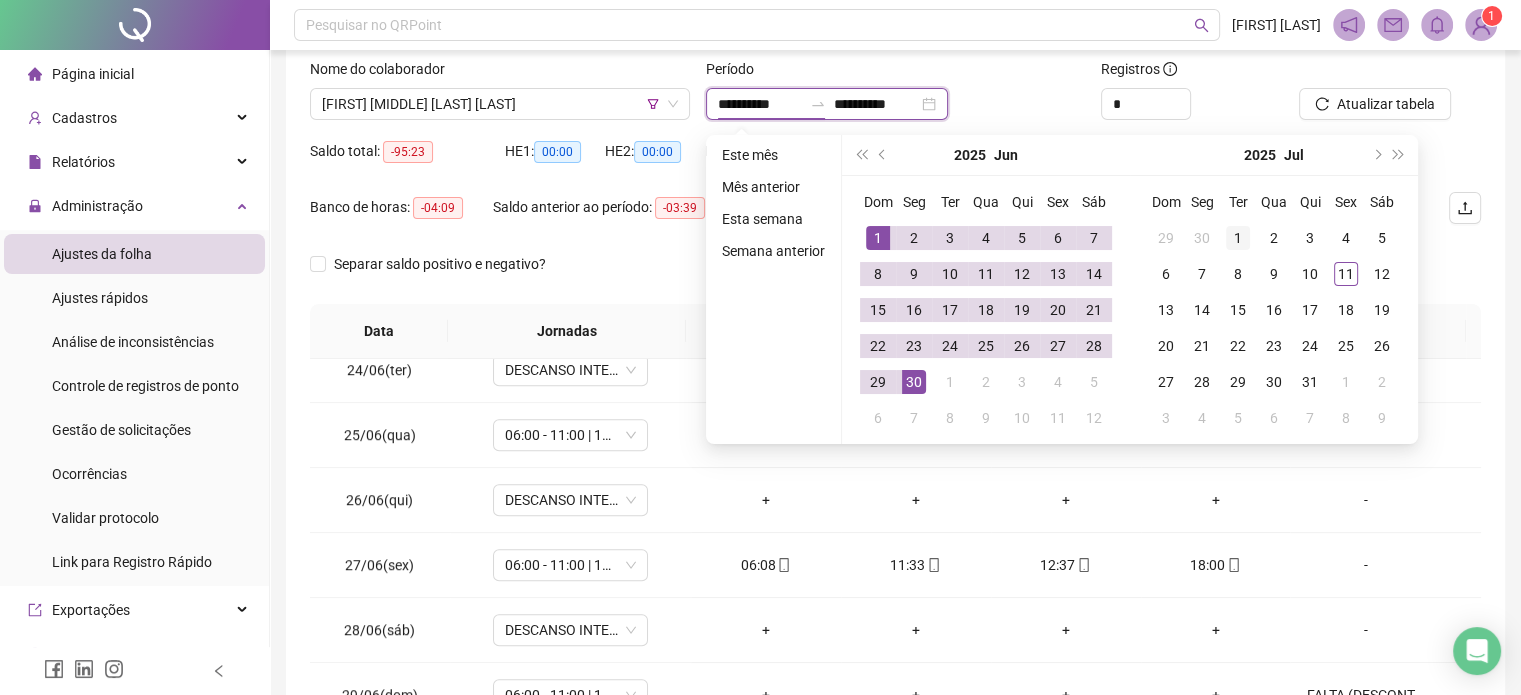type on "**********" 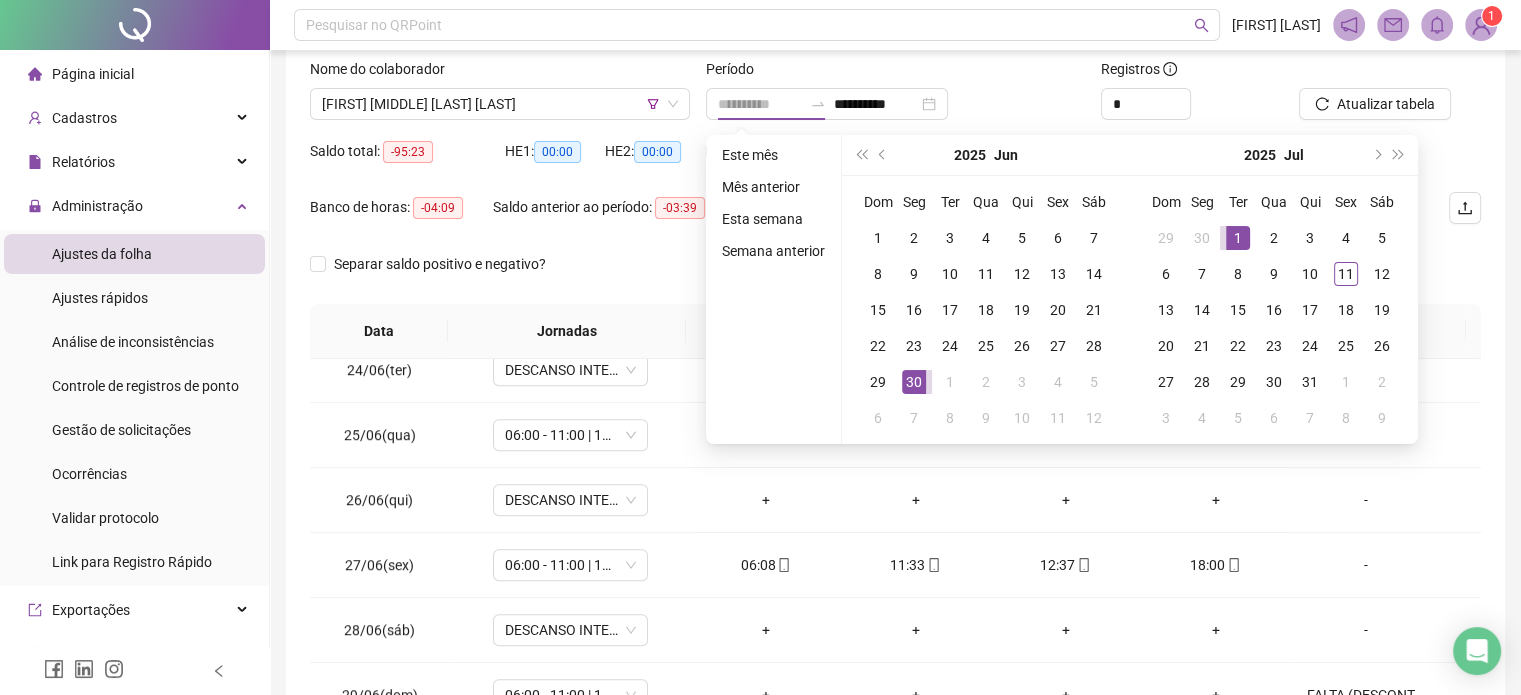 click on "1" at bounding box center [1238, 238] 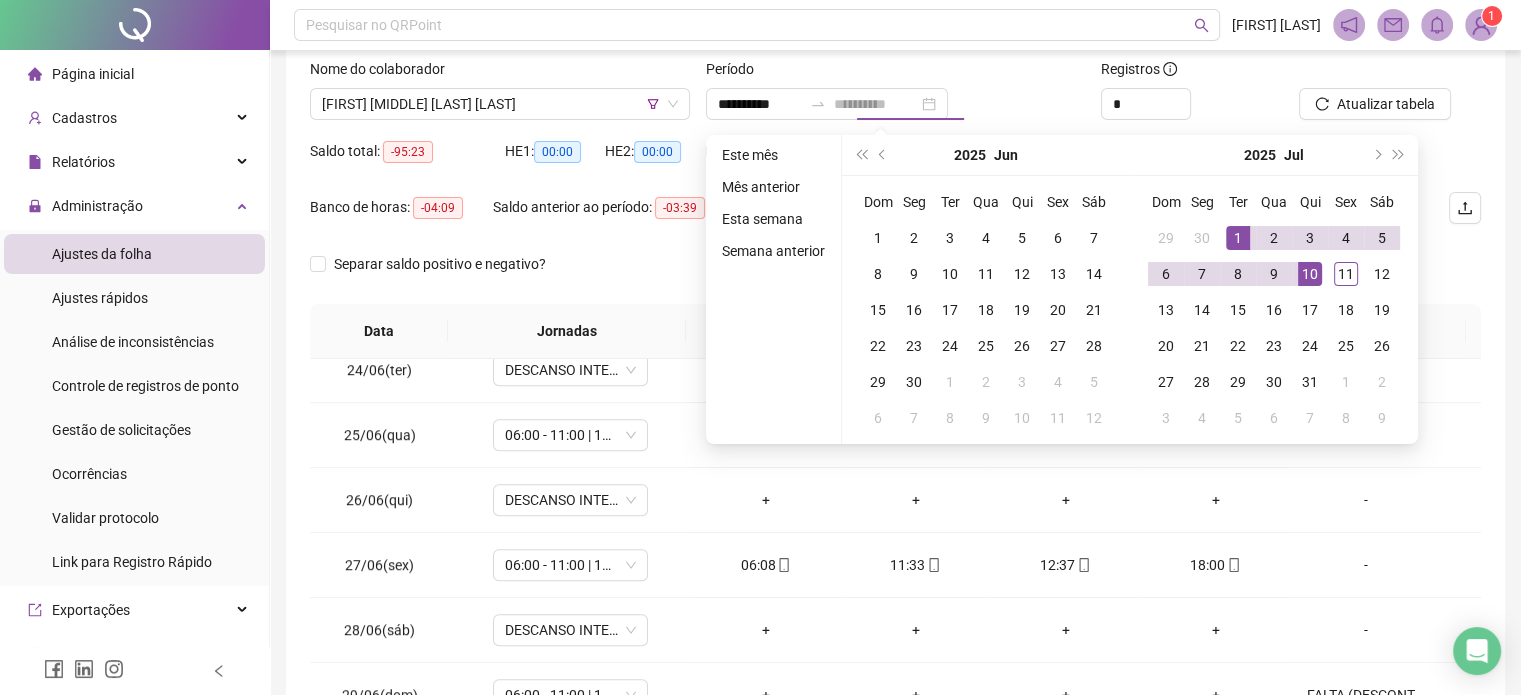 drag, startPoint x: 1316, startPoint y: 282, endPoint x: 1321, endPoint y: 257, distance: 25.495098 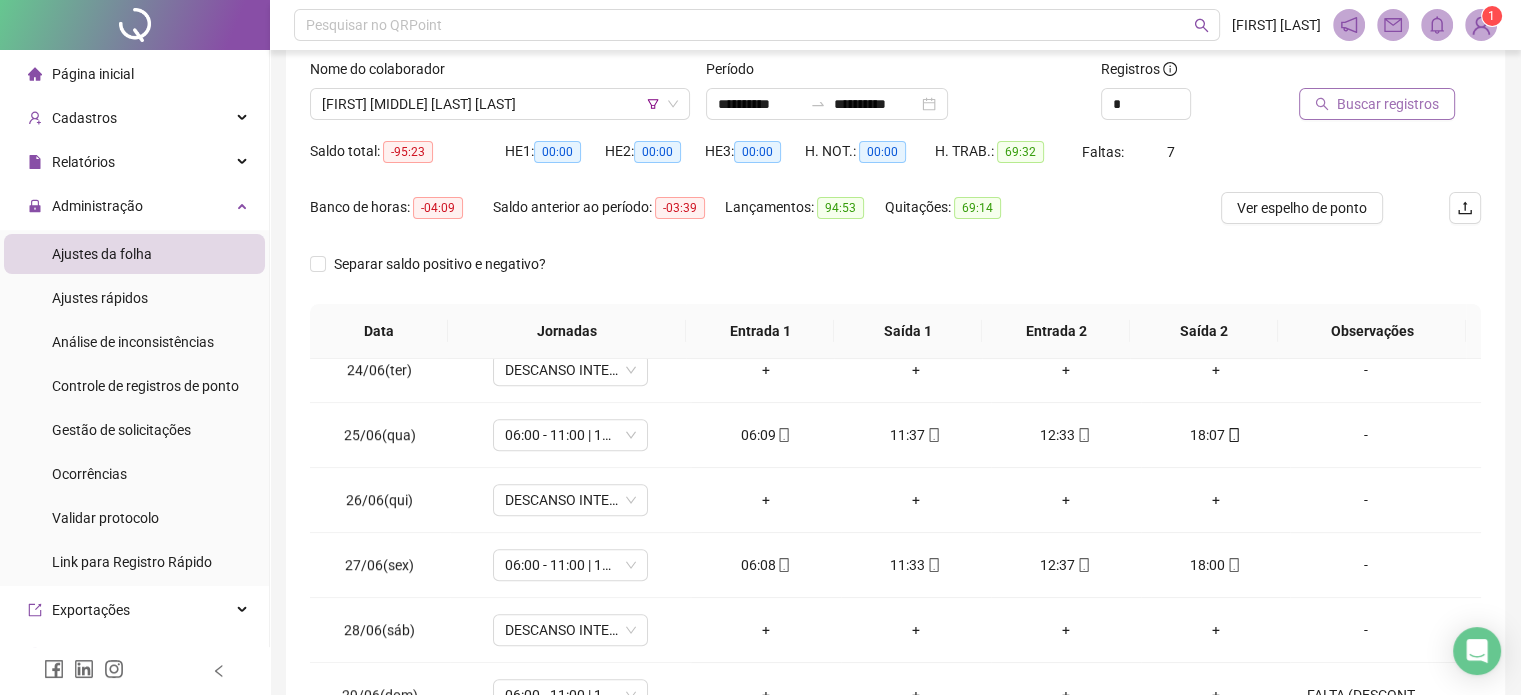 click on "Buscar registros" at bounding box center (1388, 104) 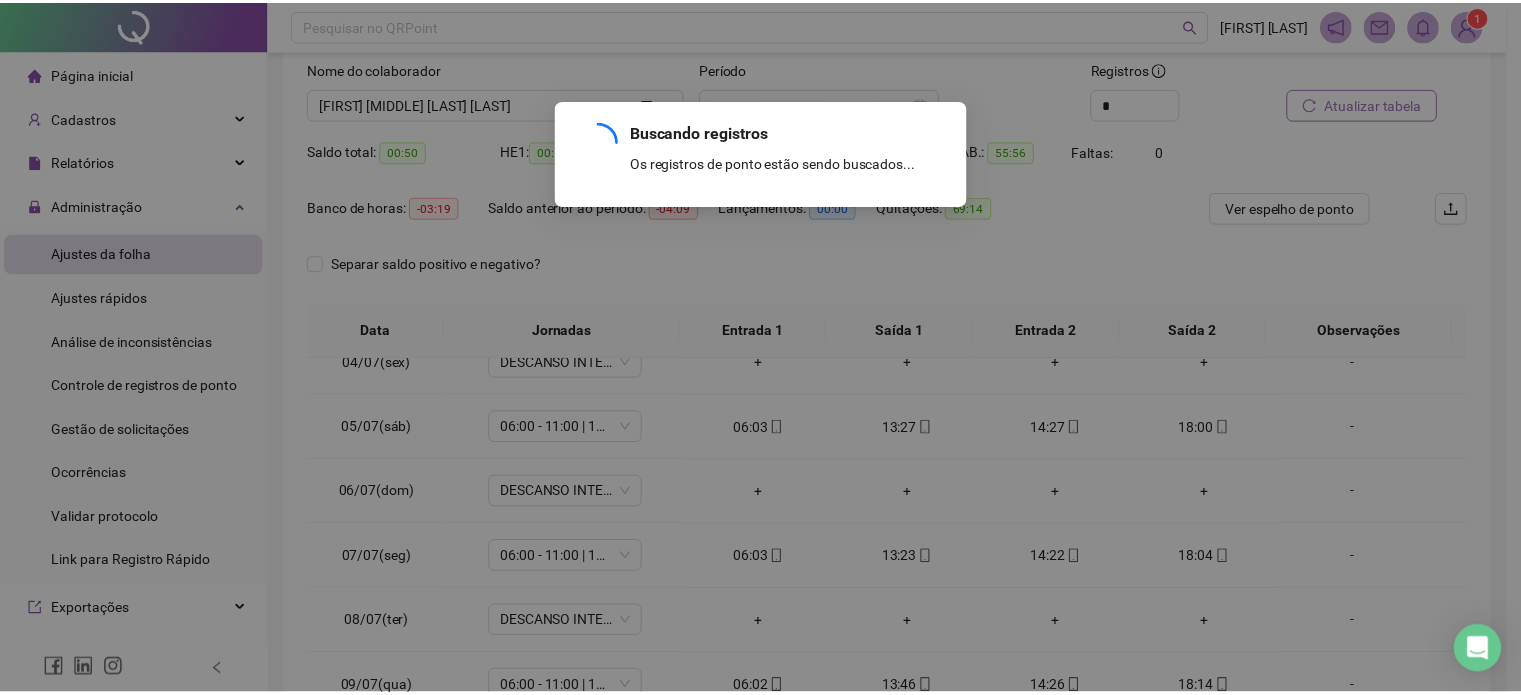 scroll, scrollTop: 220, scrollLeft: 0, axis: vertical 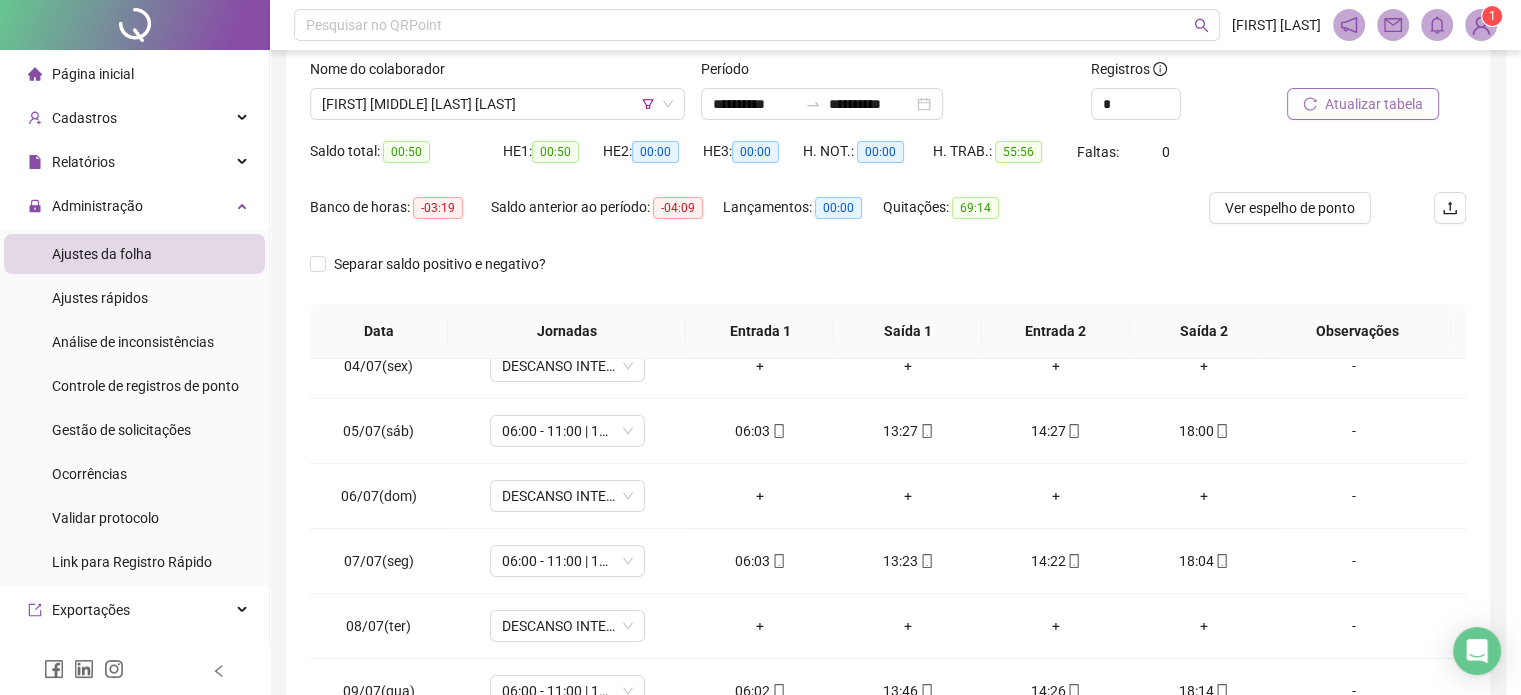 click on "[FIRST] [LAST]" at bounding box center [497, 104] 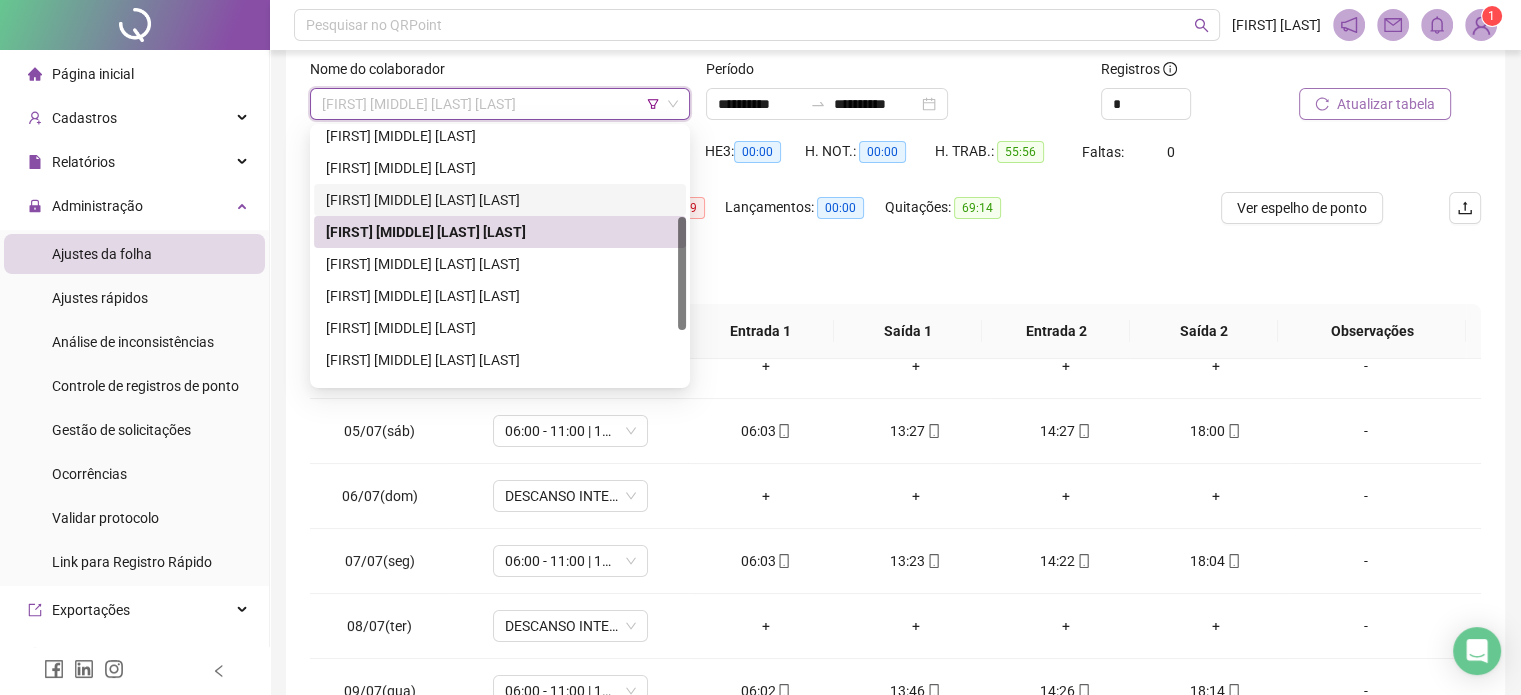 click on "FRANCISCO LEONARDO ALVES OLIMPIO DO NASCIMENTO" at bounding box center [500, 200] 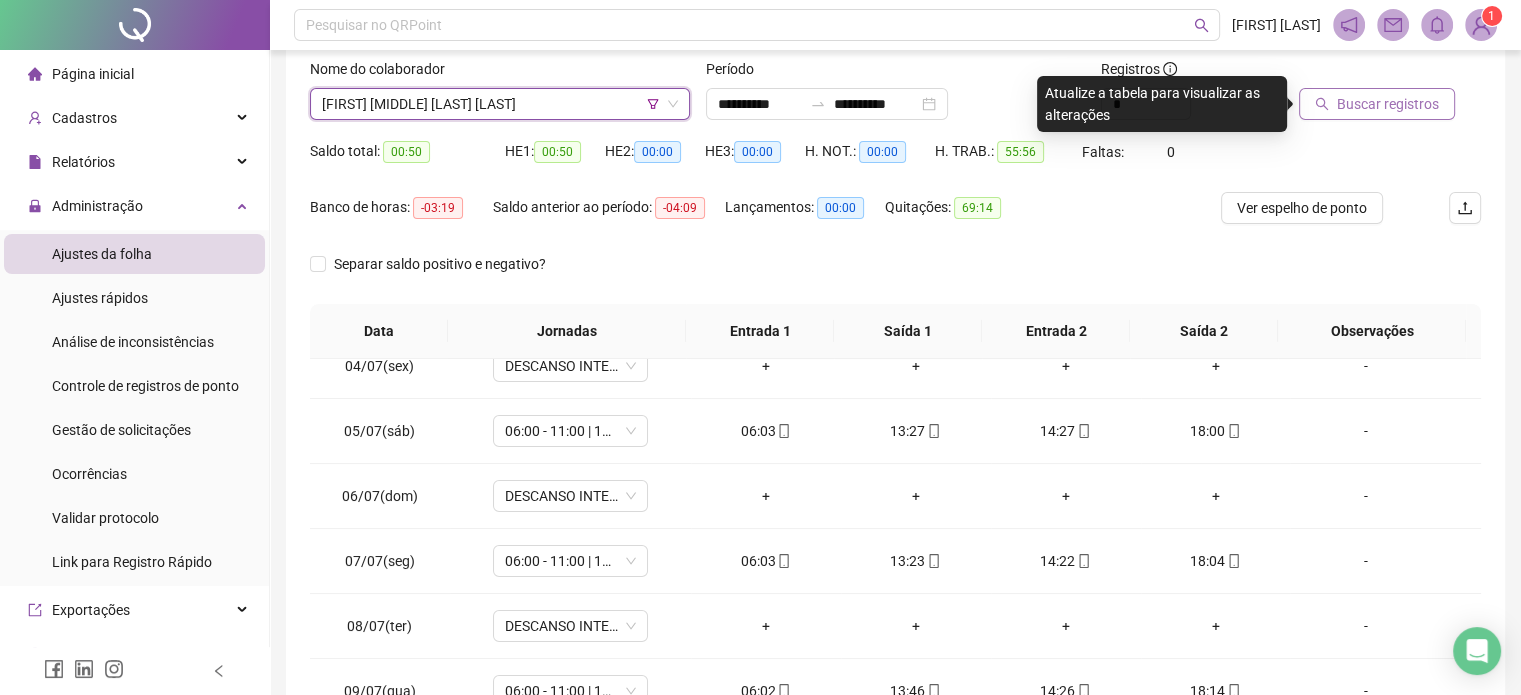 click on "Buscar registros" at bounding box center (1388, 104) 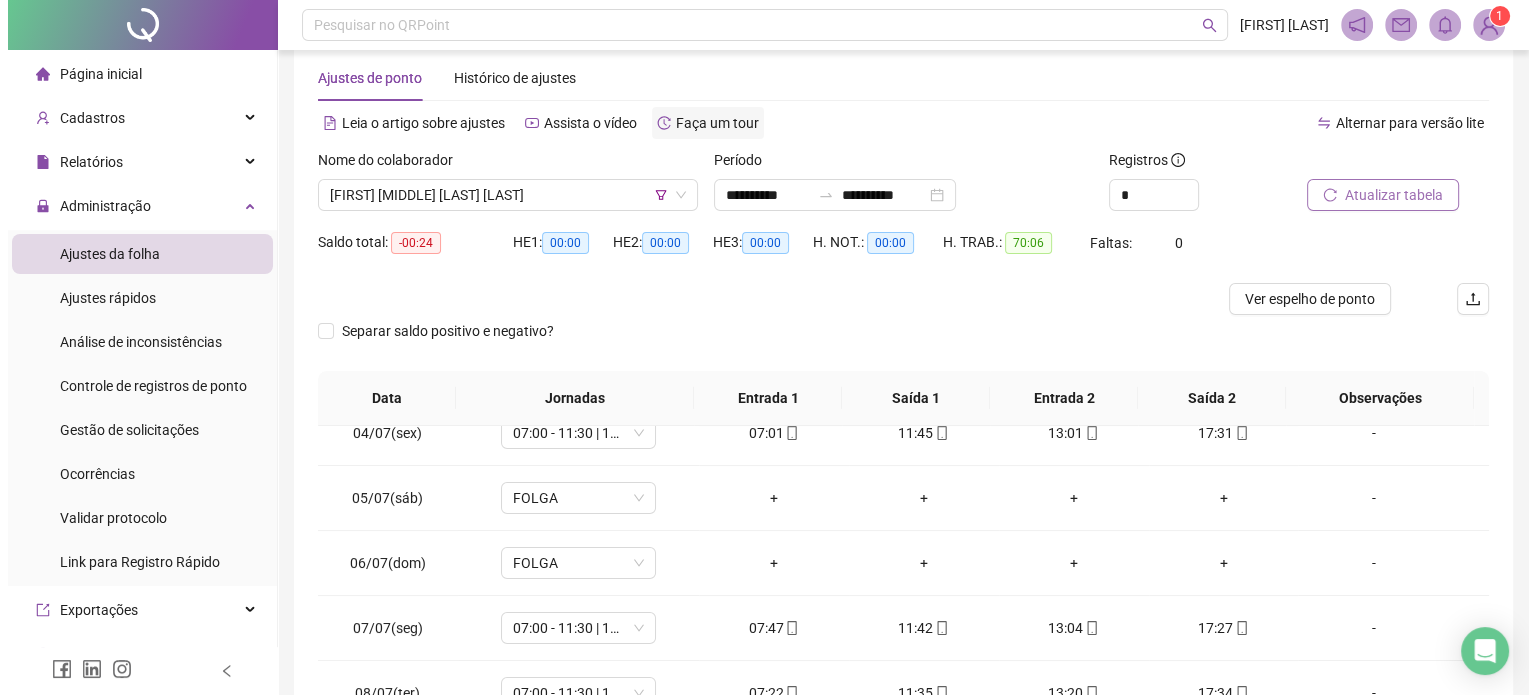 scroll, scrollTop: 2, scrollLeft: 0, axis: vertical 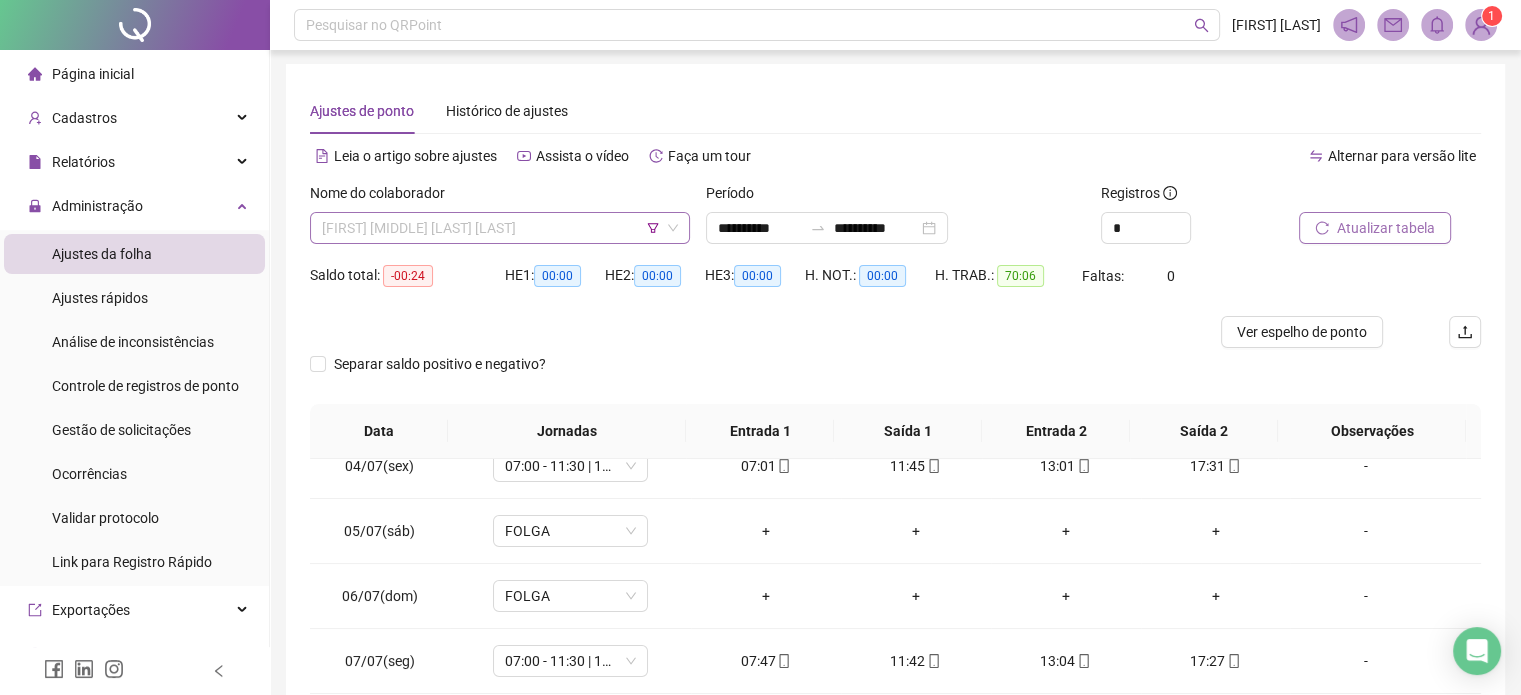 click on "FRANCISCO LEONARDO ALVES OLIMPIO DO NASCIMENTO" at bounding box center (500, 228) 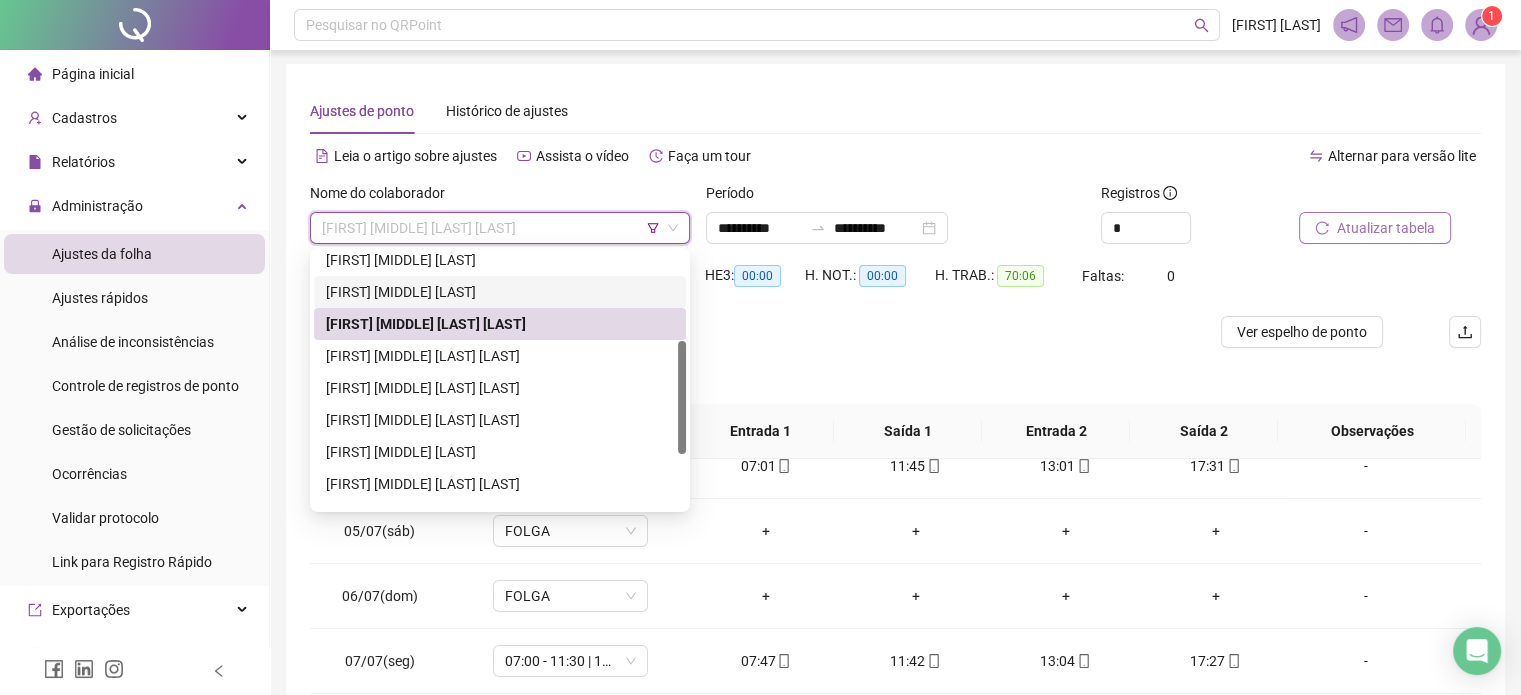 click on "FELIPE BENEDITO DE ARAUJO" at bounding box center [500, 292] 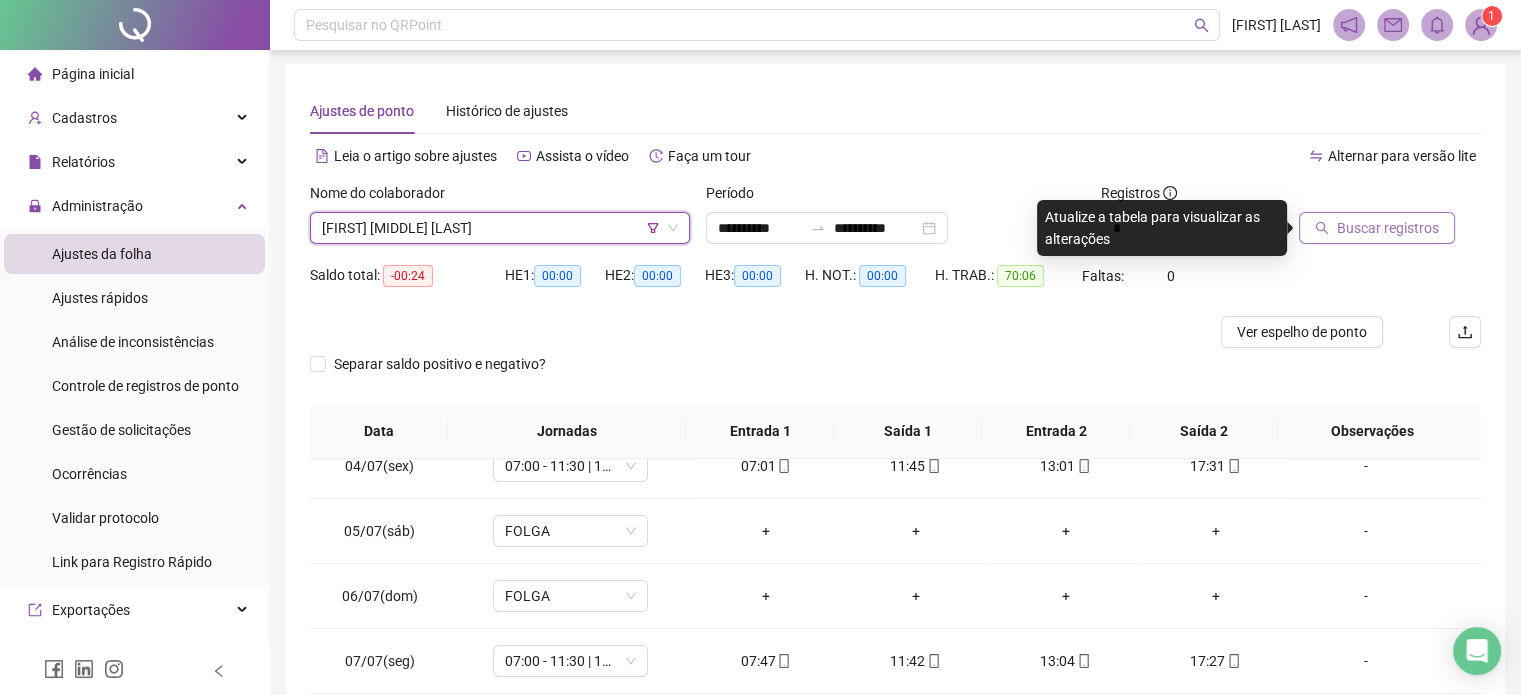 click on "Buscar registros" at bounding box center [1388, 228] 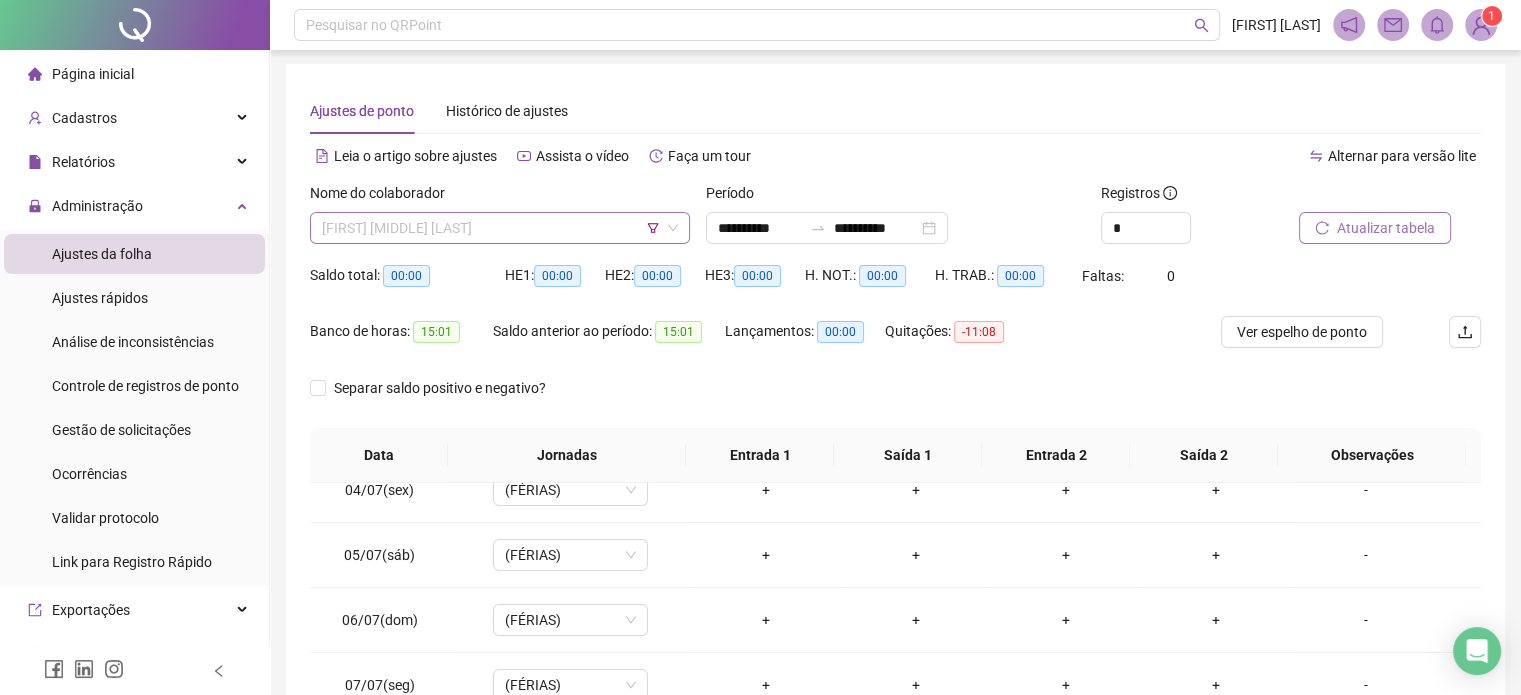 click on "FELIPE BENEDITO DE ARAUJO" at bounding box center (500, 228) 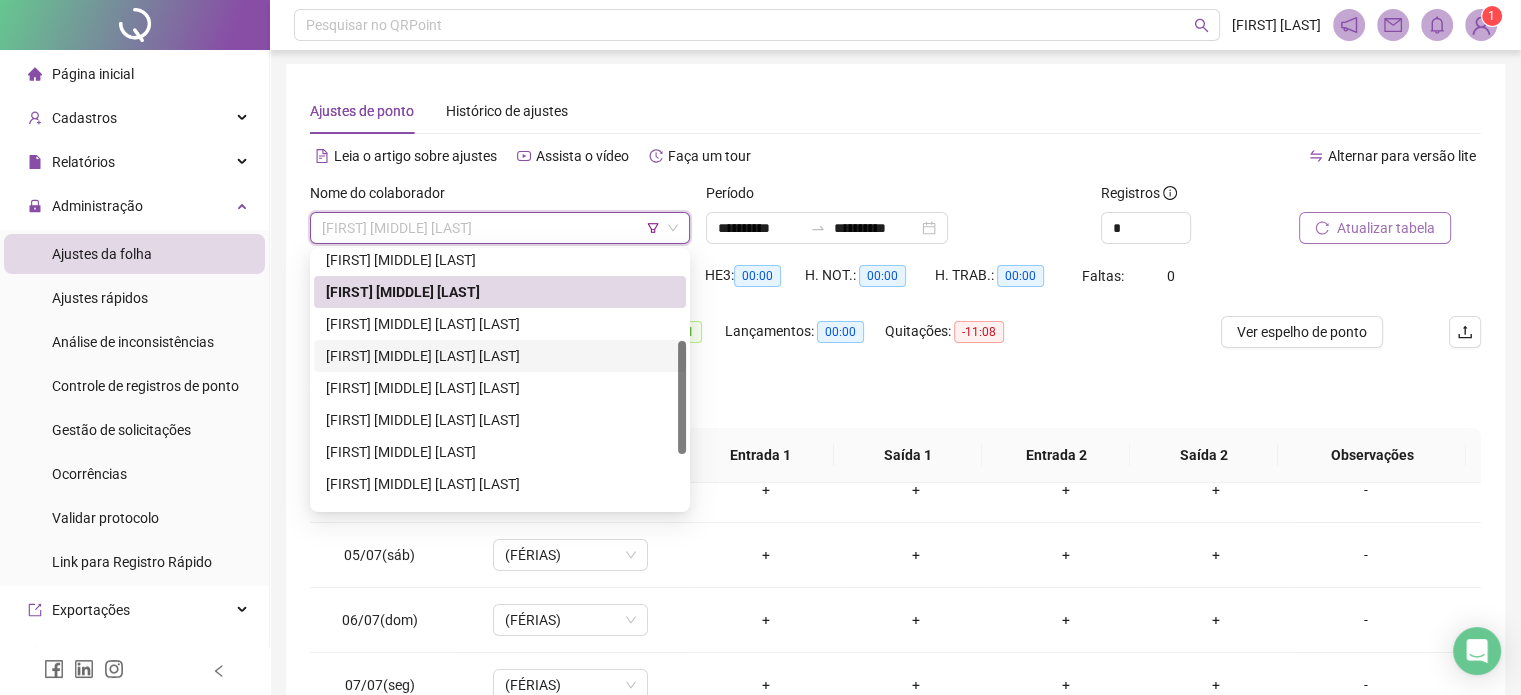 click on "[FIRST] [LAST]" at bounding box center [500, 356] 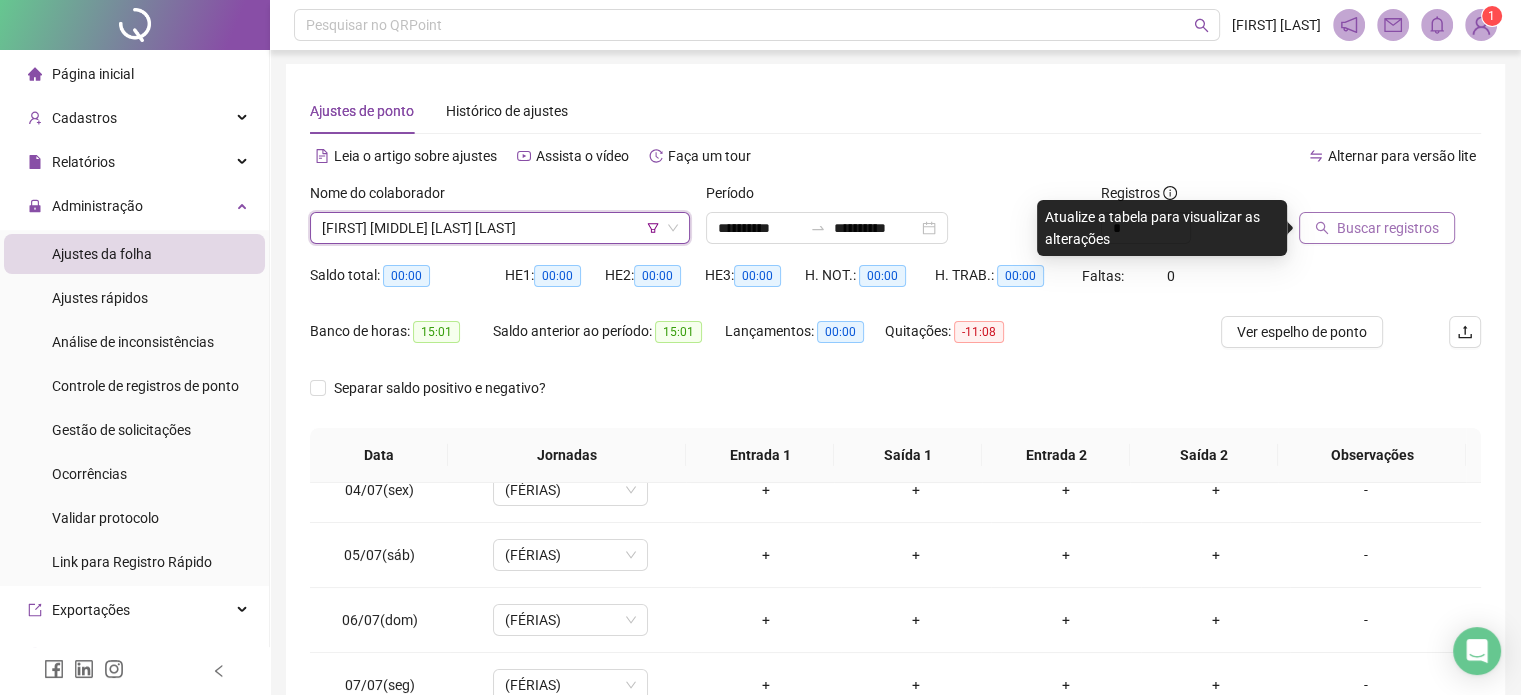 click on "Buscar registros" at bounding box center [1377, 228] 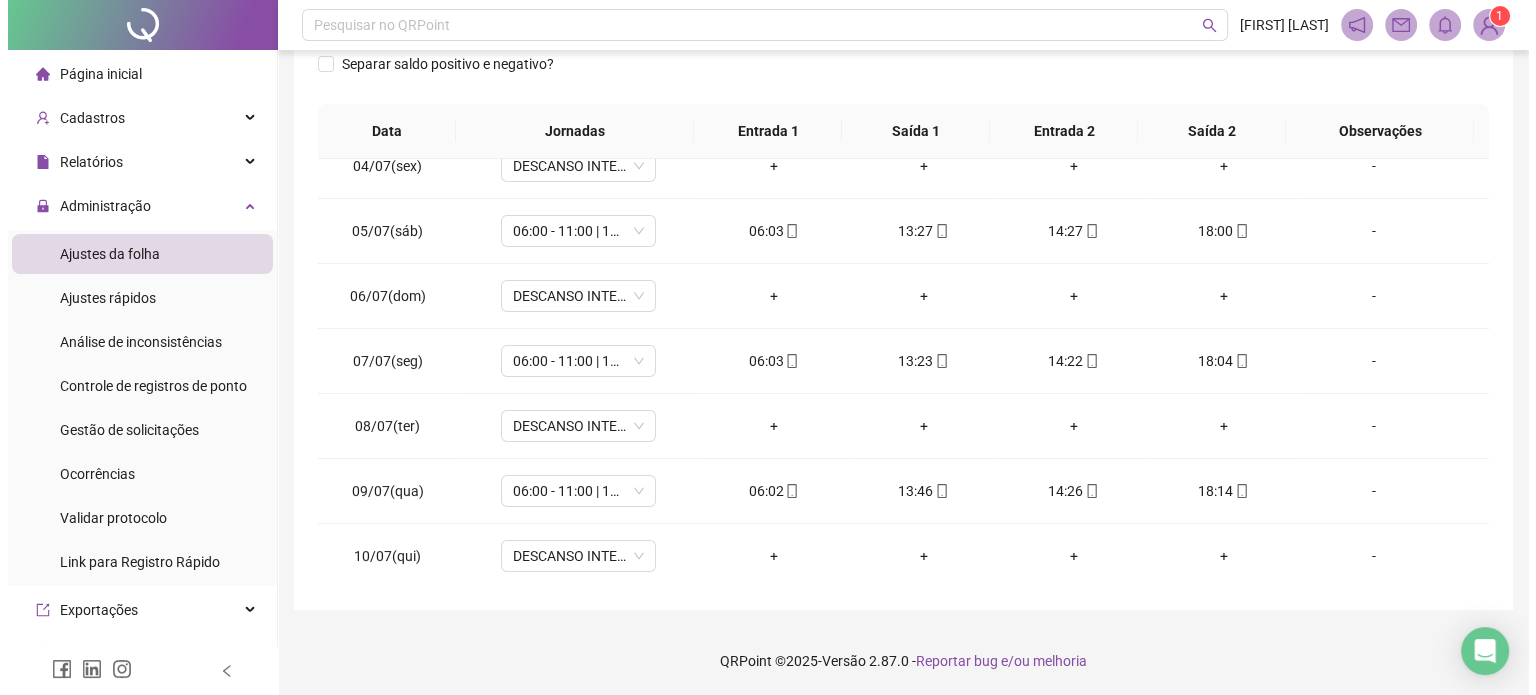 scroll, scrollTop: 126, scrollLeft: 0, axis: vertical 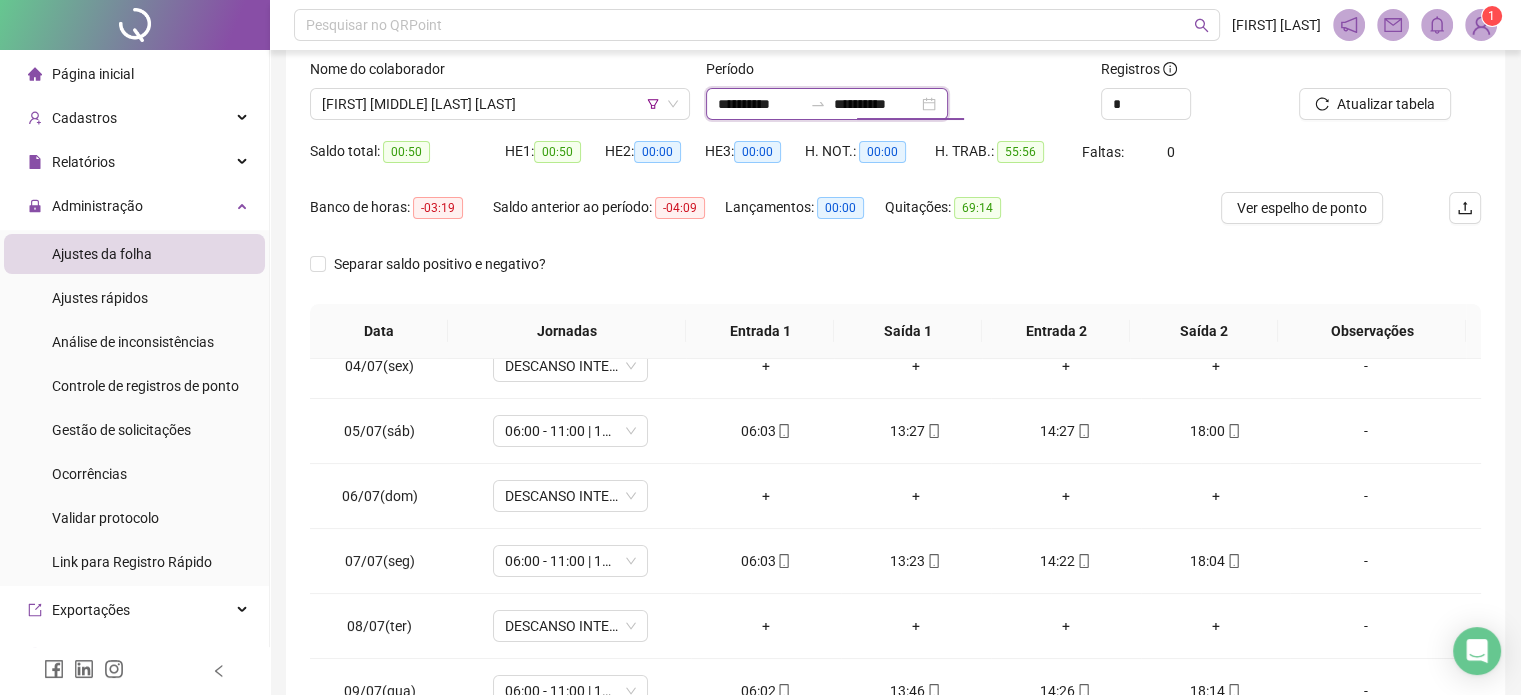 click on "**********" at bounding box center [876, 104] 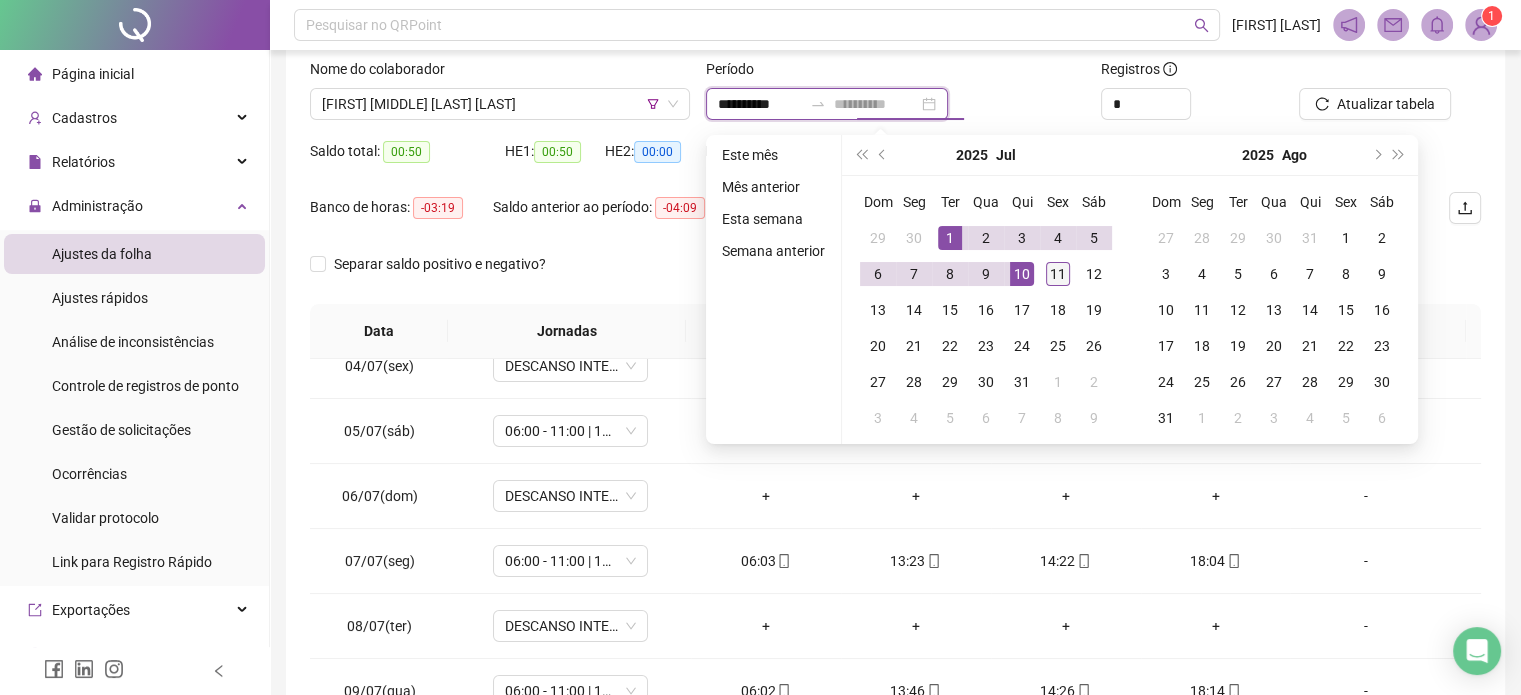 type on "**********" 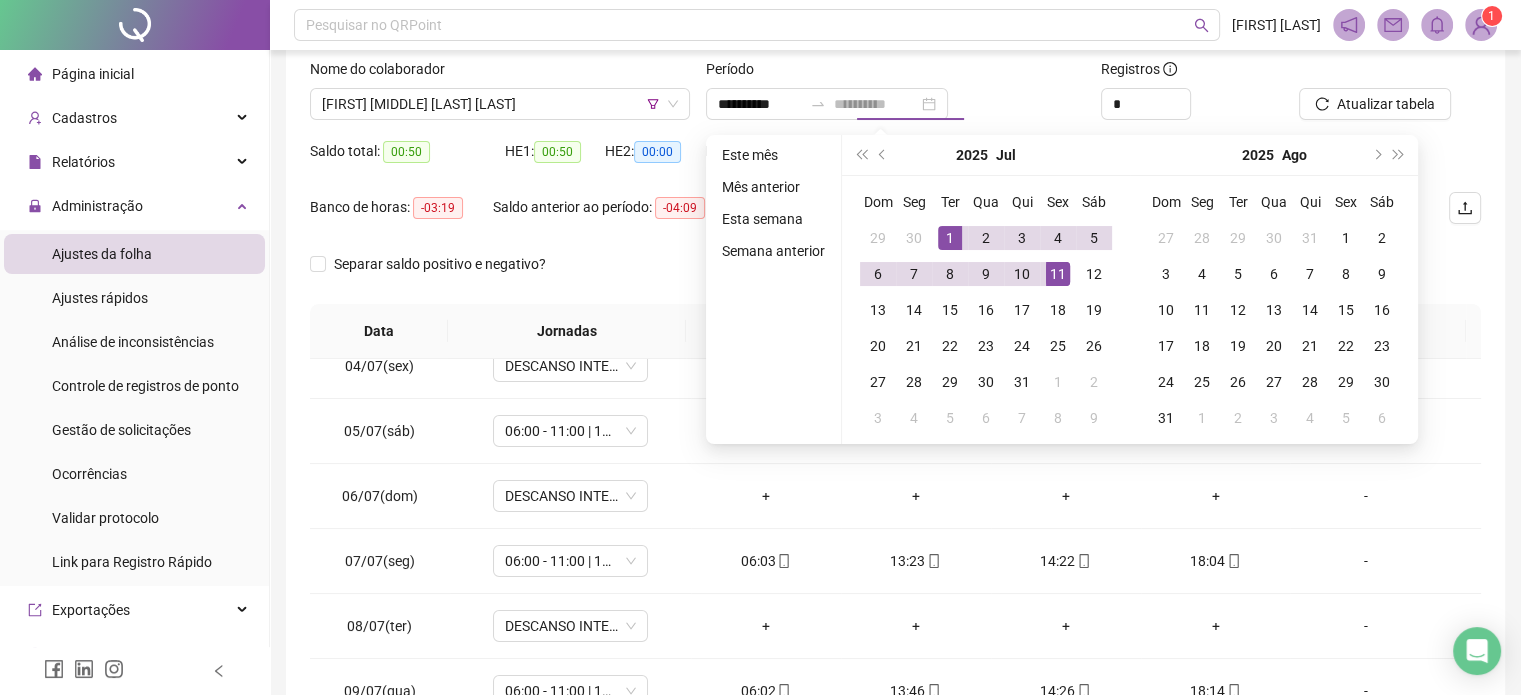 click on "11" at bounding box center (1058, 274) 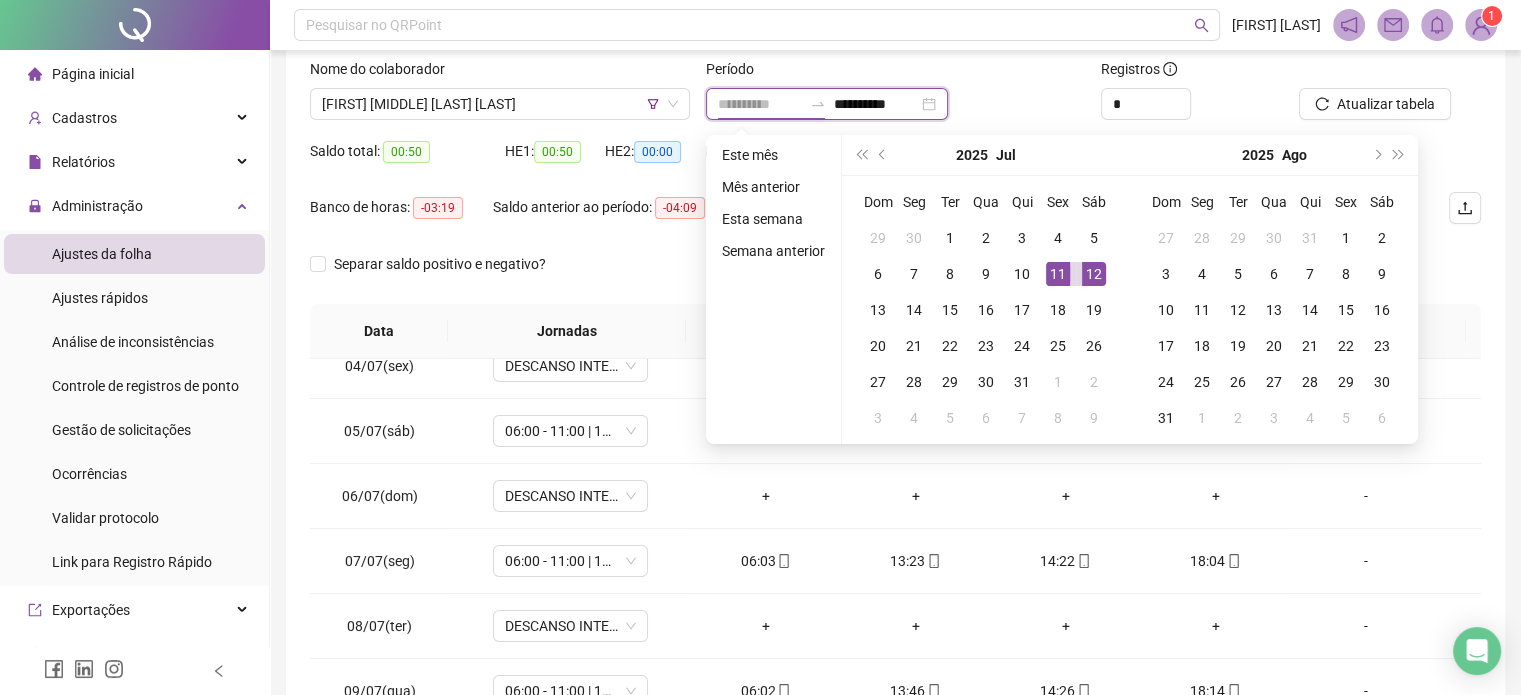 type on "**********" 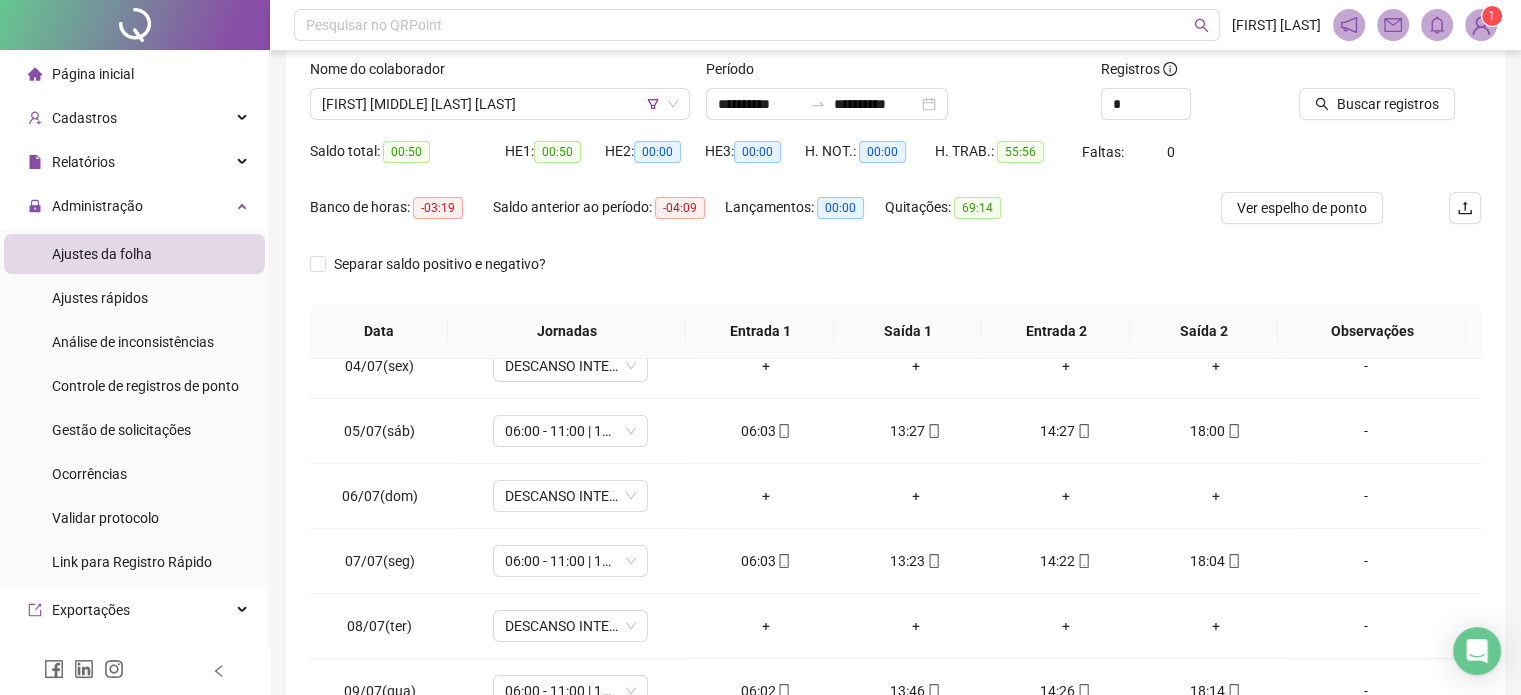 click on "Buscar registros" at bounding box center (1388, 104) 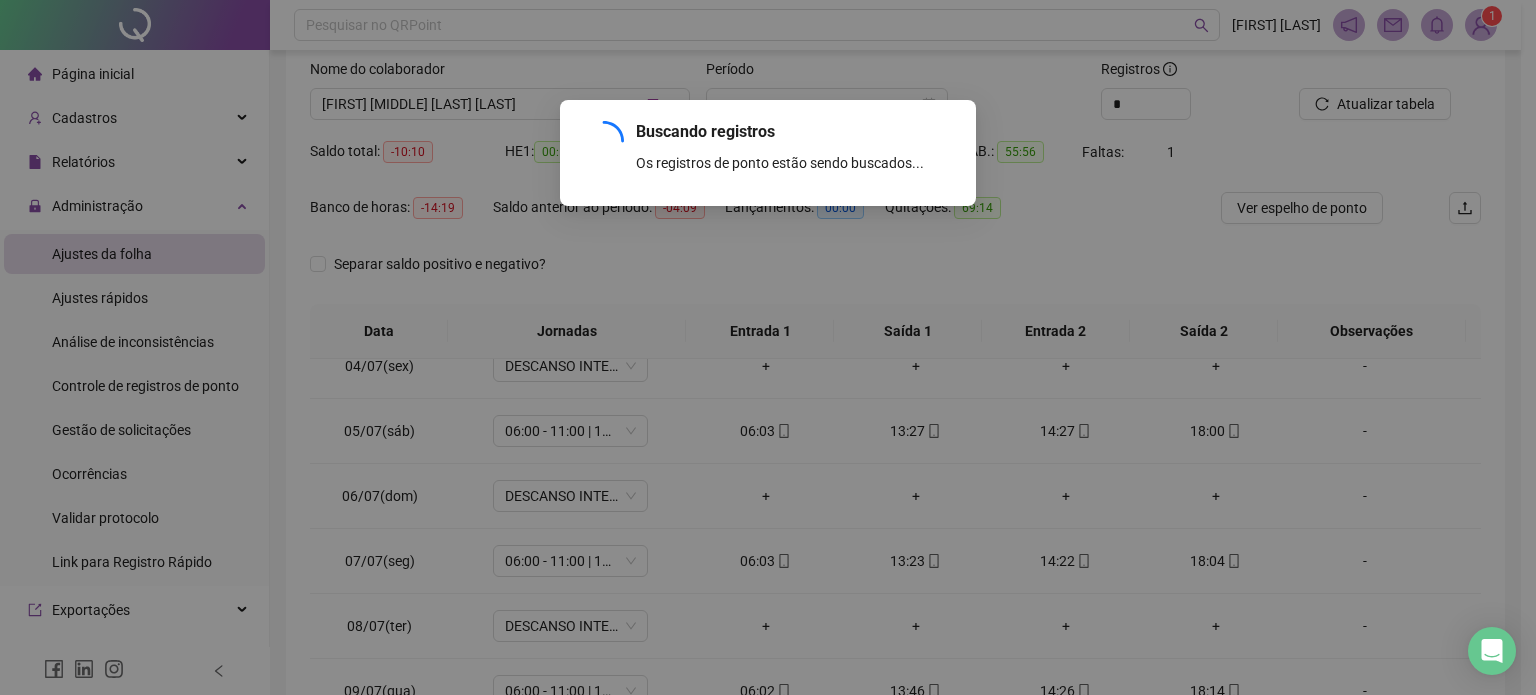 scroll, scrollTop: 285, scrollLeft: 0, axis: vertical 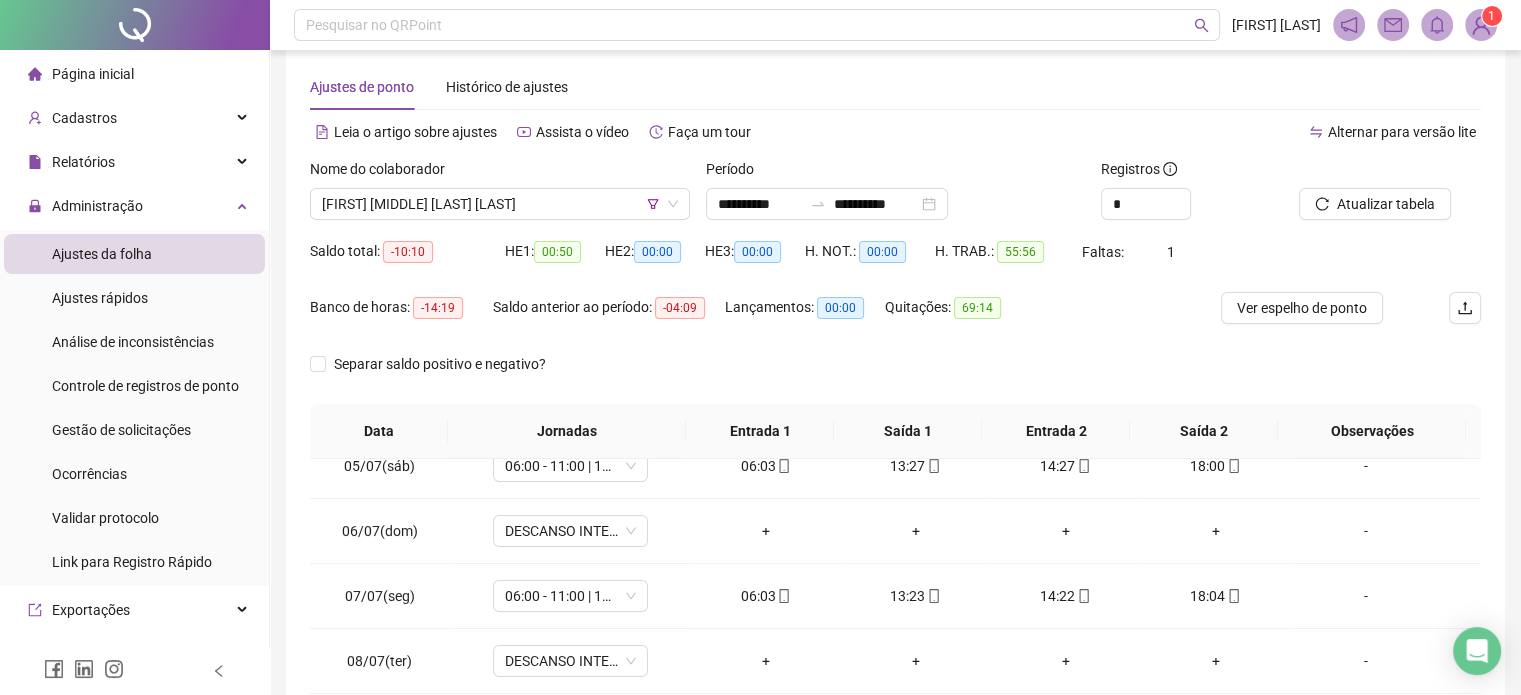 click on "**********" at bounding box center [896, 197] 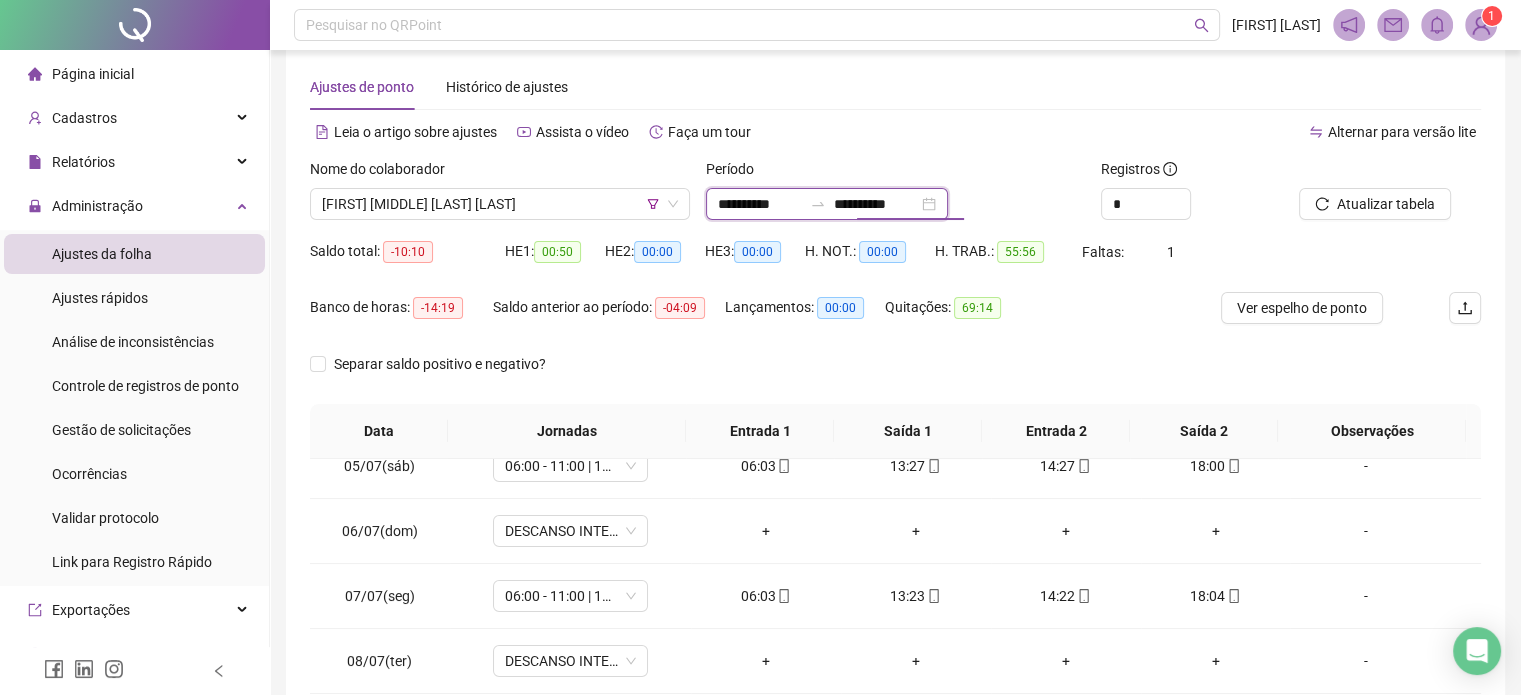 click on "**********" at bounding box center (876, 204) 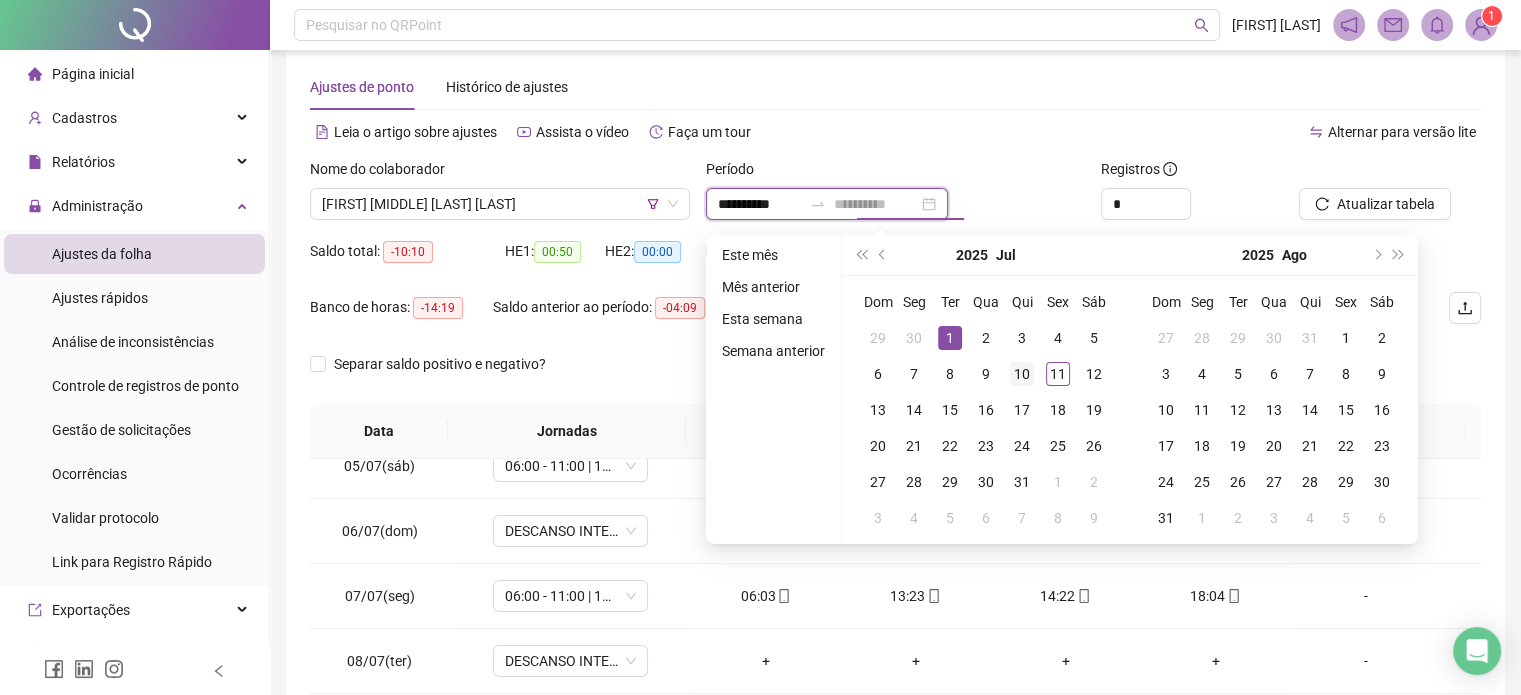 type on "**********" 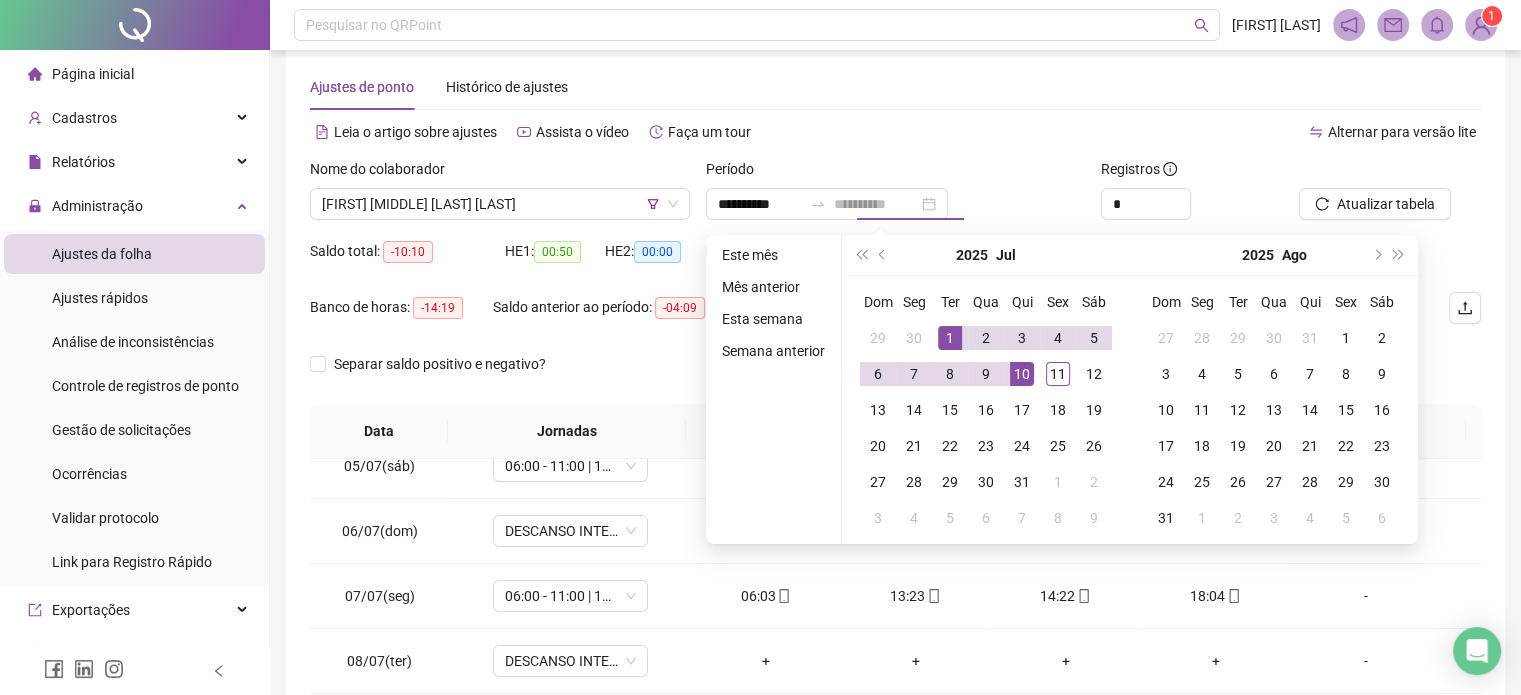 click on "10" at bounding box center [1022, 374] 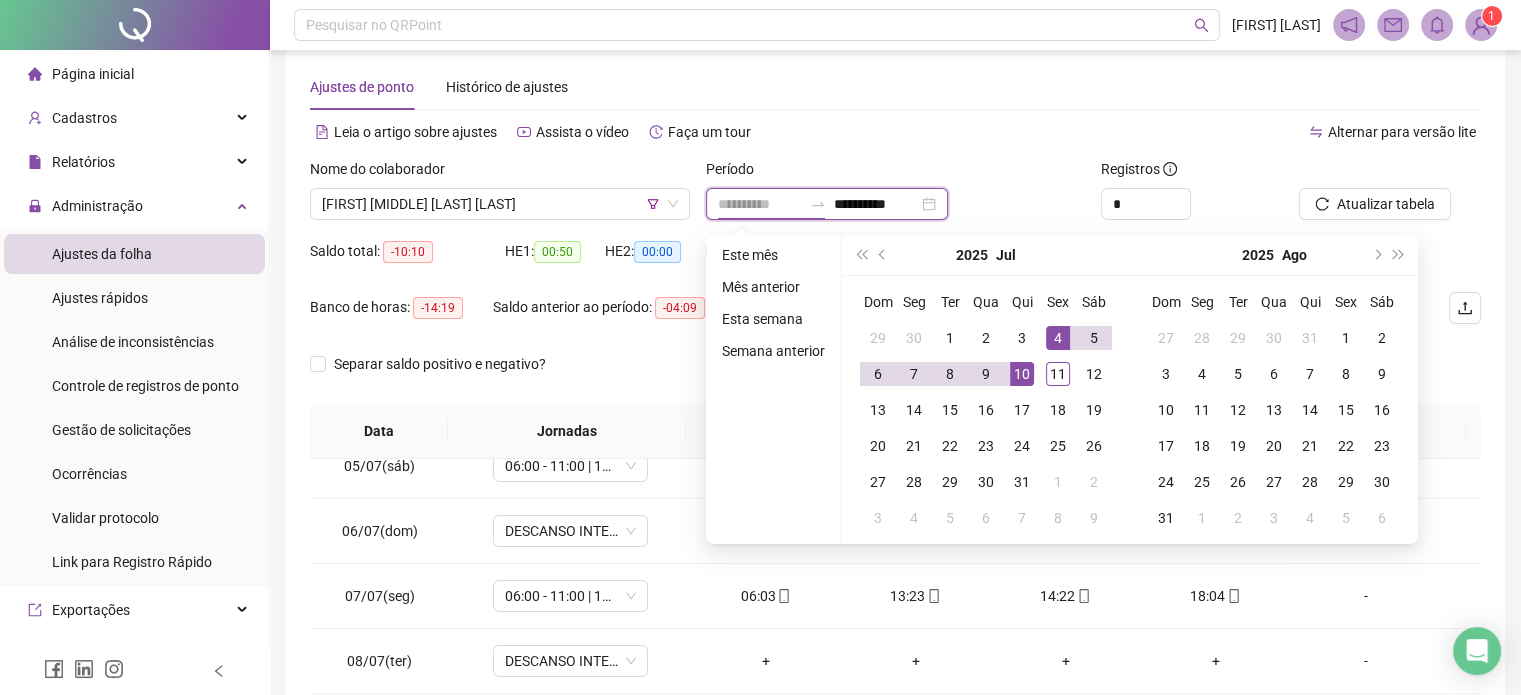 type on "**********" 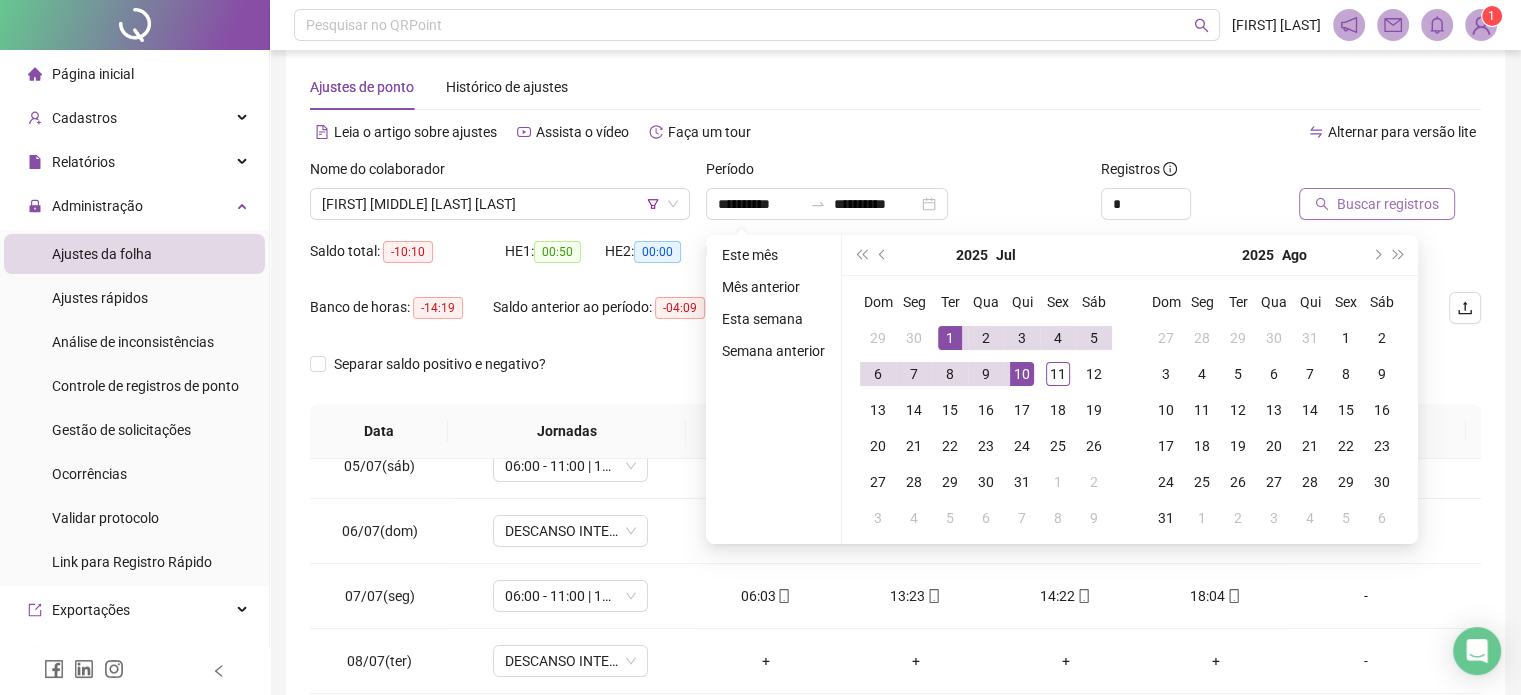 click on "Buscar registros" at bounding box center [1377, 204] 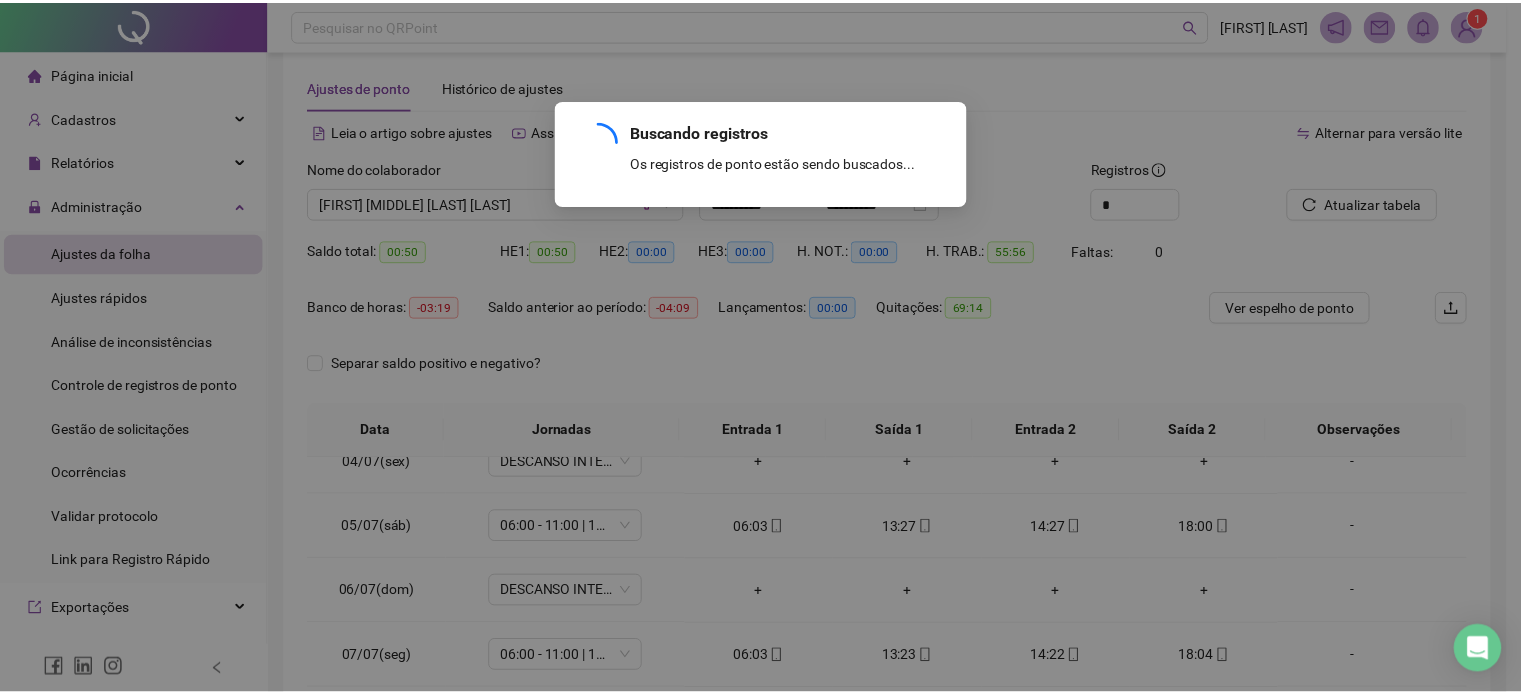 scroll, scrollTop: 220, scrollLeft: 0, axis: vertical 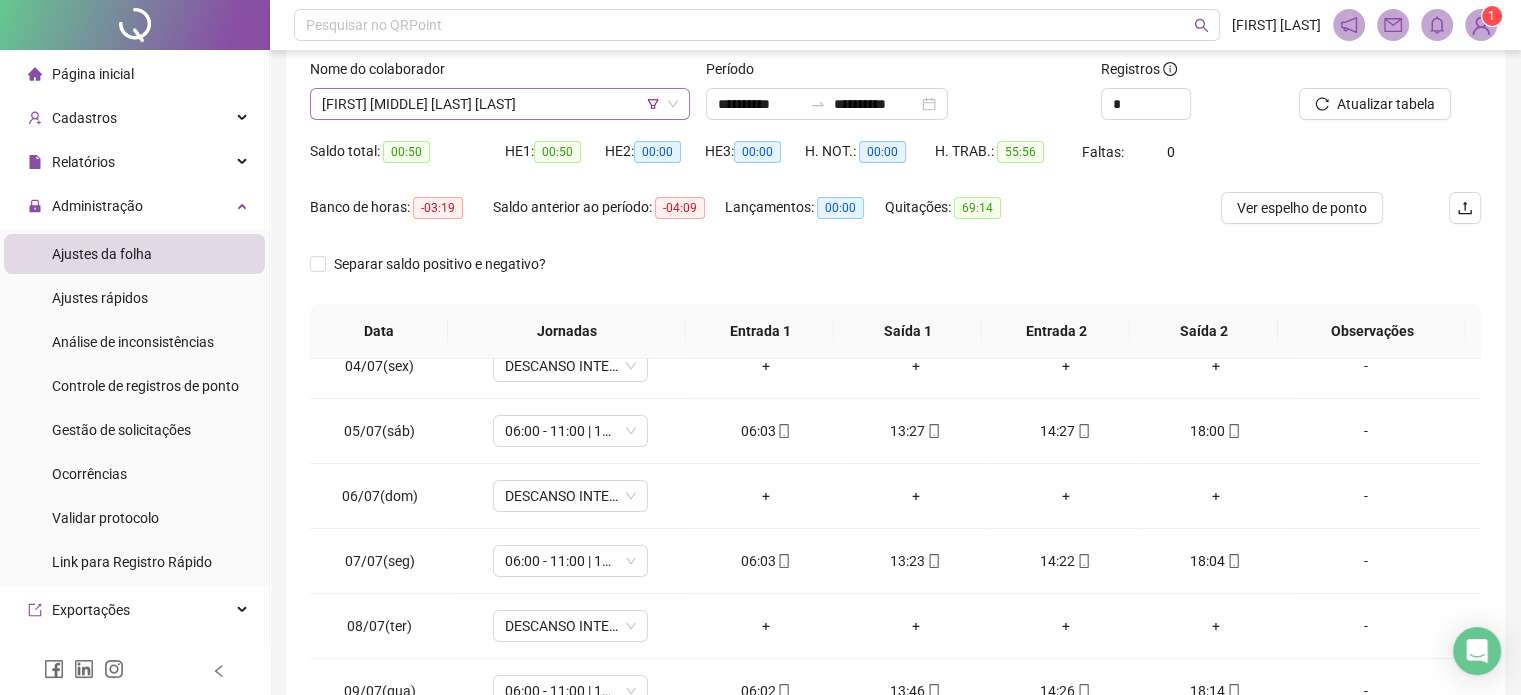 click on "[FIRST] [LAST]" at bounding box center (500, 104) 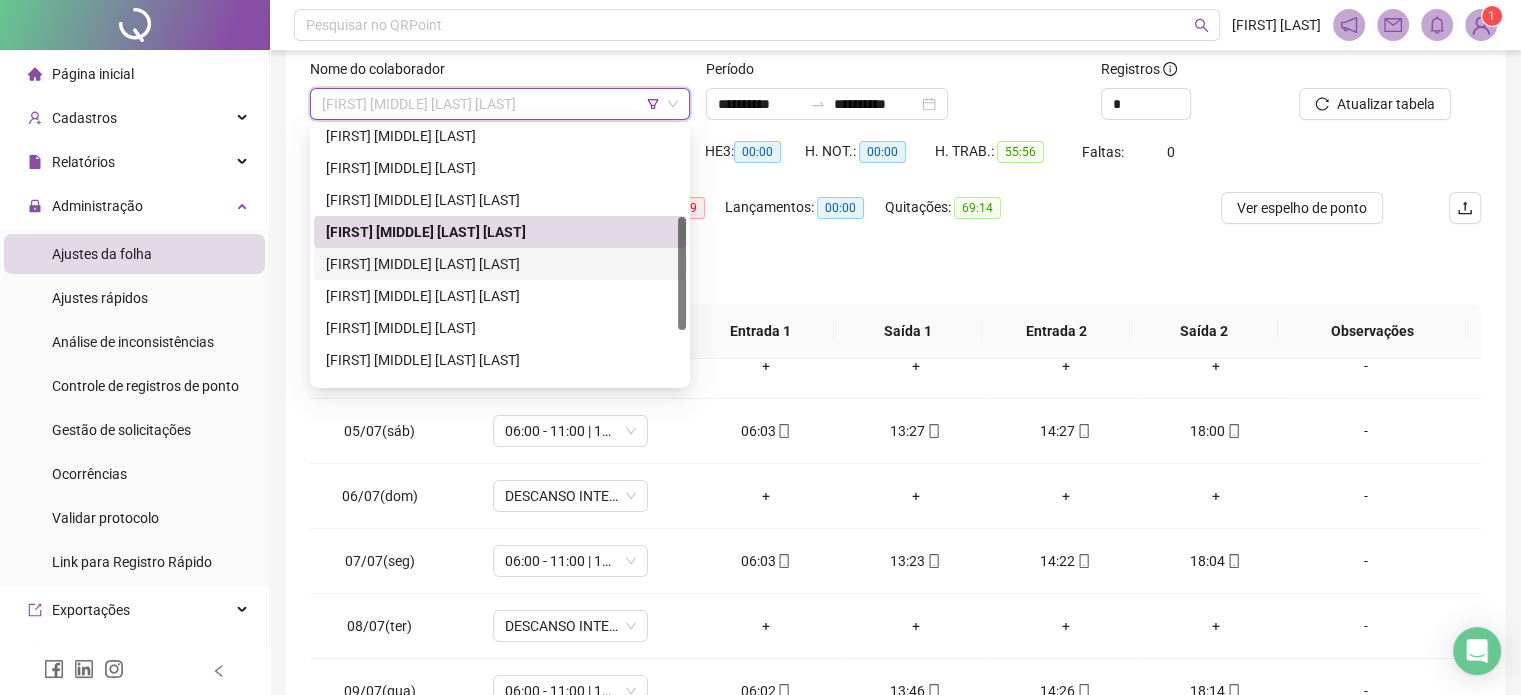 click on "[FIRST] [LAST]" at bounding box center (500, 264) 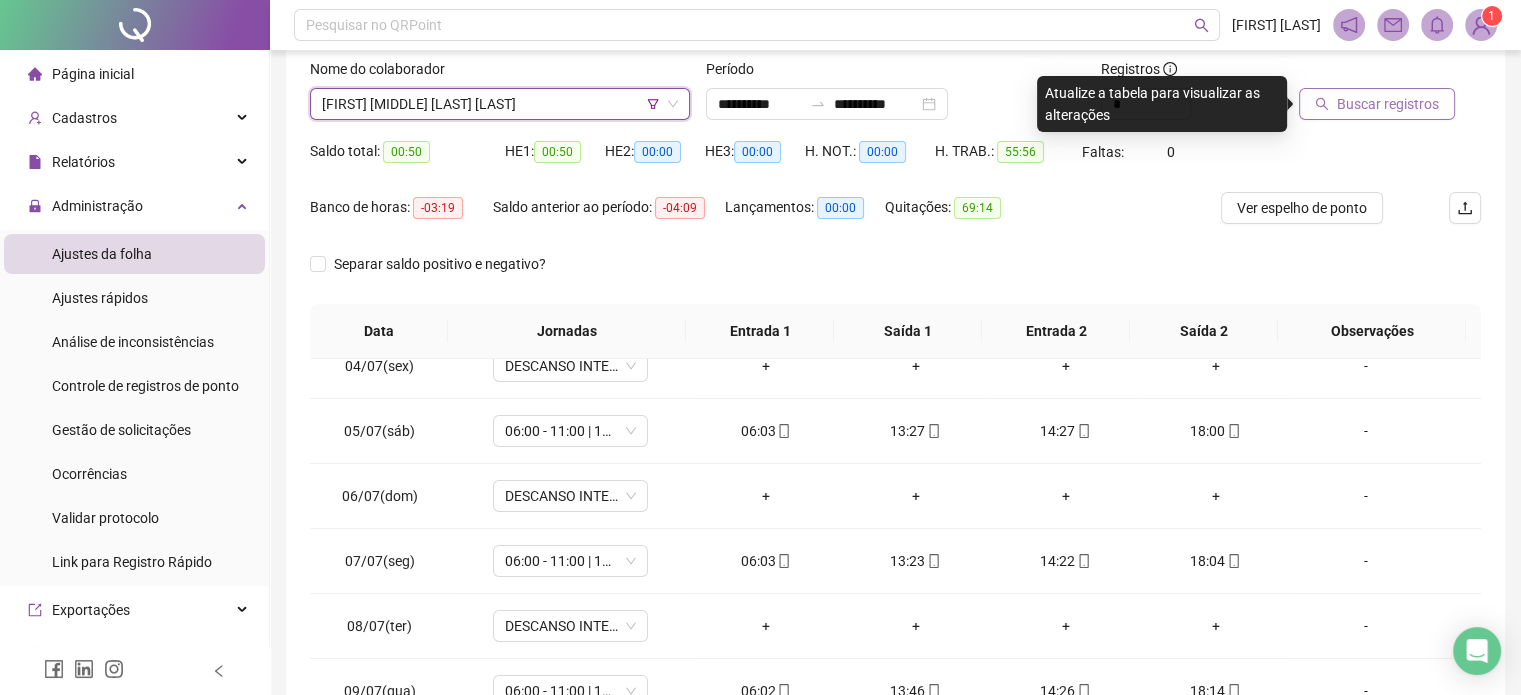 click on "Buscar registros" at bounding box center [1388, 104] 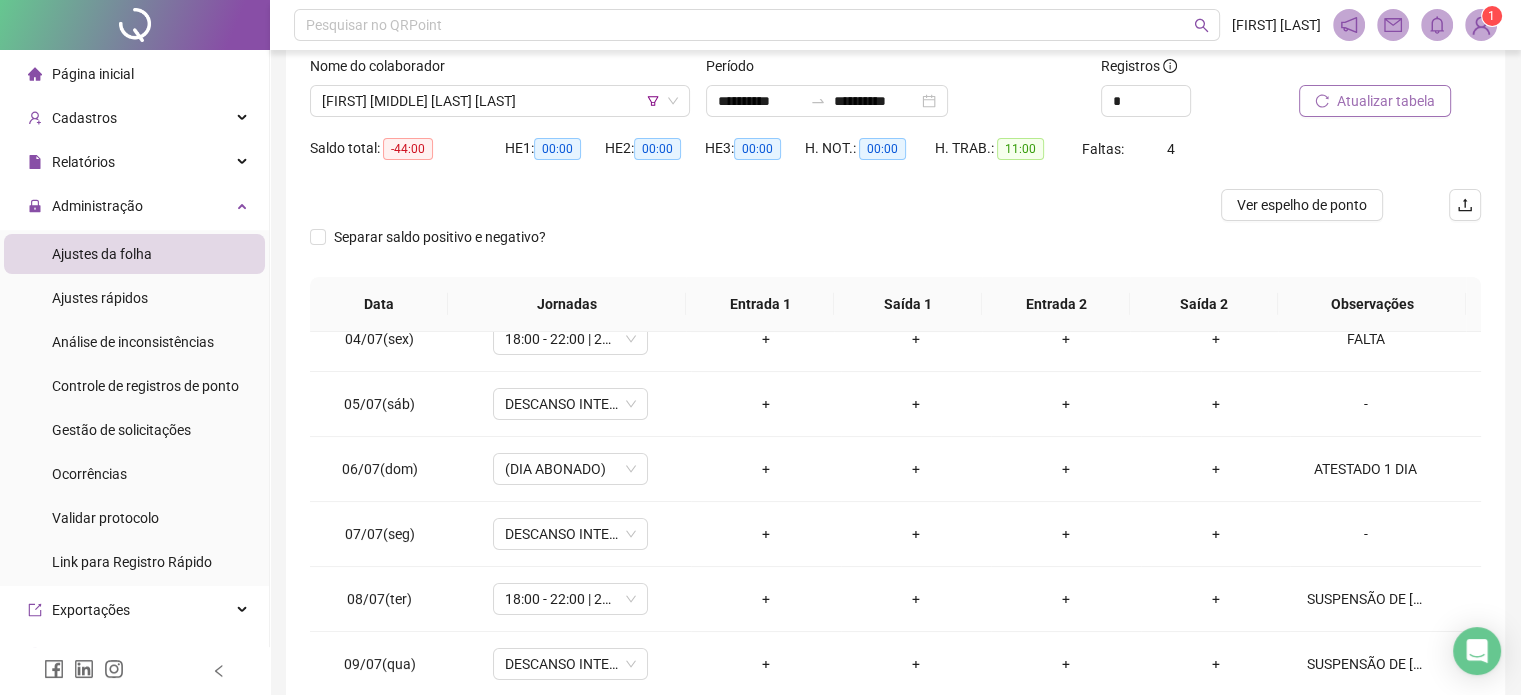 scroll, scrollTop: 302, scrollLeft: 0, axis: vertical 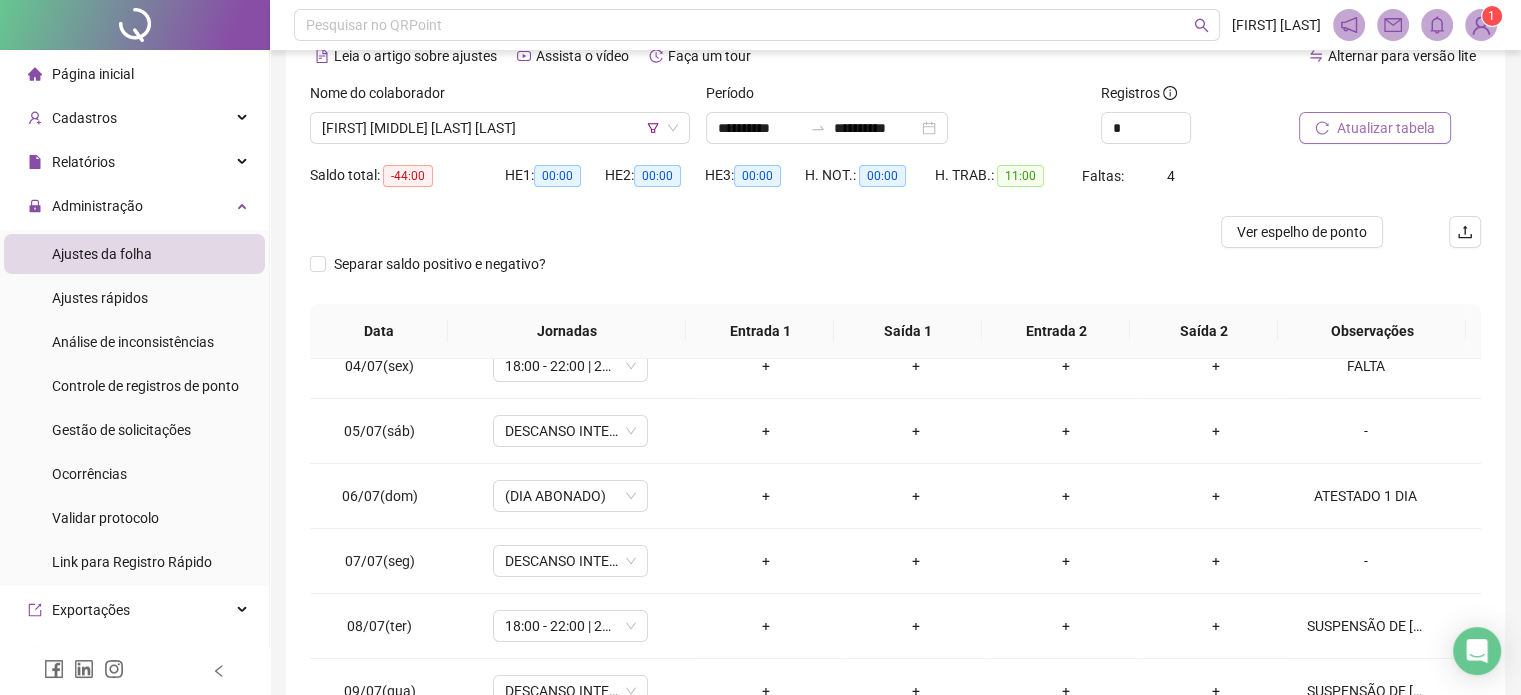 click on "HE 3:   00:00" at bounding box center (755, 176) 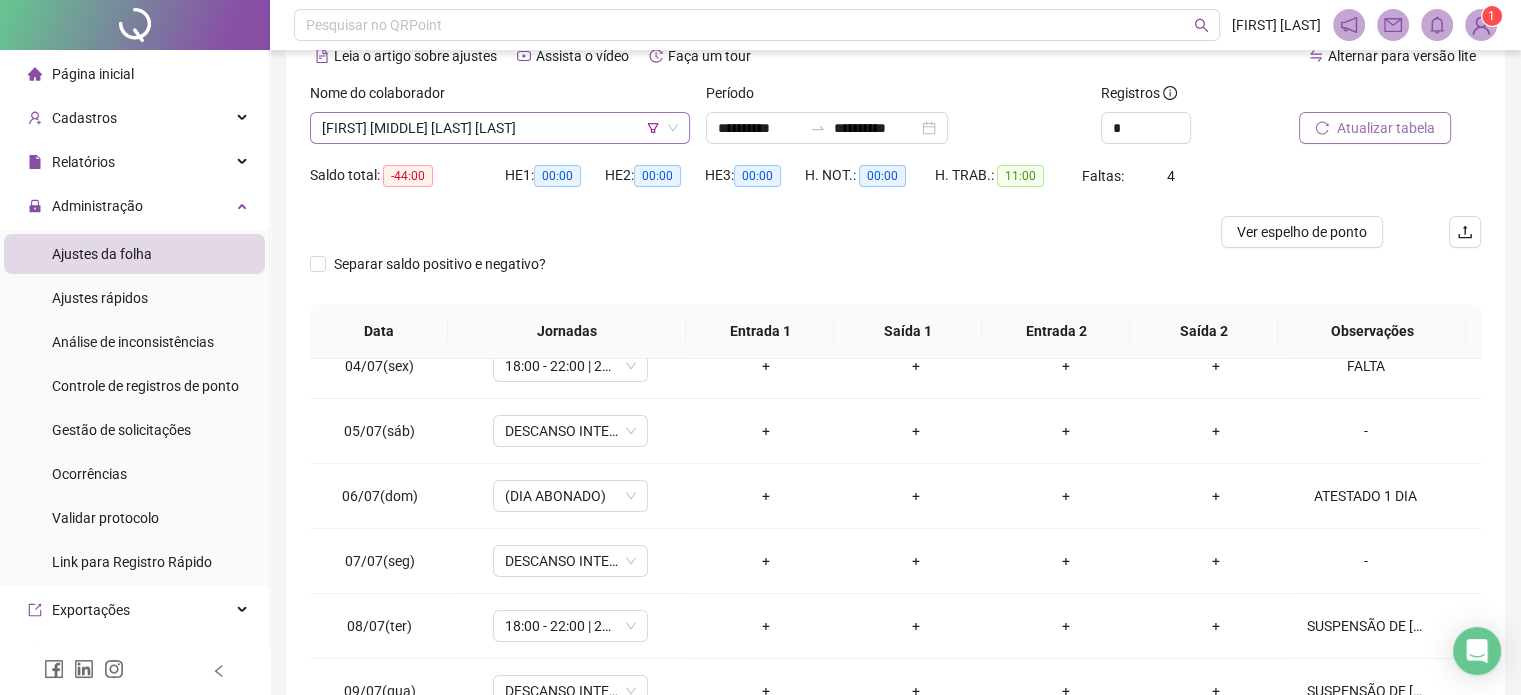 click on "[FIRST] [LAST]" at bounding box center (500, 128) 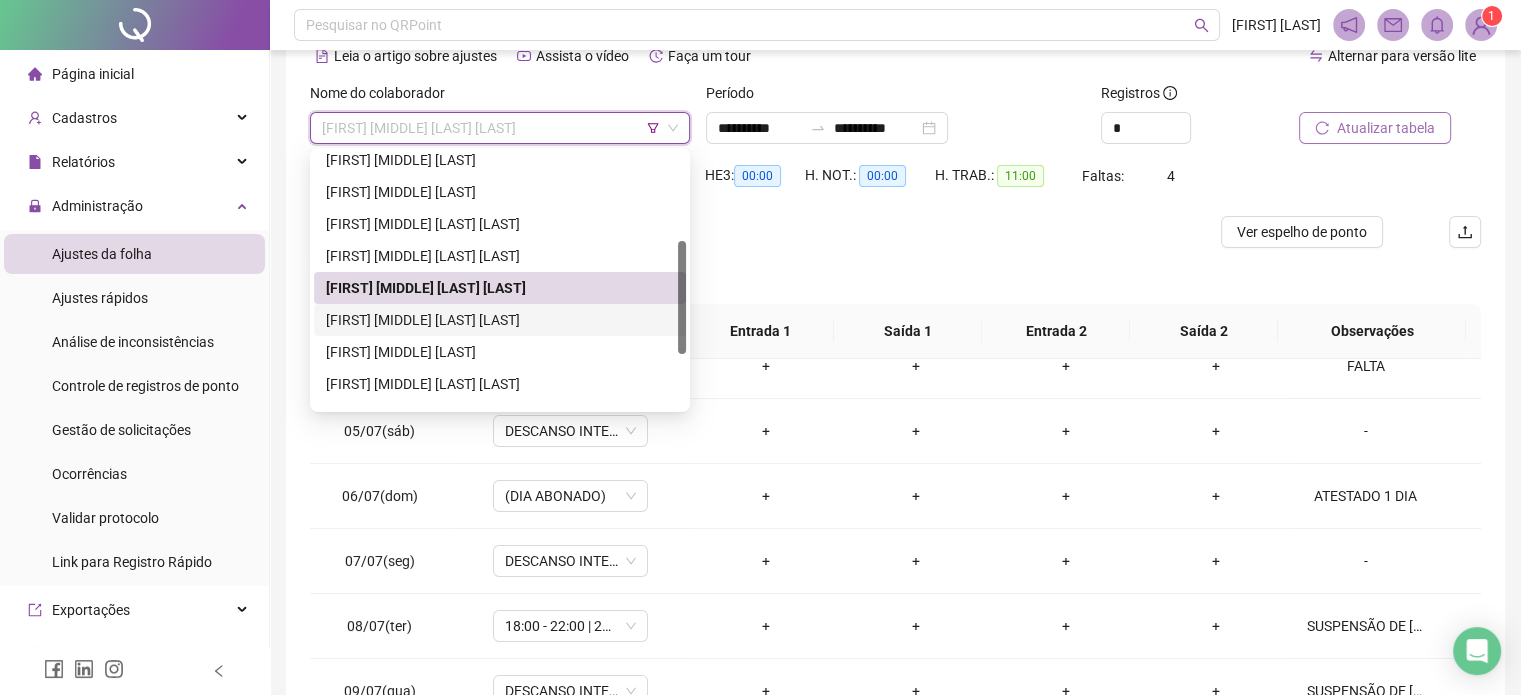 click on "[FIRST] [LAST]" at bounding box center (500, 320) 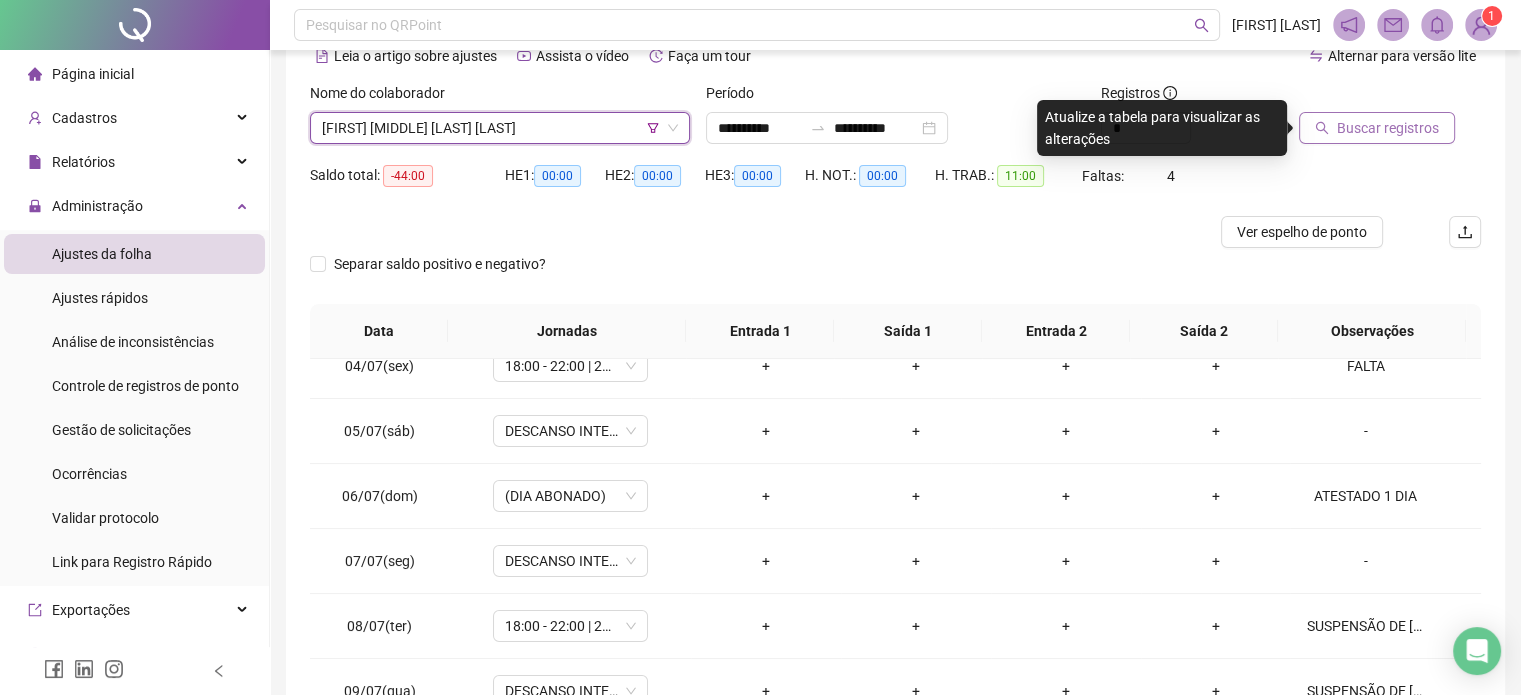 click on "Buscar registros" at bounding box center (1388, 128) 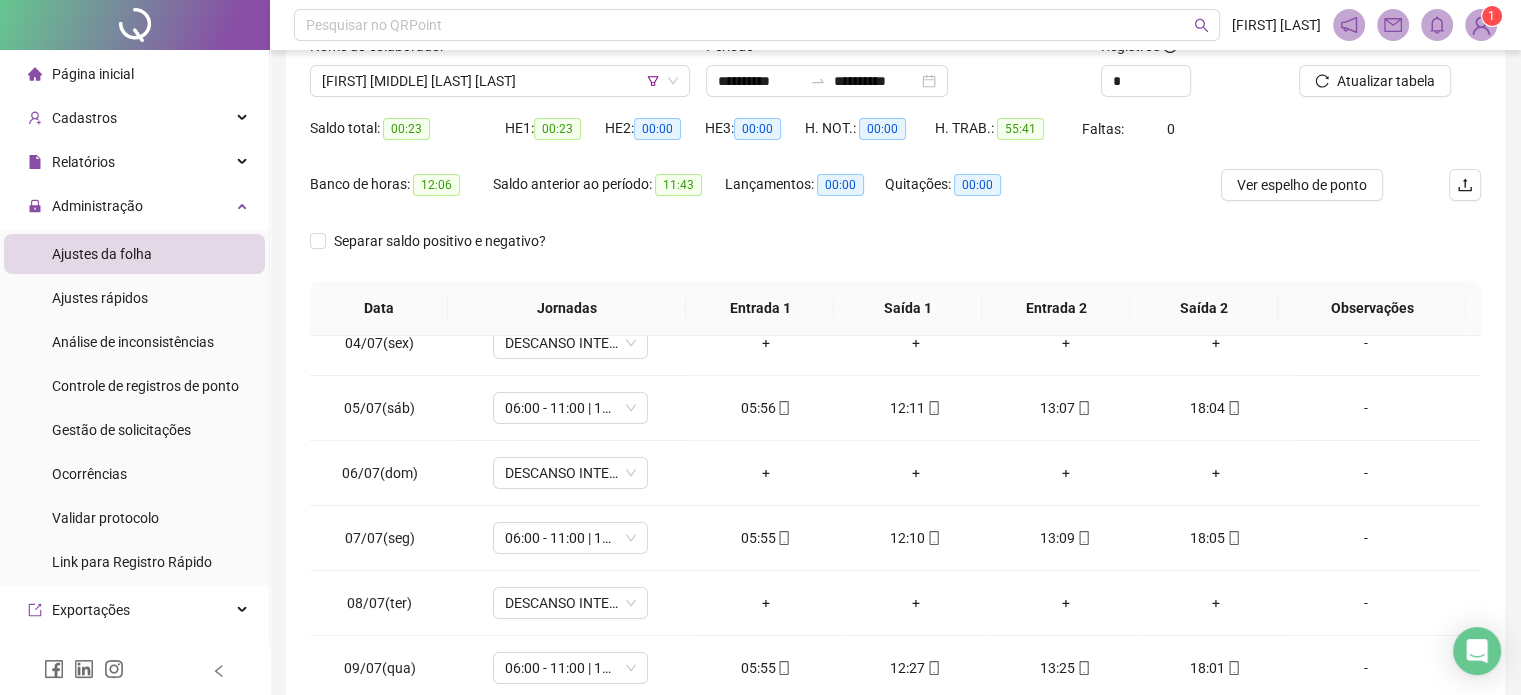scroll, scrollTop: 102, scrollLeft: 0, axis: vertical 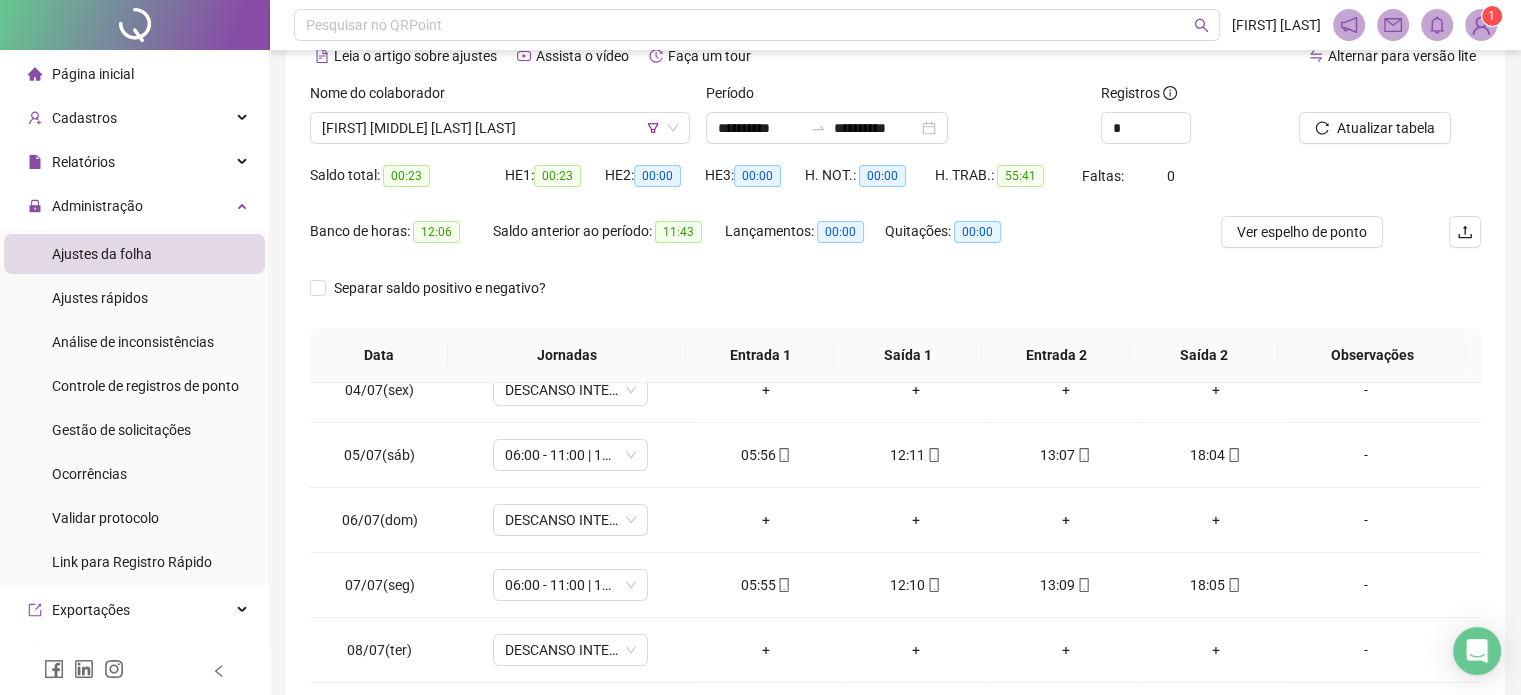 click on "HE 2:   00:00" at bounding box center (655, 176) 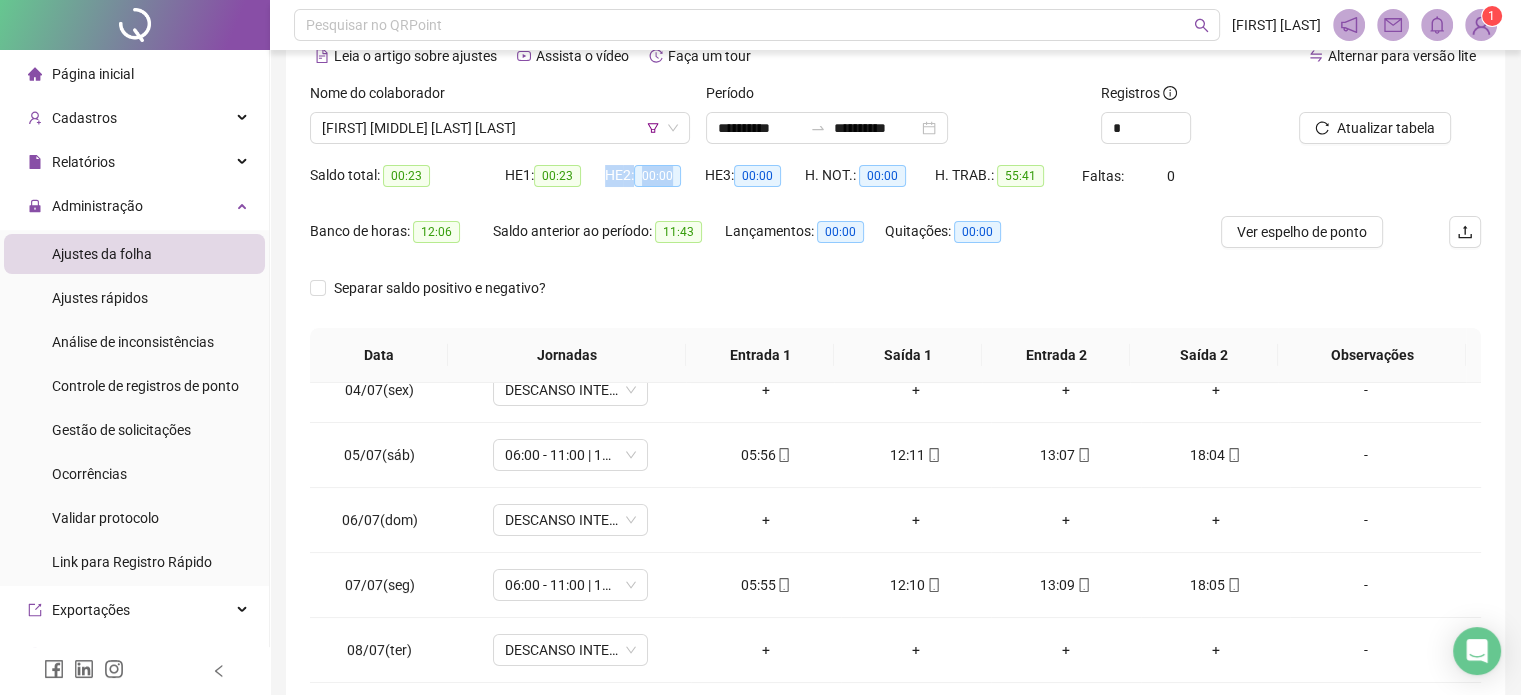 click on "HE 2:   00:00" at bounding box center (655, 176) 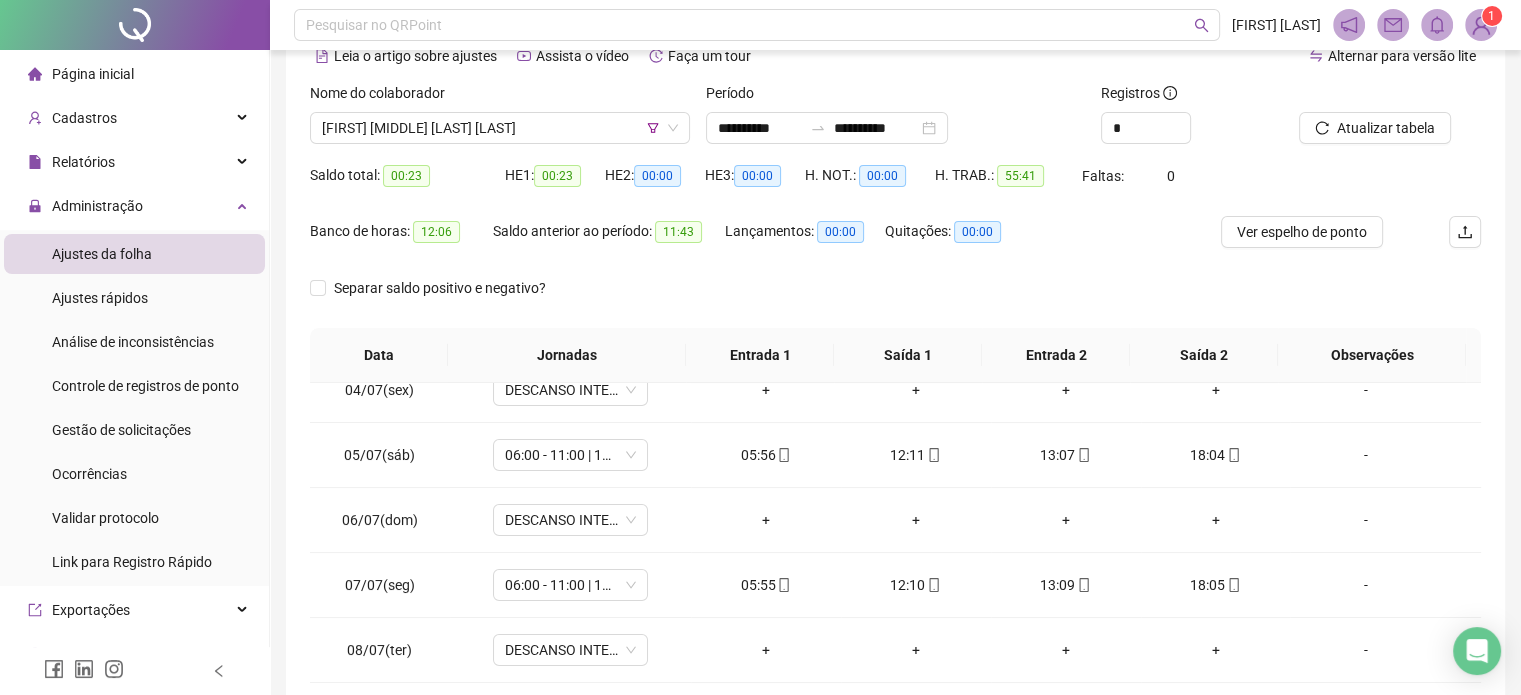 click on "**********" at bounding box center (896, 121) 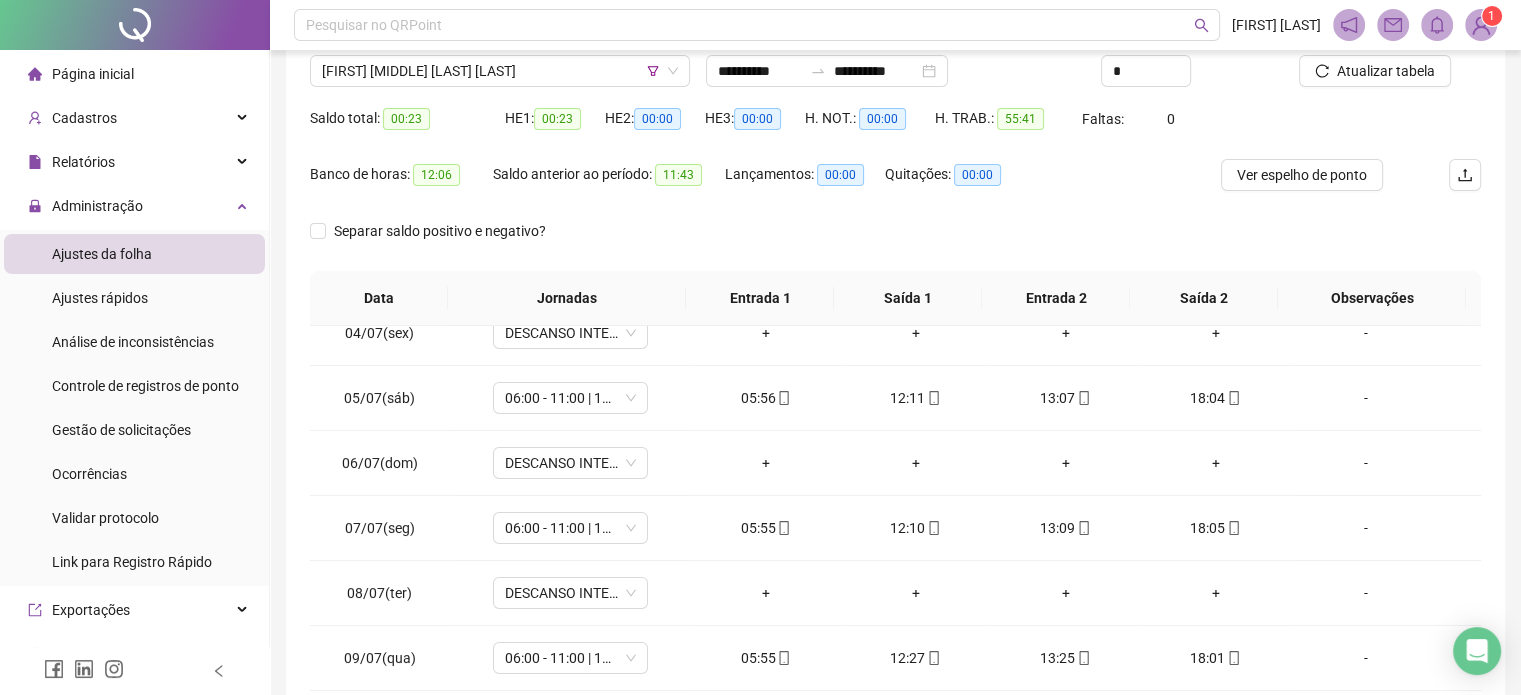scroll, scrollTop: 126, scrollLeft: 0, axis: vertical 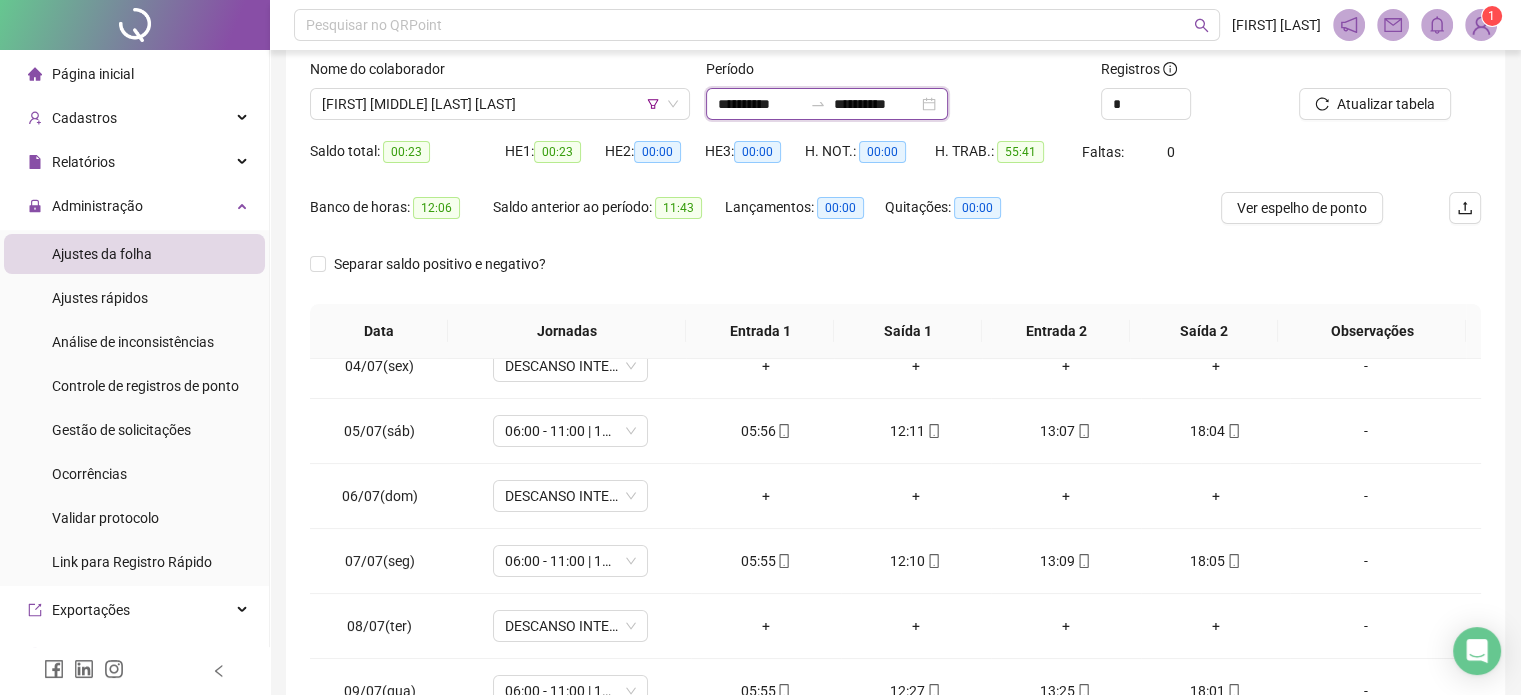 click on "**********" at bounding box center [876, 104] 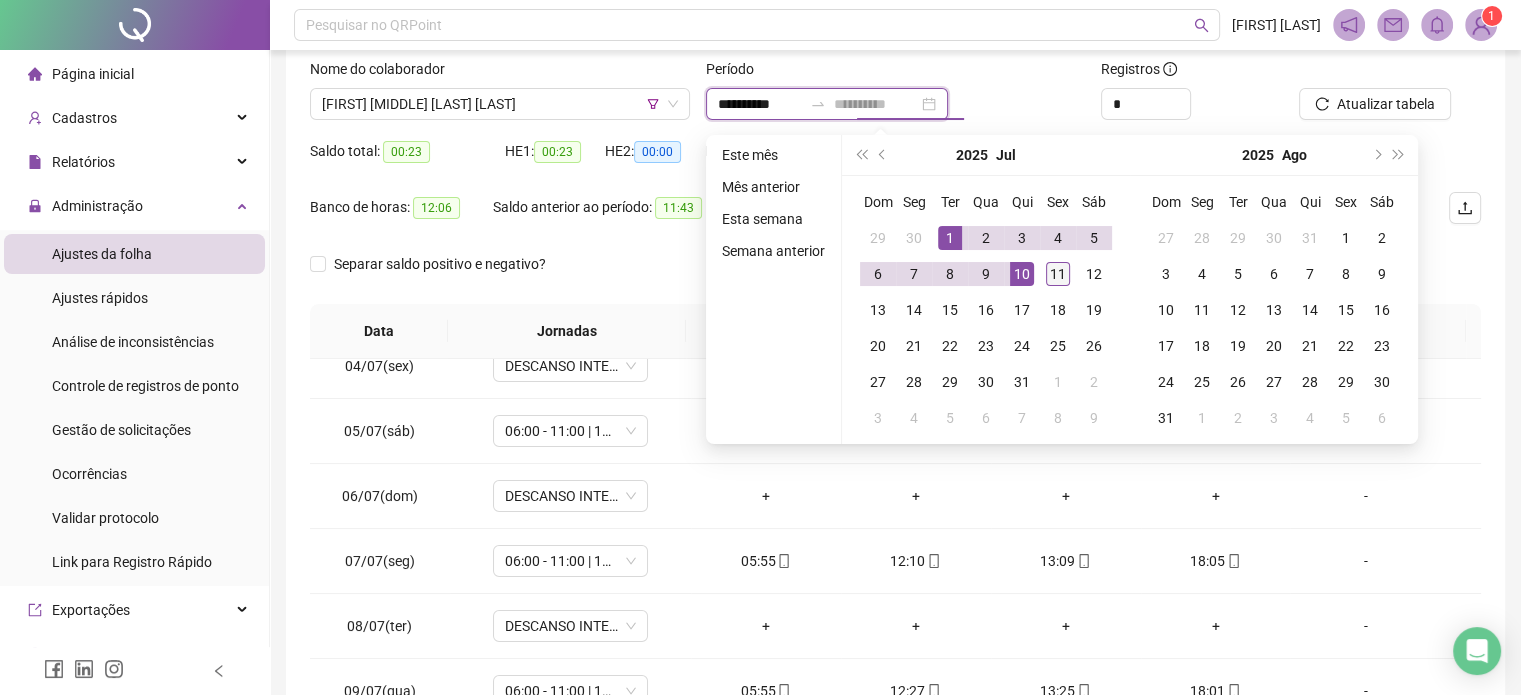 type on "**********" 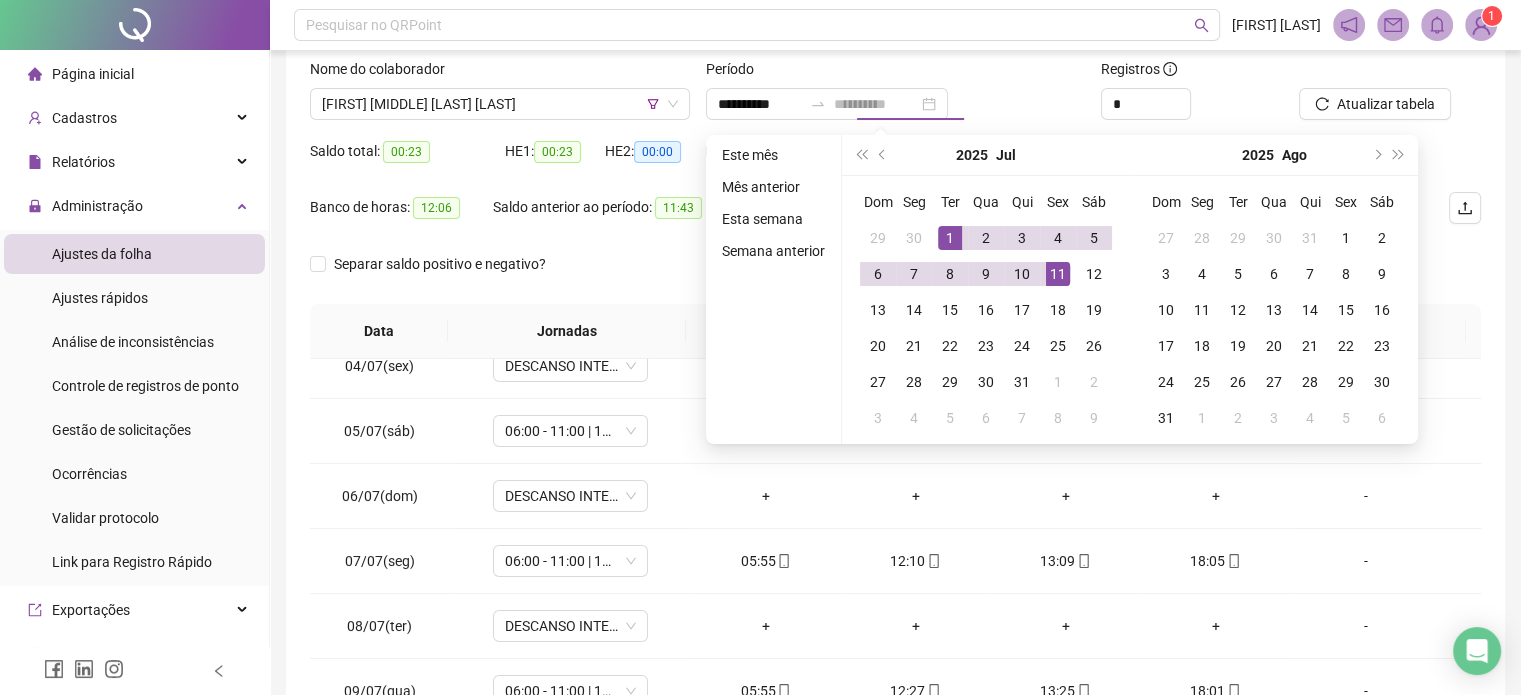 click on "11" at bounding box center (1058, 274) 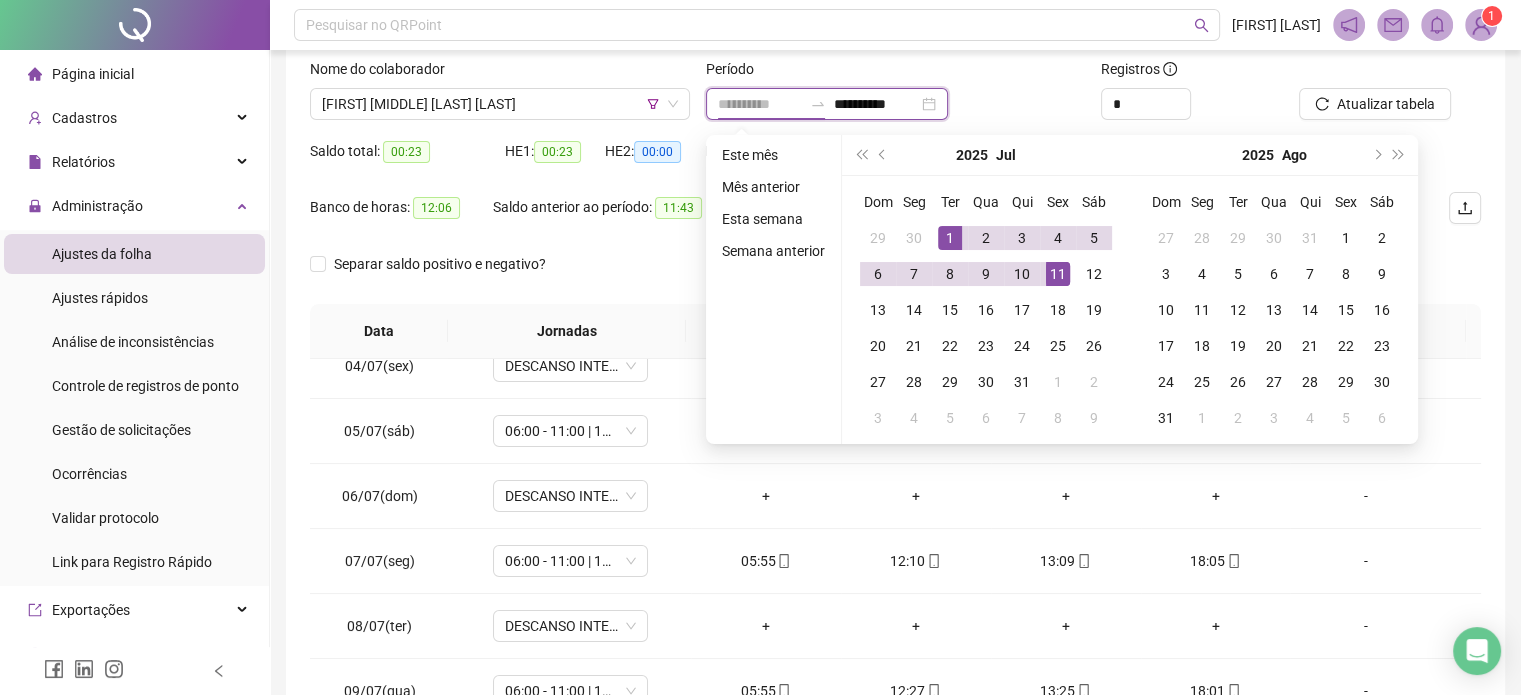 type on "**********" 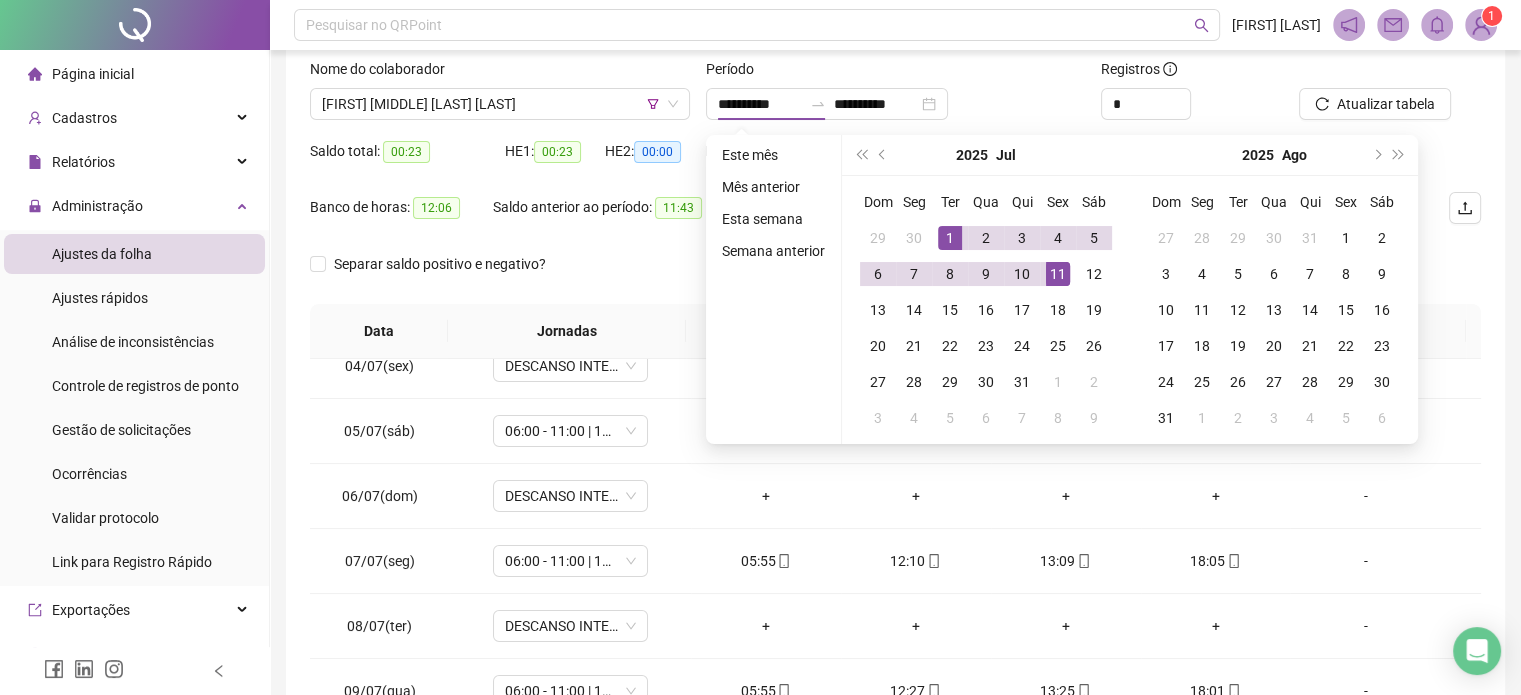 click on "**********" at bounding box center (896, 104) 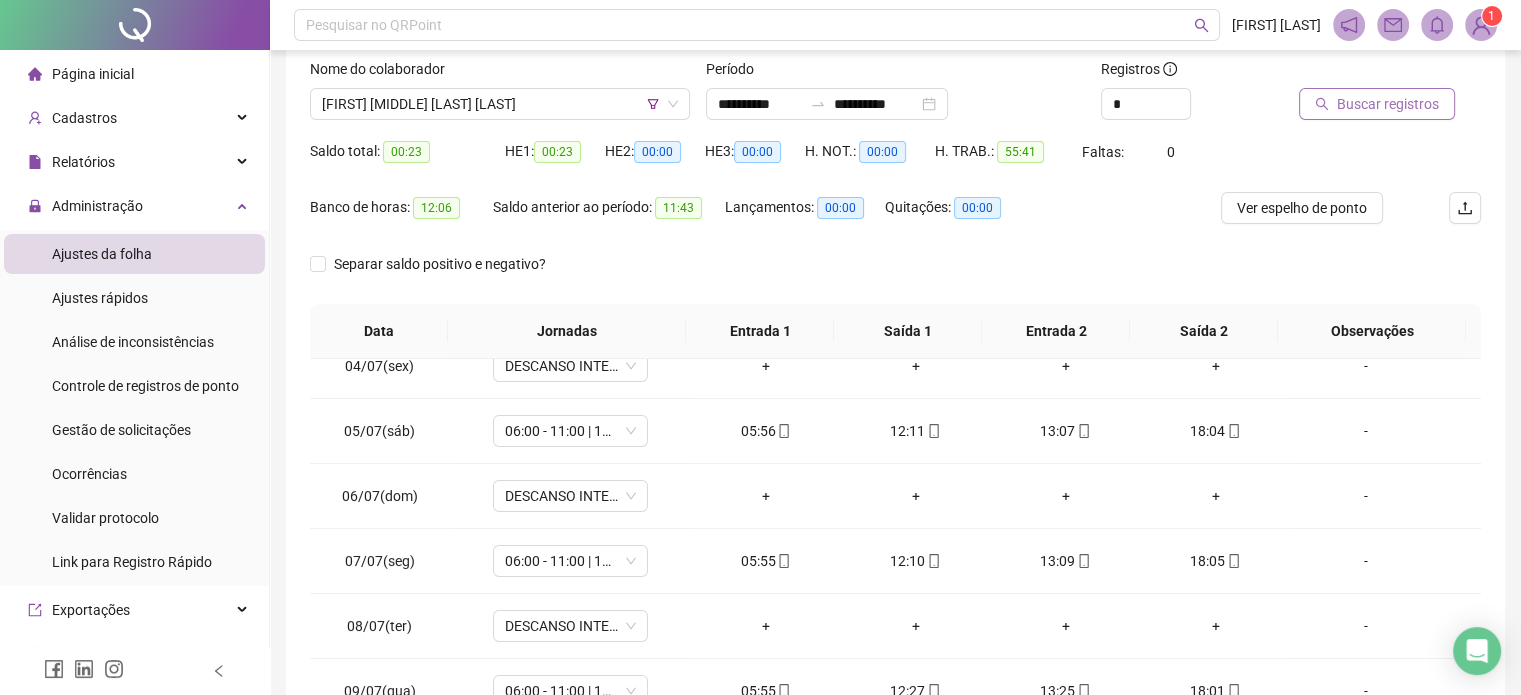 click on "Buscar registros" at bounding box center [1377, 104] 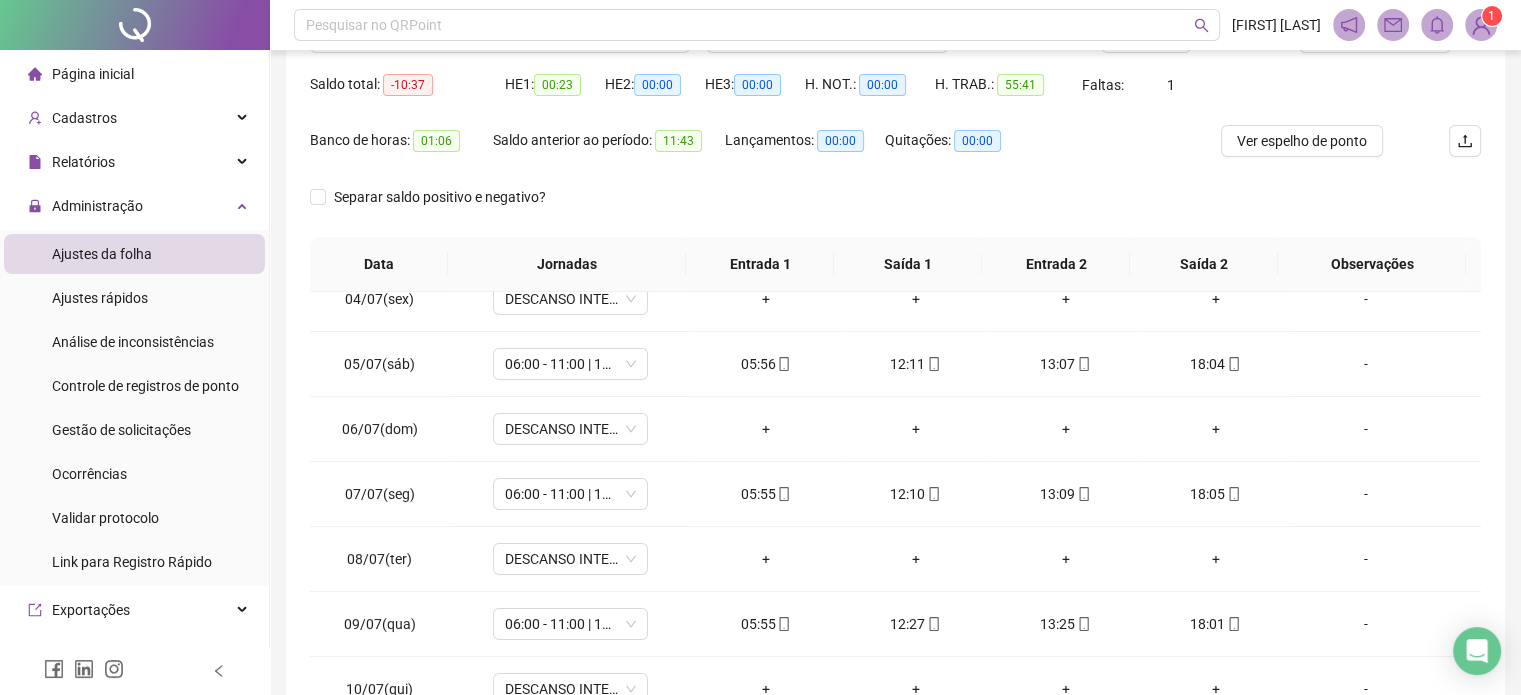 scroll, scrollTop: 326, scrollLeft: 0, axis: vertical 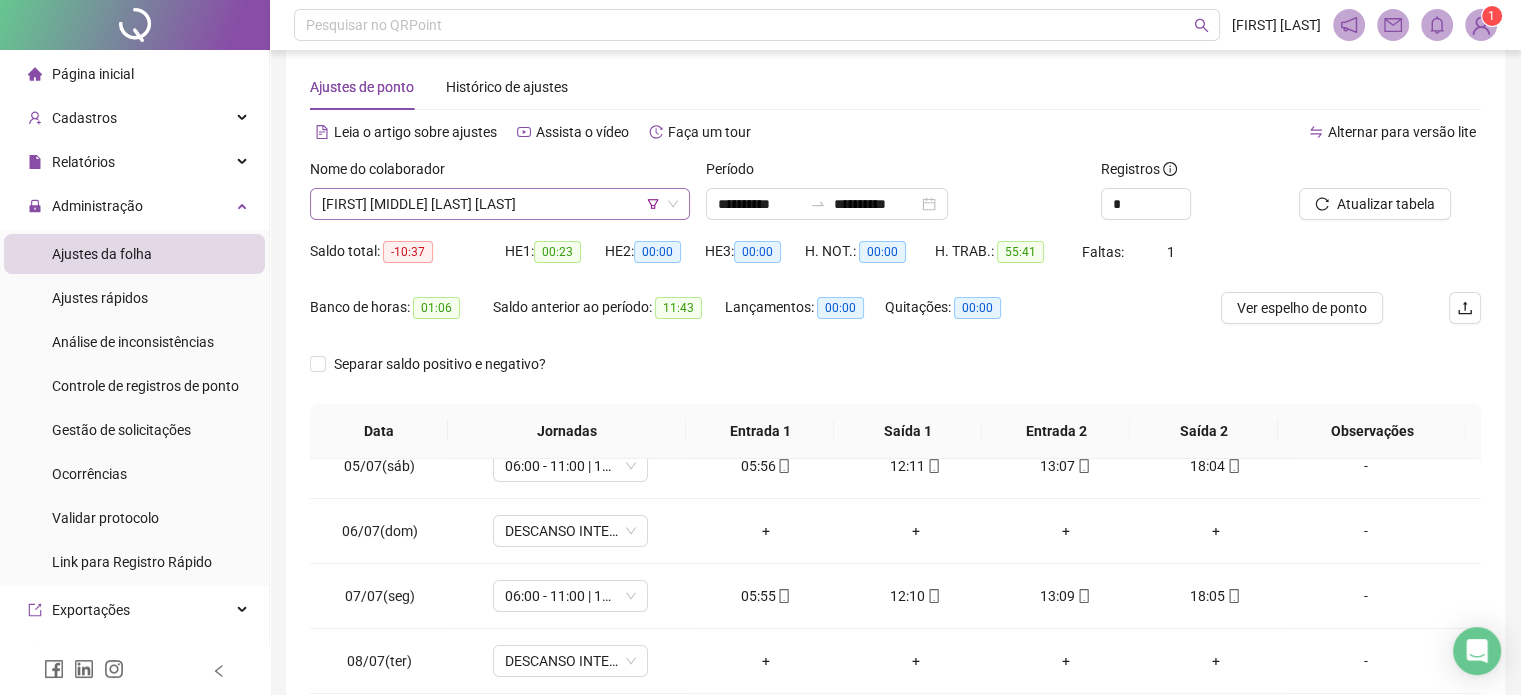 click on "[FIRST] [LAST]" at bounding box center (500, 204) 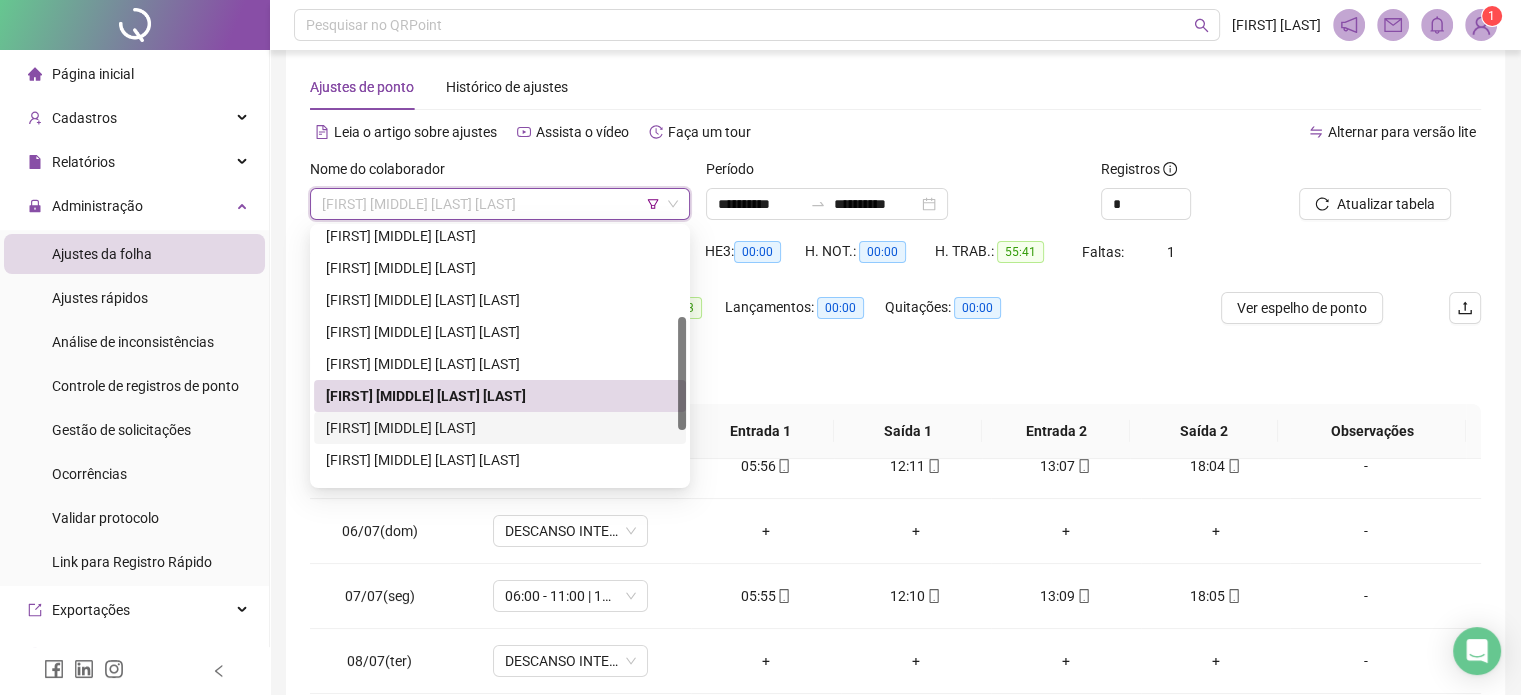 click on "[FIRST] [LAST]" at bounding box center [500, 428] 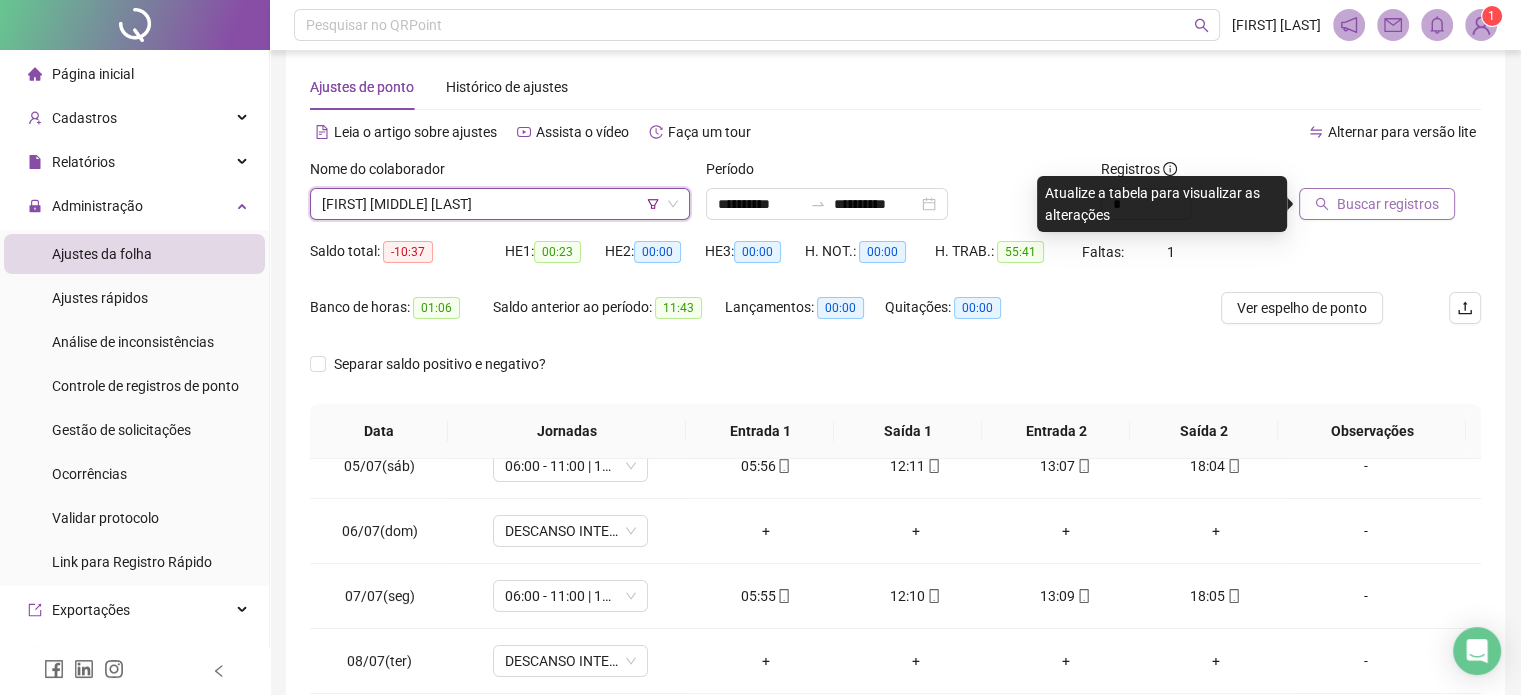 click on "Buscar registros" at bounding box center [1388, 204] 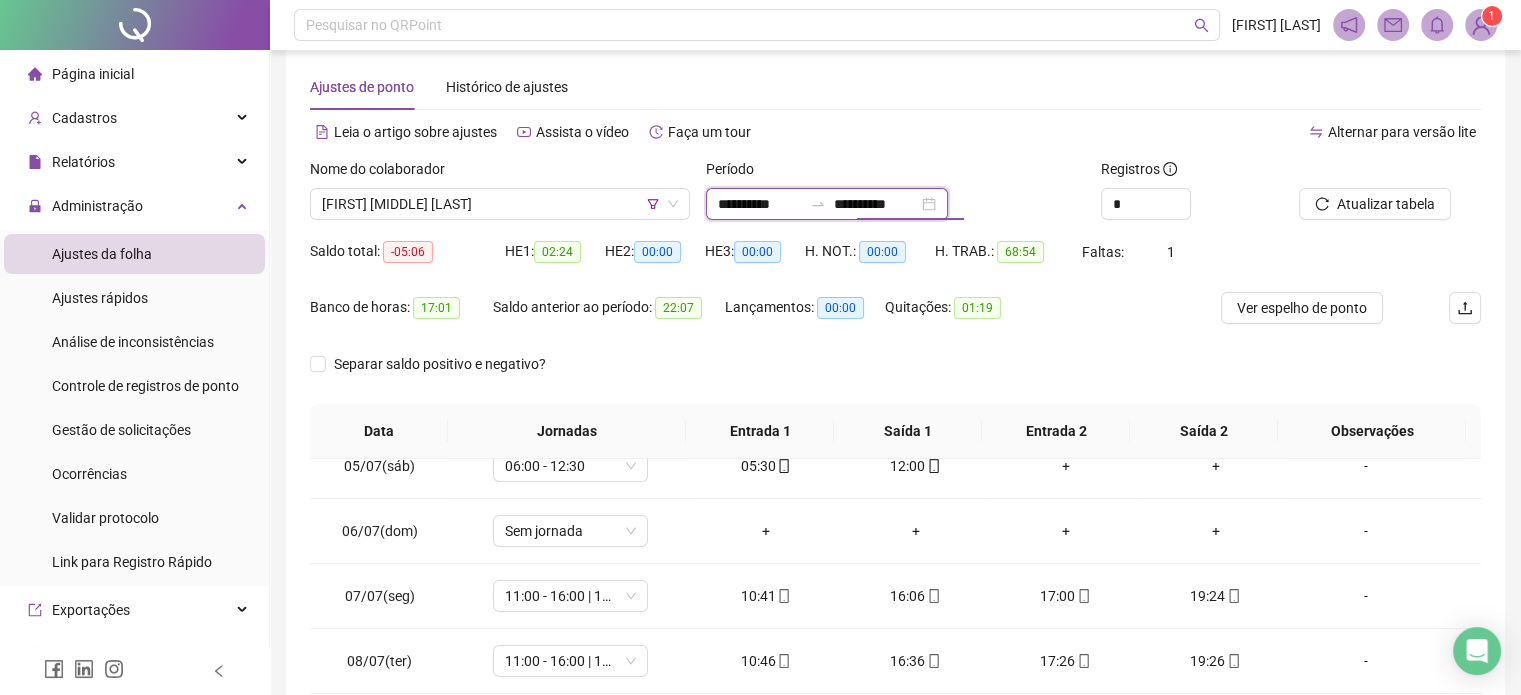 click on "**********" at bounding box center [876, 204] 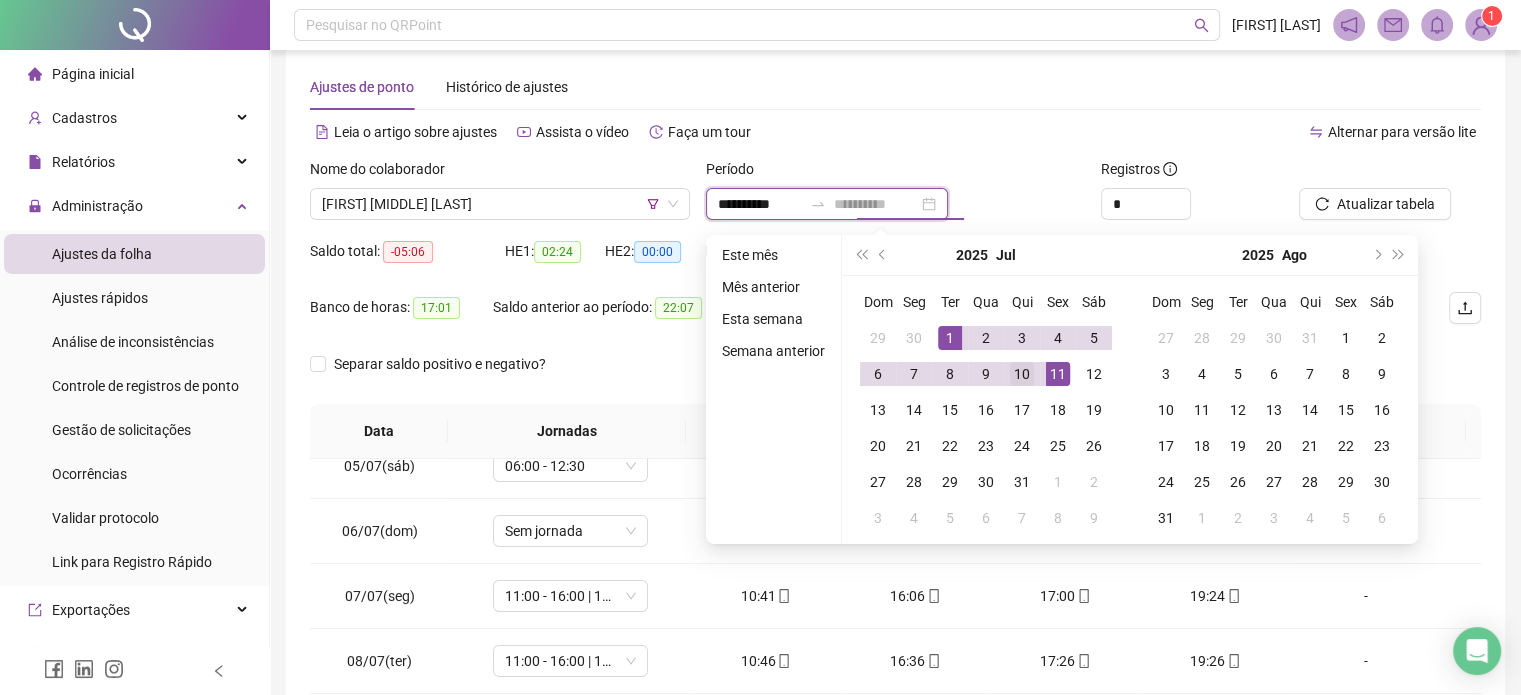 type on "**********" 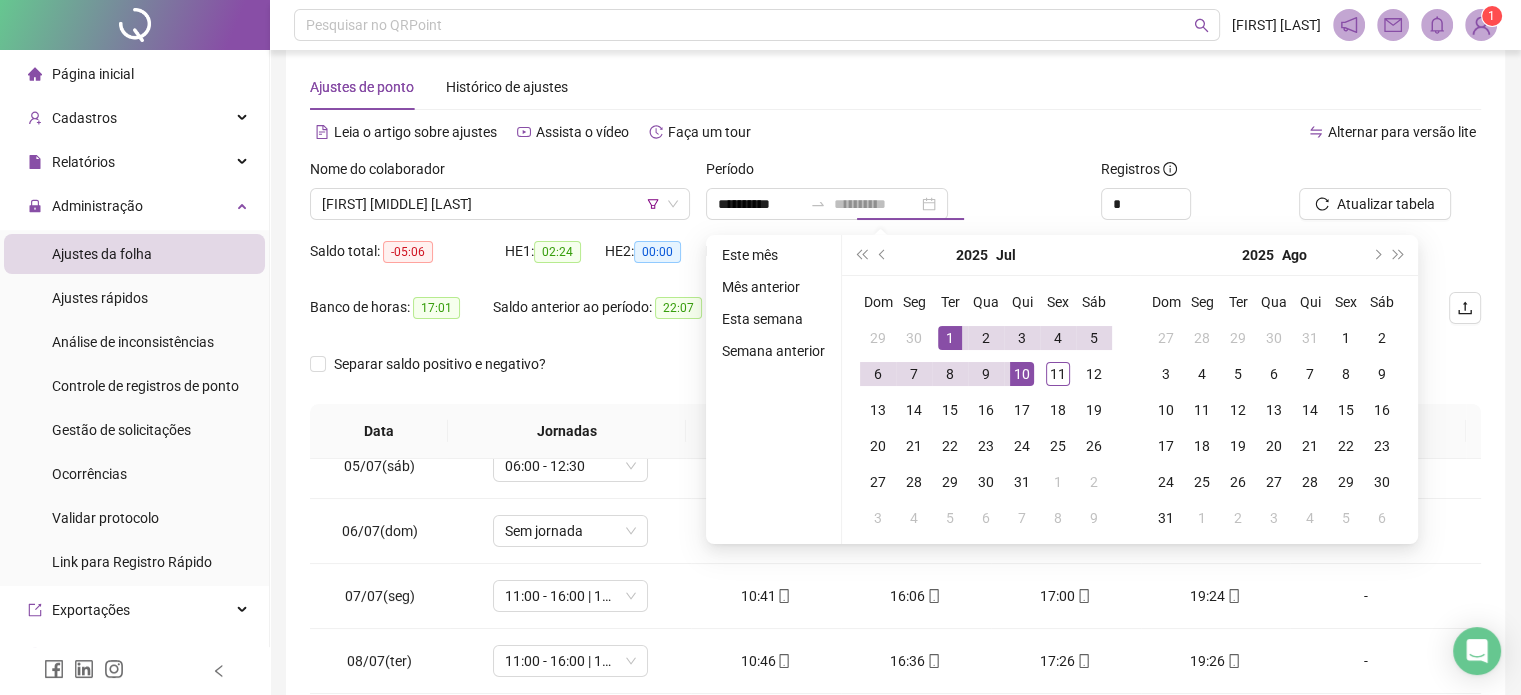 click on "10" at bounding box center (1022, 374) 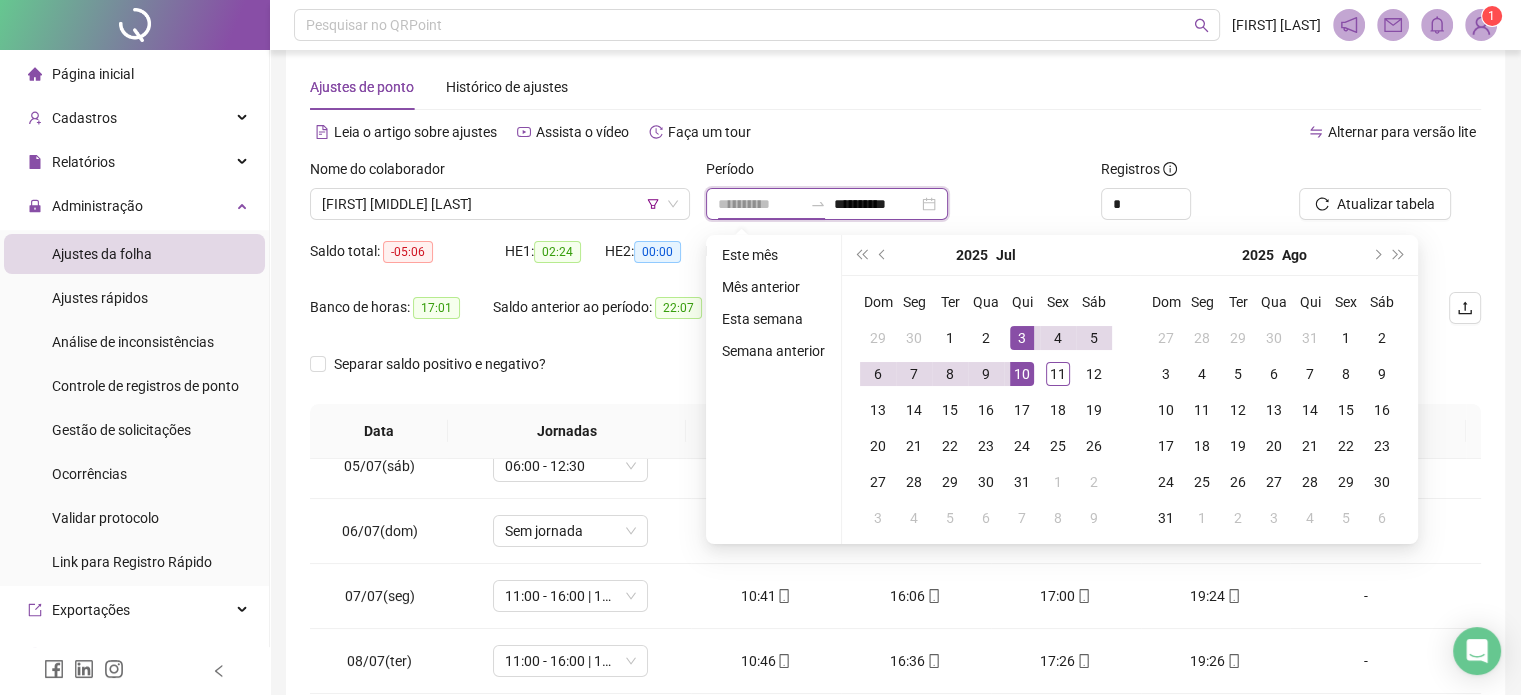 type on "**********" 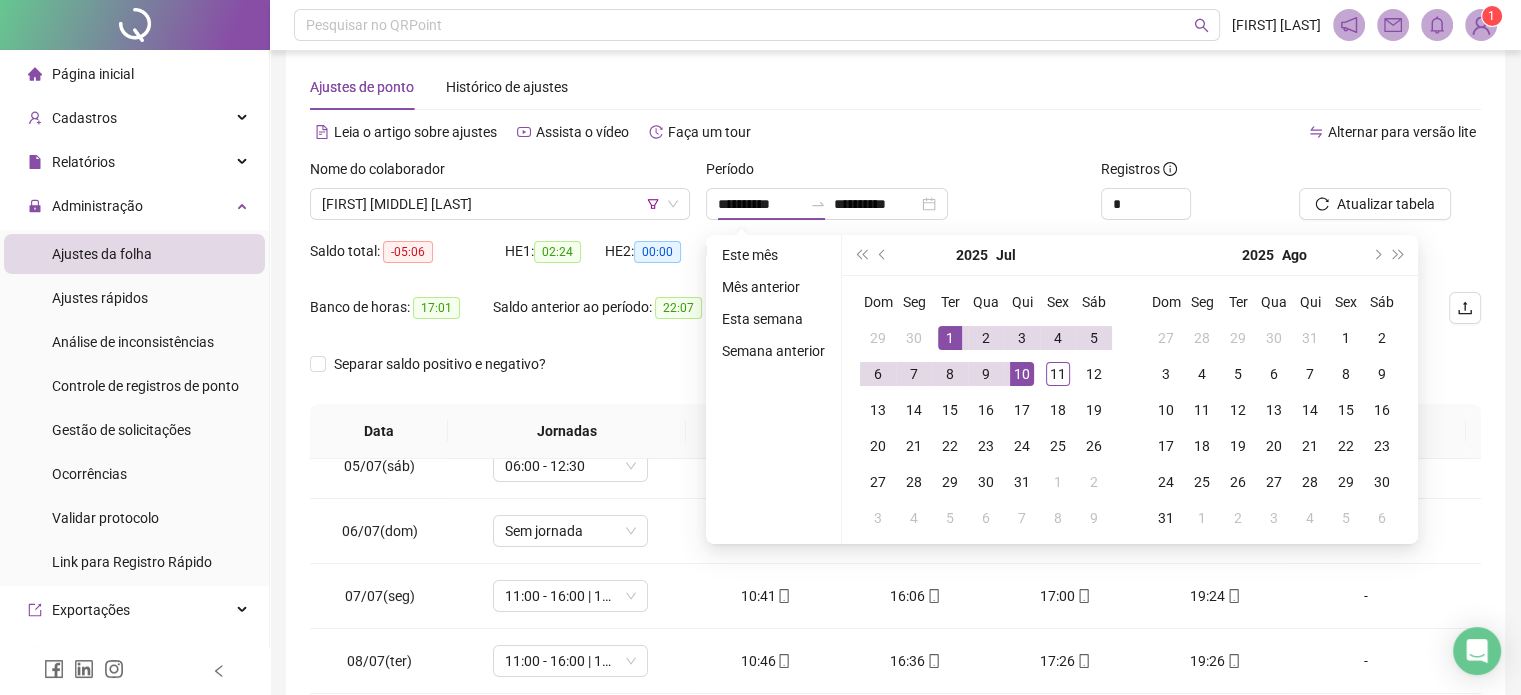 click on "Alternar para versão lite" at bounding box center [1189, 132] 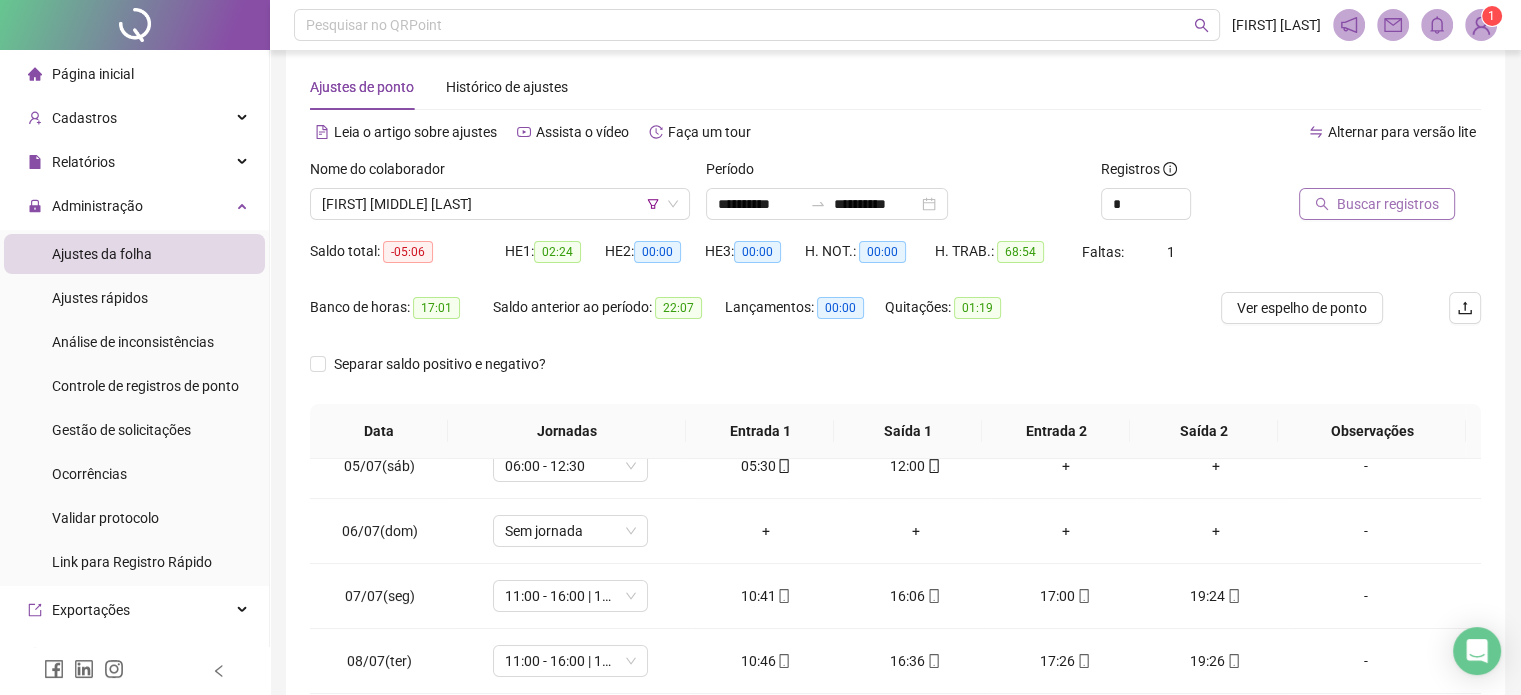 click on "Buscar registros" at bounding box center (1388, 204) 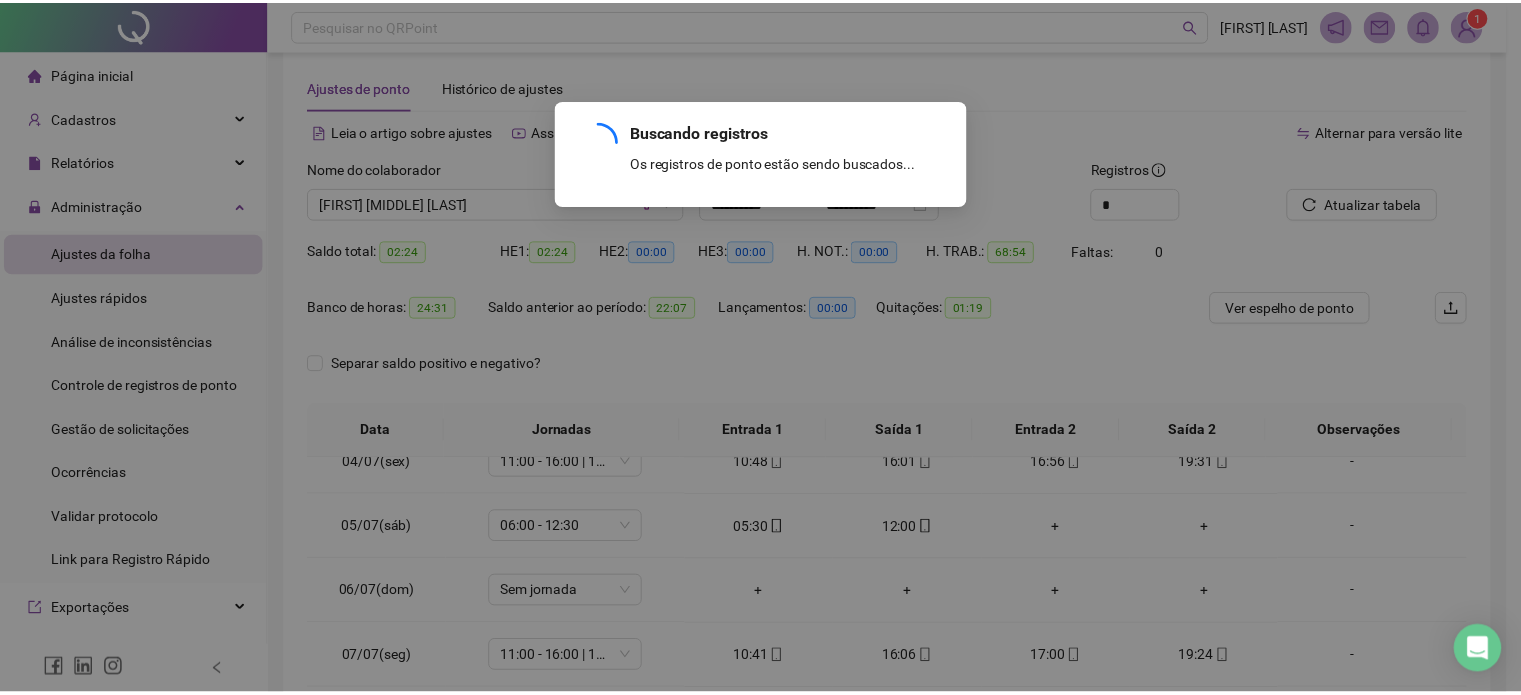 scroll, scrollTop: 220, scrollLeft: 0, axis: vertical 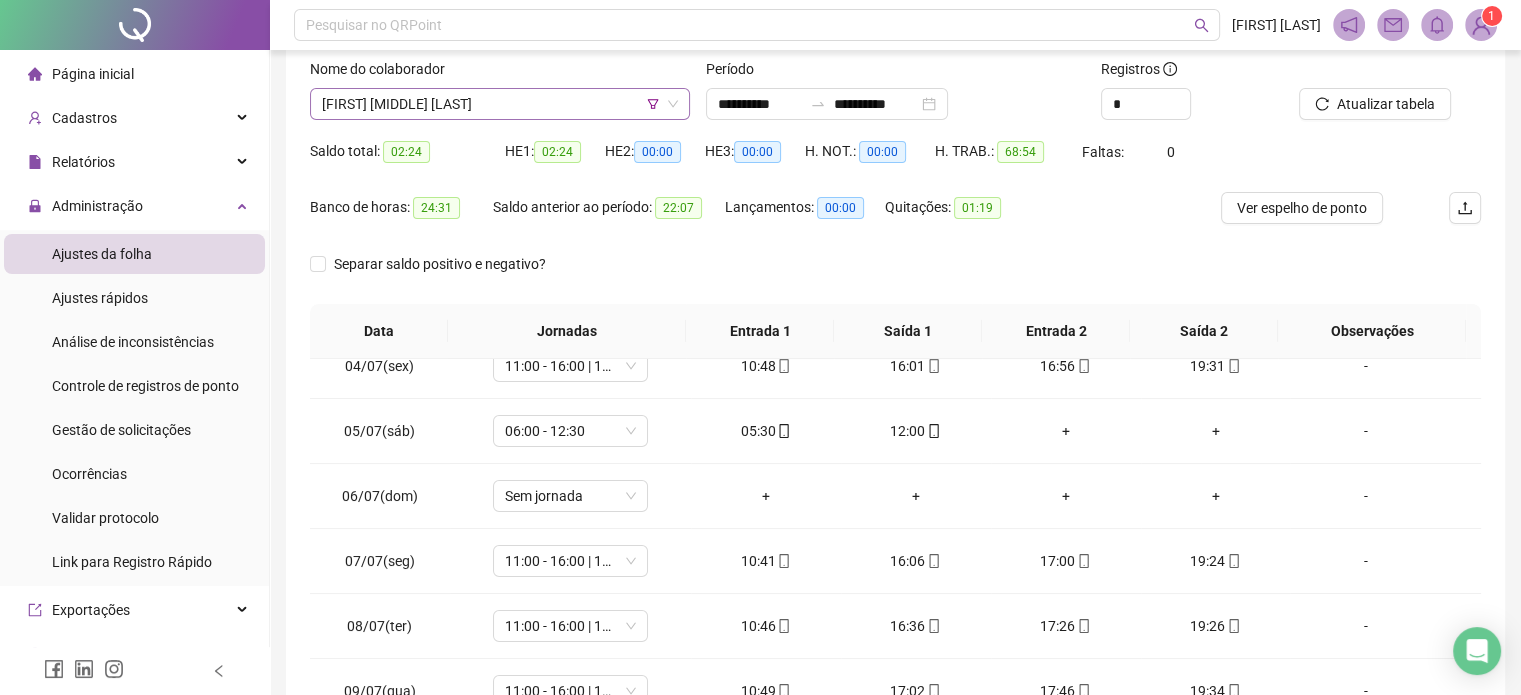 click on "[FIRST] [LAST]" at bounding box center [500, 104] 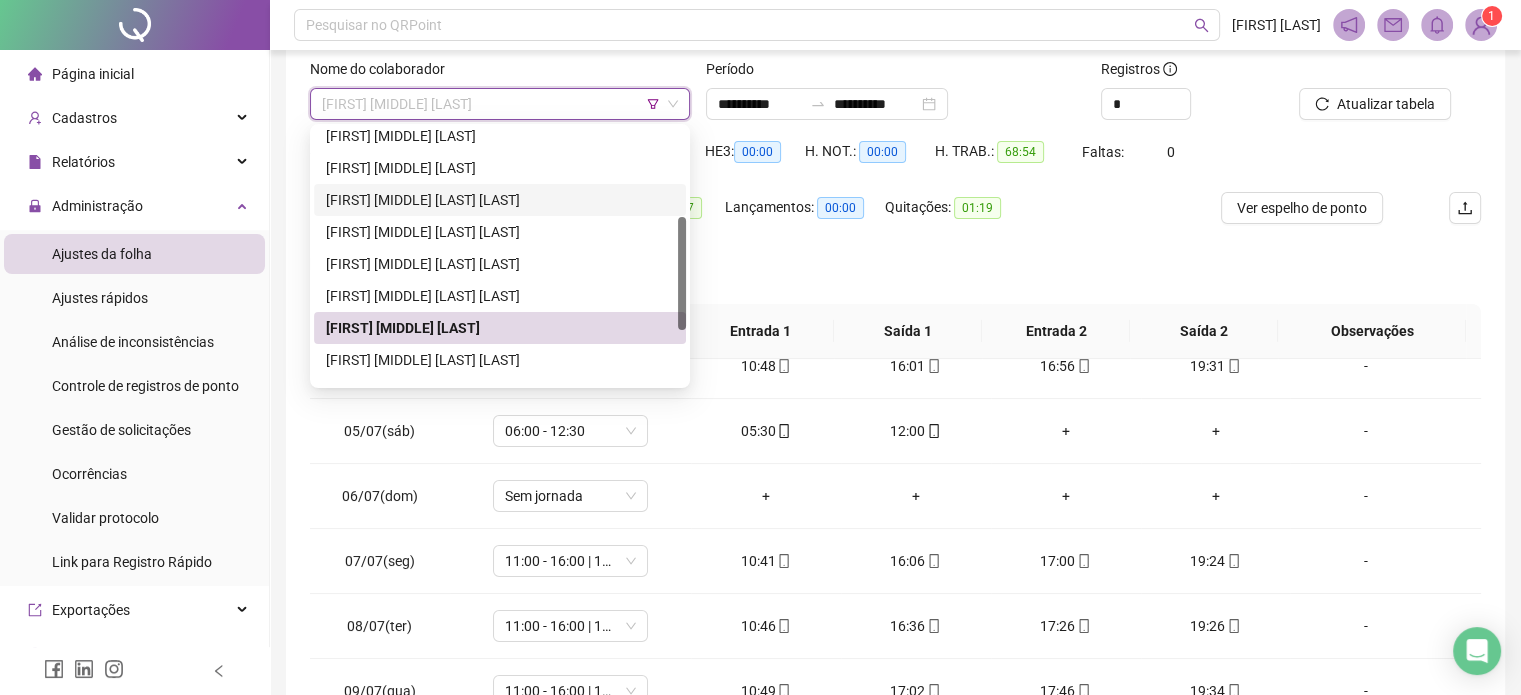 scroll, scrollTop: 300, scrollLeft: 0, axis: vertical 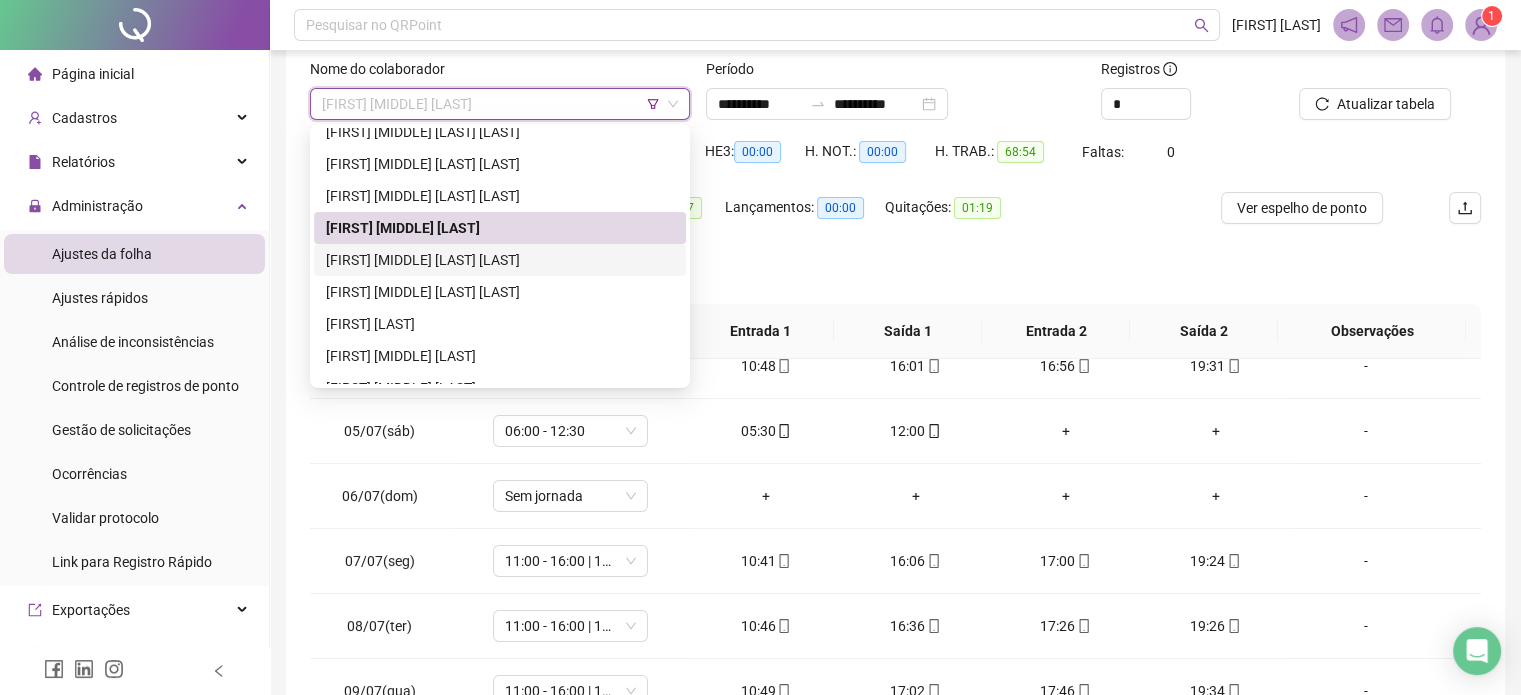 click on "[FIRST] [LAST]" at bounding box center [500, 260] 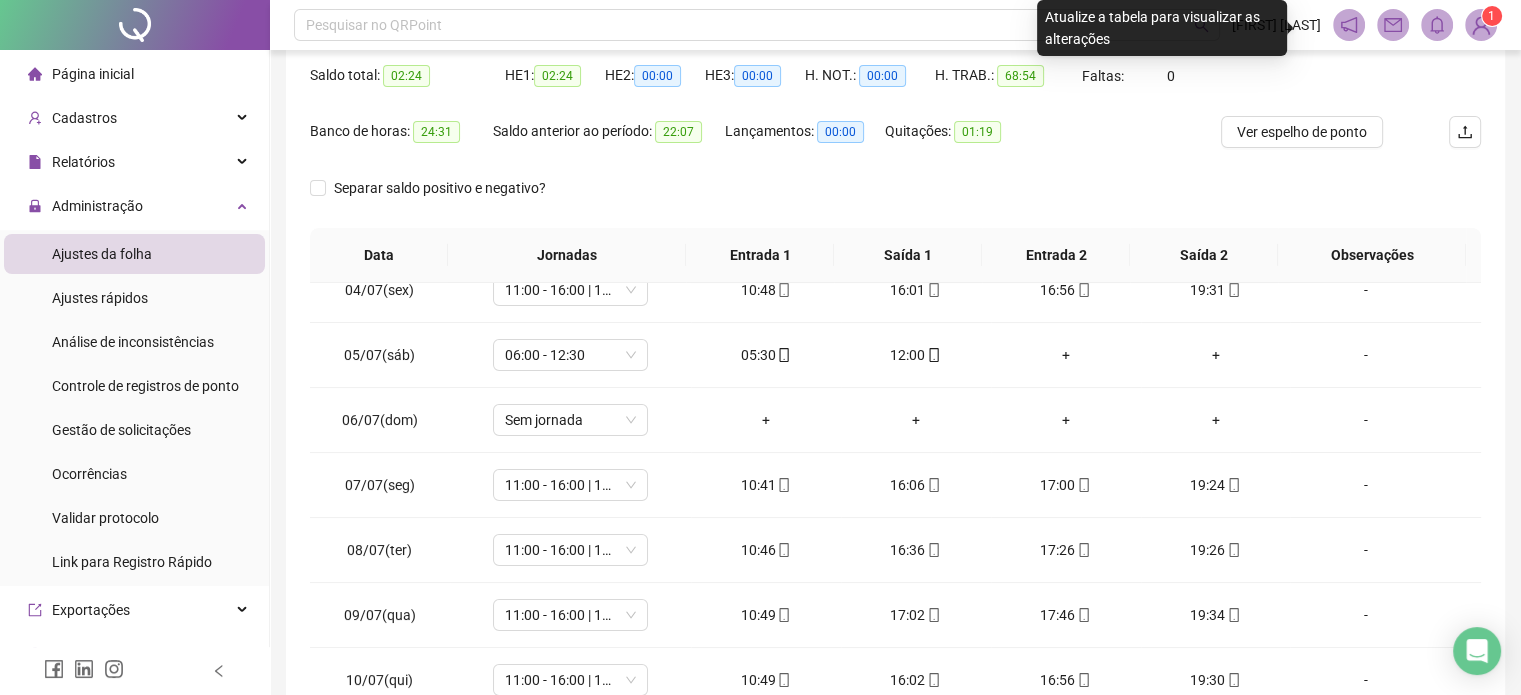 scroll, scrollTop: 326, scrollLeft: 0, axis: vertical 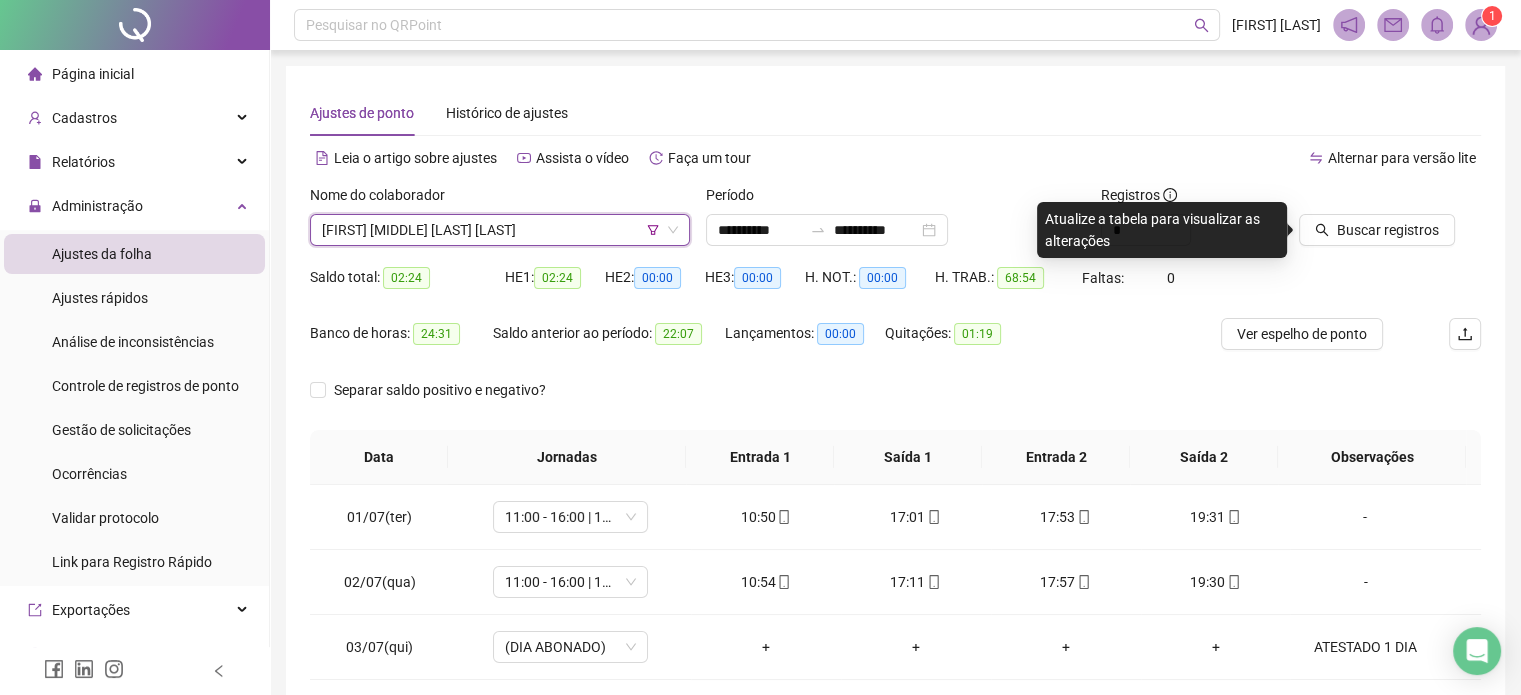 click on "Buscar registros" at bounding box center [1390, 223] 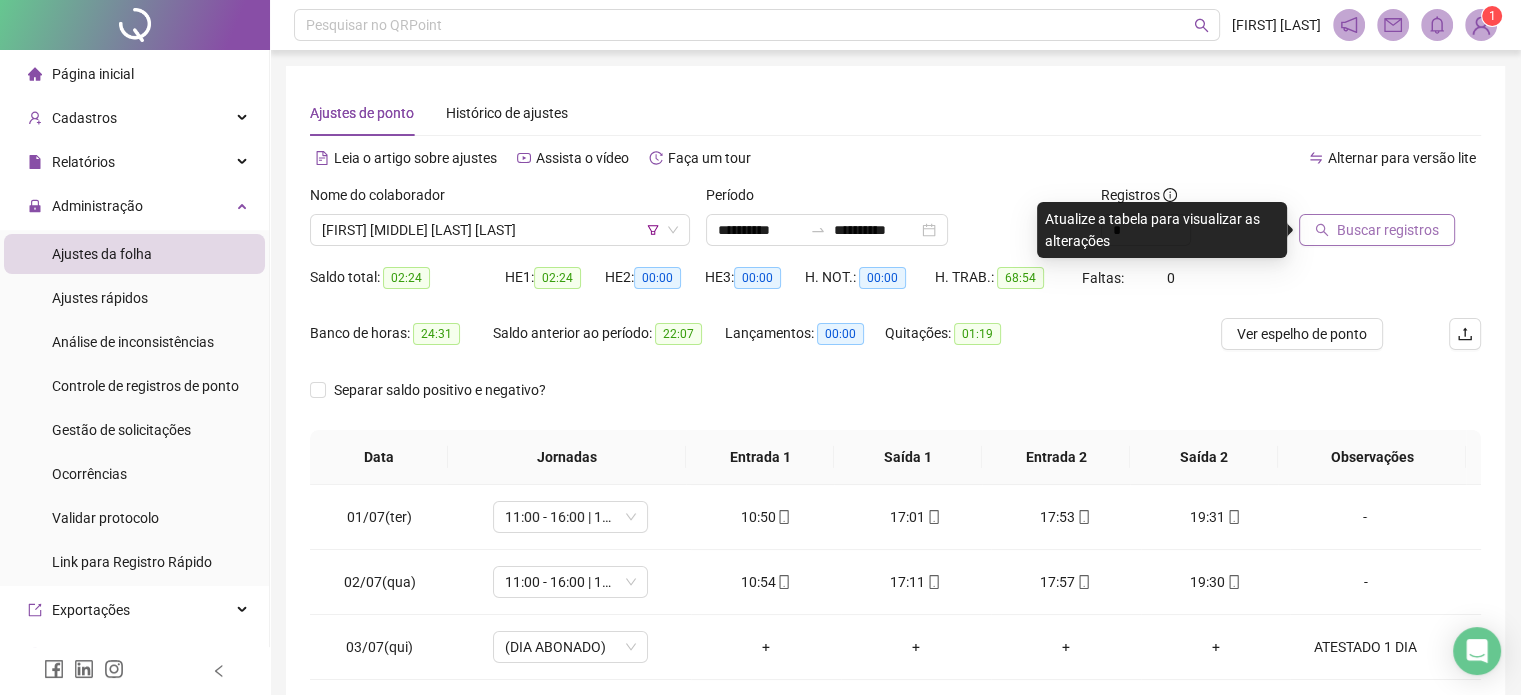 click on "Buscar registros" at bounding box center [1388, 230] 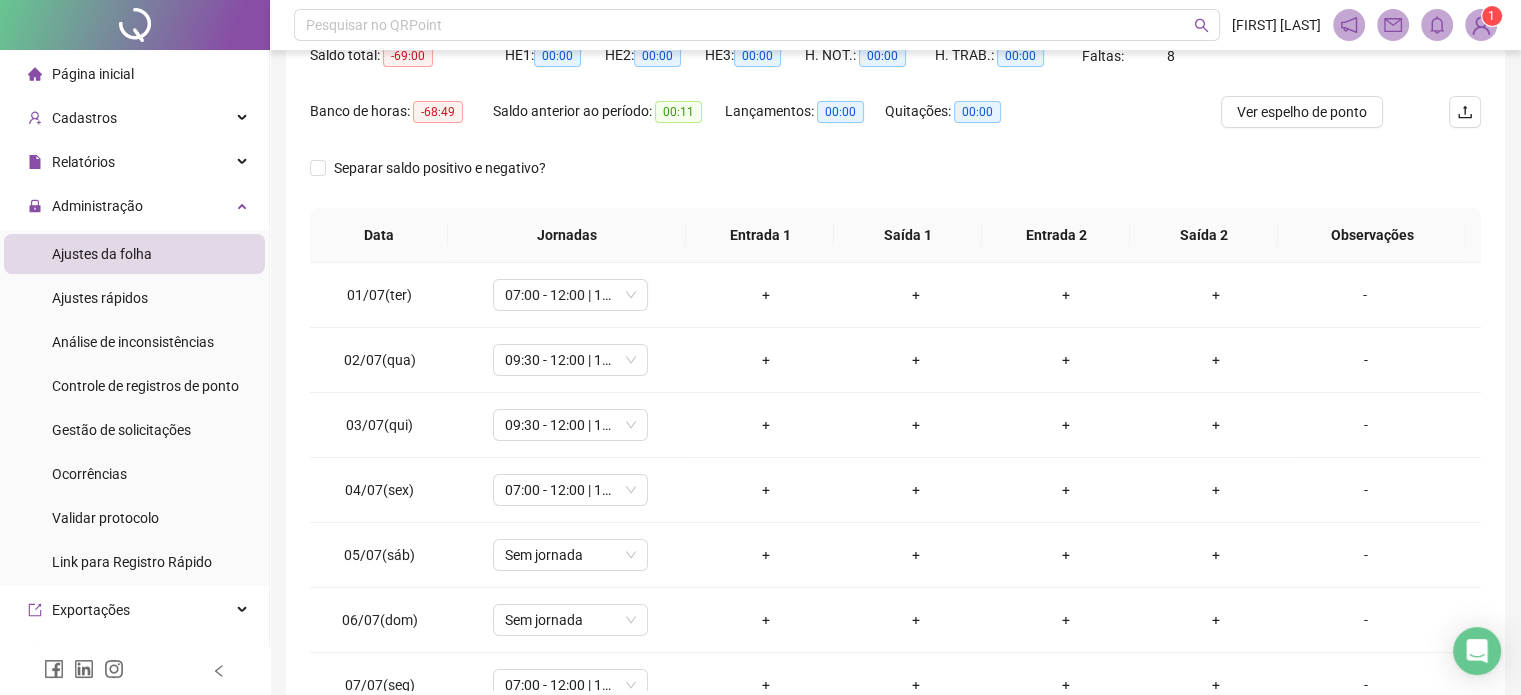 scroll, scrollTop: 326, scrollLeft: 0, axis: vertical 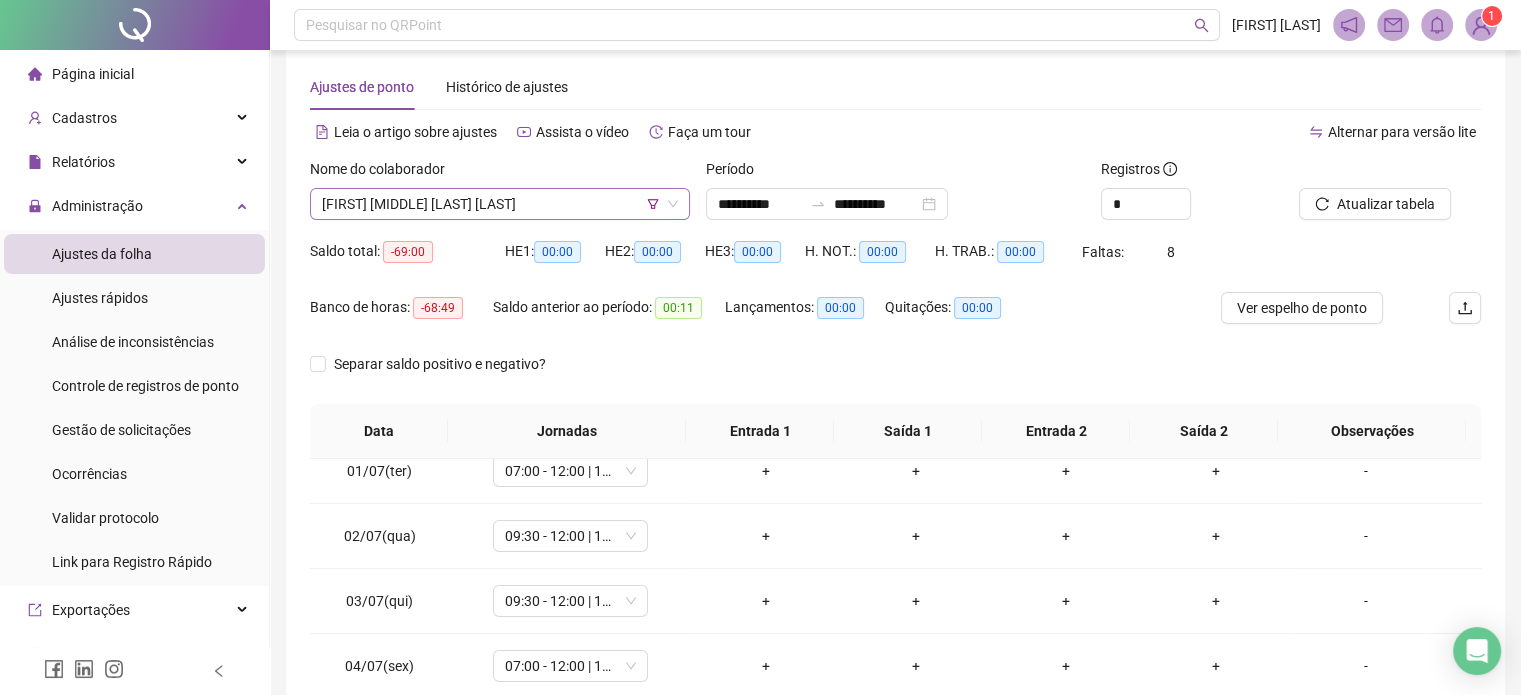 click on "[FIRST] [LAST]" at bounding box center (500, 204) 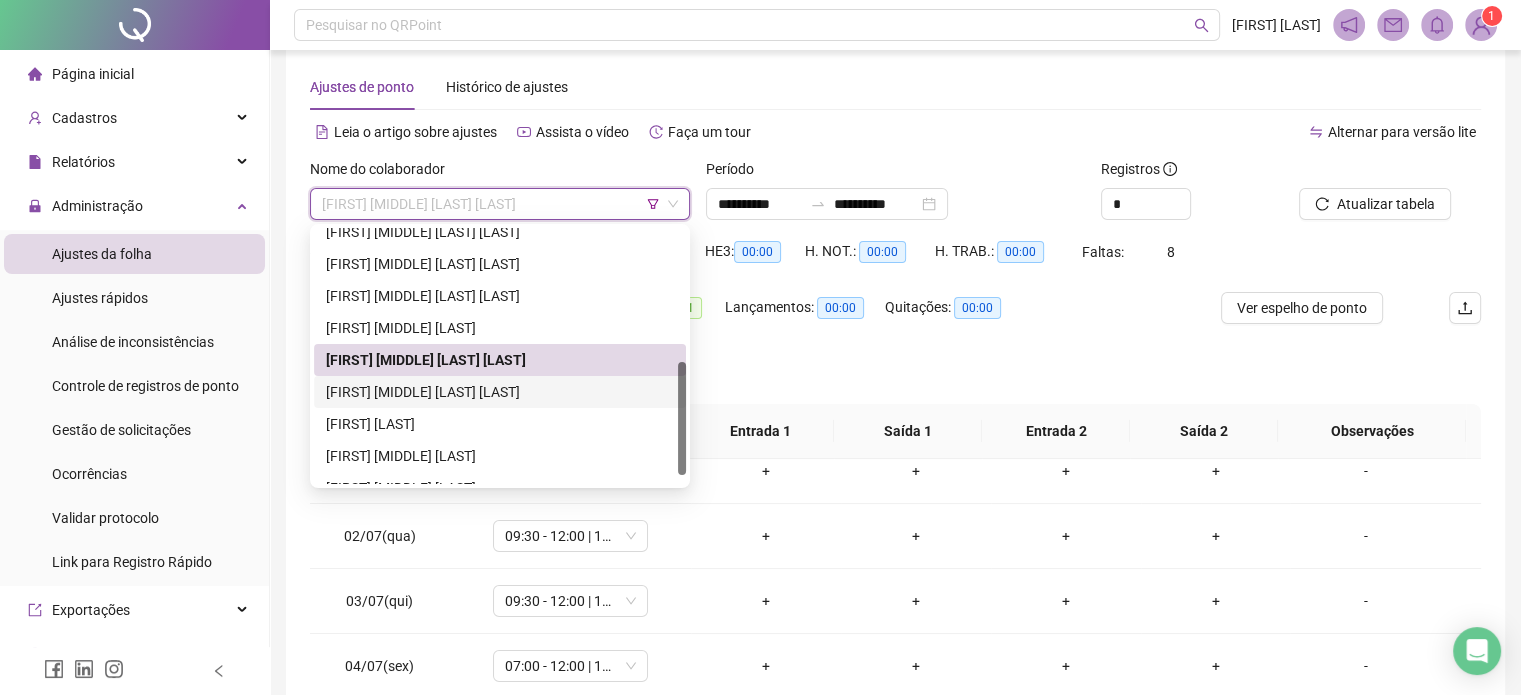 click on "[FIRST] [LAST]" at bounding box center (500, 392) 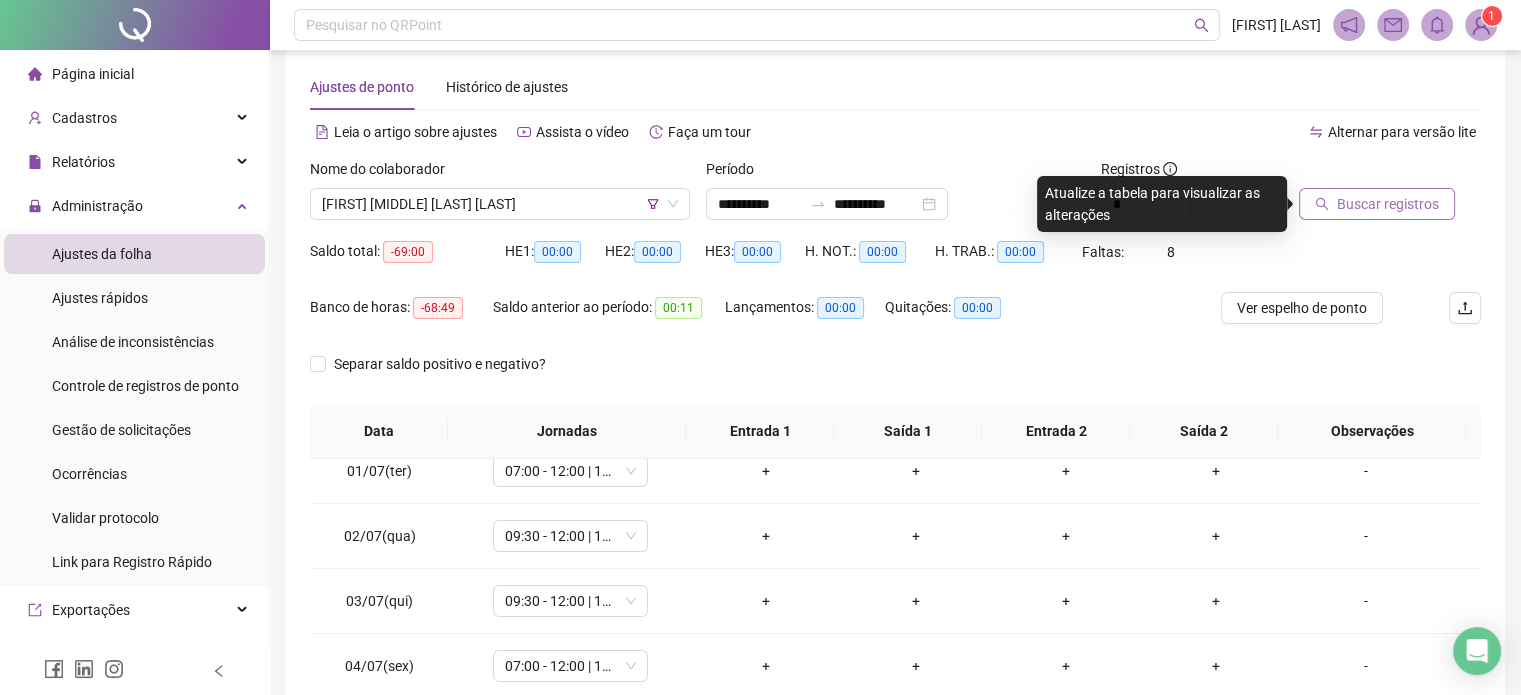 click on "Buscar registros" at bounding box center [1388, 204] 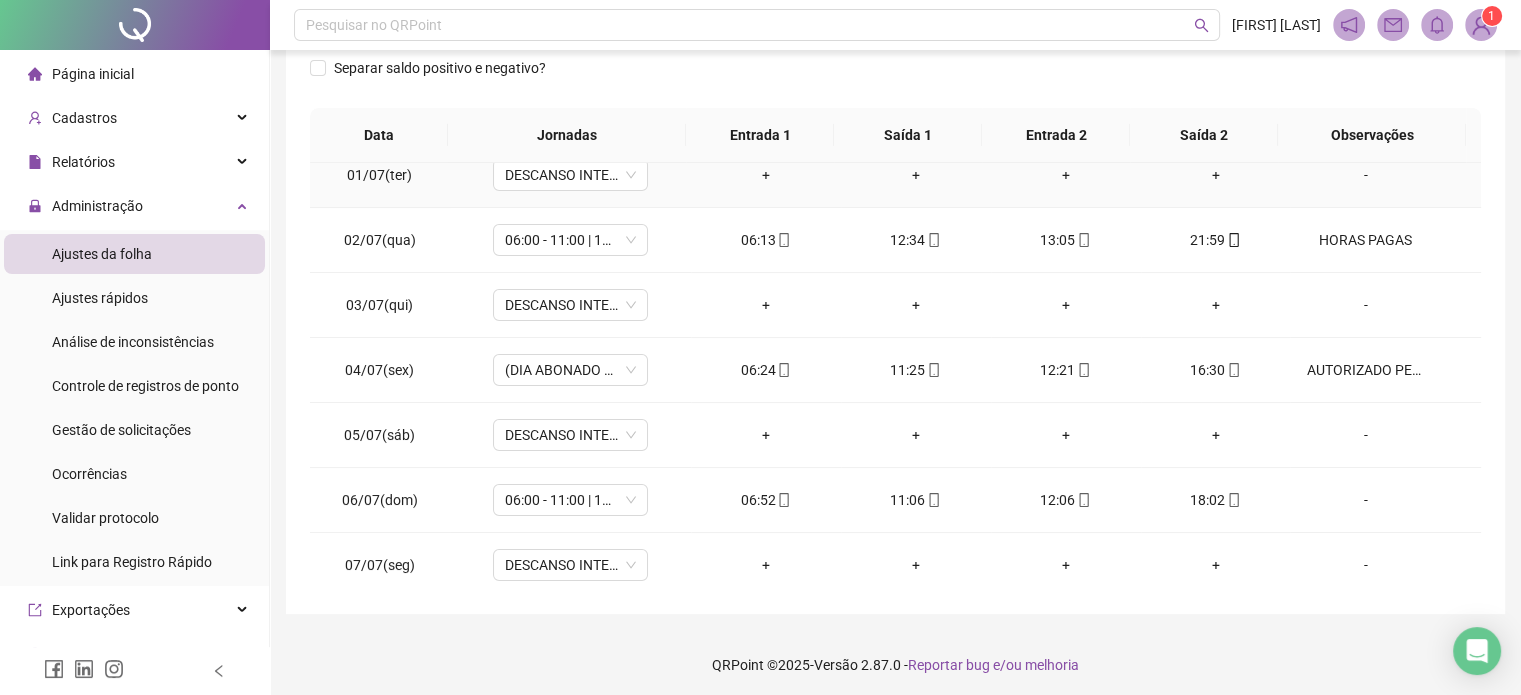 scroll, scrollTop: 326, scrollLeft: 0, axis: vertical 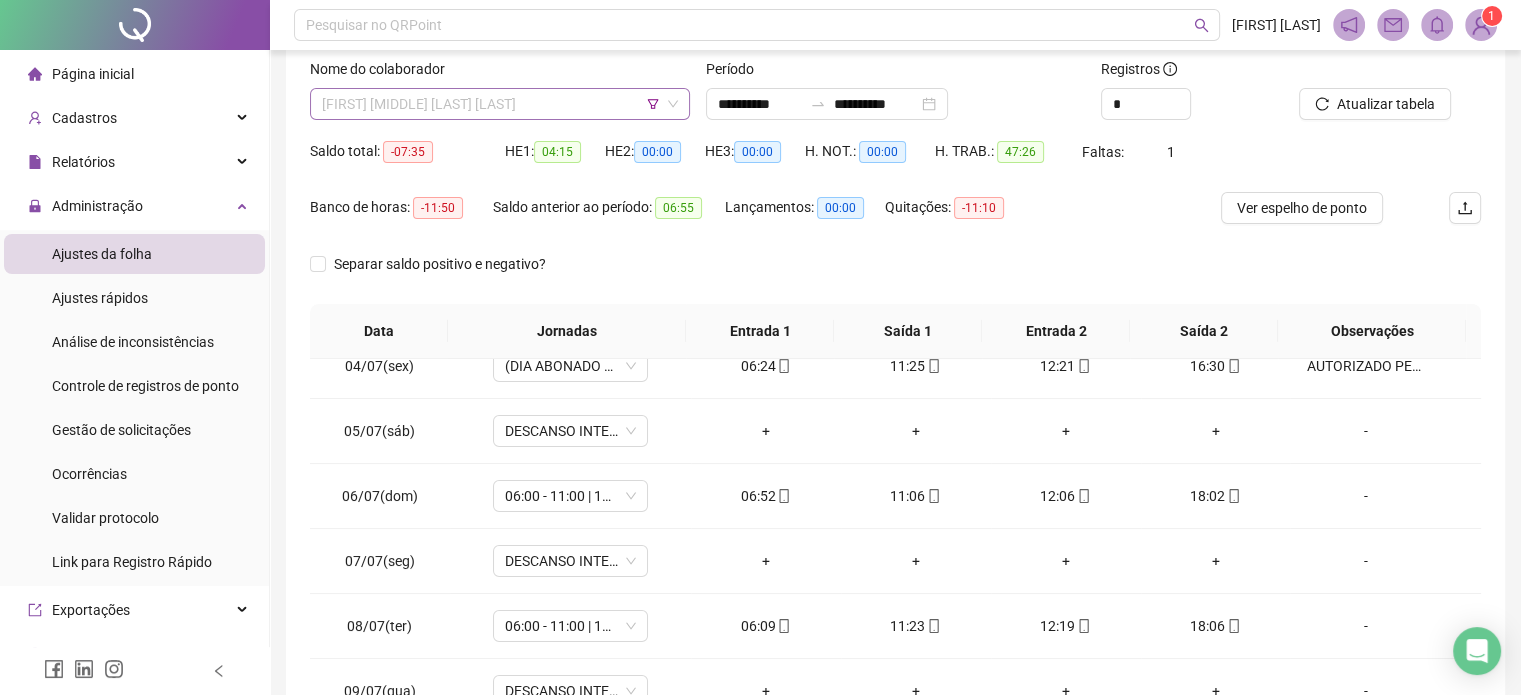 click on "[FIRST] [LAST]" at bounding box center (500, 104) 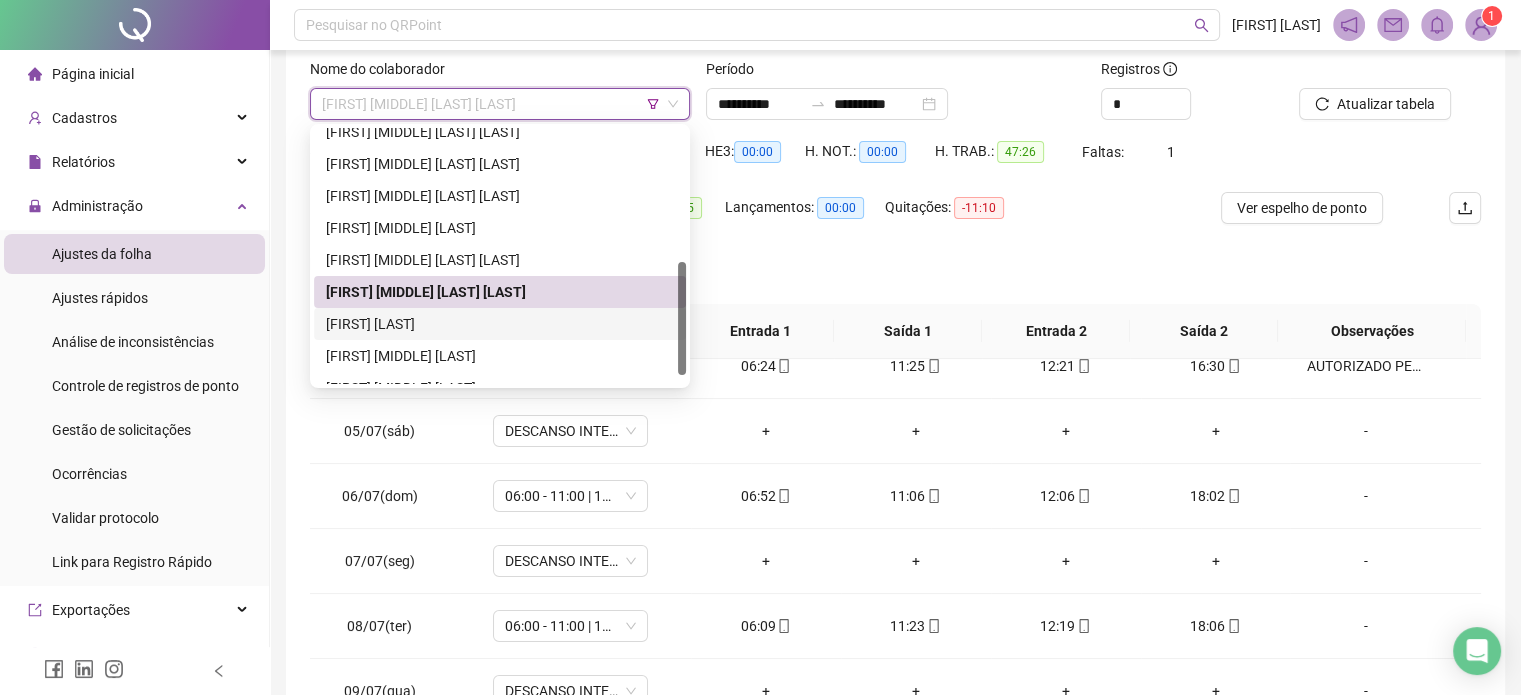 click on "[FIRST] [LAST]" at bounding box center (500, 324) 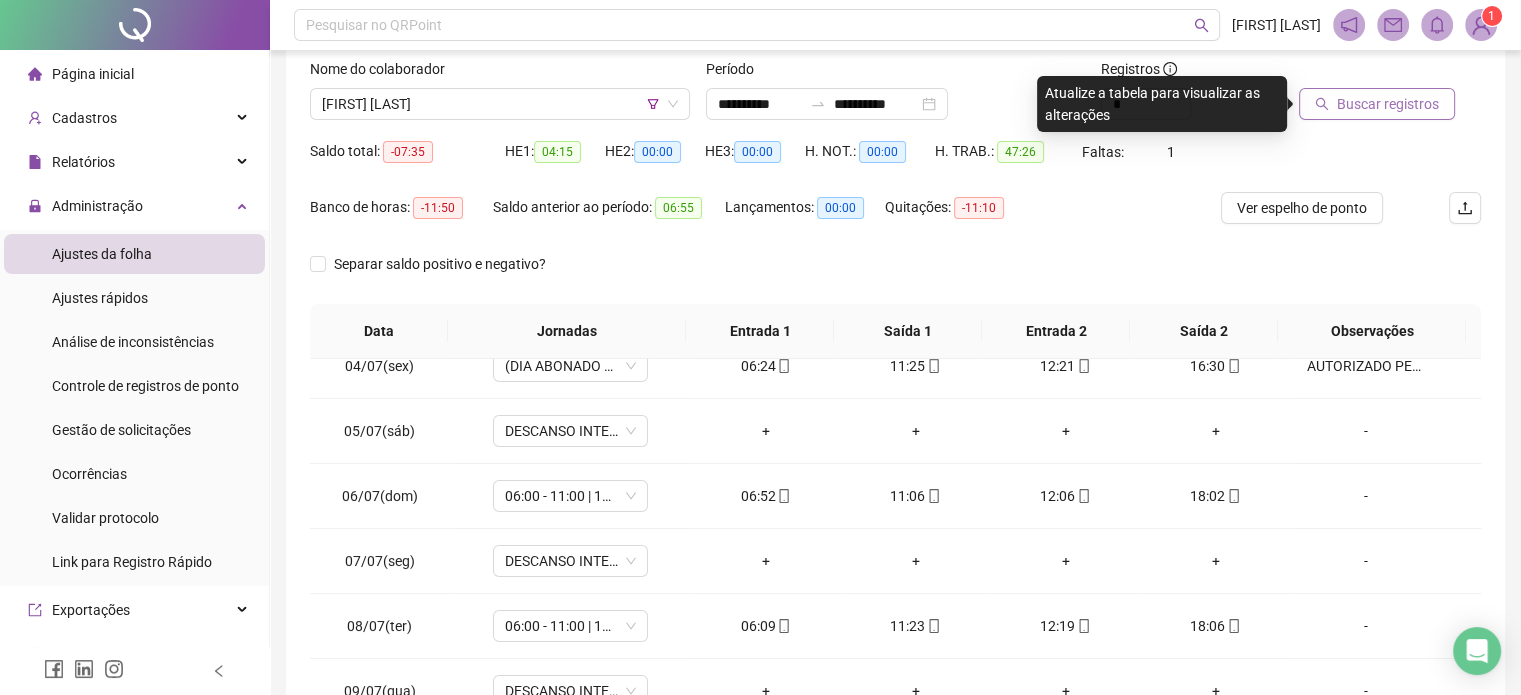 click on "Buscar registros" at bounding box center [1388, 104] 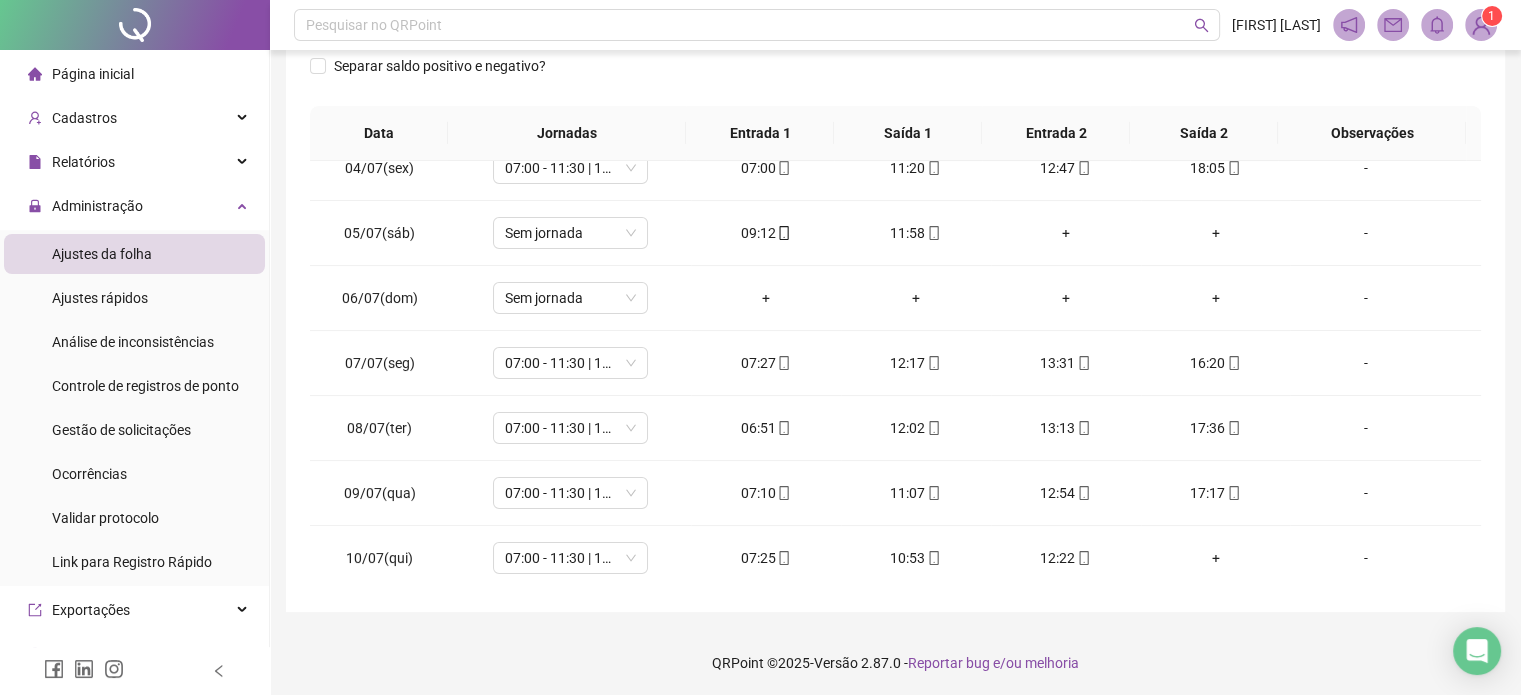 scroll, scrollTop: 326, scrollLeft: 0, axis: vertical 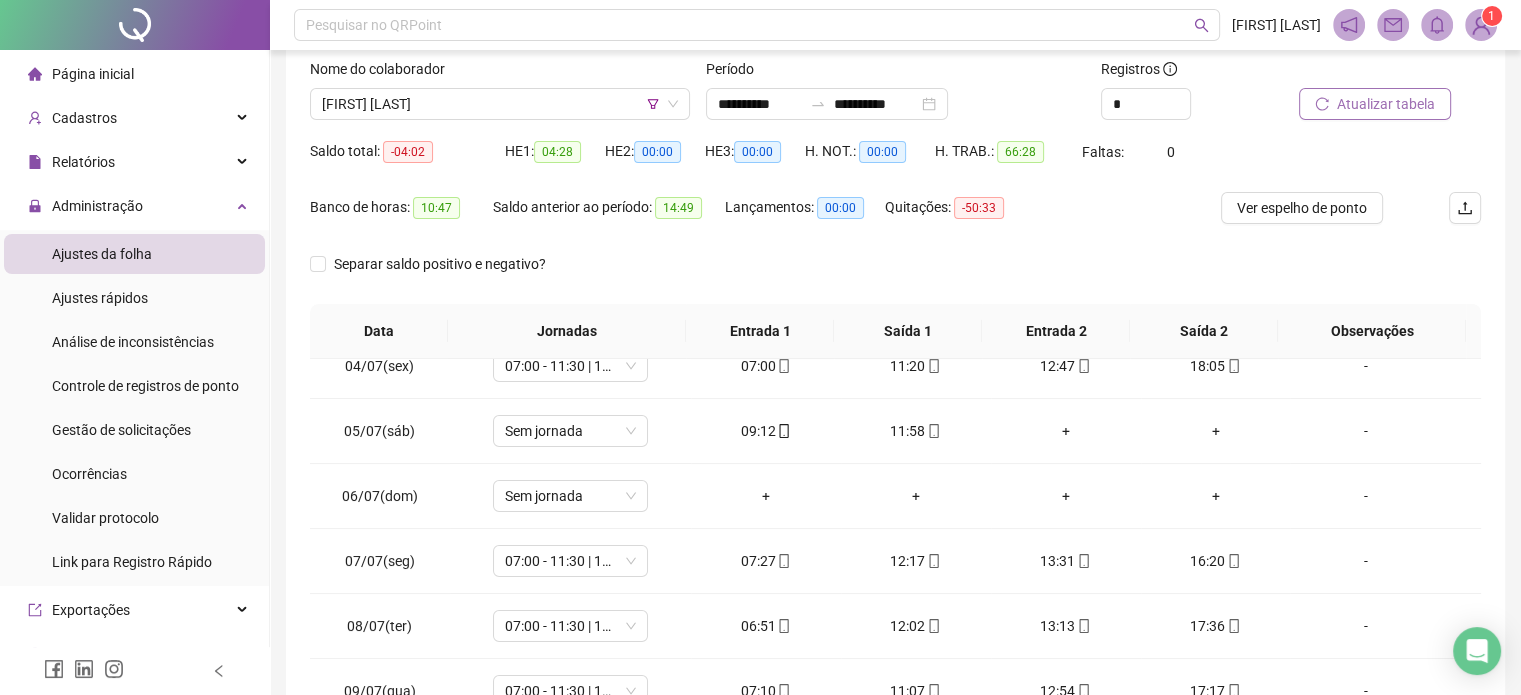 click on "Atualizar tabela" at bounding box center (1386, 104) 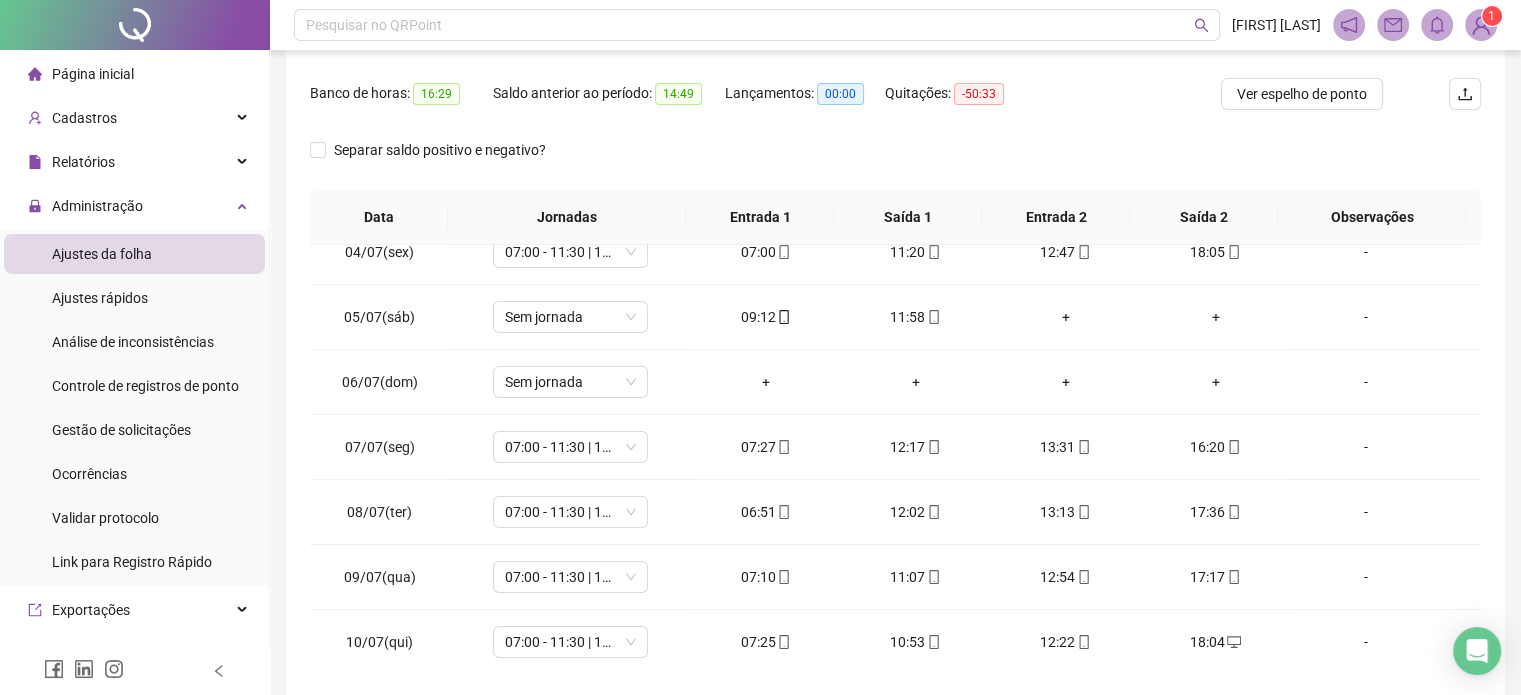 scroll, scrollTop: 26, scrollLeft: 0, axis: vertical 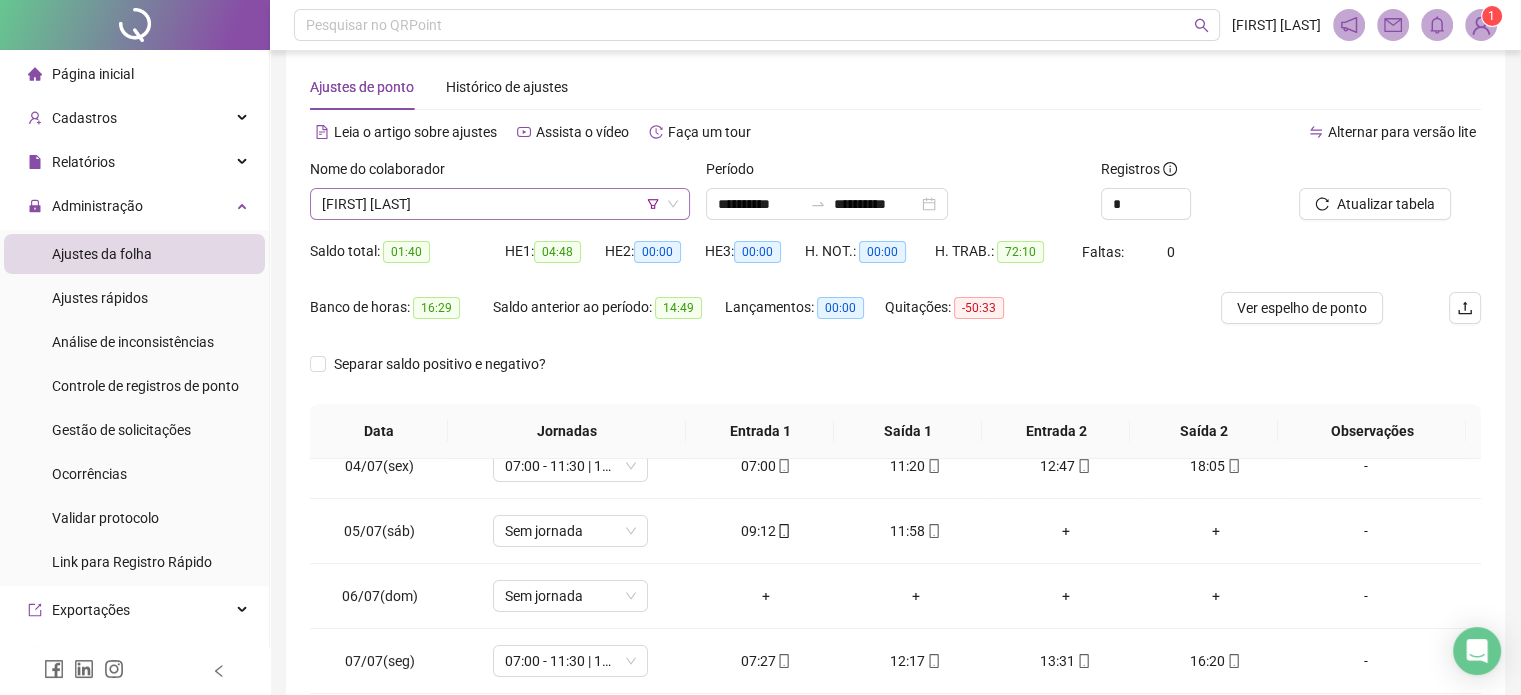 click on "[FIRST] [LAST]" at bounding box center [500, 204] 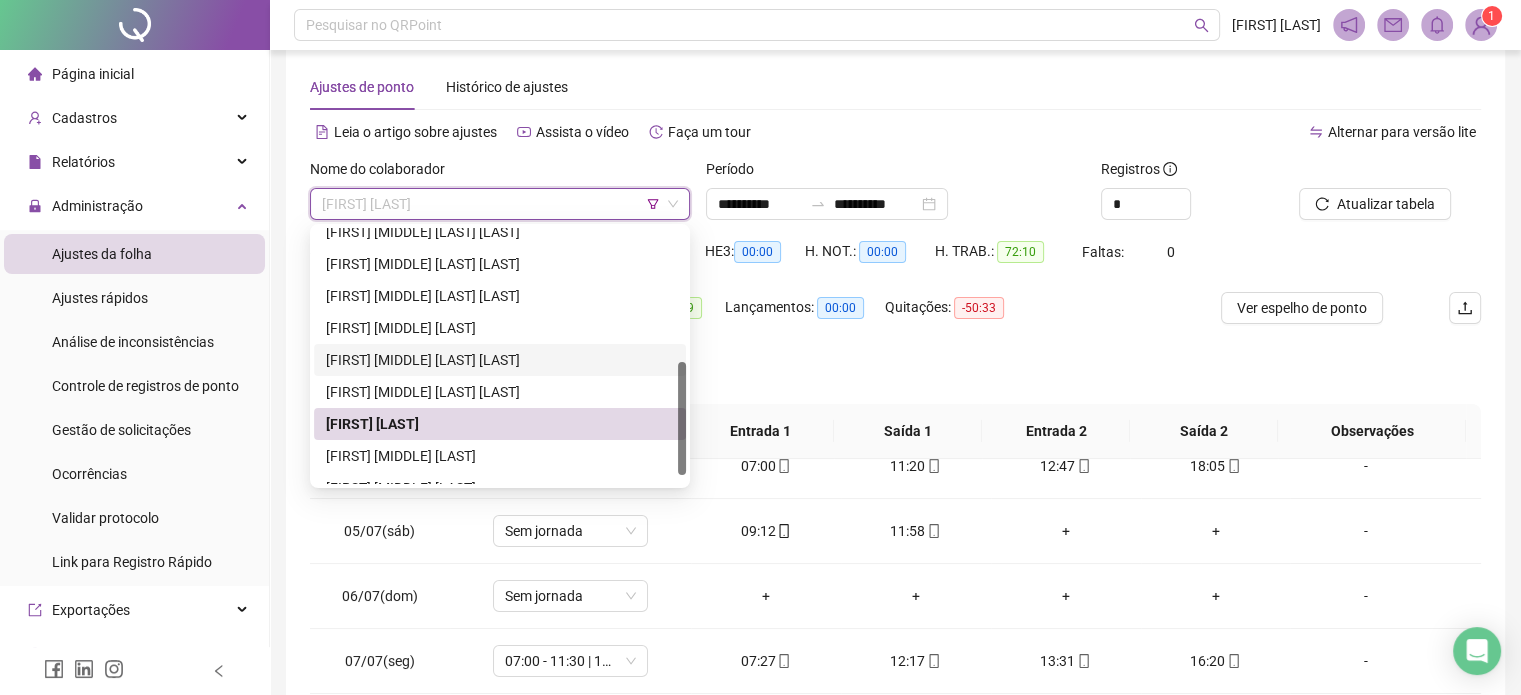 scroll, scrollTop: 320, scrollLeft: 0, axis: vertical 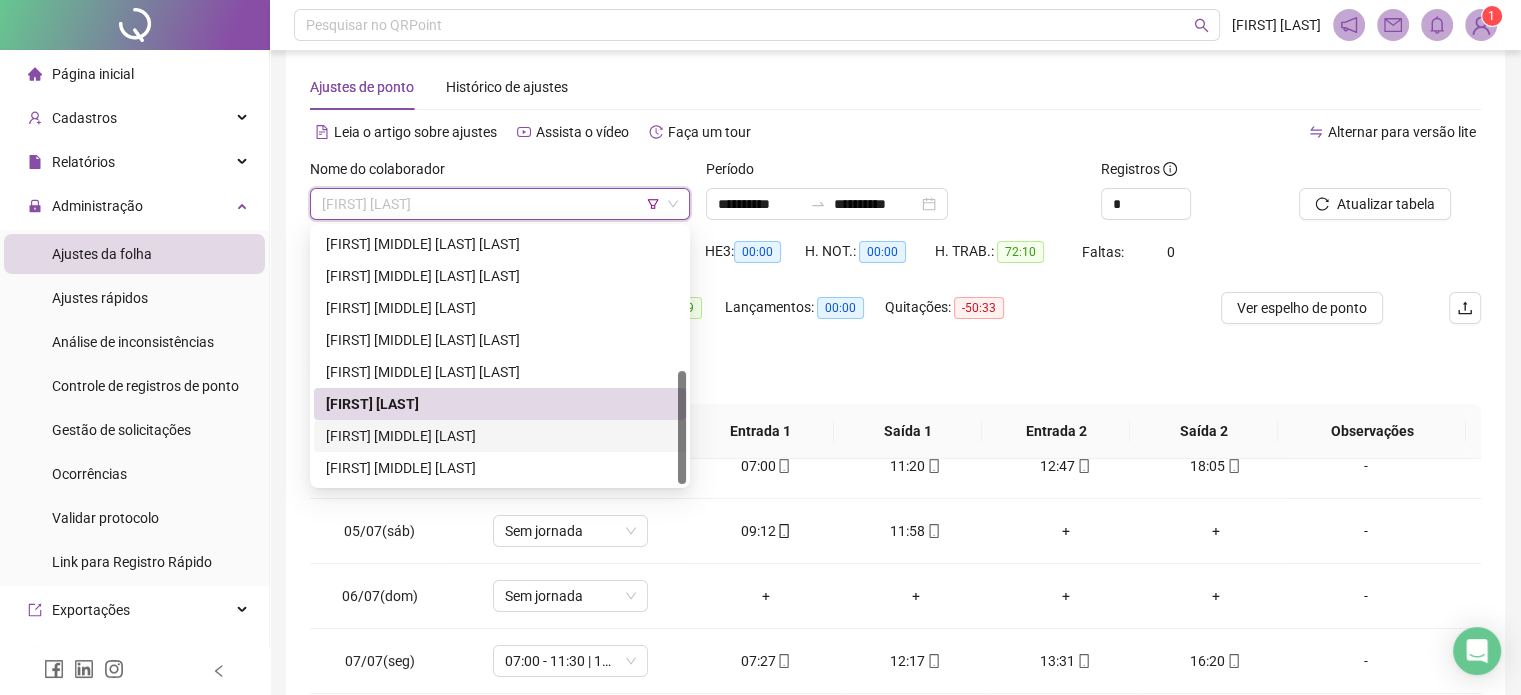 click on "[FIRST] [LAST]" at bounding box center [500, 436] 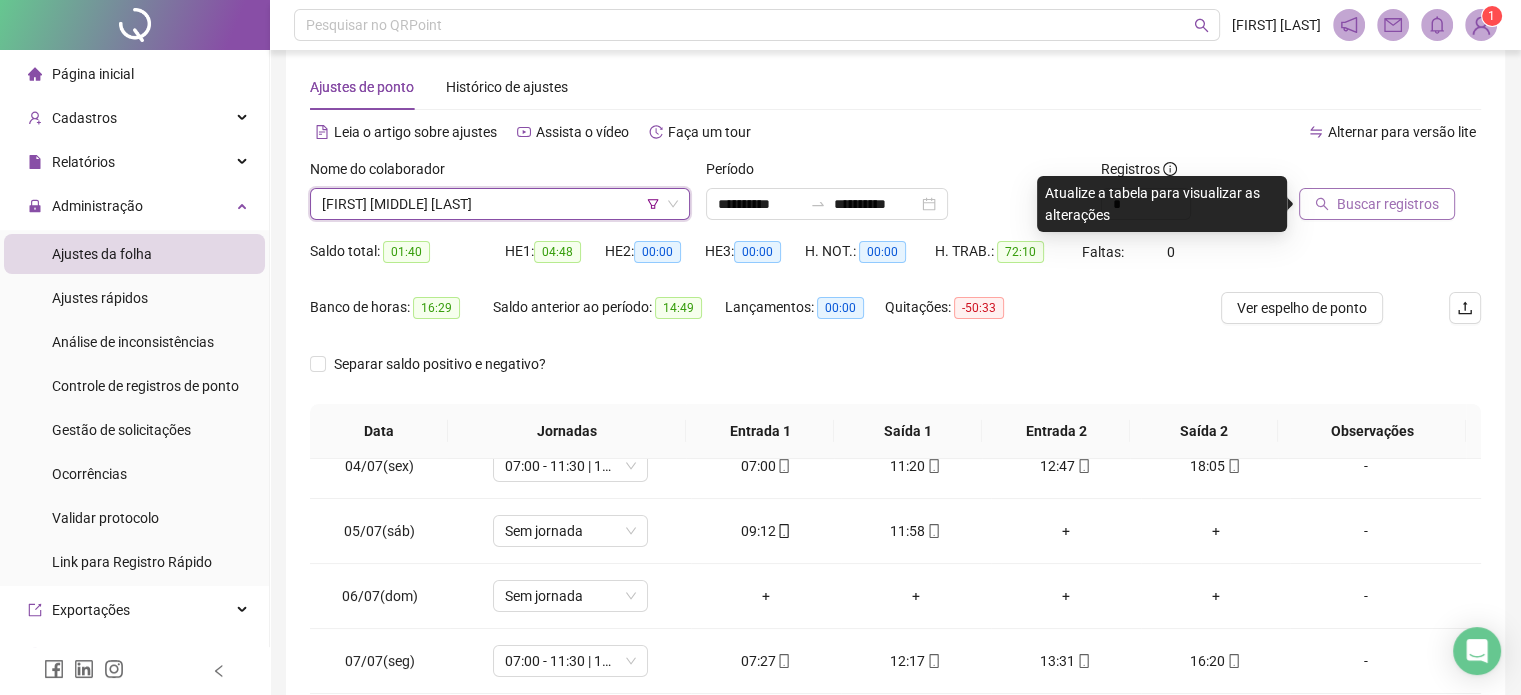 click on "Buscar registros" at bounding box center [1377, 204] 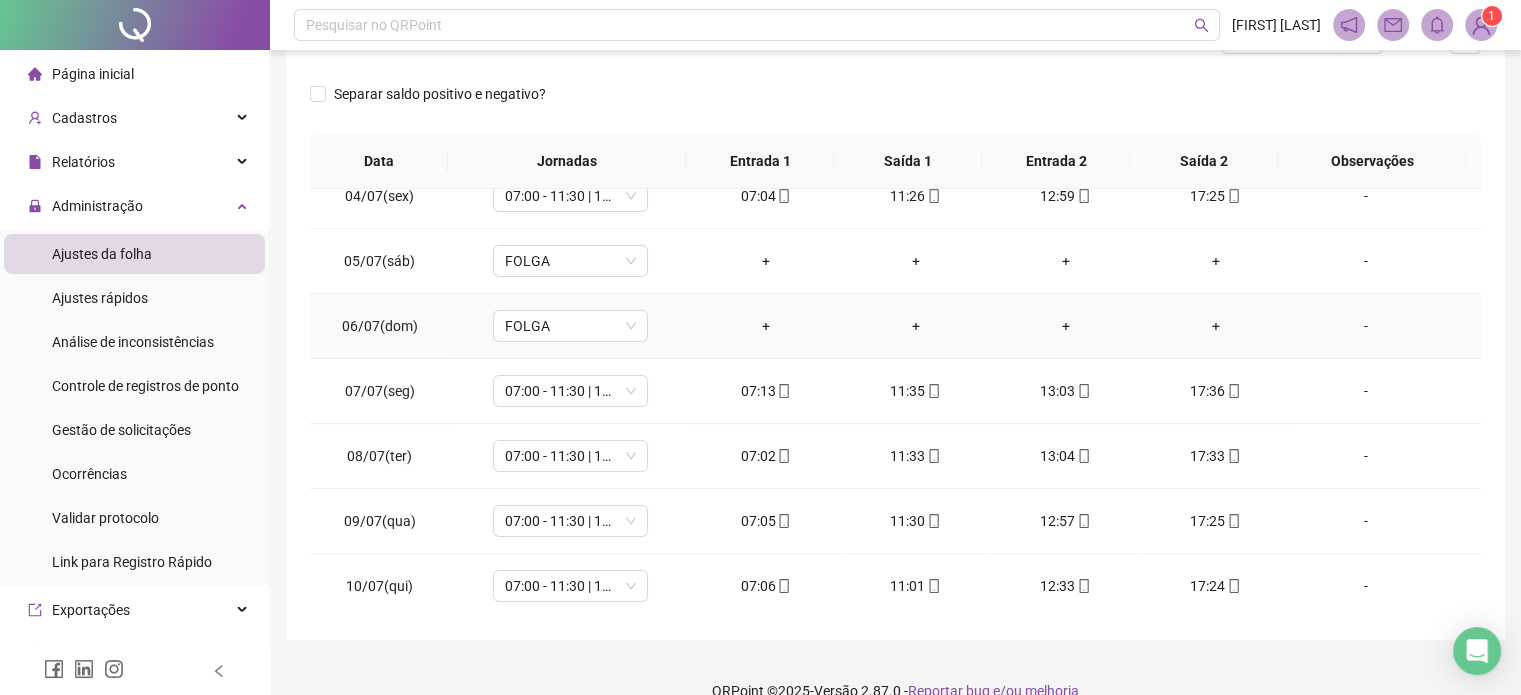 scroll, scrollTop: 326, scrollLeft: 0, axis: vertical 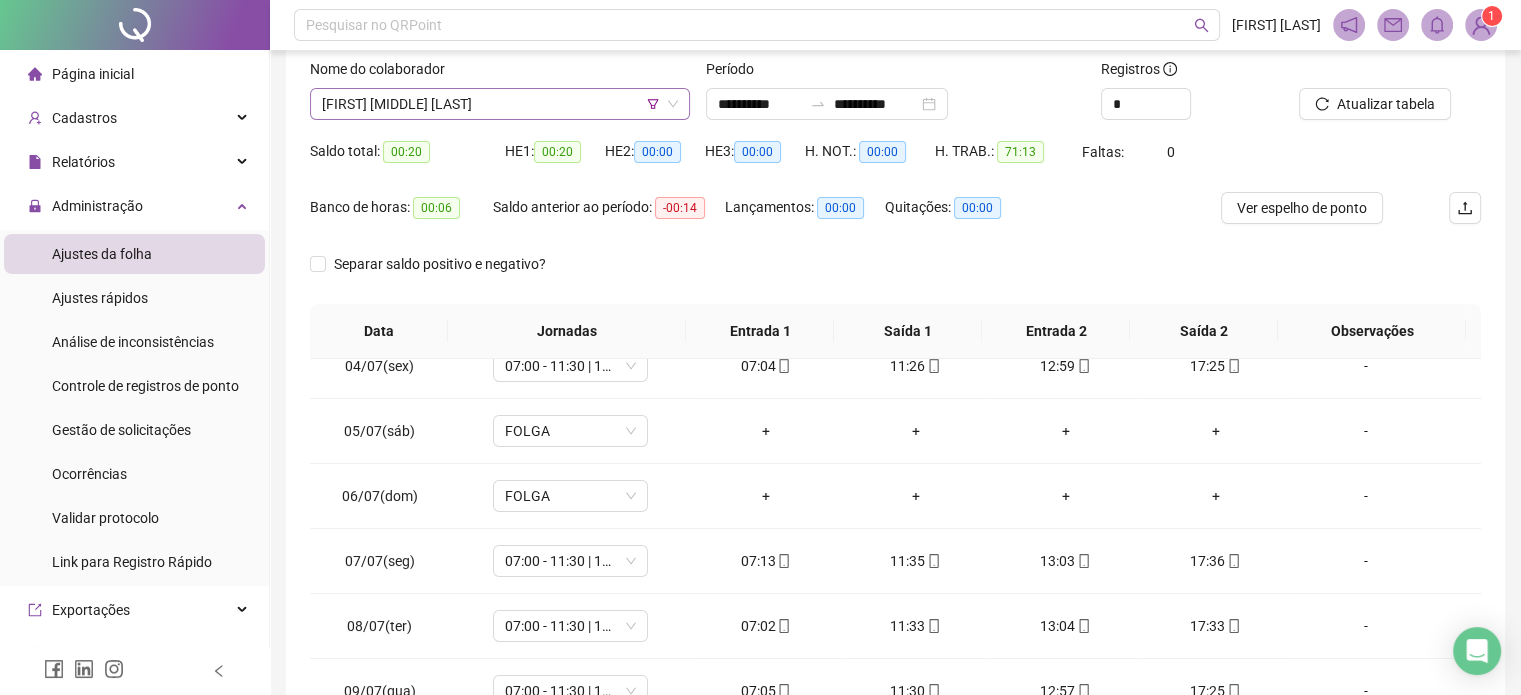 click on "[FIRST] [LAST]" at bounding box center [500, 104] 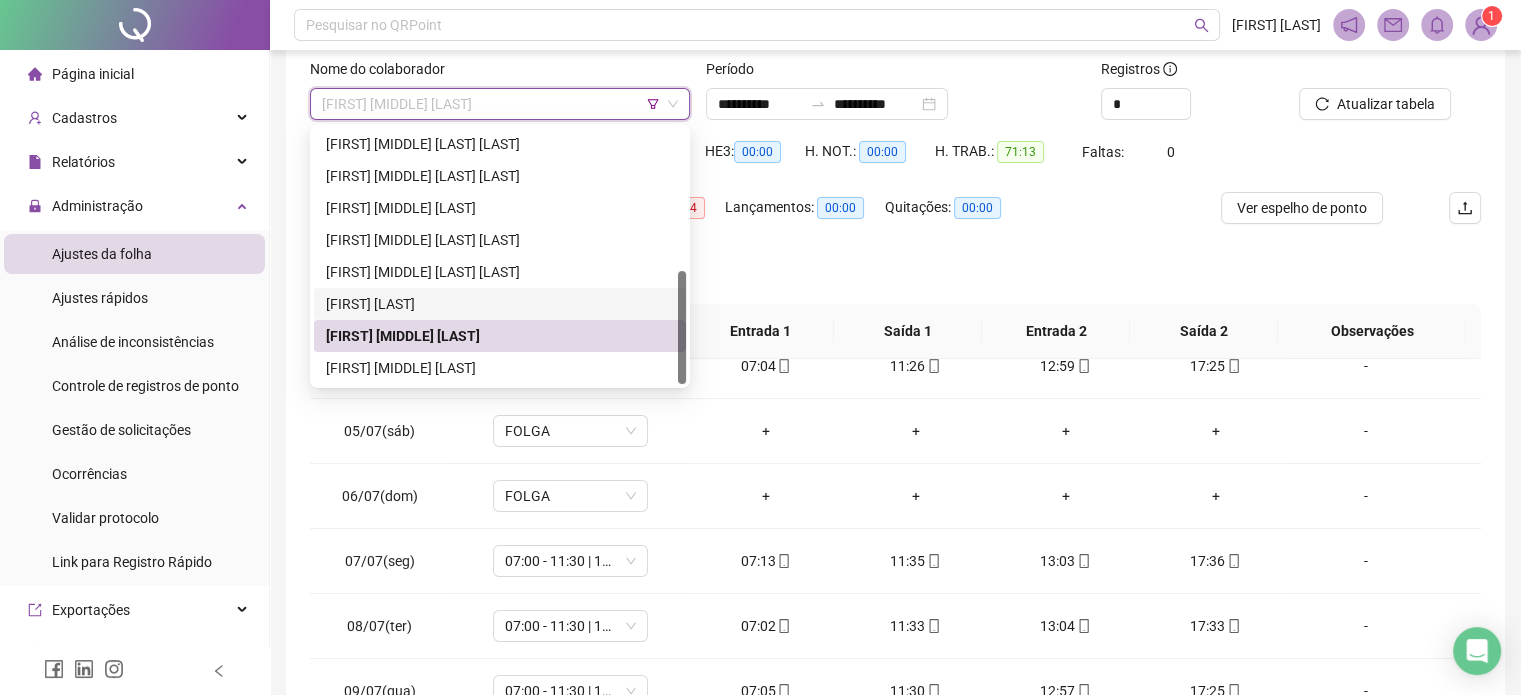 scroll, scrollTop: 226, scrollLeft: 0, axis: vertical 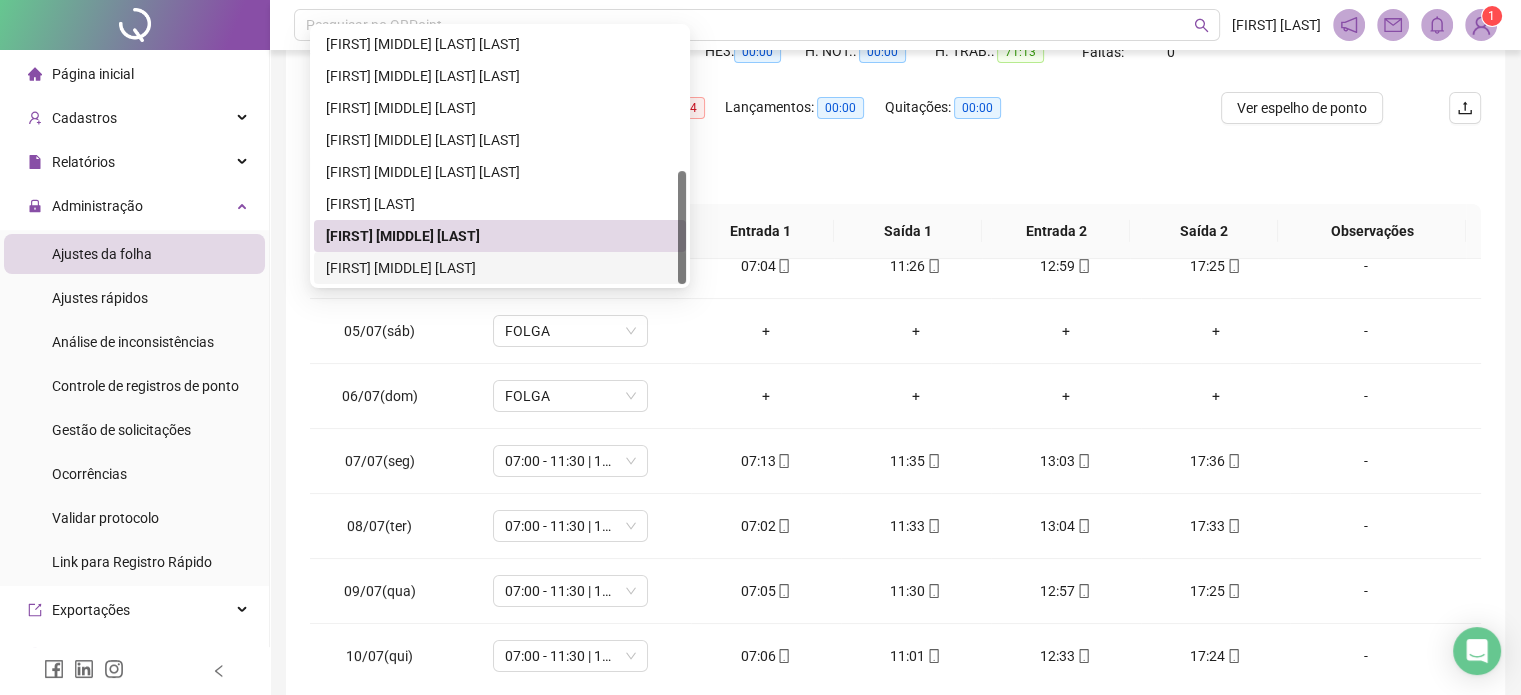click on "[FIRST] [LAST]" at bounding box center [500, 268] 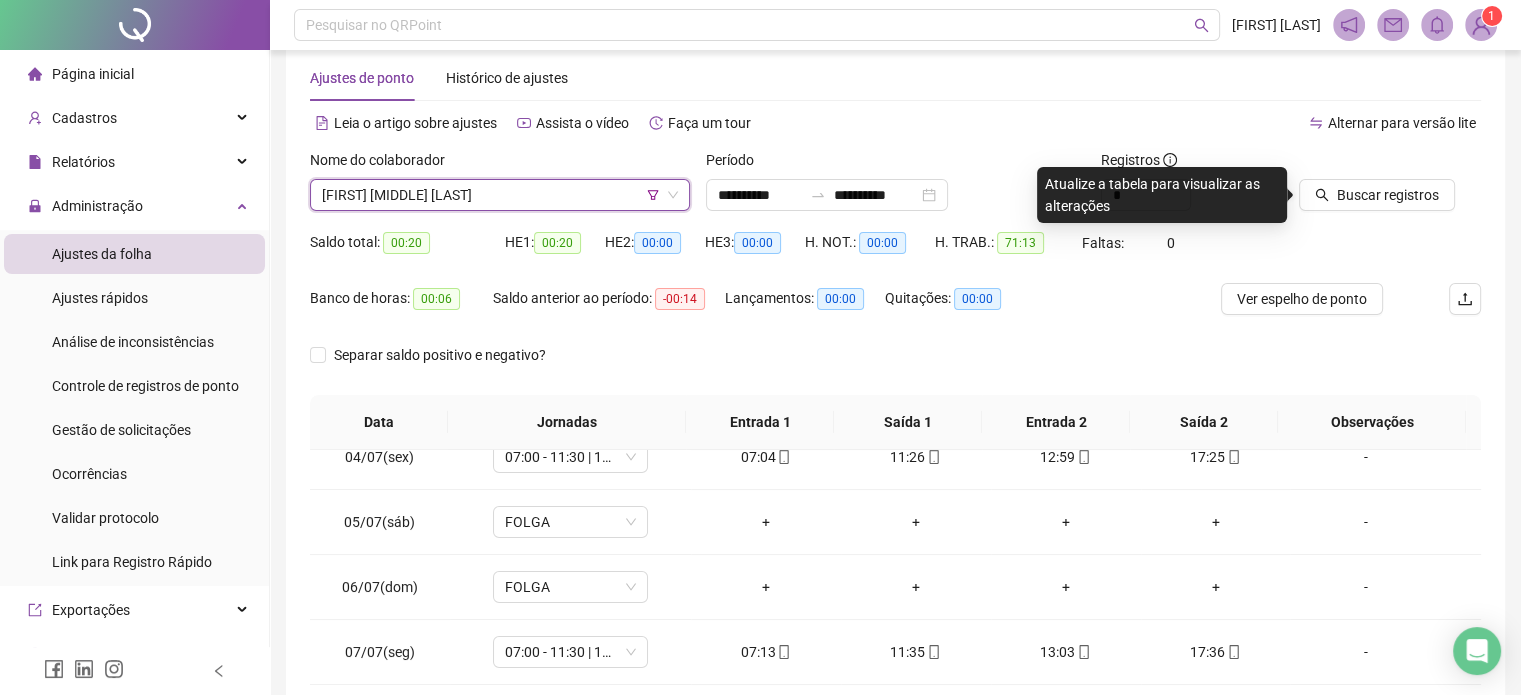 scroll, scrollTop: 26, scrollLeft: 0, axis: vertical 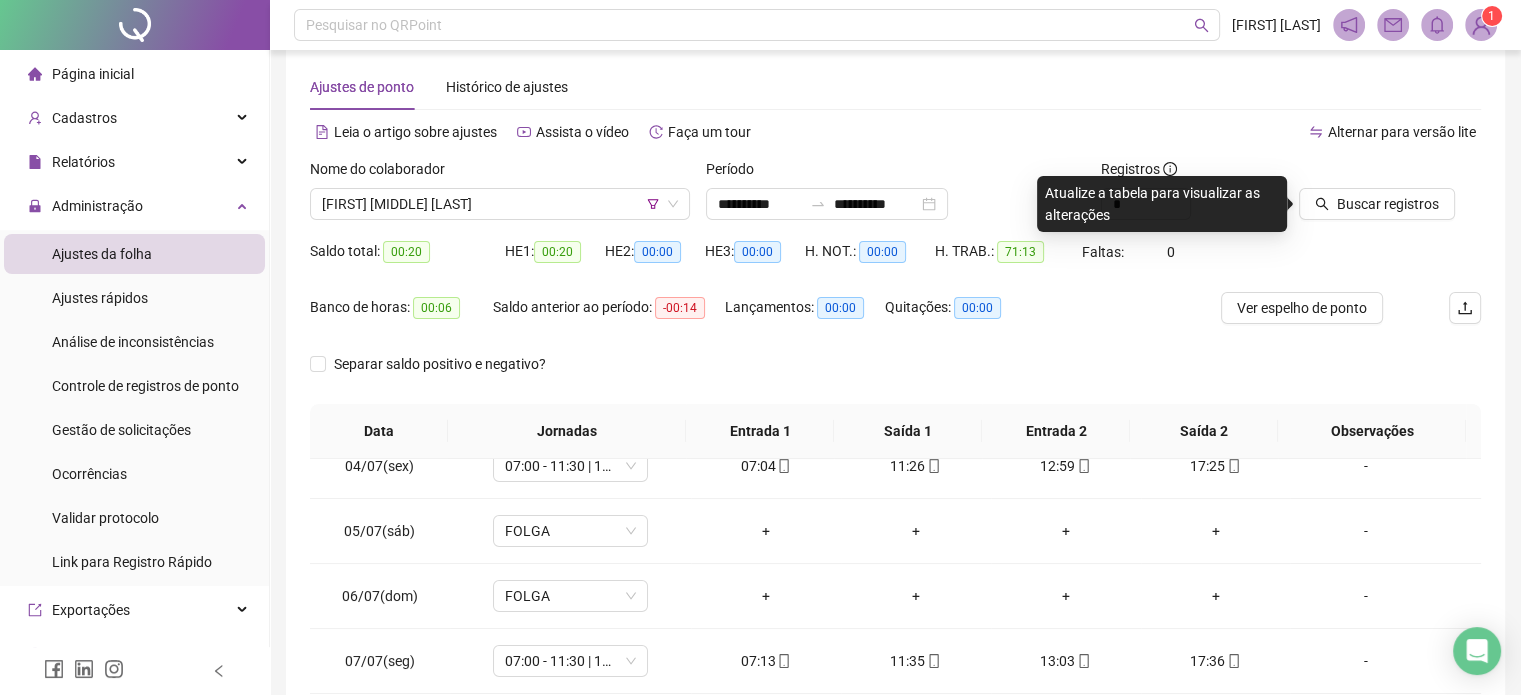 click at bounding box center (1365, 173) 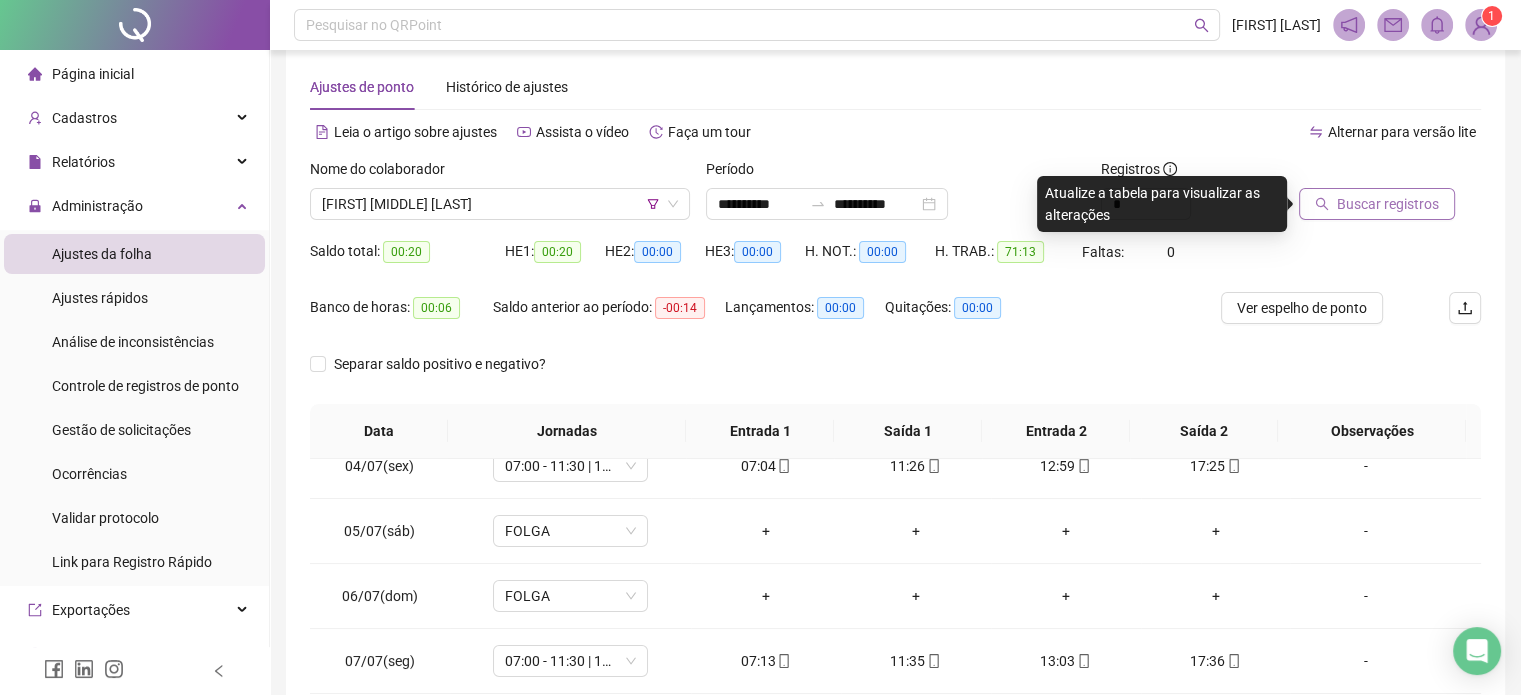click on "Buscar registros" at bounding box center [1388, 204] 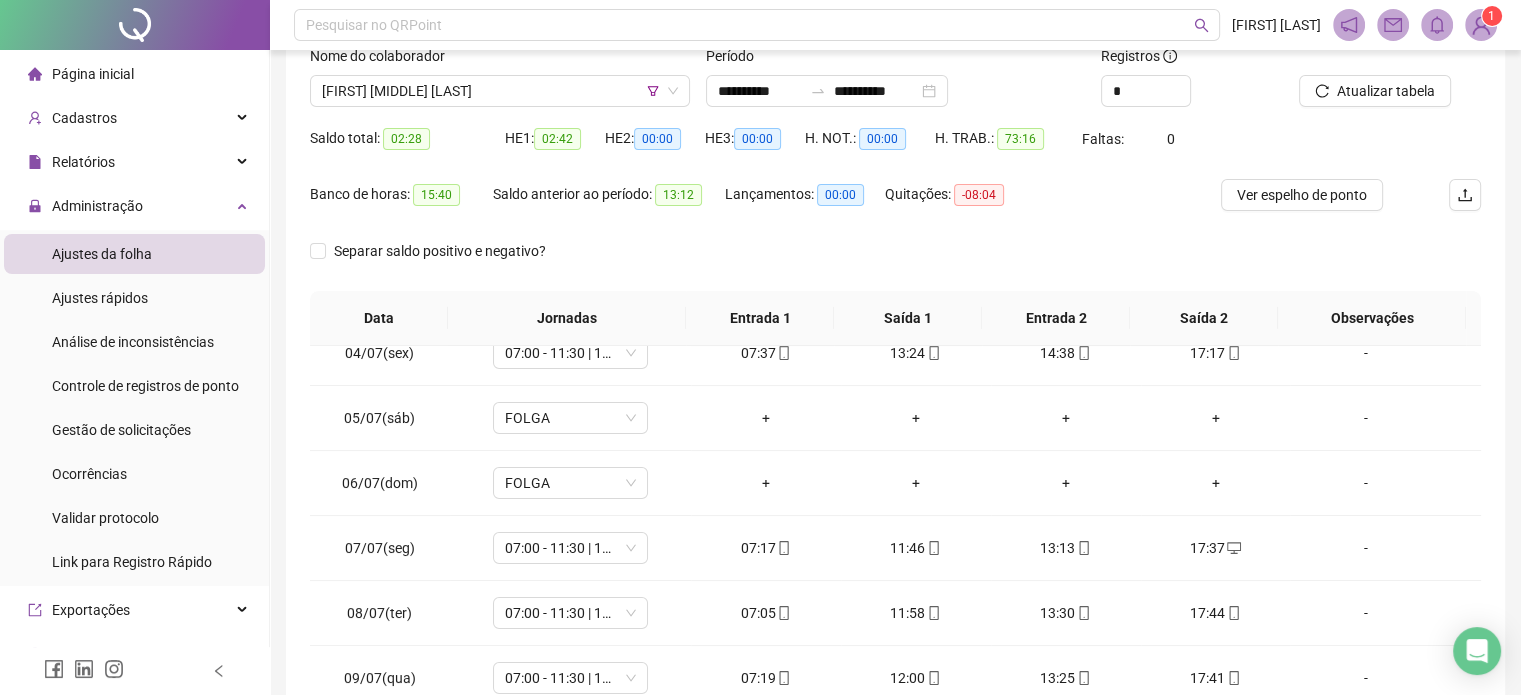 scroll, scrollTop: 326, scrollLeft: 0, axis: vertical 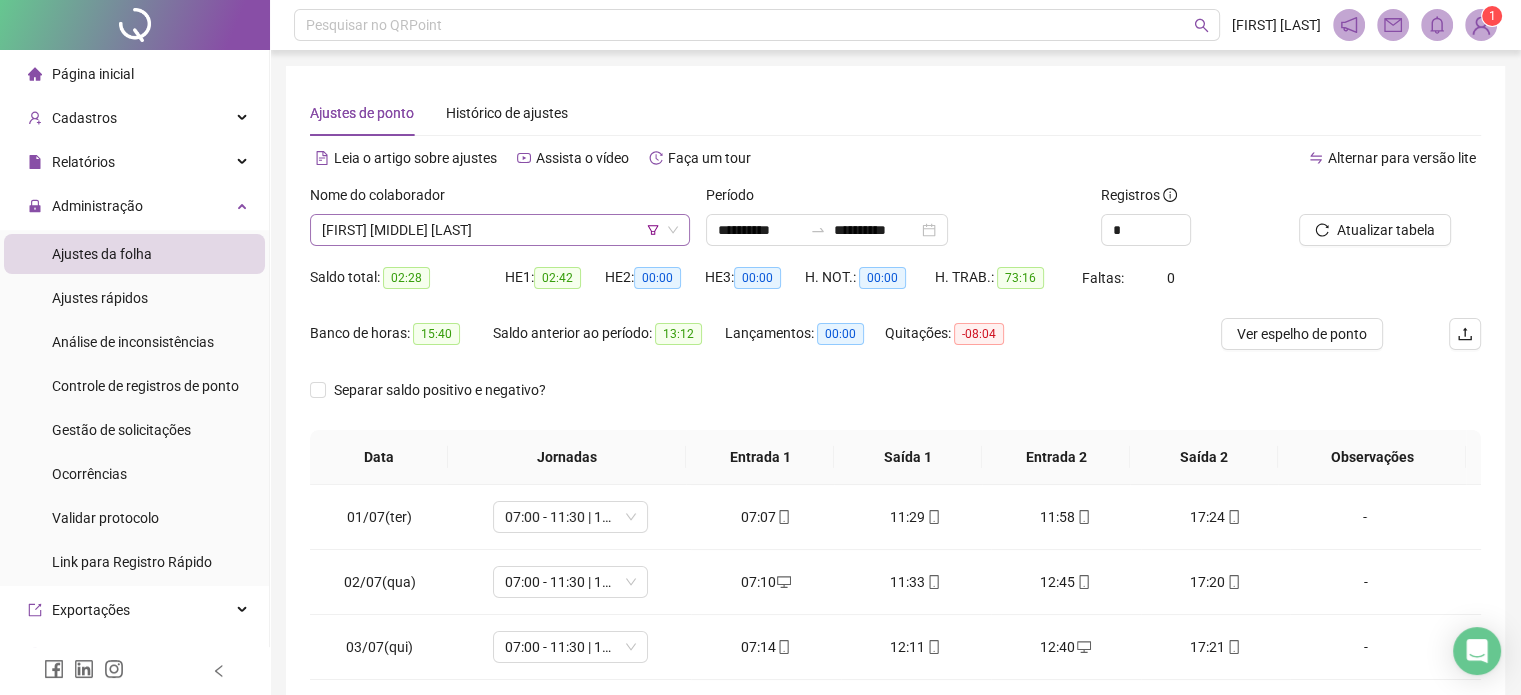click on "[FIRST] [LAST]" at bounding box center [500, 230] 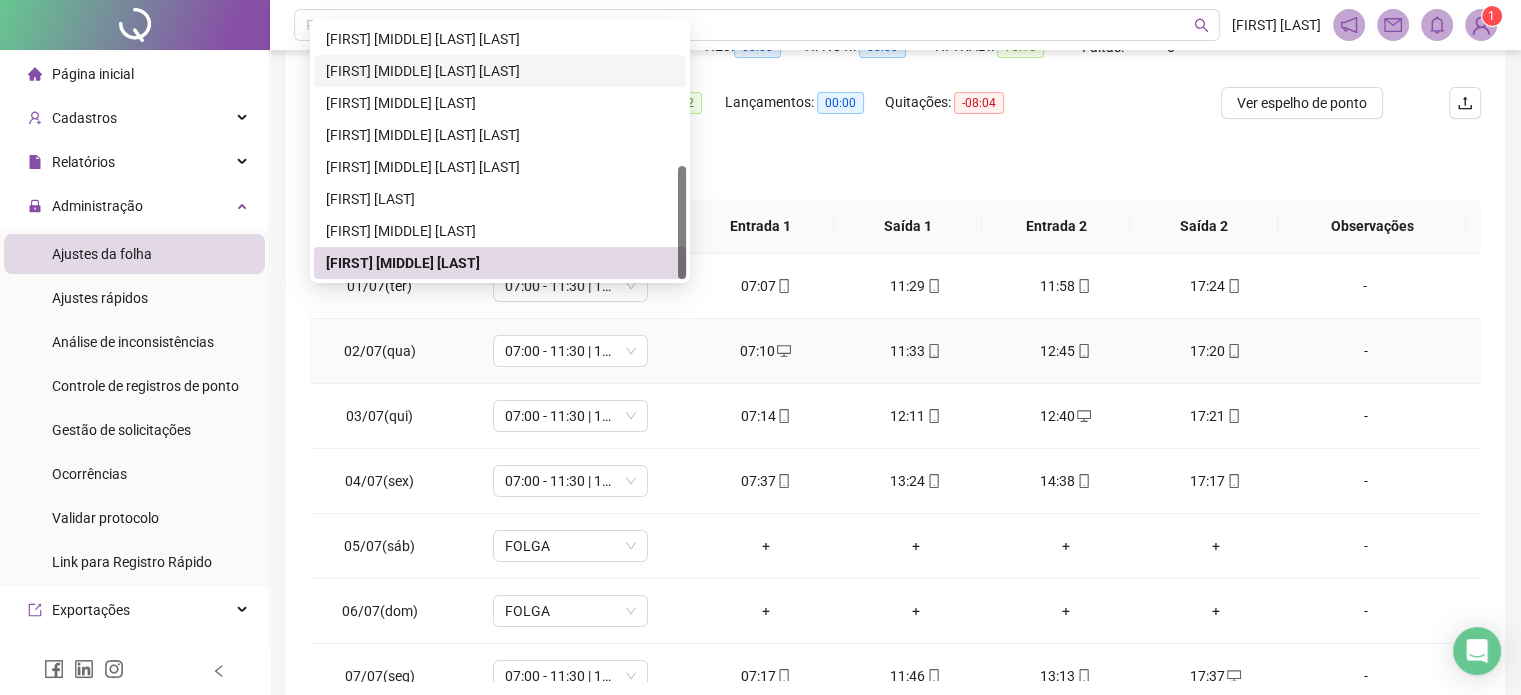 scroll, scrollTop: 326, scrollLeft: 0, axis: vertical 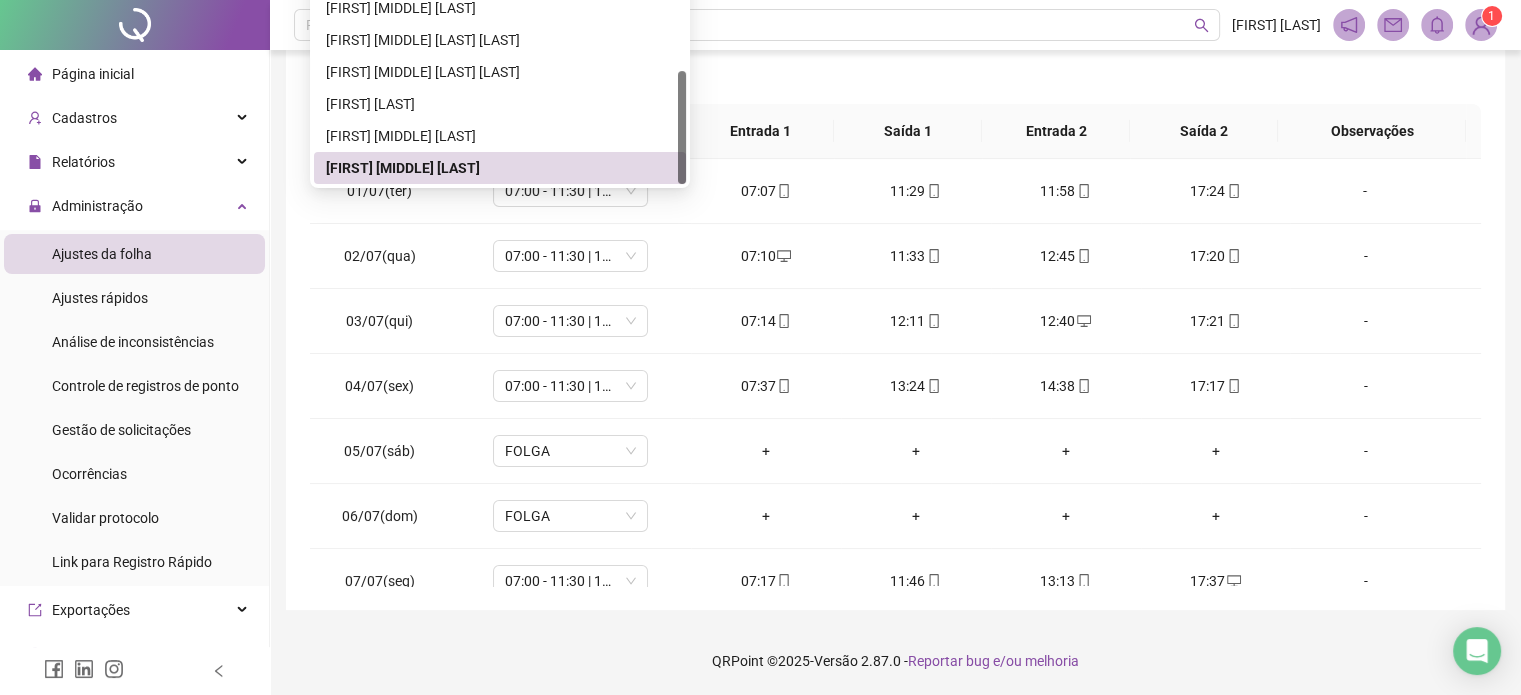 click on "Separar saldo positivo e negativo?" at bounding box center (895, 76) 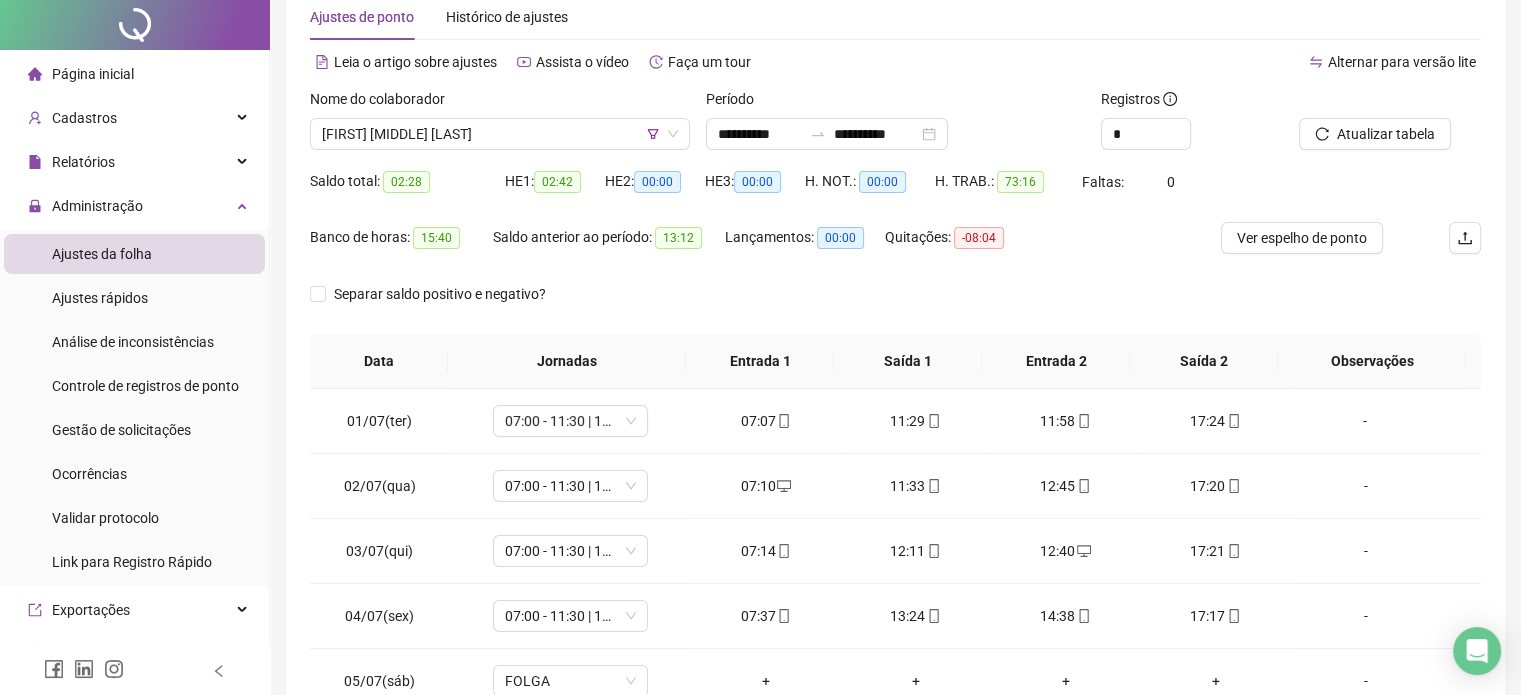 scroll, scrollTop: 0, scrollLeft: 0, axis: both 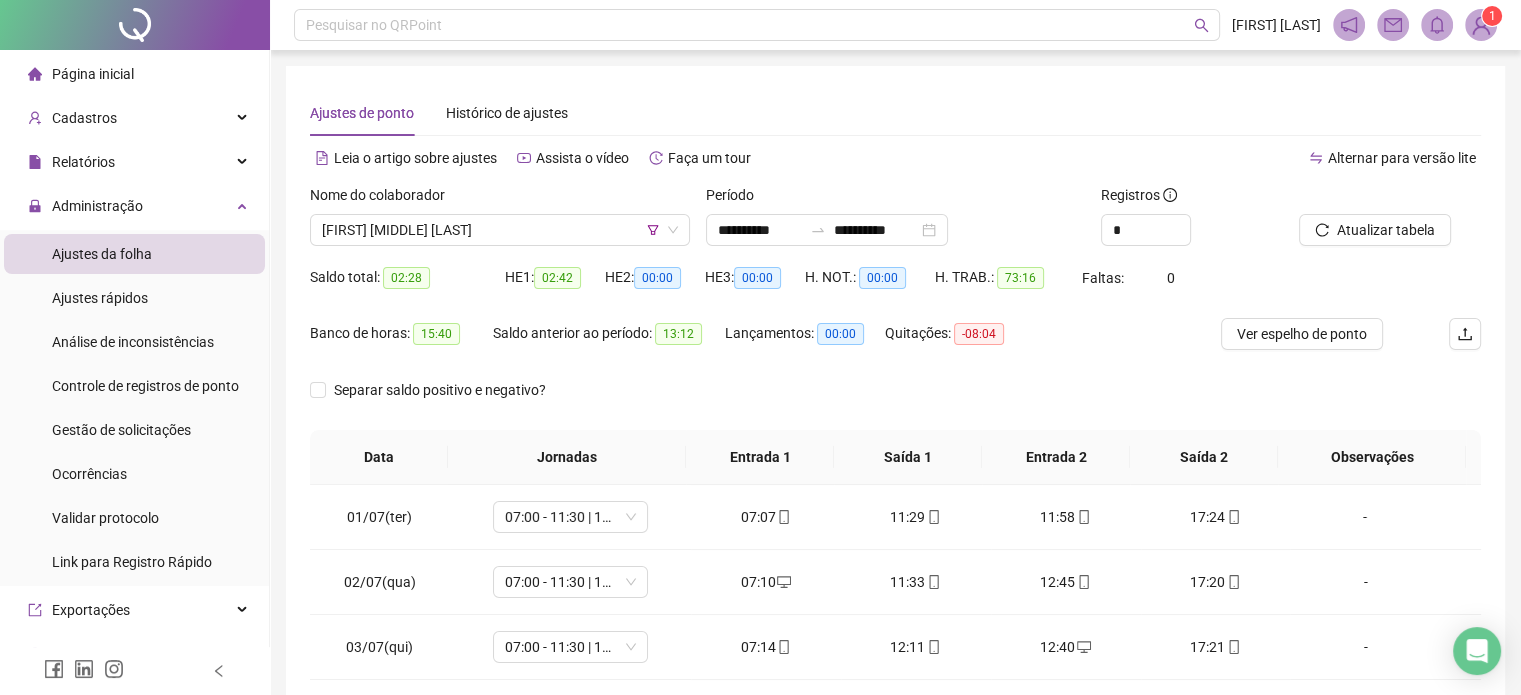 click at bounding box center [1365, 199] 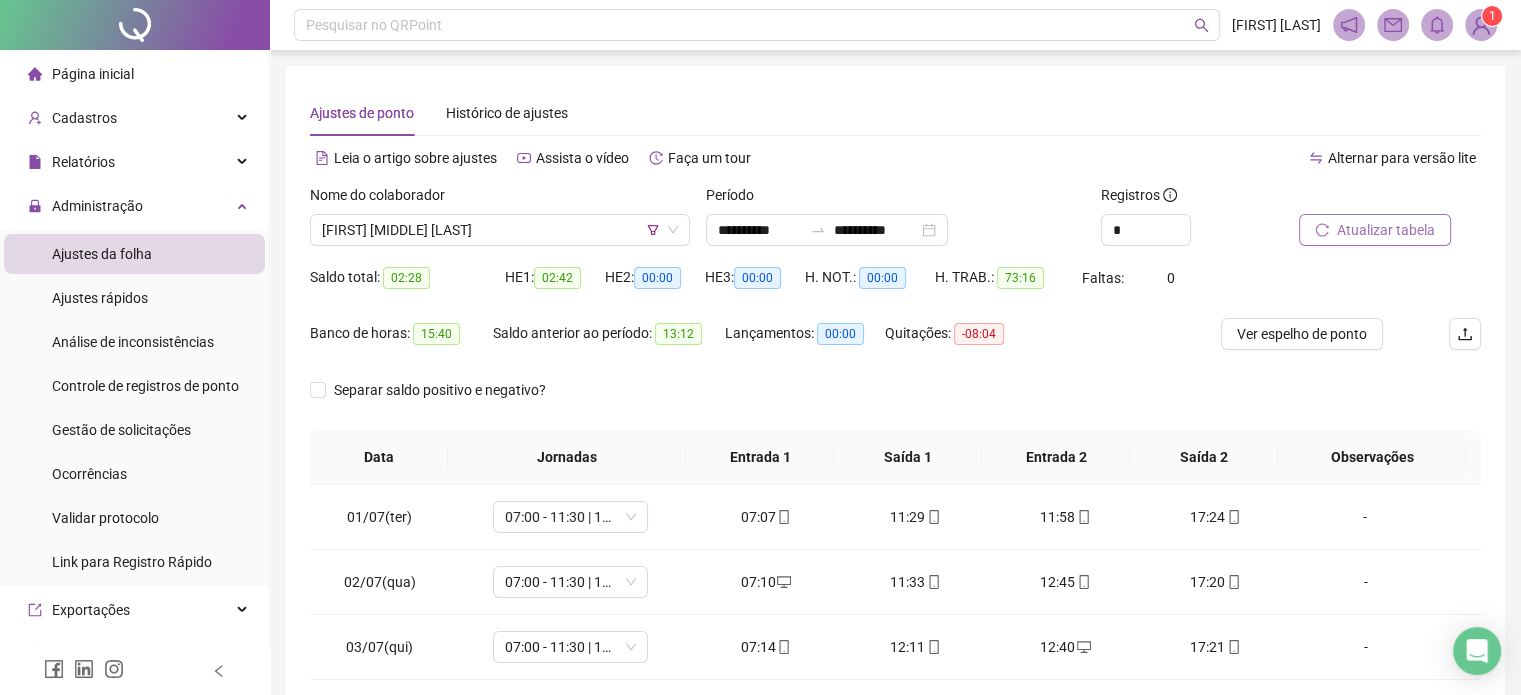 click on "Atualizar tabela" at bounding box center (1386, 230) 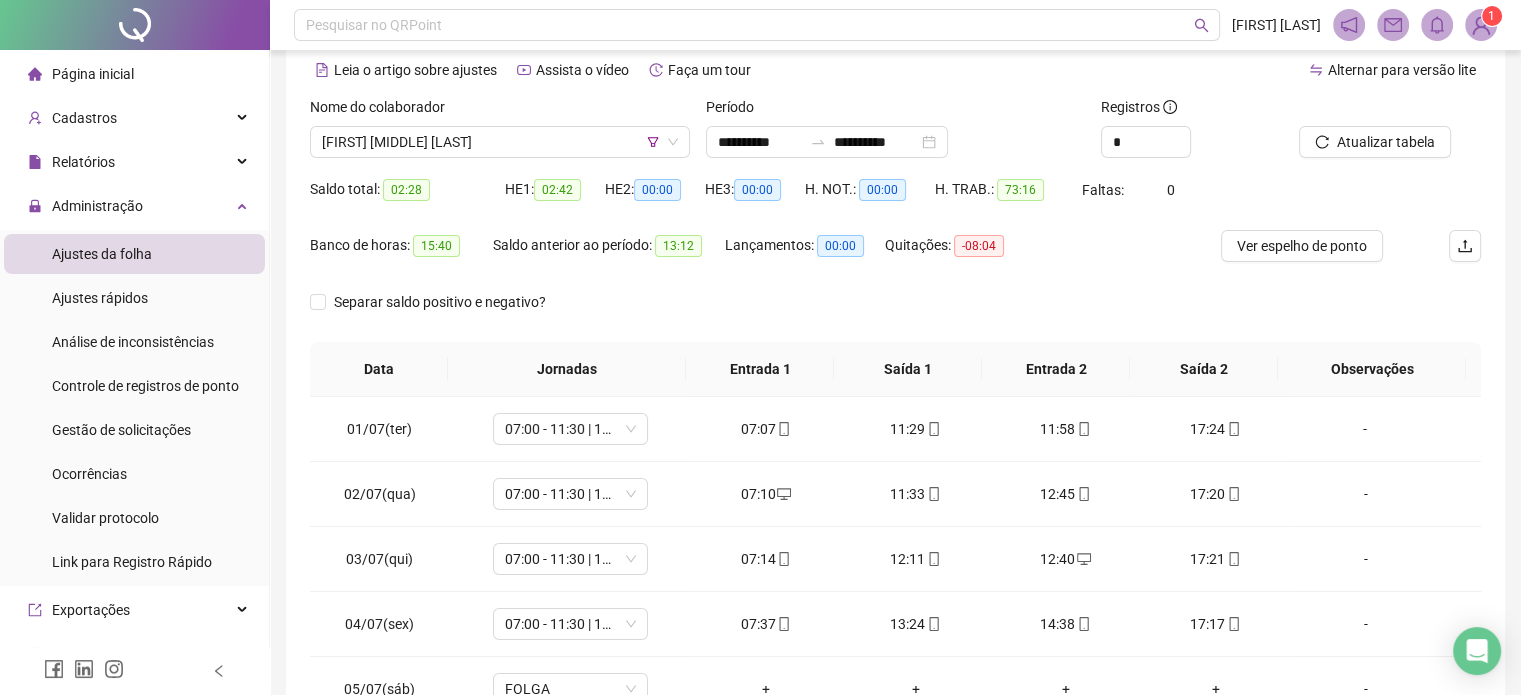 scroll, scrollTop: 326, scrollLeft: 0, axis: vertical 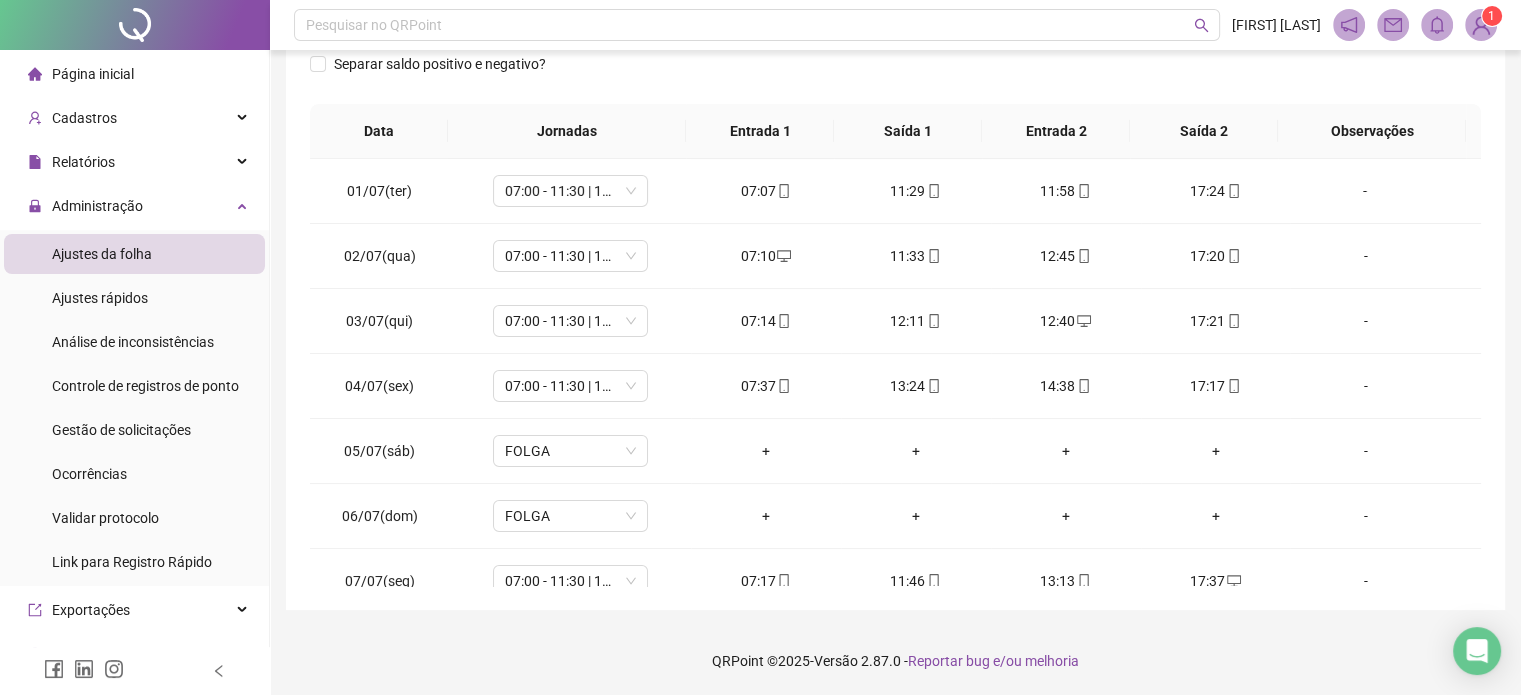 click on "Entrada 1" at bounding box center [760, 131] 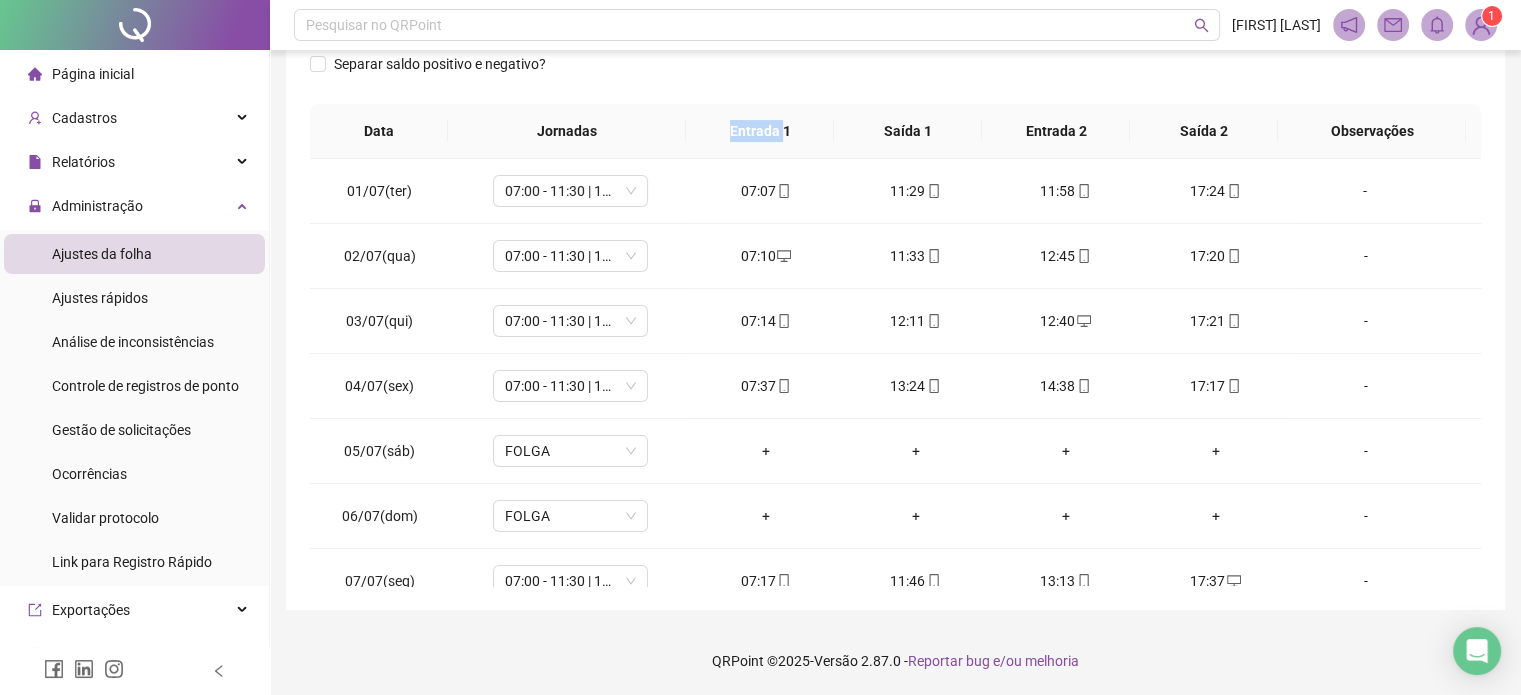 click on "Entrada 1" at bounding box center (760, 131) 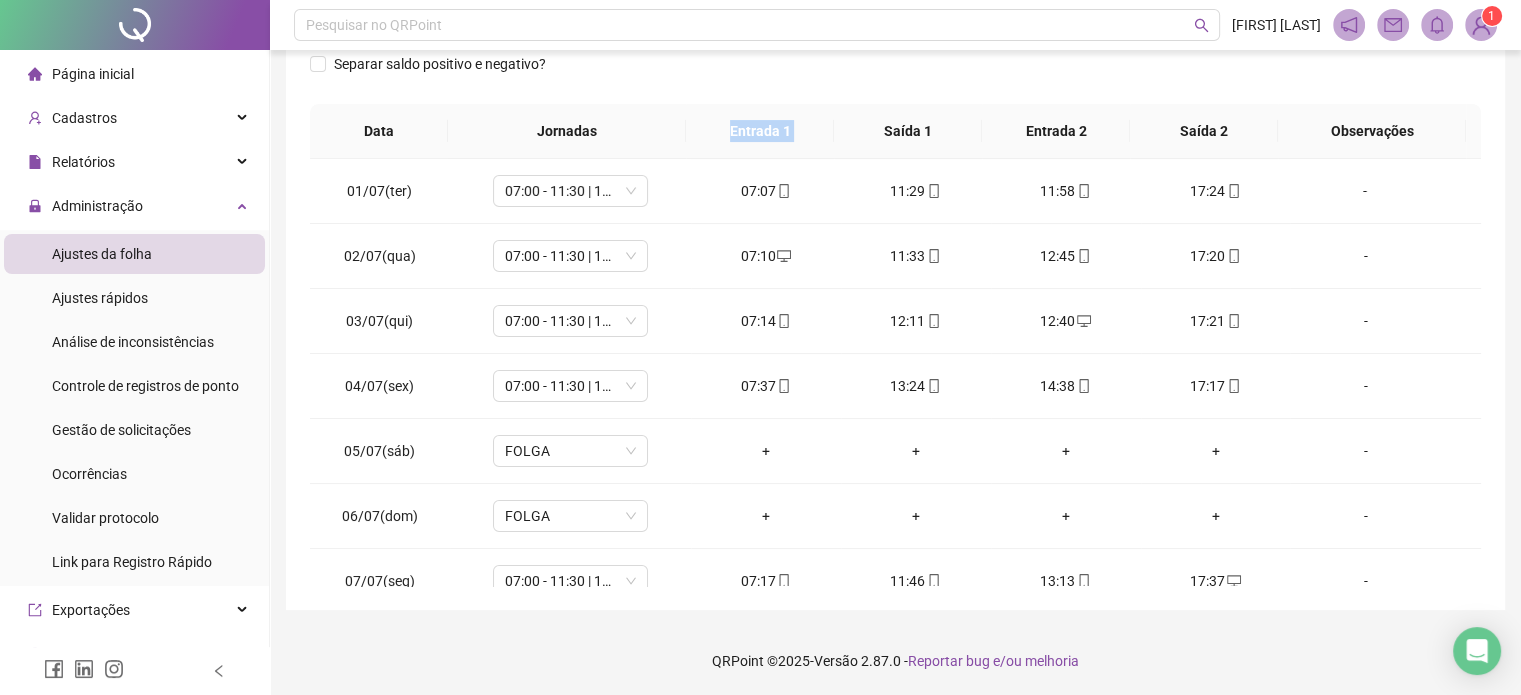 click on "Entrada 1" at bounding box center [760, 131] 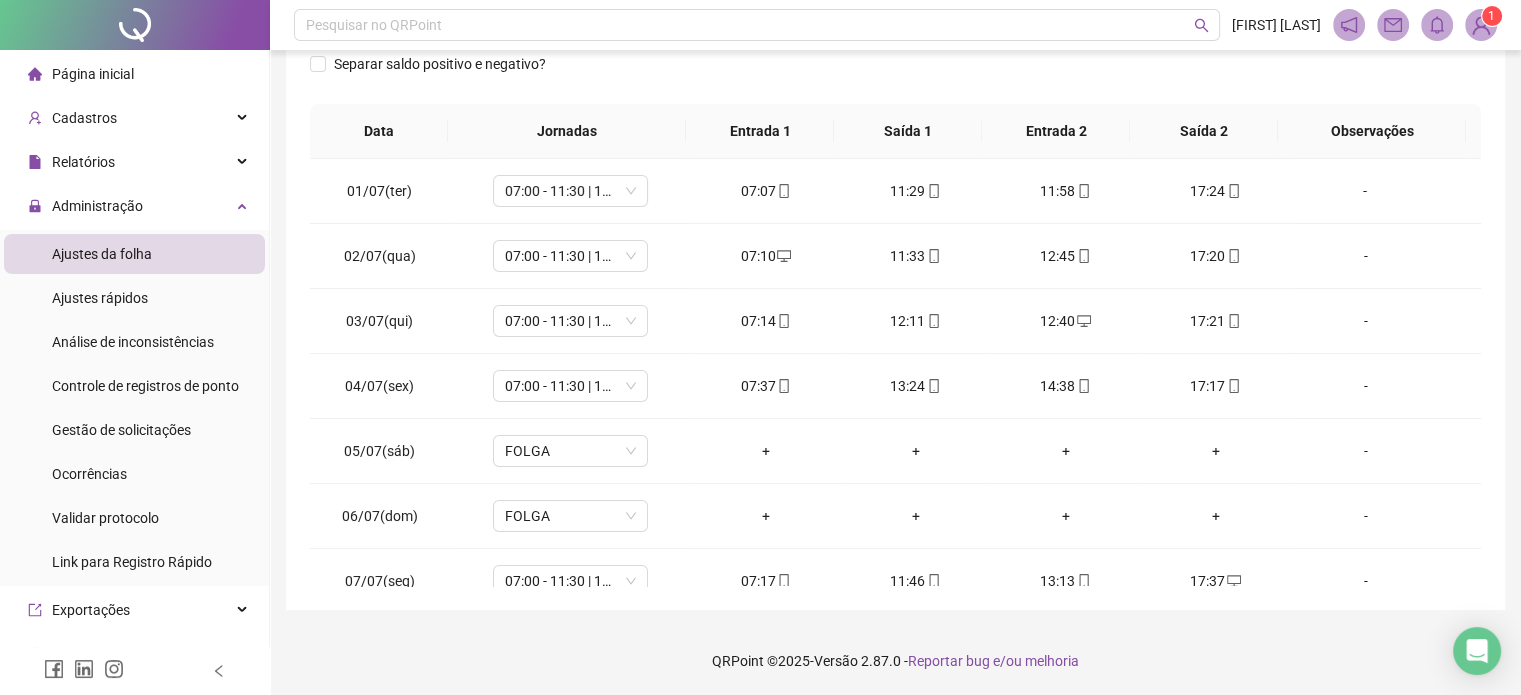 click on "Data" at bounding box center (379, 131) 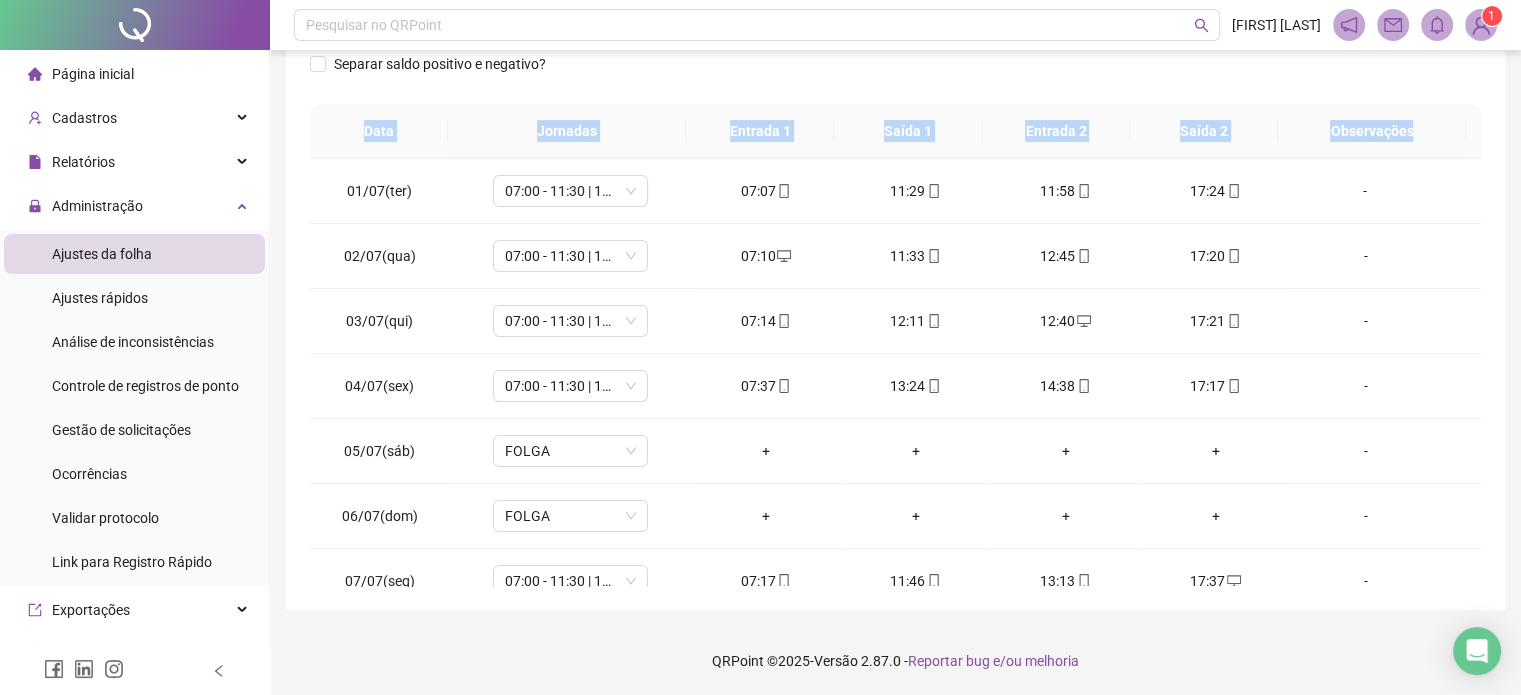 drag, startPoint x: 337, startPoint y: 131, endPoint x: 1436, endPoint y: 124, distance: 1099.0223 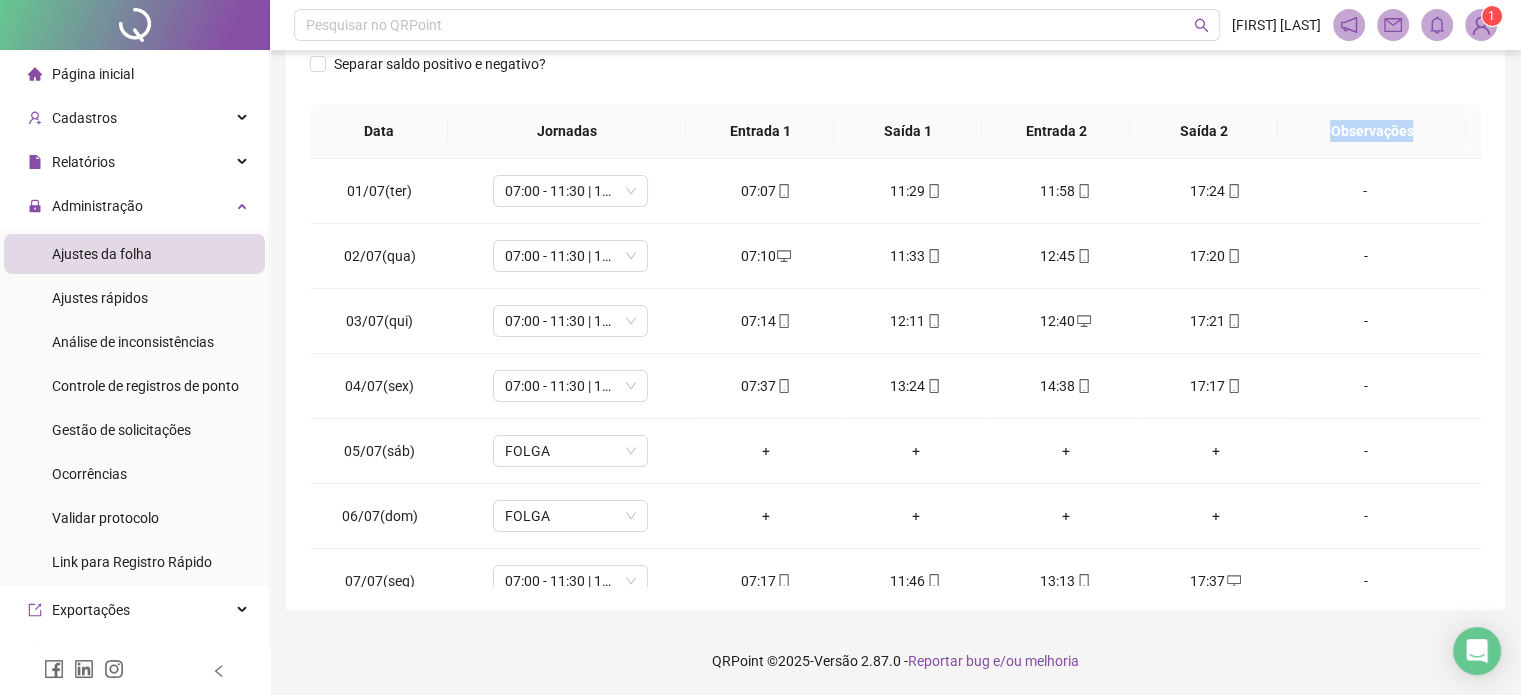 drag, startPoint x: 1304, startPoint y: 131, endPoint x: 1456, endPoint y: 113, distance: 153.06207 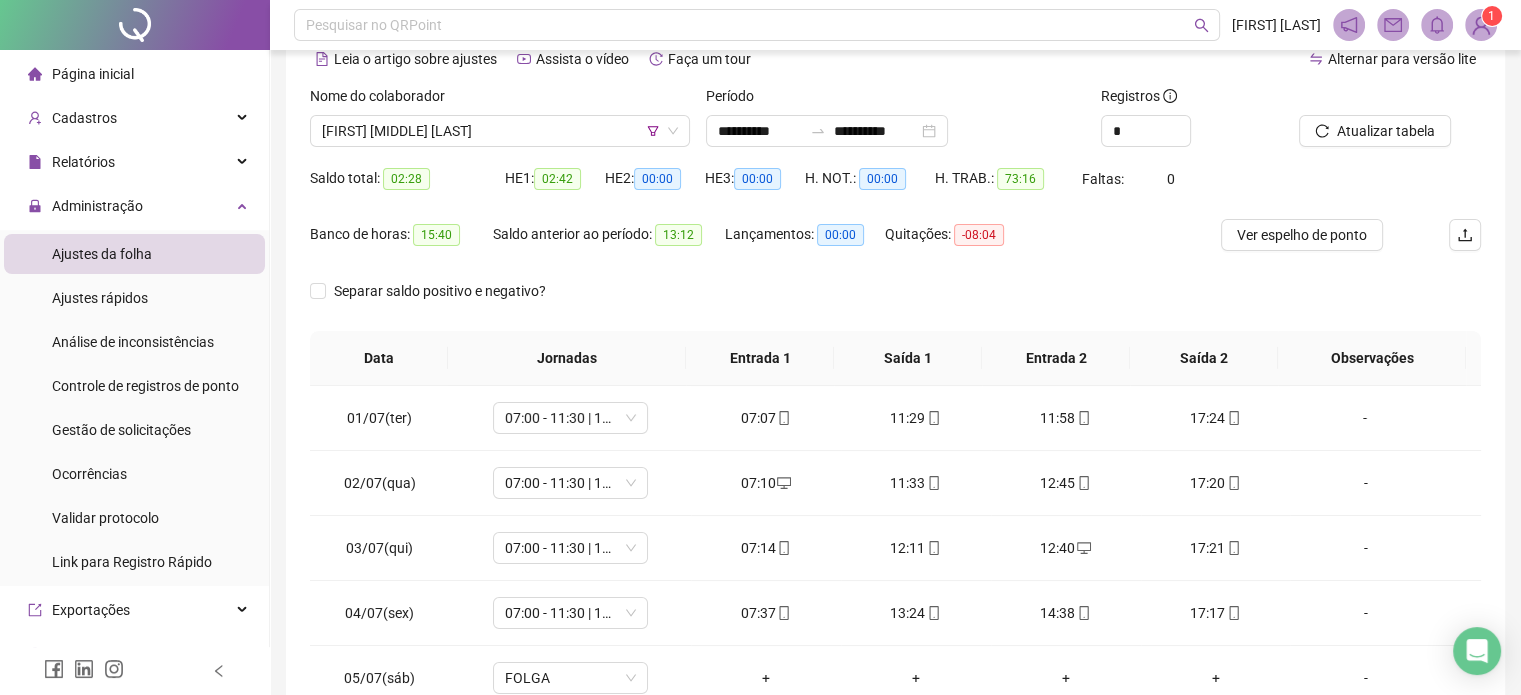 scroll, scrollTop: 0, scrollLeft: 0, axis: both 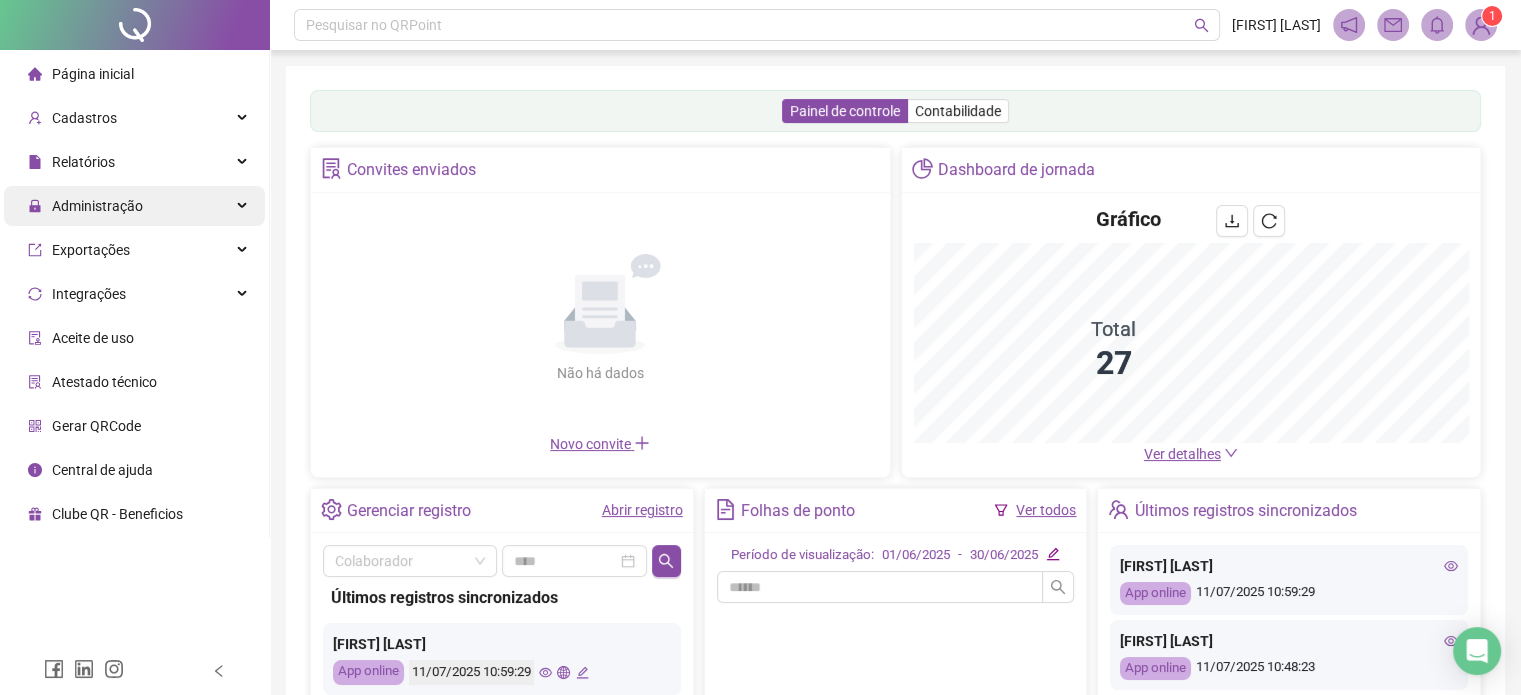 drag, startPoint x: 183, startPoint y: 200, endPoint x: 175, endPoint y: 222, distance: 23.409399 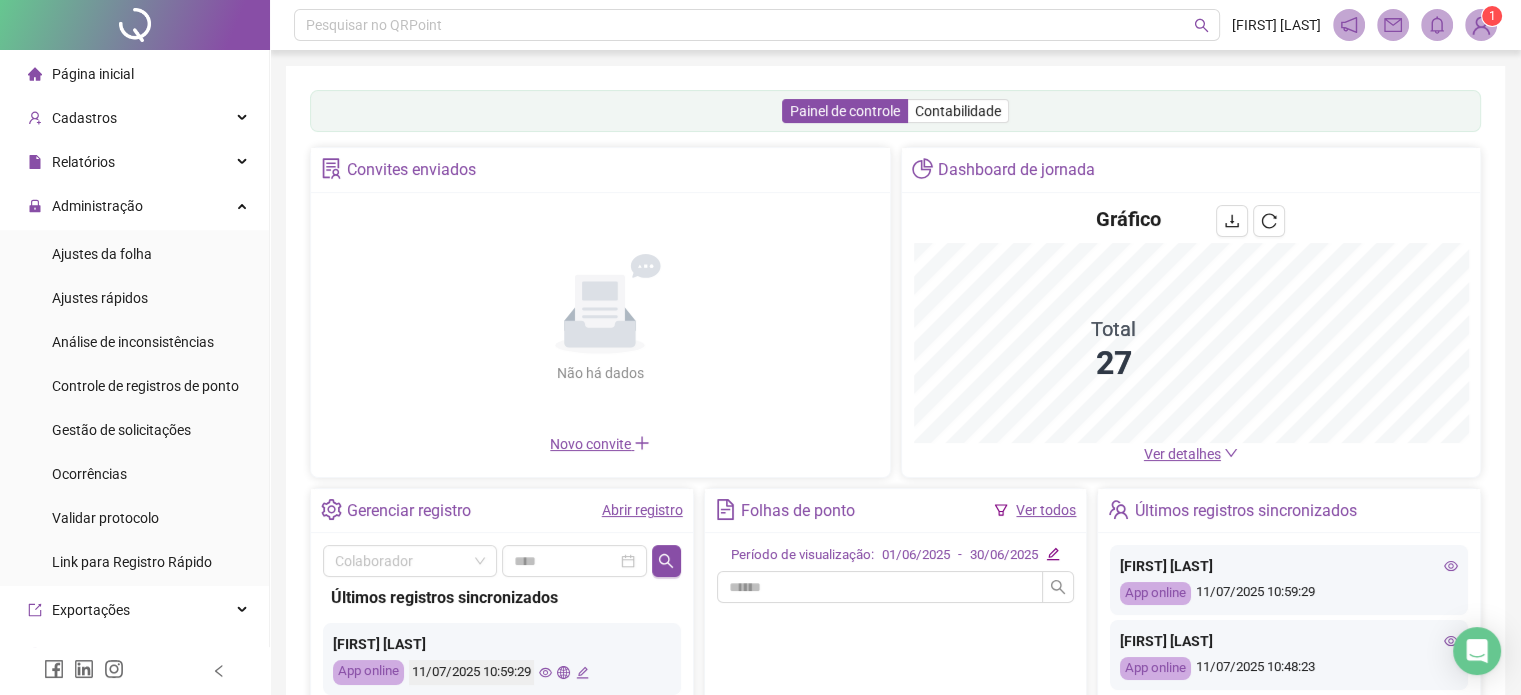 click on "Ajustes da folha" at bounding box center [134, 254] 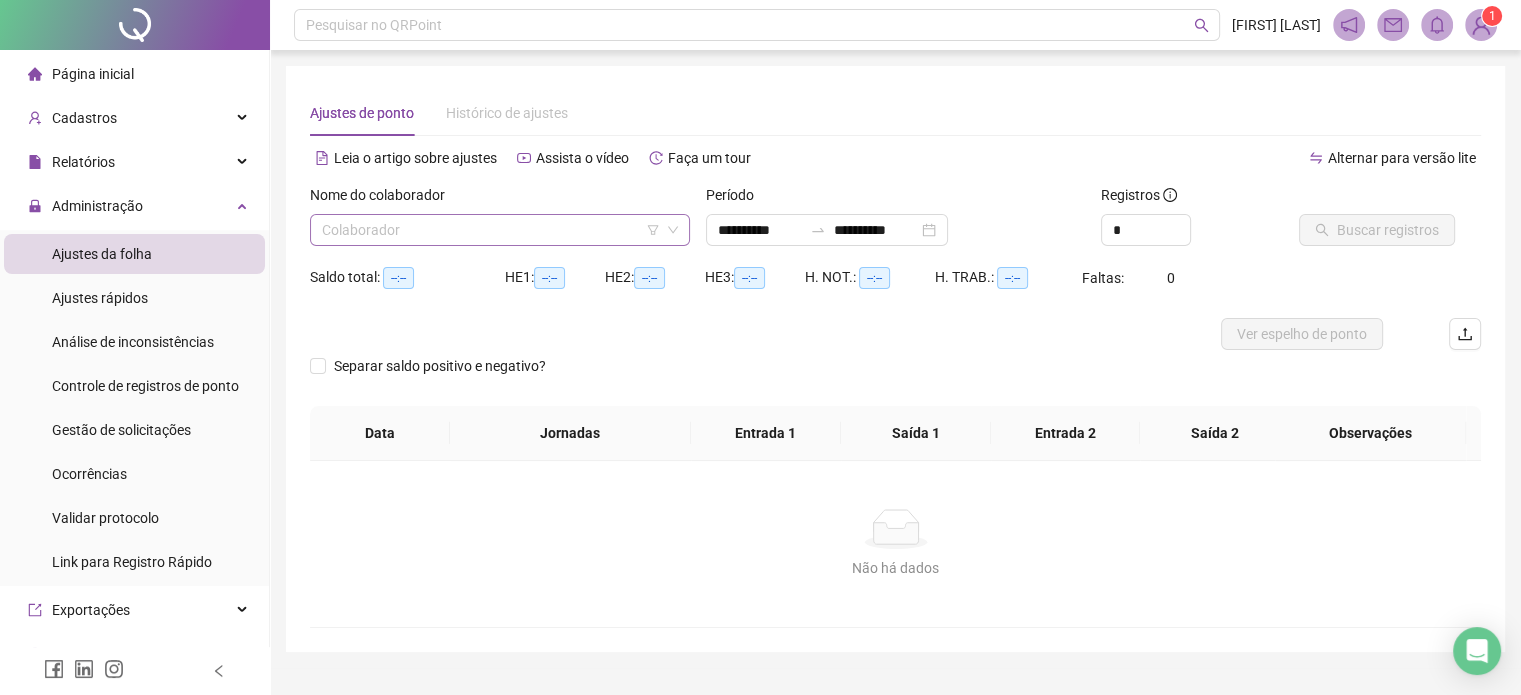 click at bounding box center [494, 230] 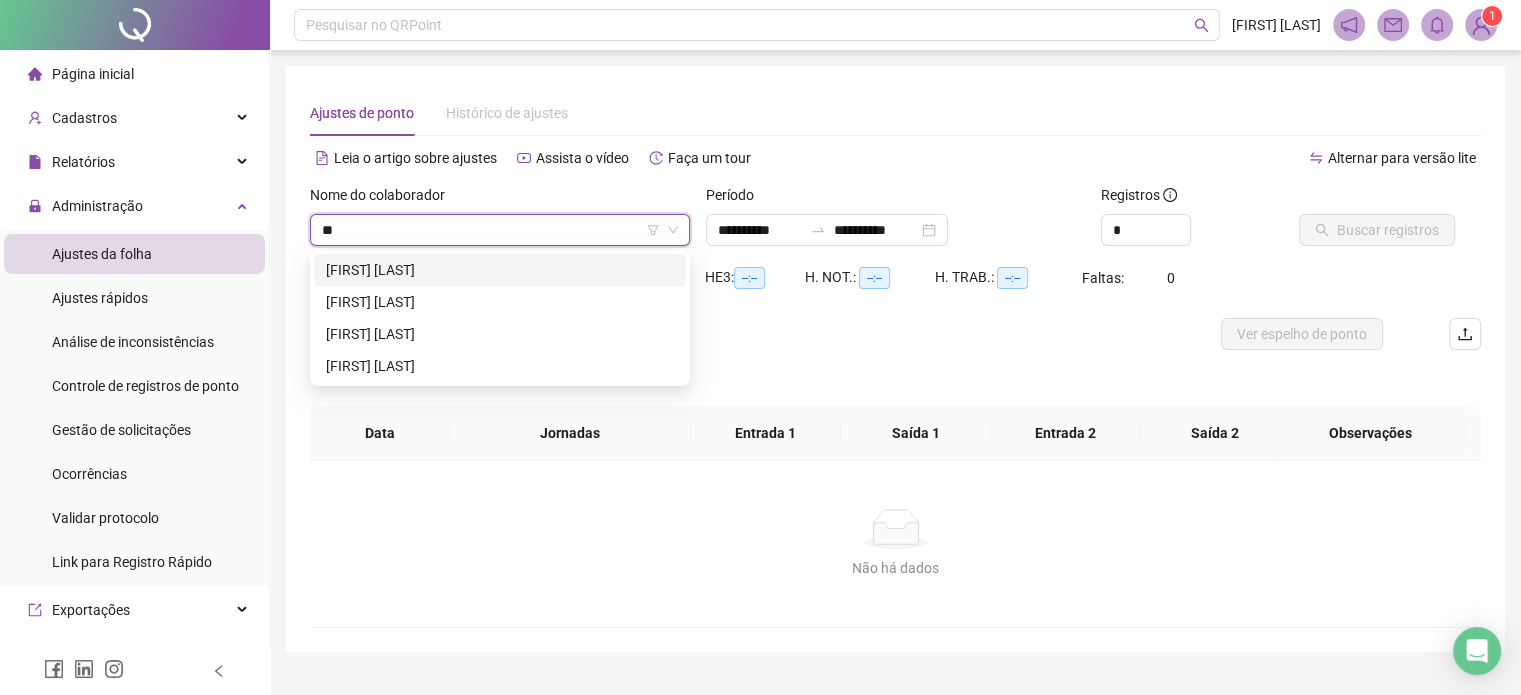 type on "***" 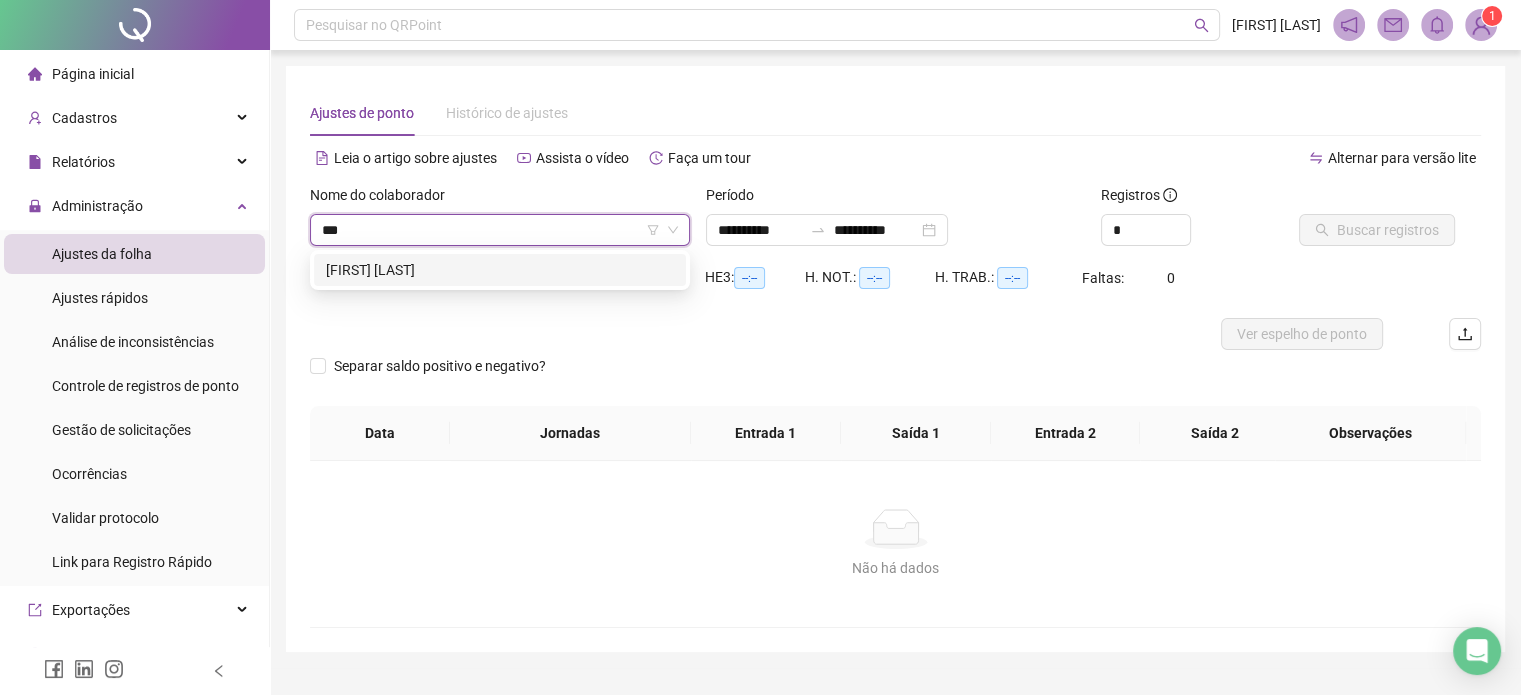 type 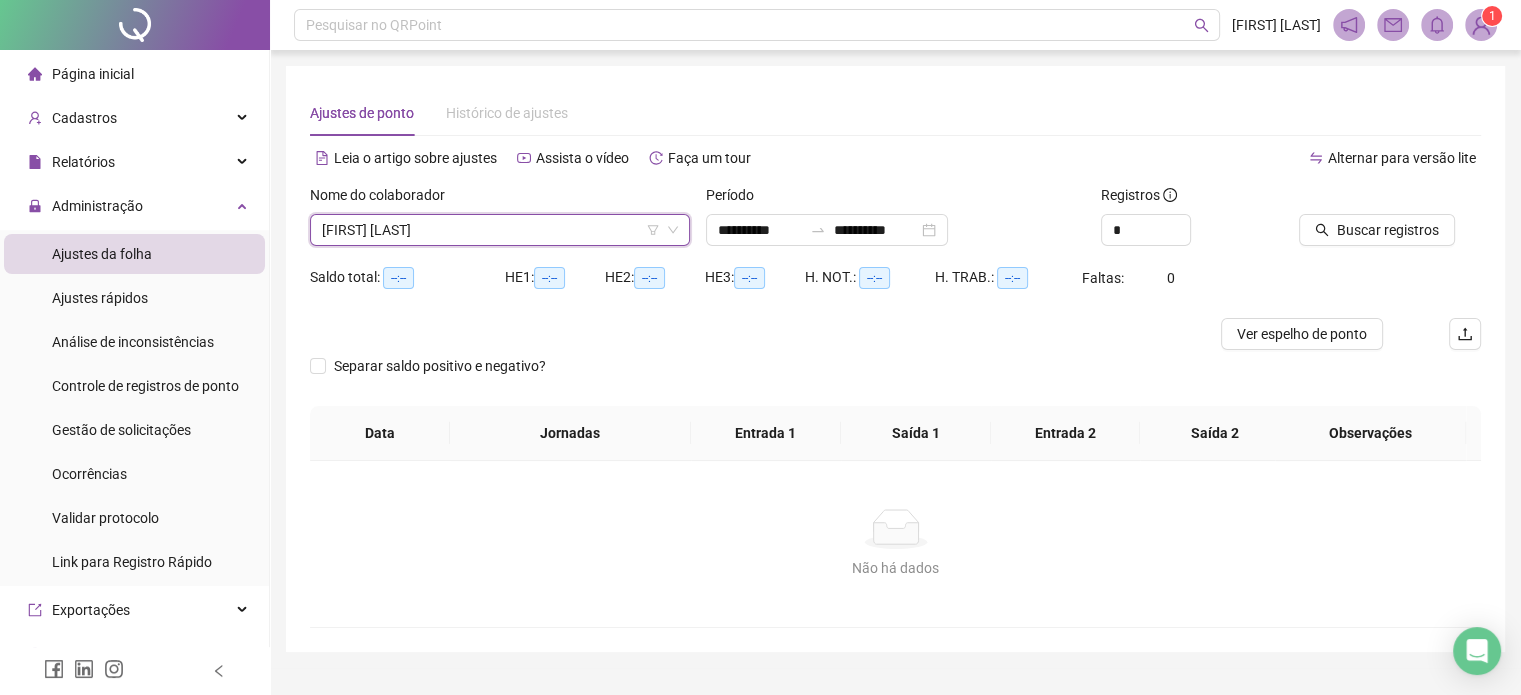click on "**********" at bounding box center [896, 223] 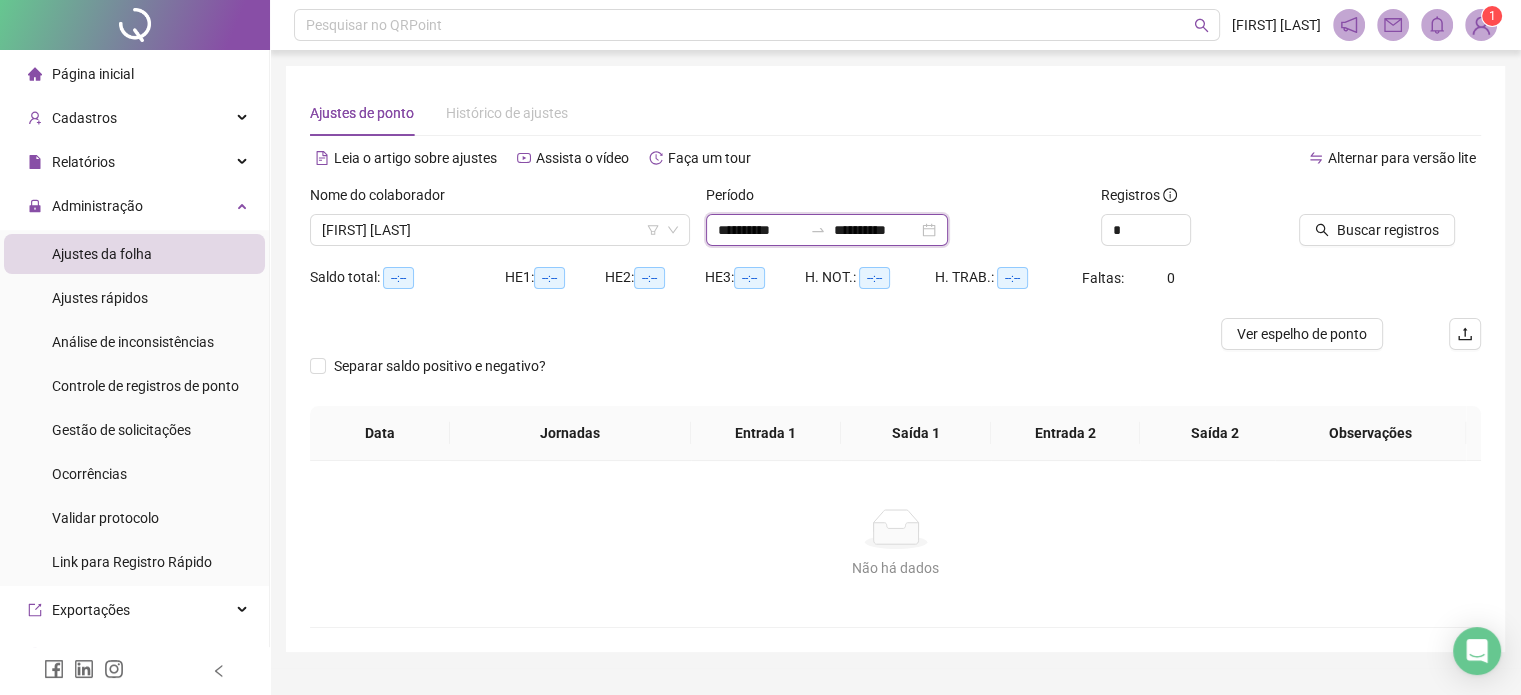 click on "**********" at bounding box center (760, 230) 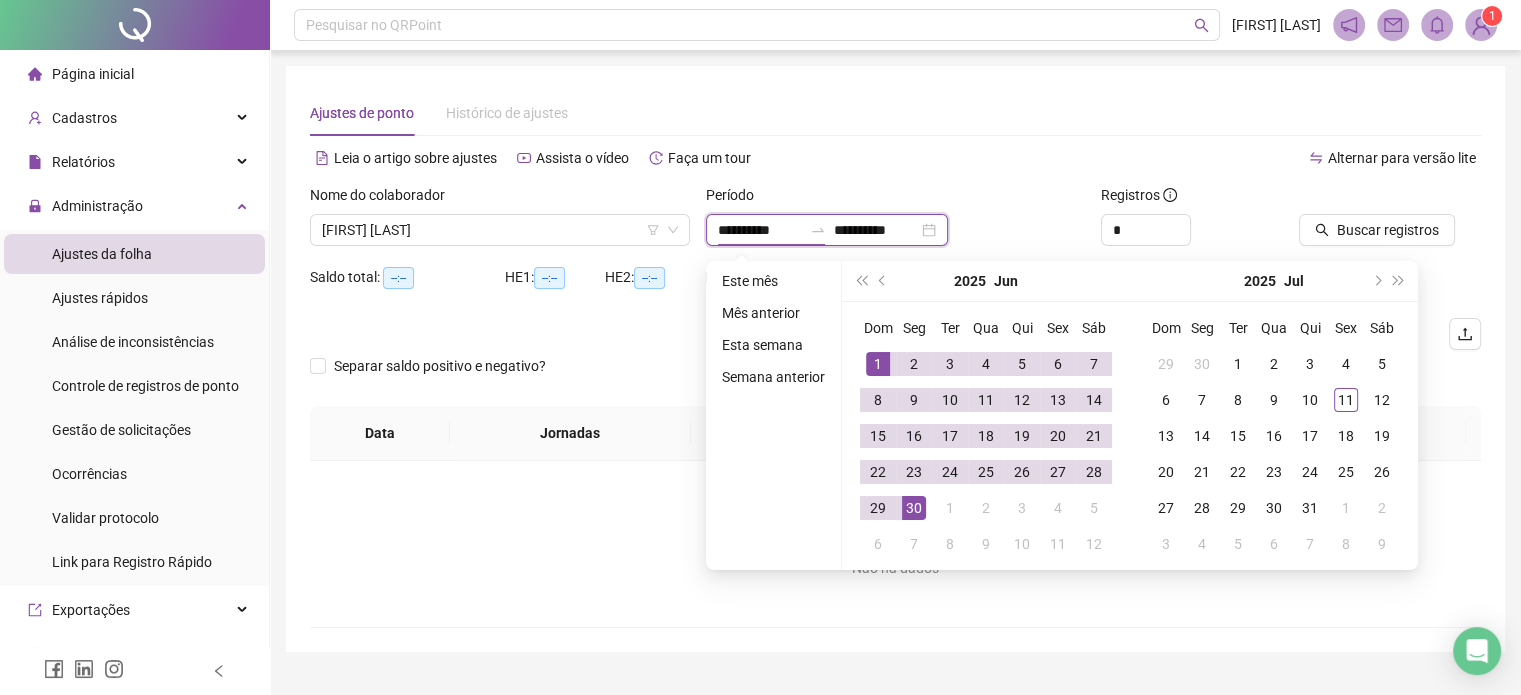 type on "**********" 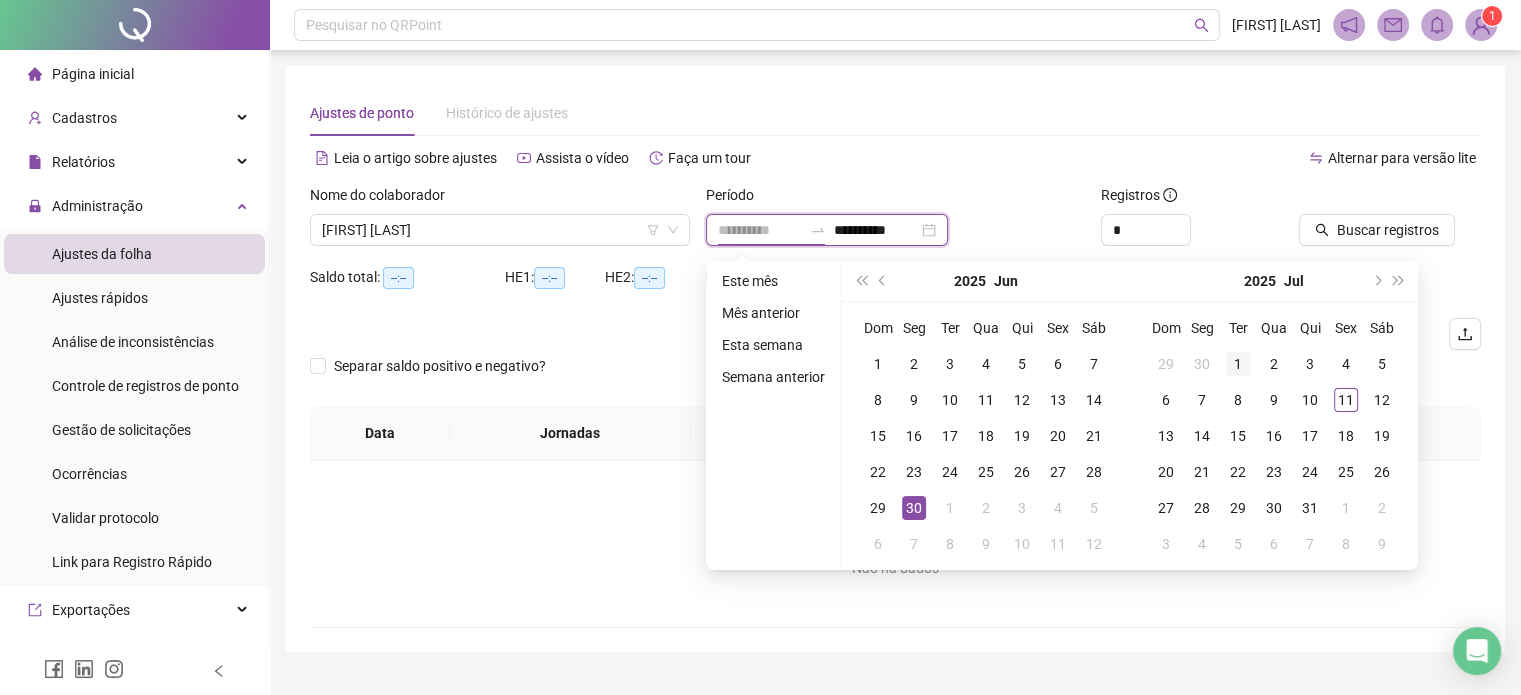 type on "**********" 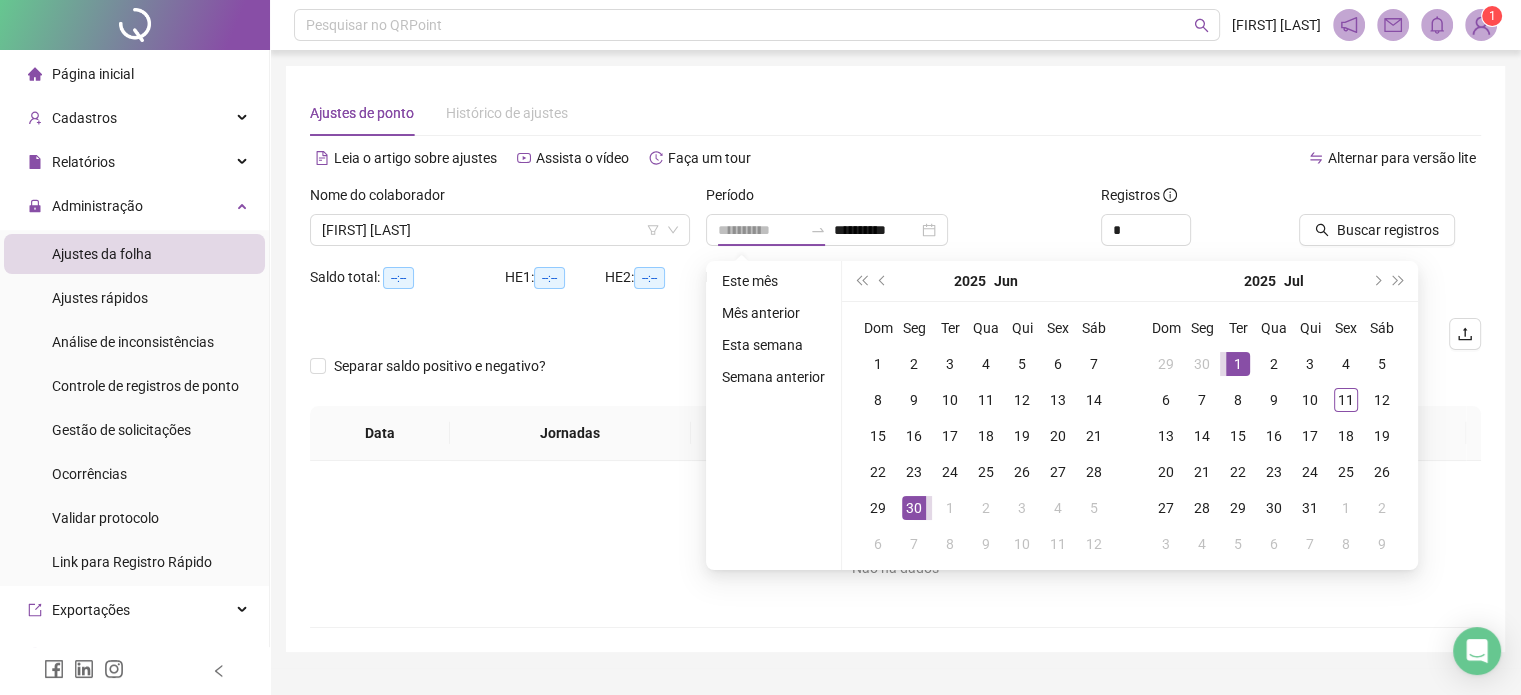 click on "1" at bounding box center [1238, 364] 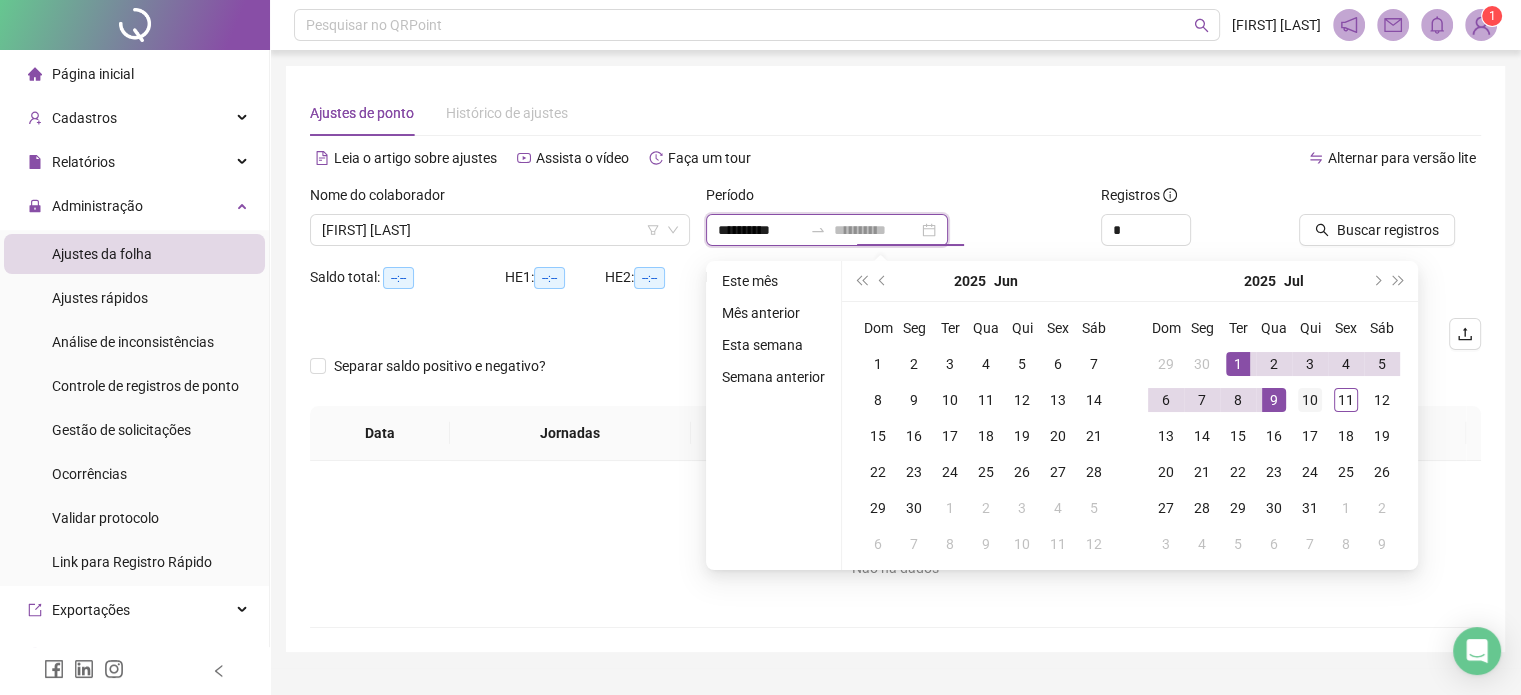 type on "**********" 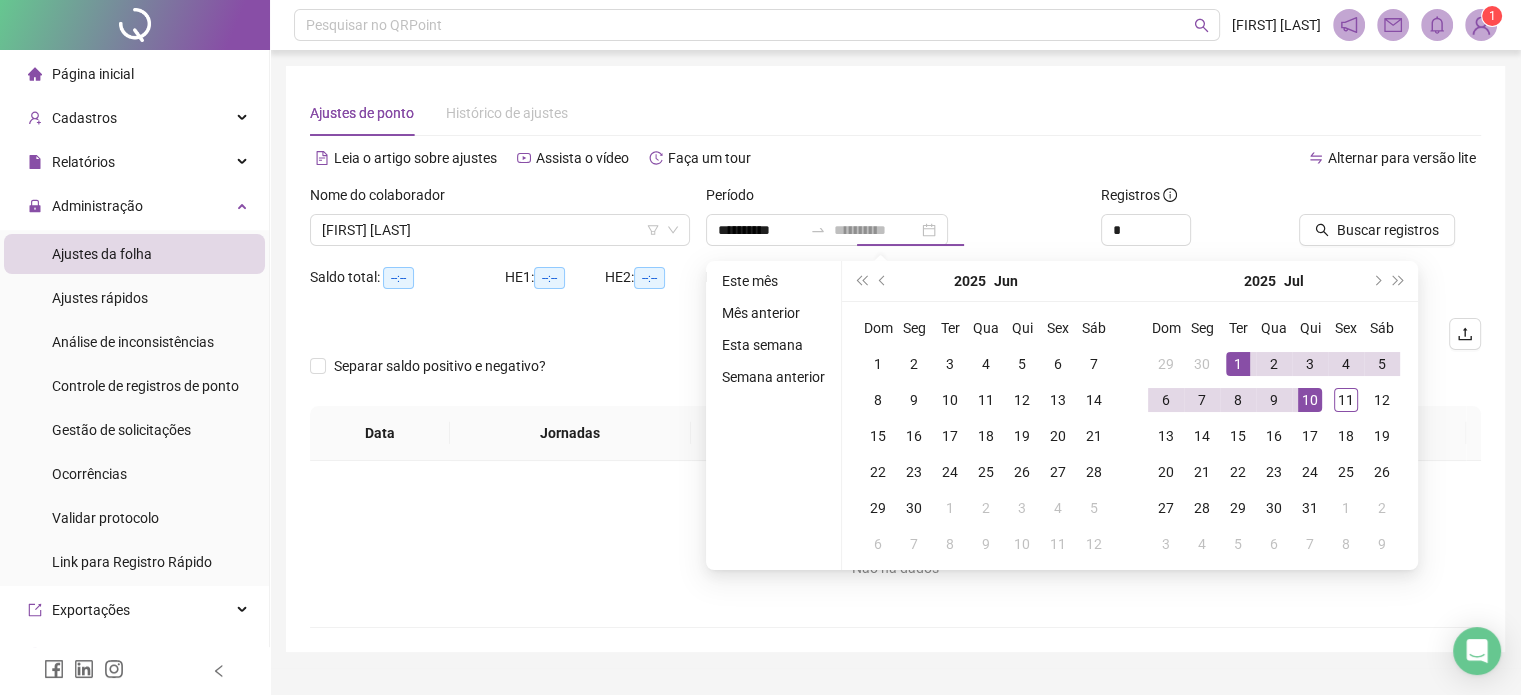 click on "10" at bounding box center [1310, 400] 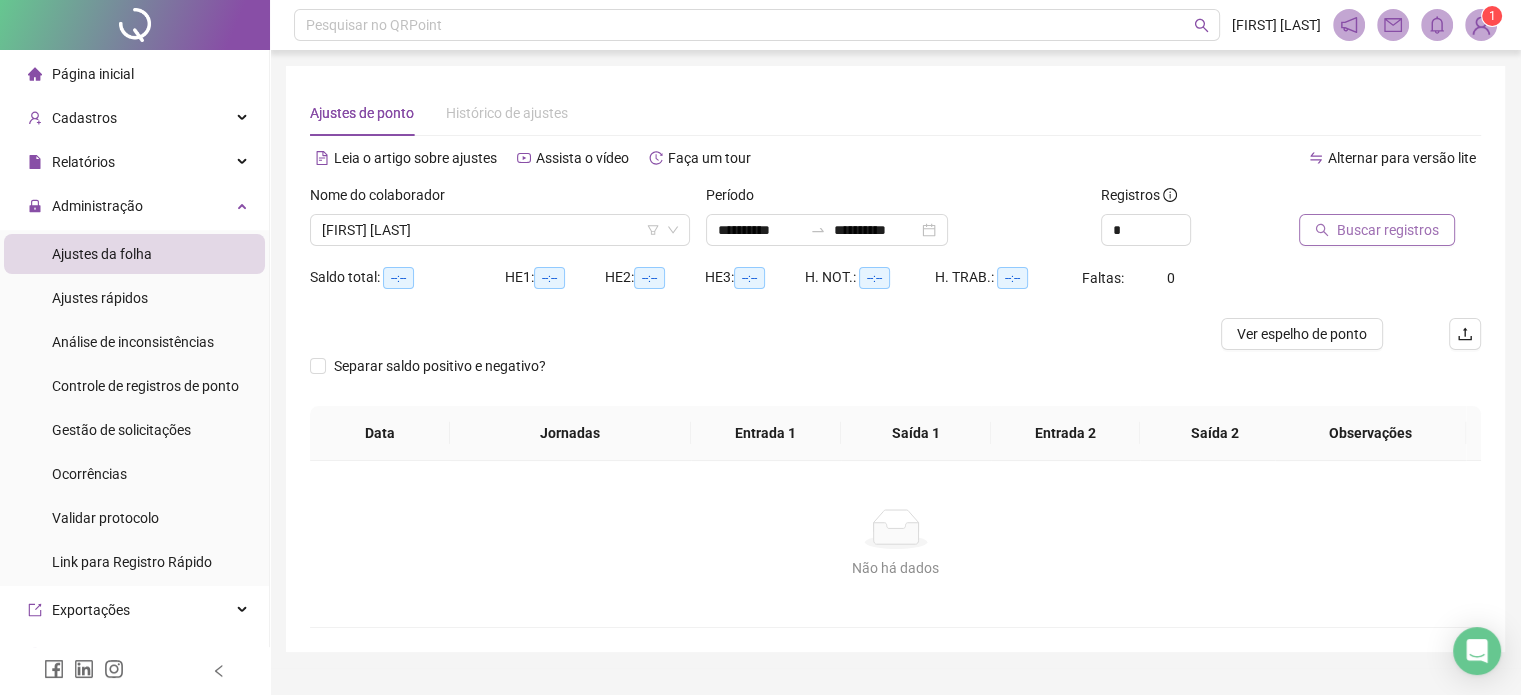 click on "Buscar registros" at bounding box center (1388, 230) 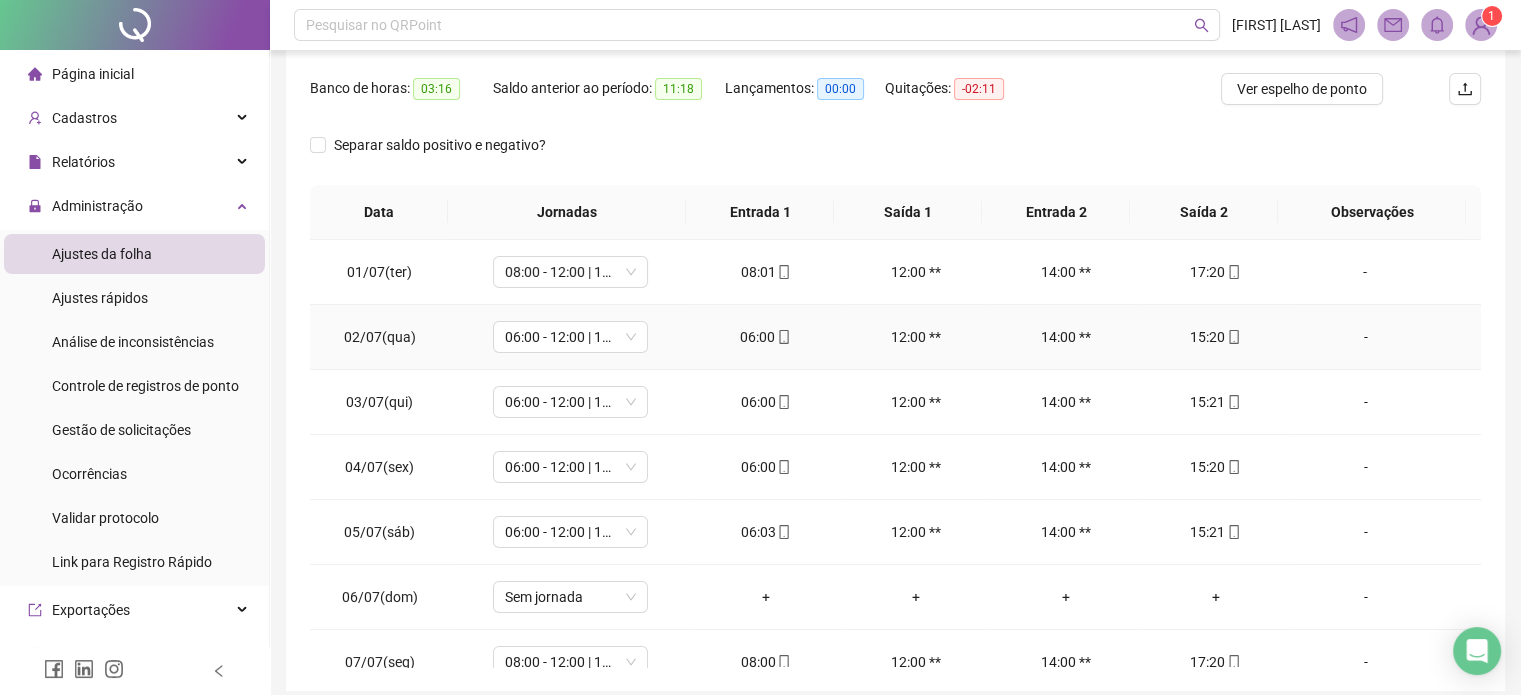 scroll, scrollTop: 326, scrollLeft: 0, axis: vertical 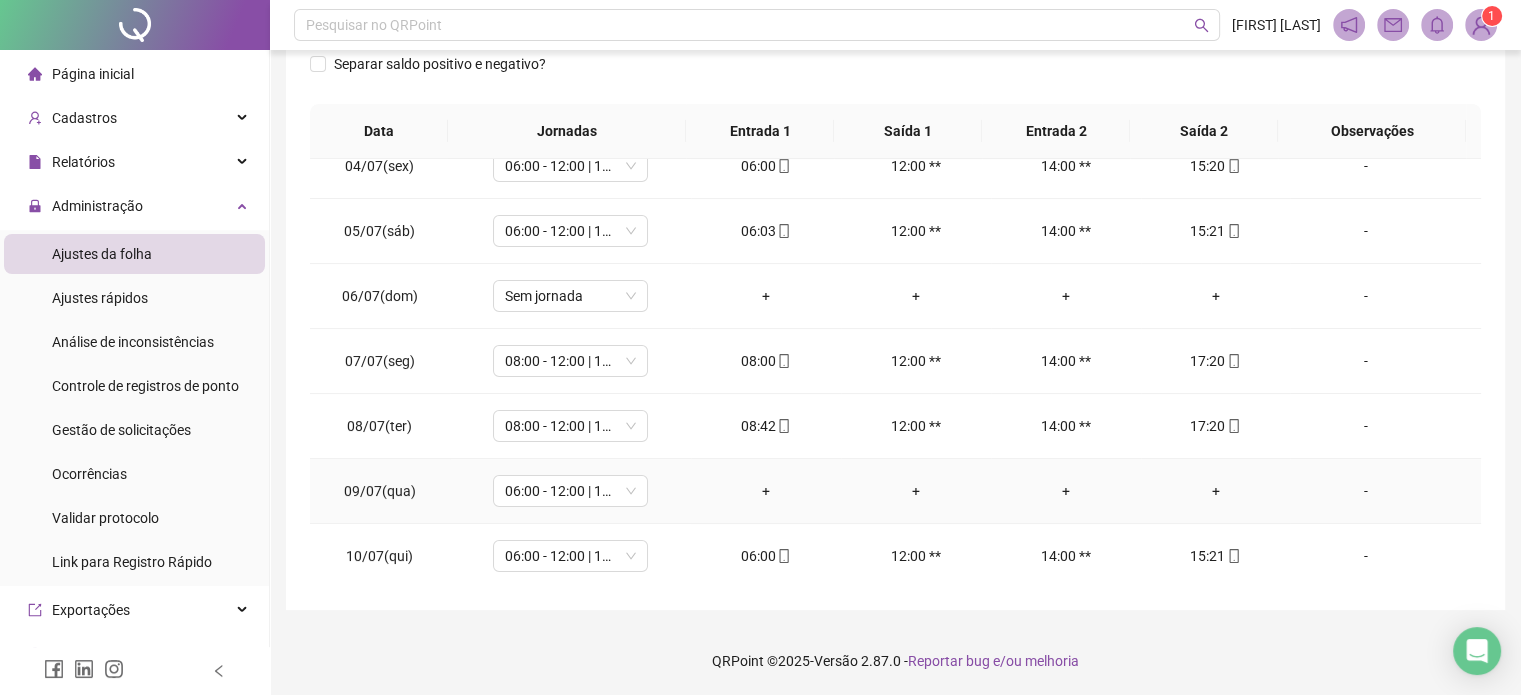 click on "-" at bounding box center [1365, 491] 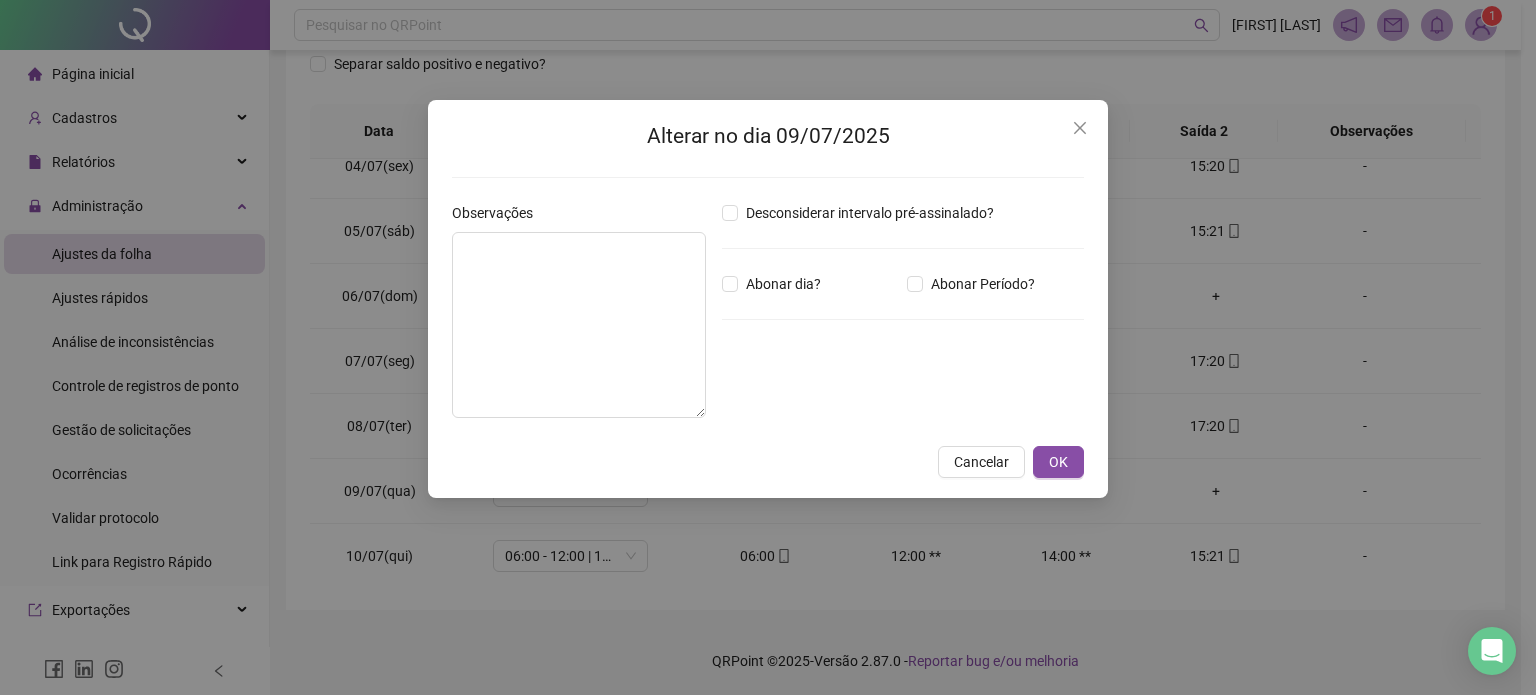 click on "Observações" at bounding box center [579, 217] 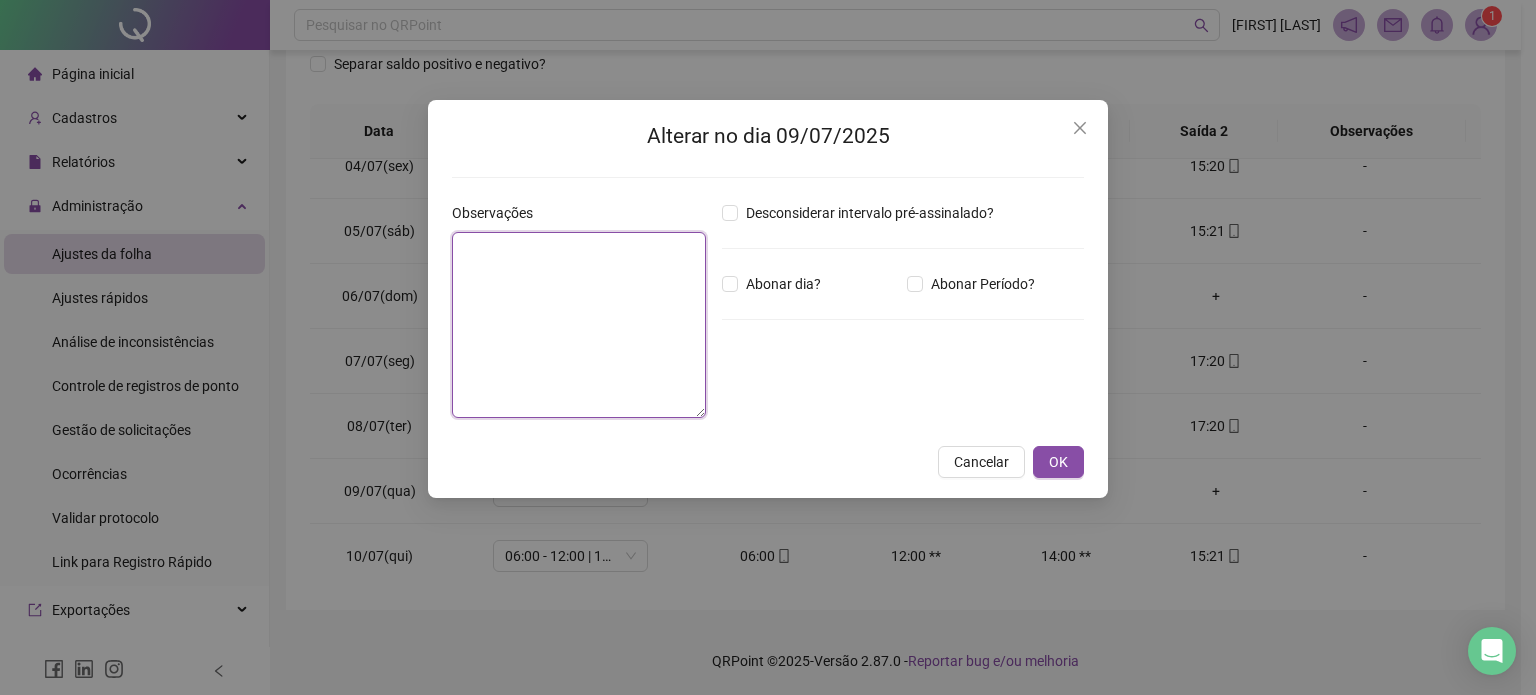 click at bounding box center (579, 325) 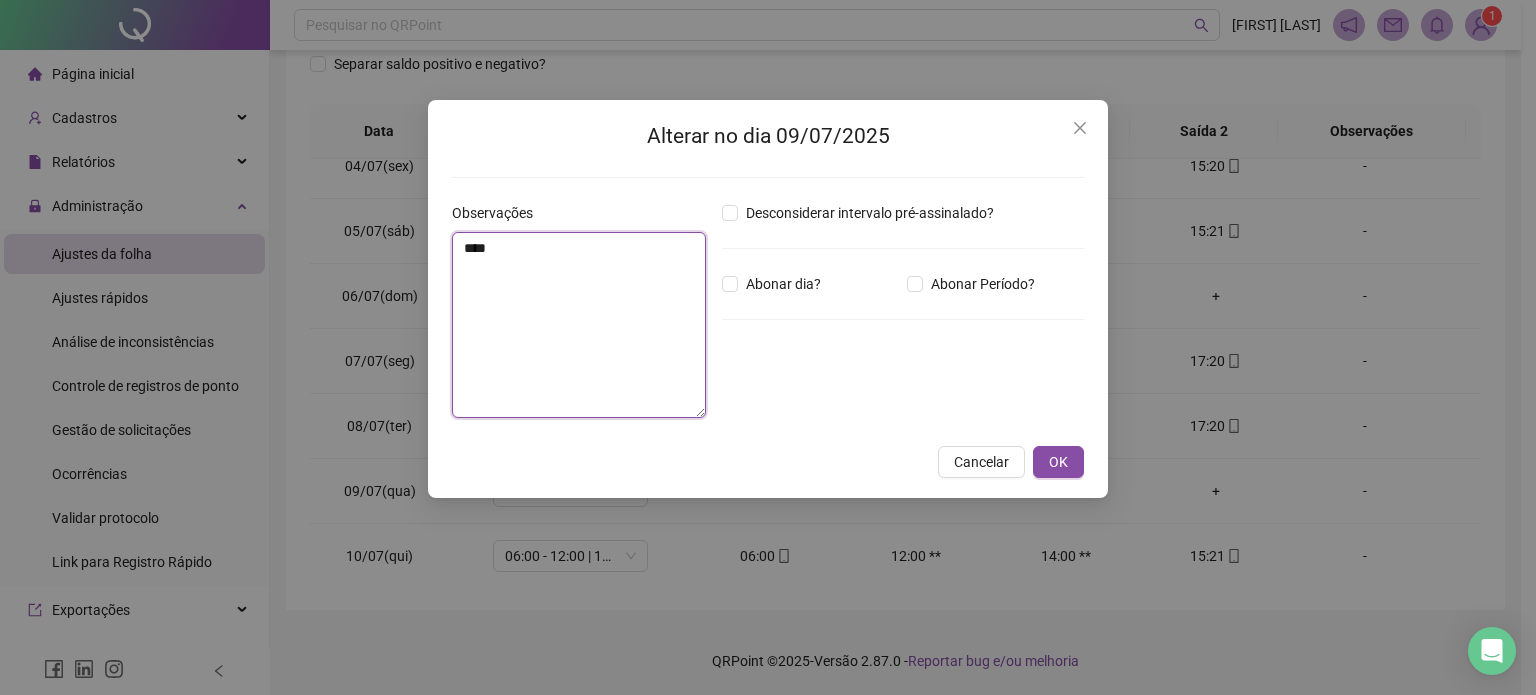 type on "*****" 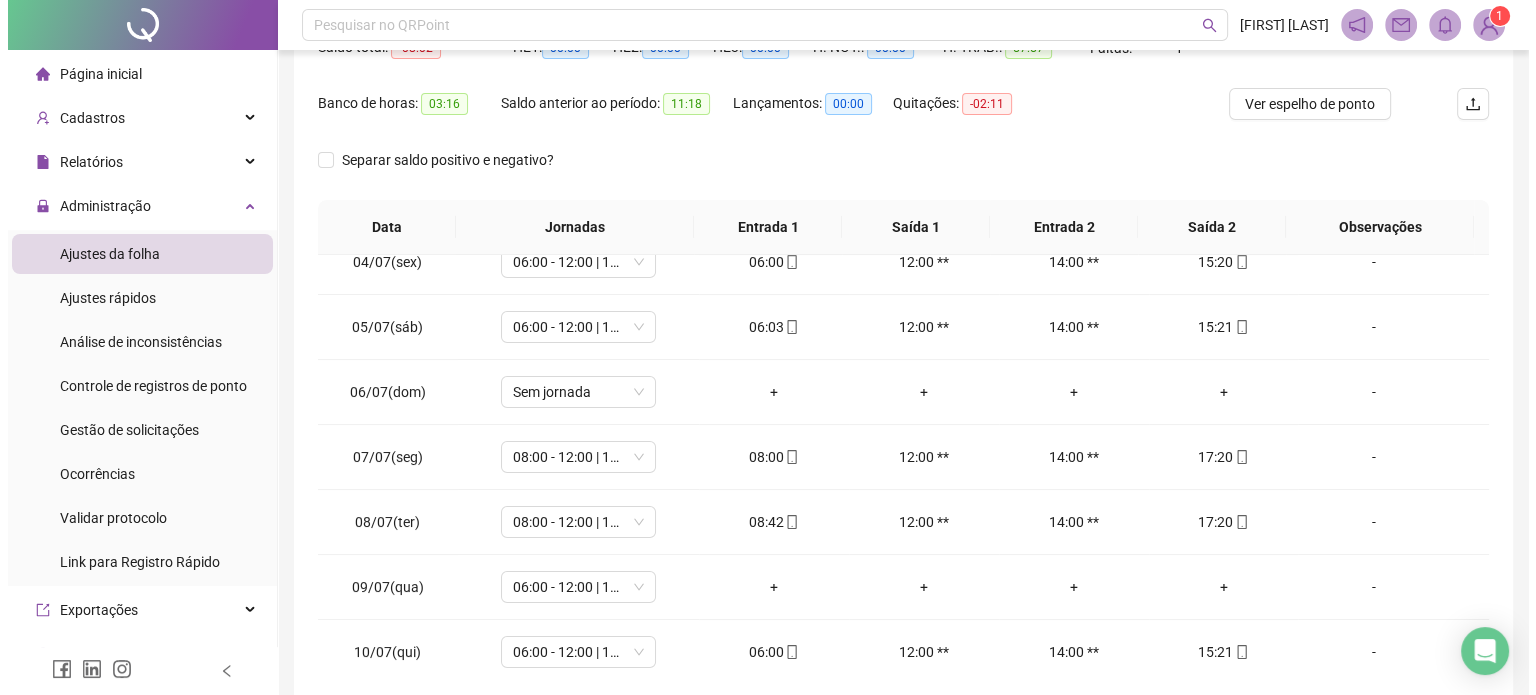 scroll, scrollTop: 326, scrollLeft: 0, axis: vertical 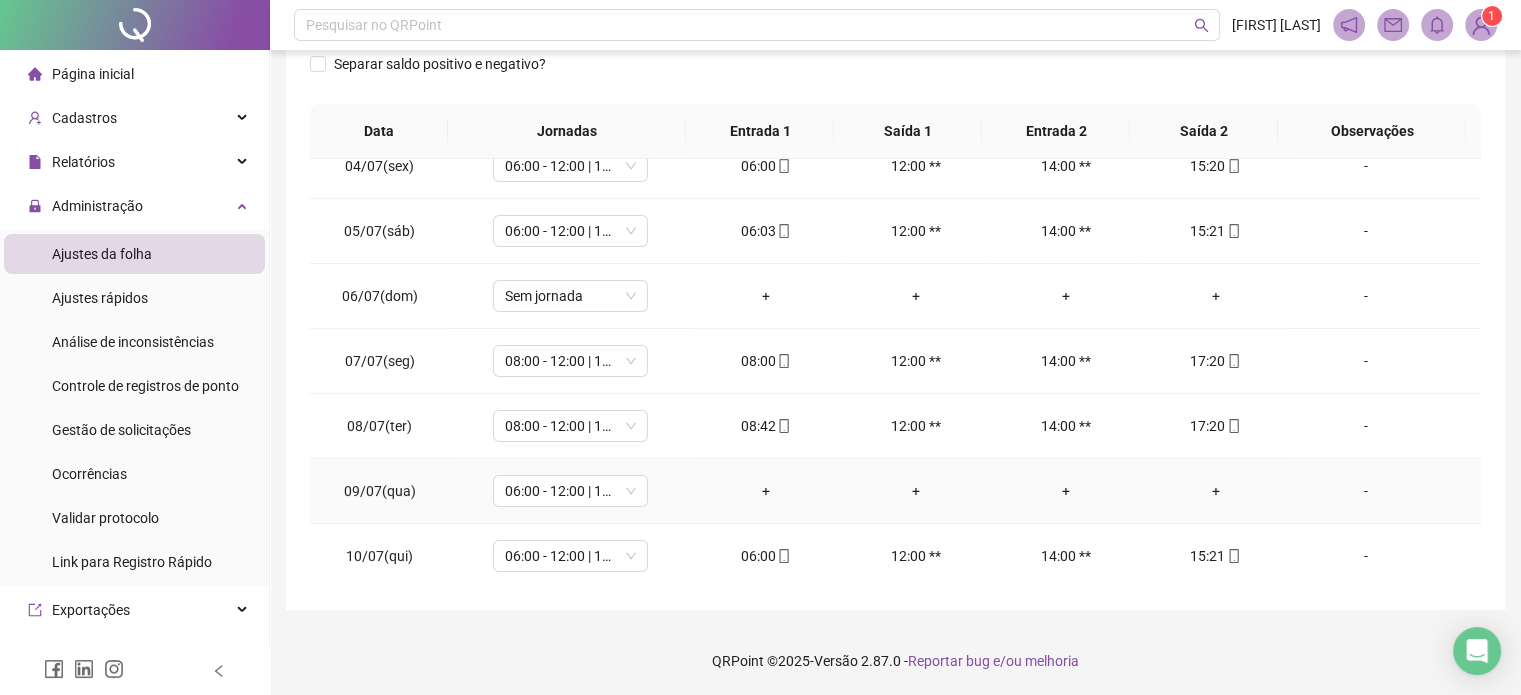click on "+" at bounding box center (766, 491) 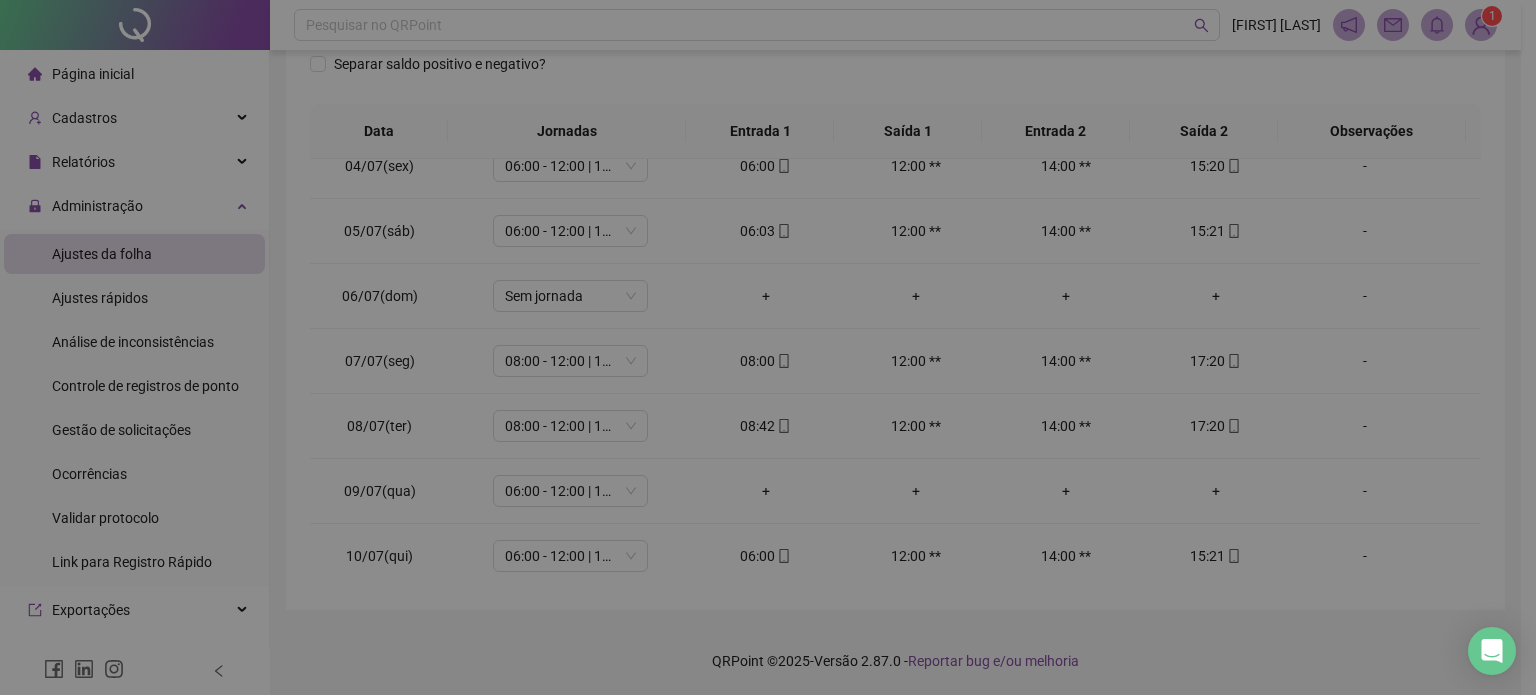 type 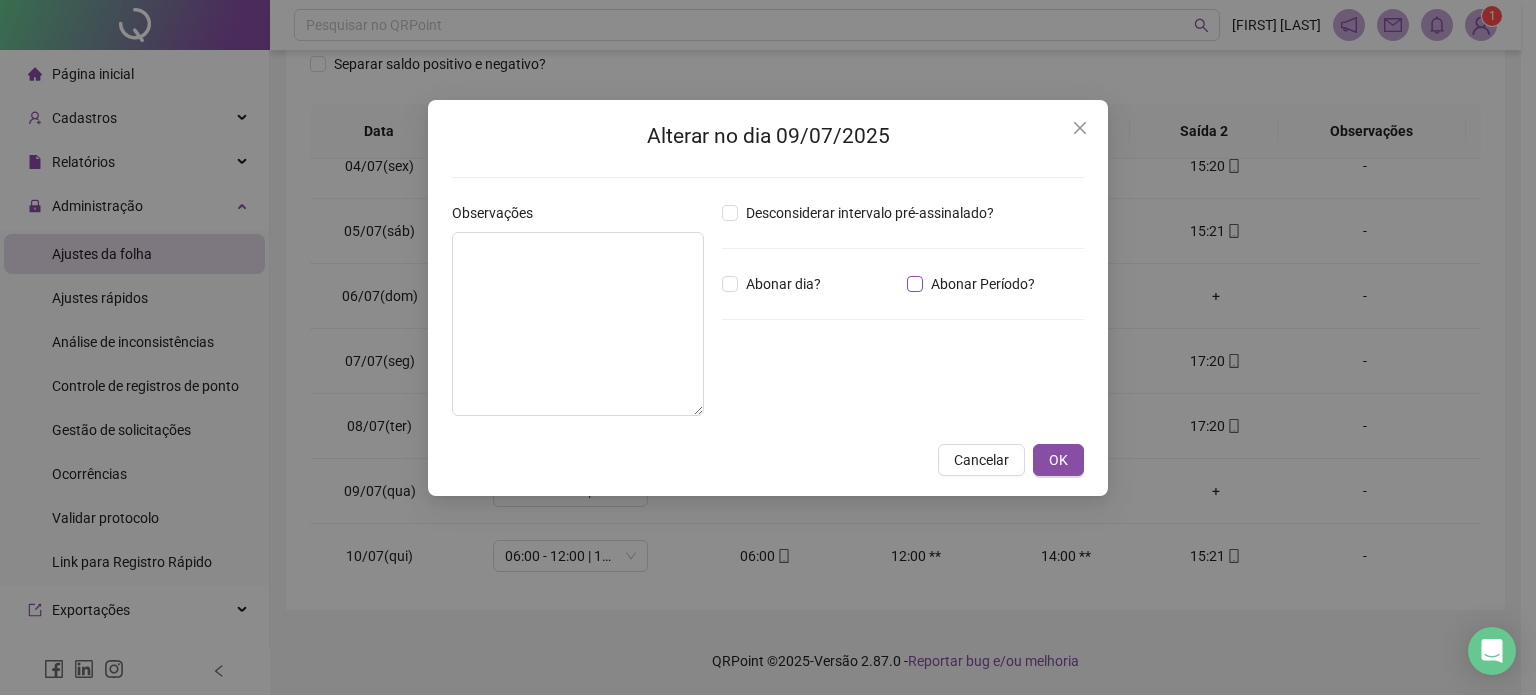 click on "Abonar Período?" at bounding box center [983, 284] 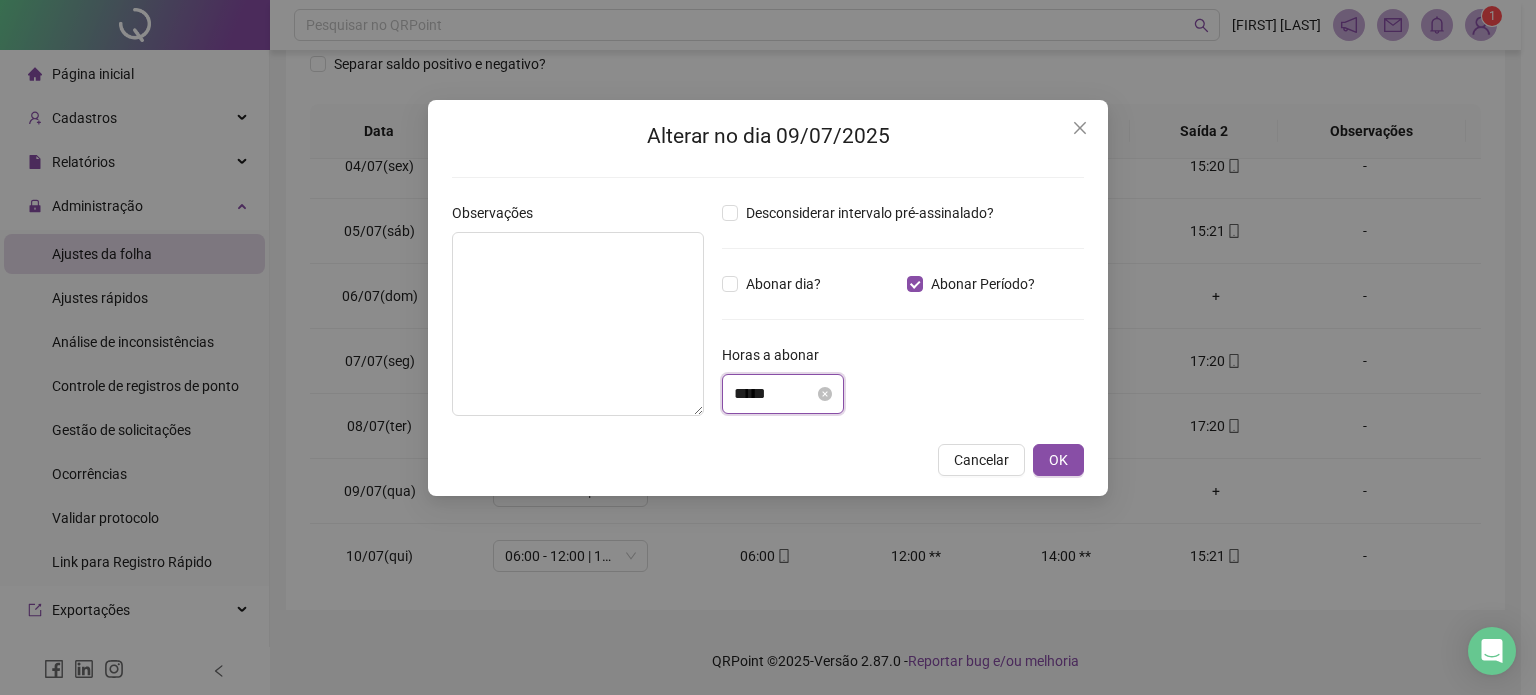click on "*****" at bounding box center [774, 394] 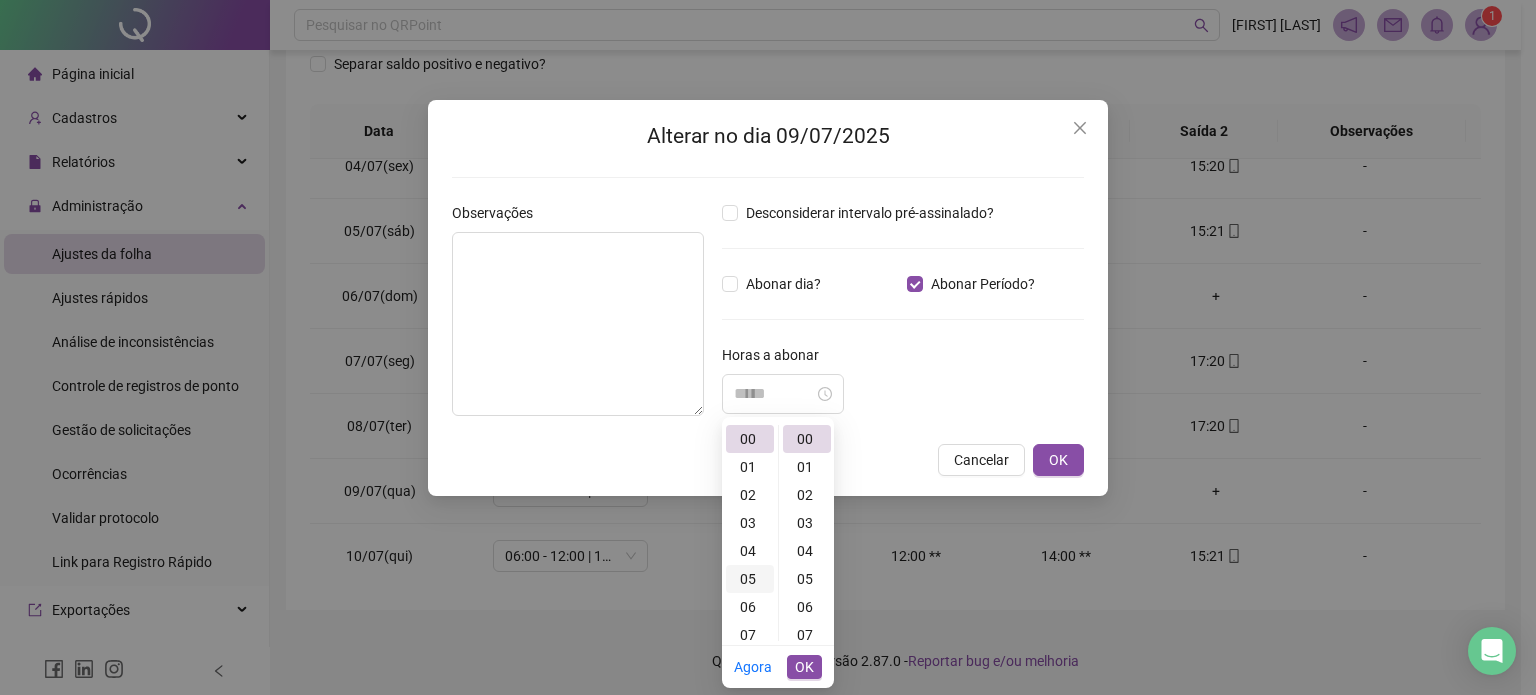 click on "05" at bounding box center [750, 579] 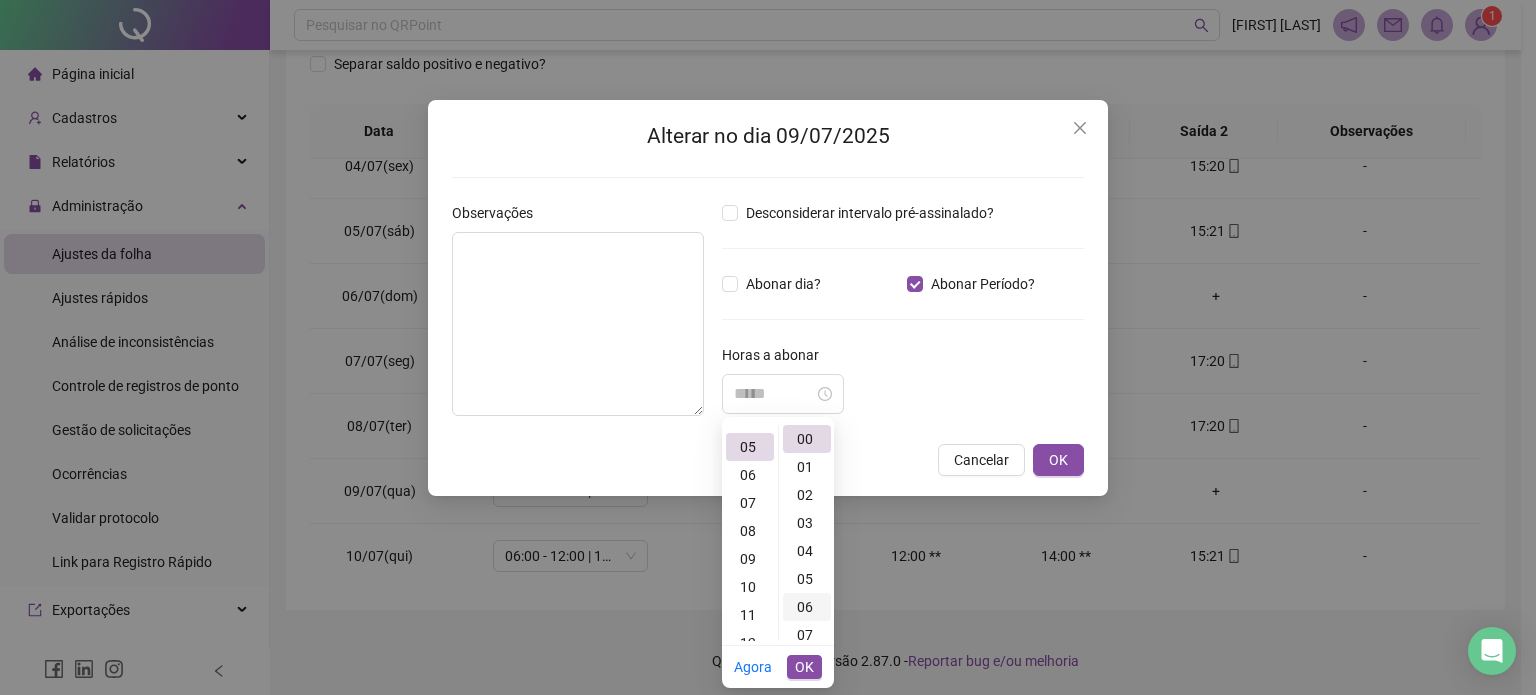 scroll, scrollTop: 140, scrollLeft: 0, axis: vertical 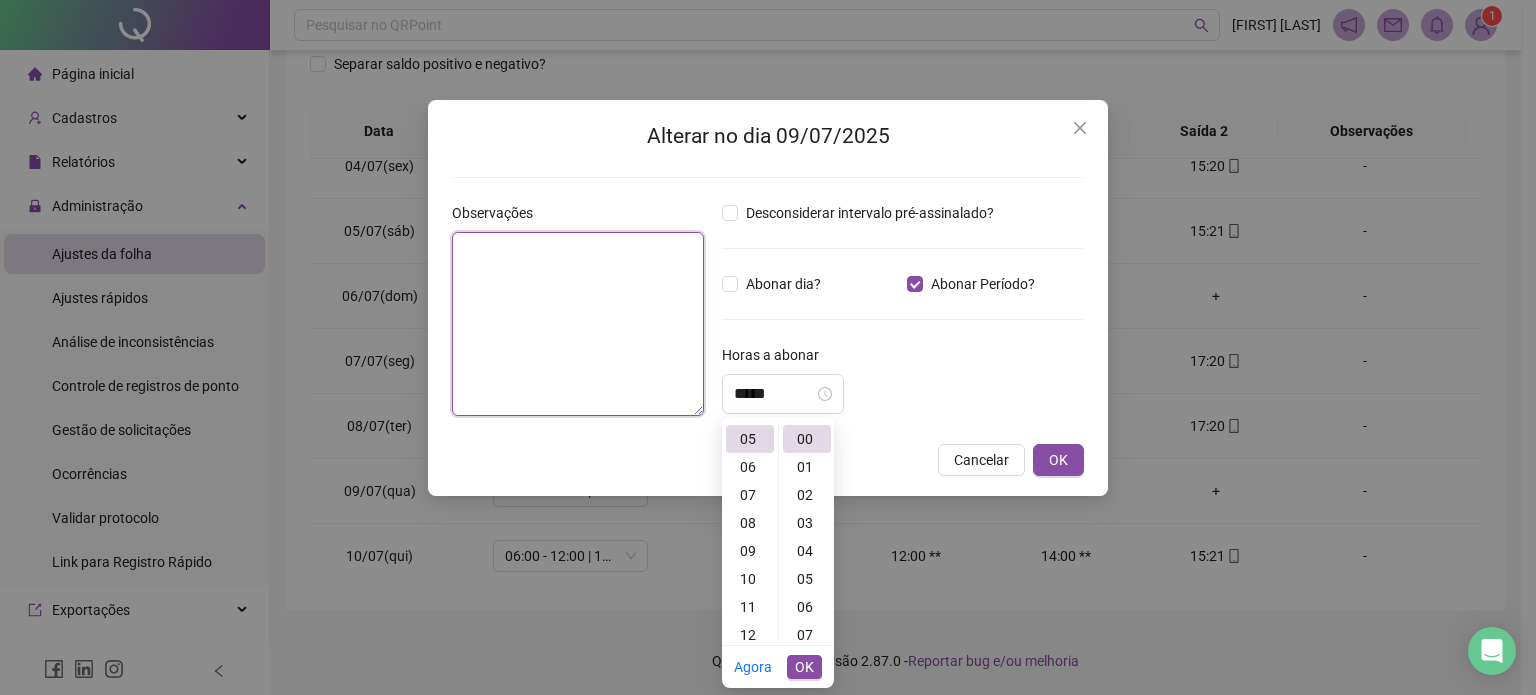 type on "*****" 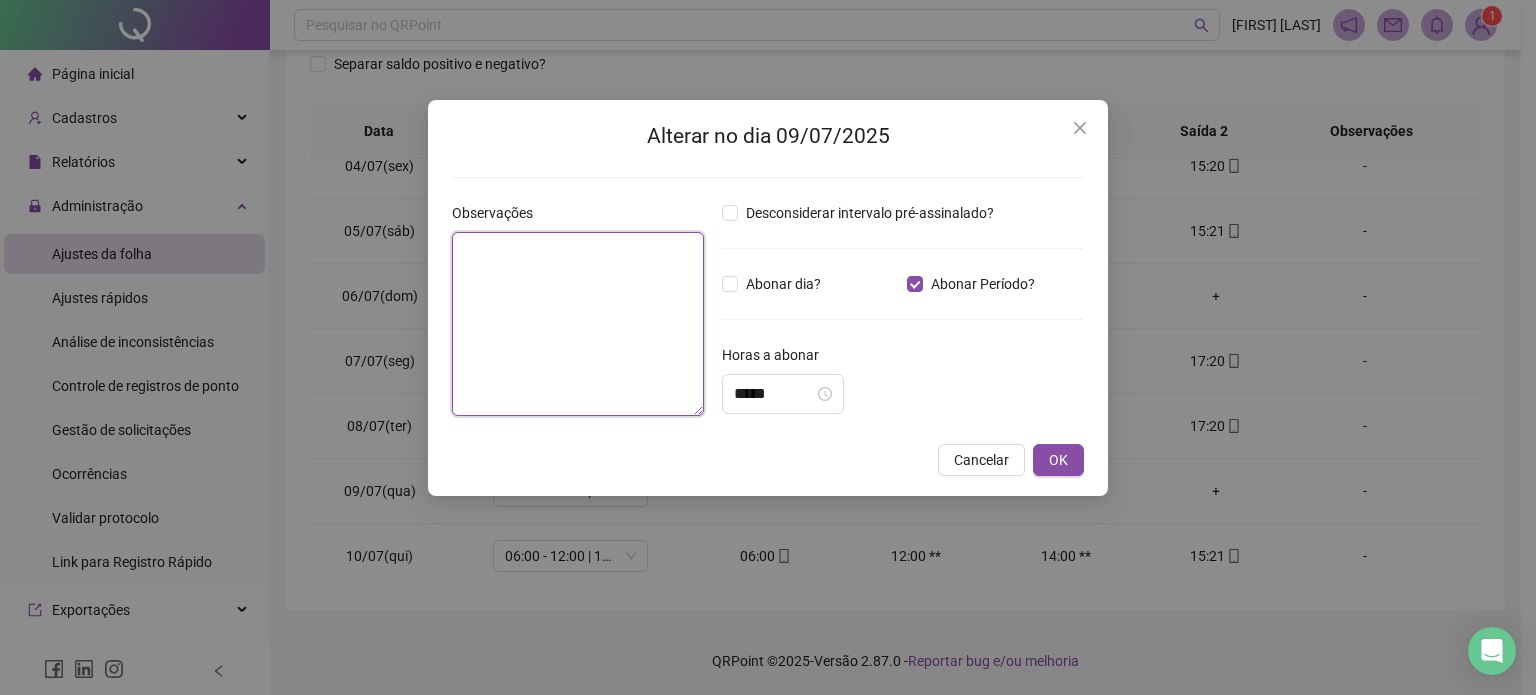 type on "*" 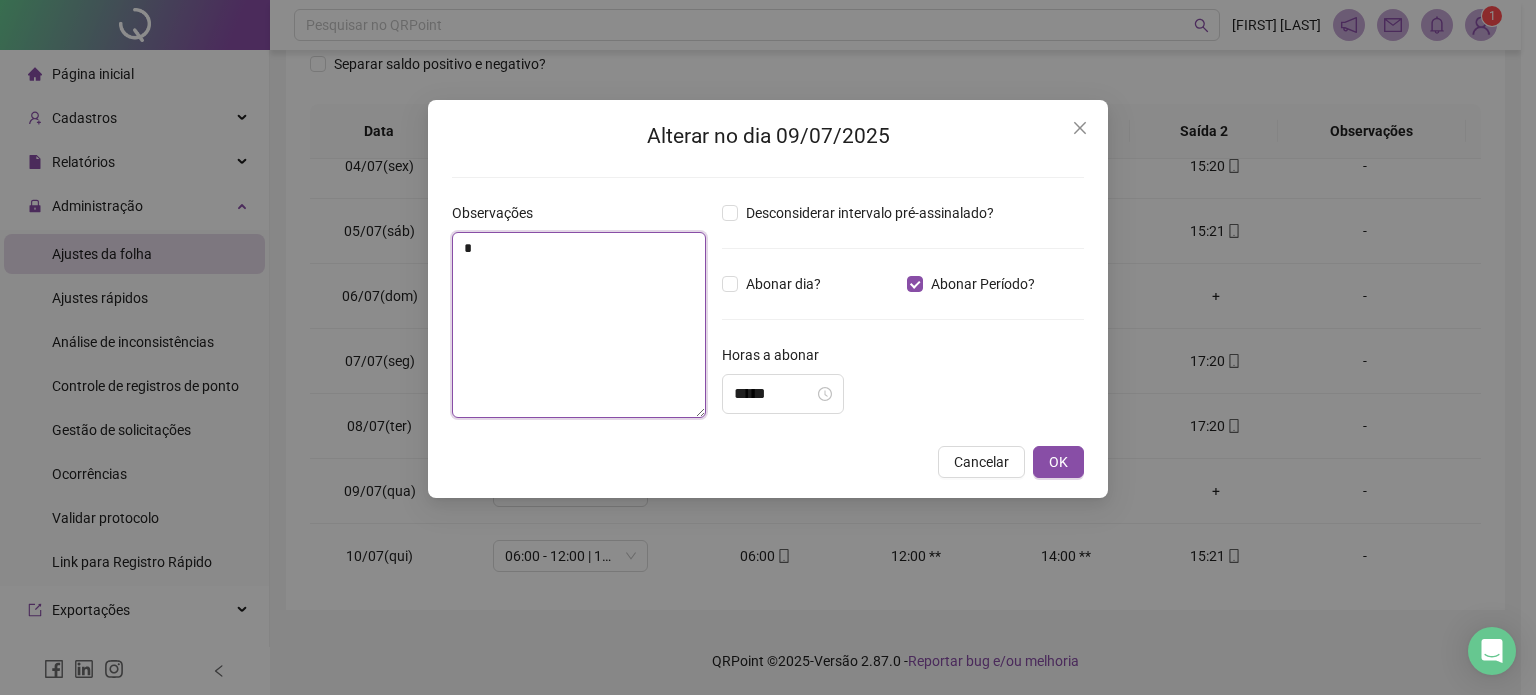 type 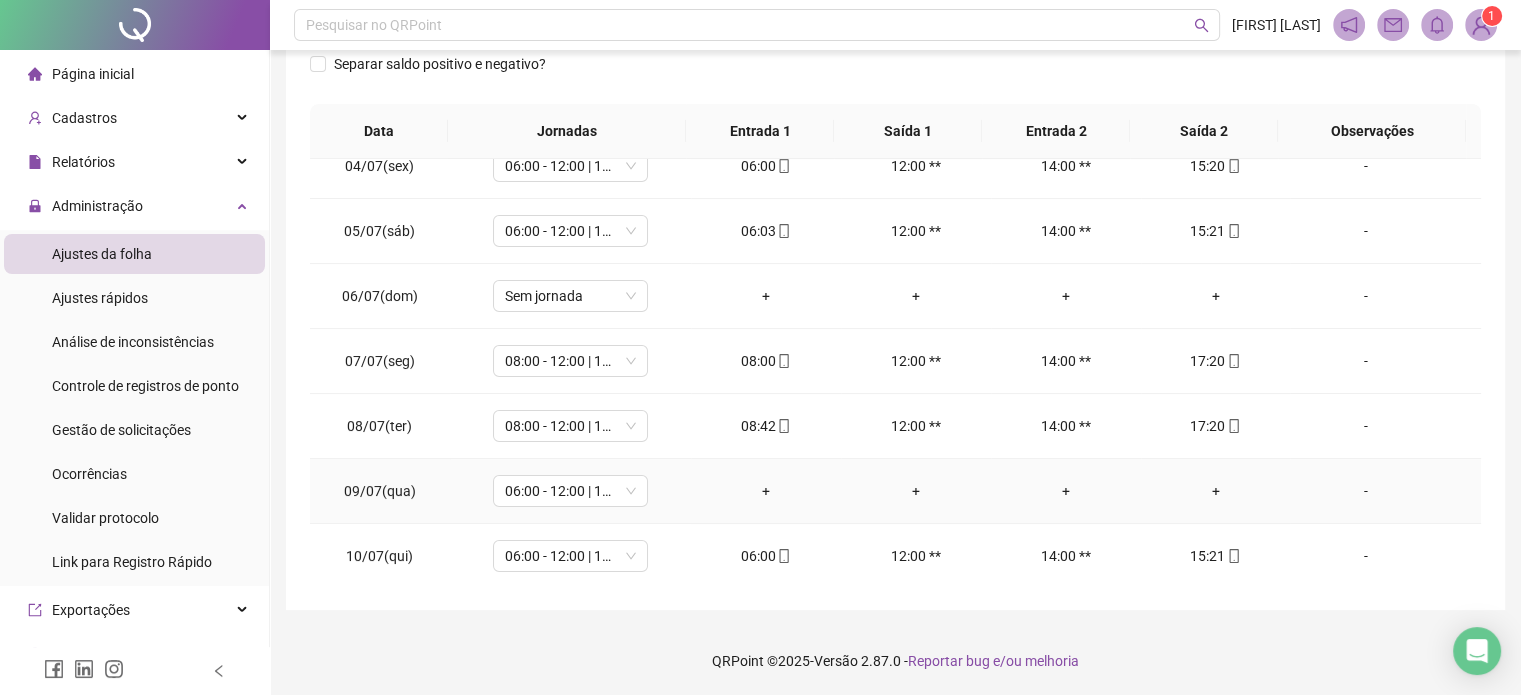 click on "-" at bounding box center [1365, 491] 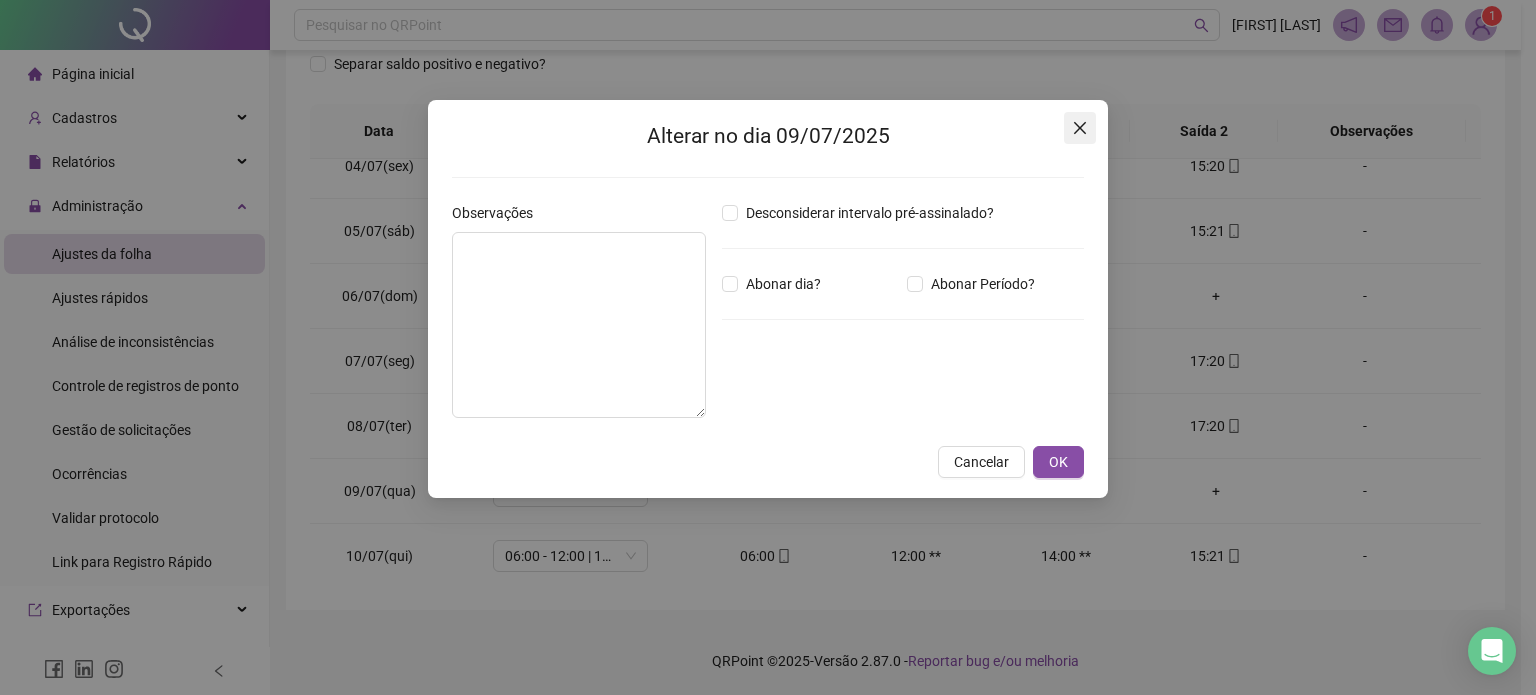click 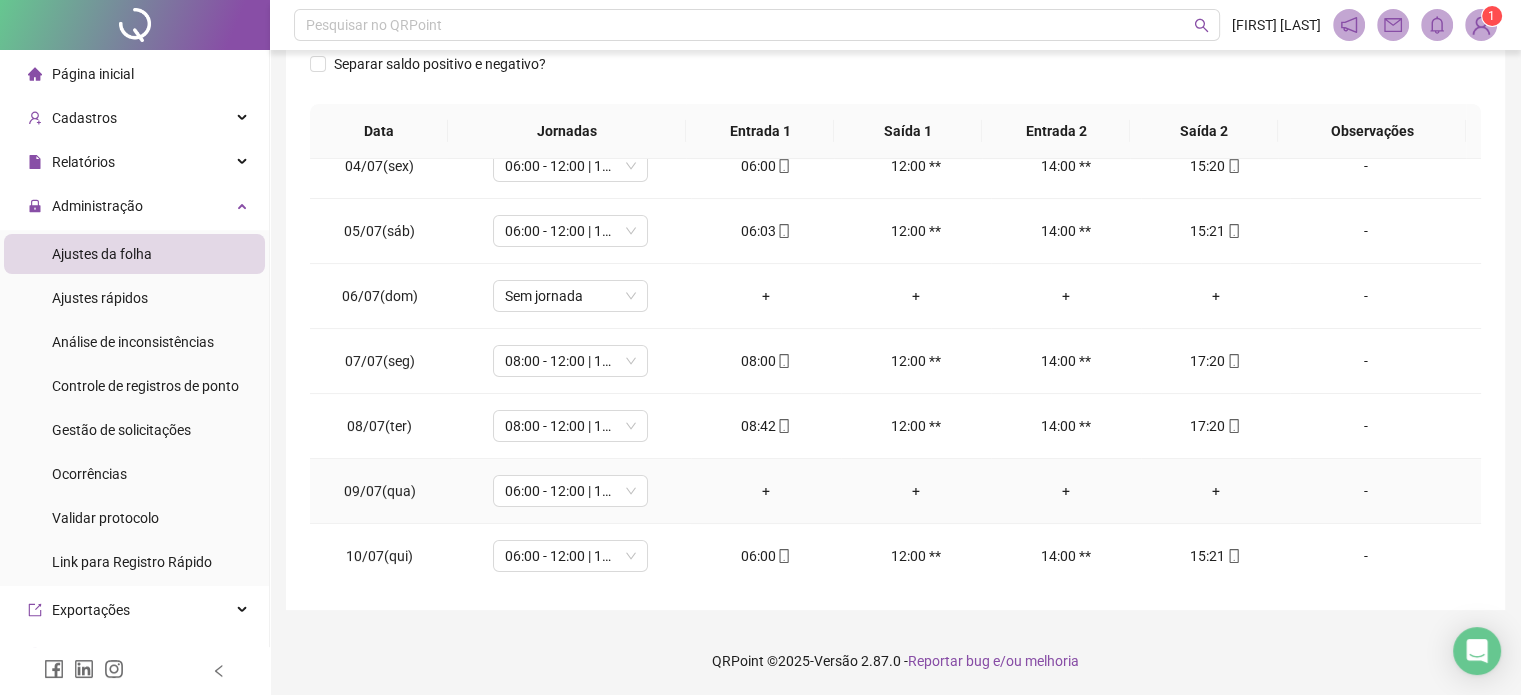 click on "-" at bounding box center [1365, 491] 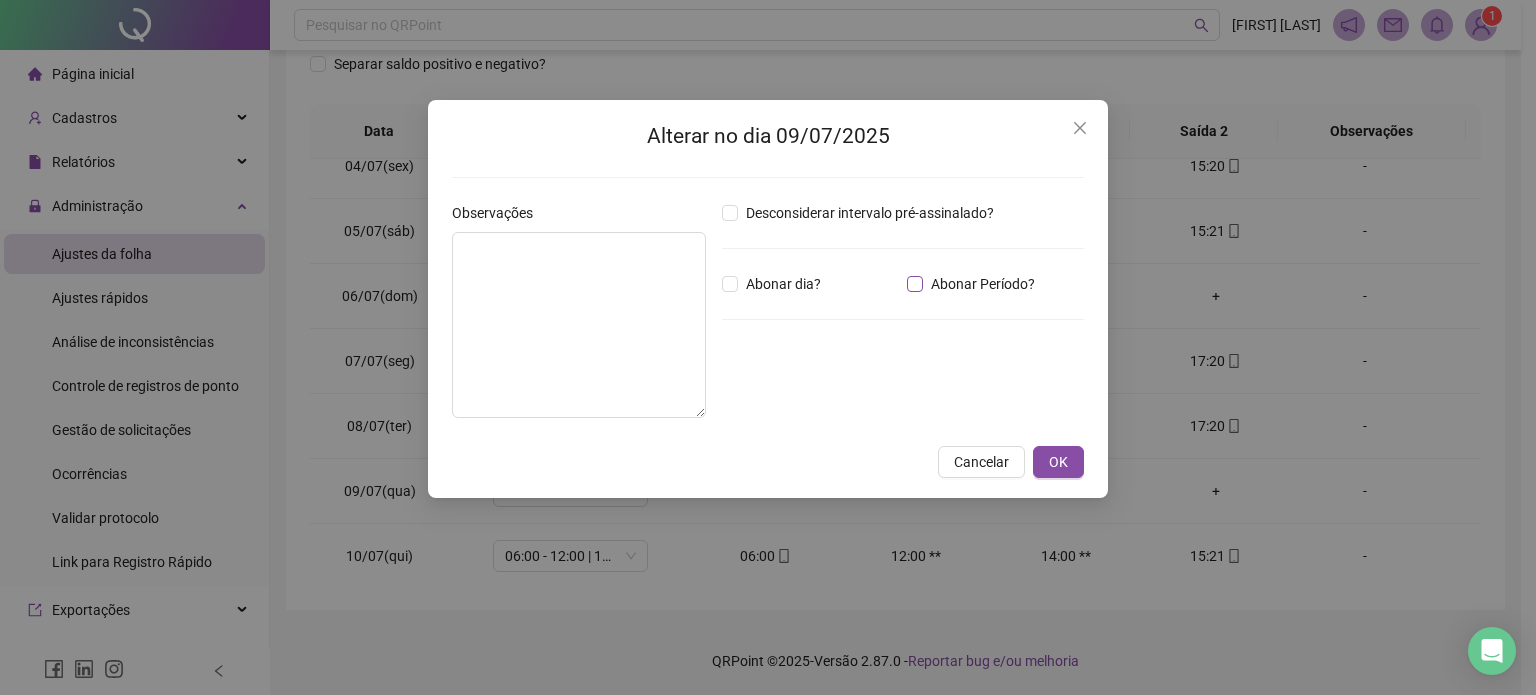click on "Abonar Período?" at bounding box center (983, 284) 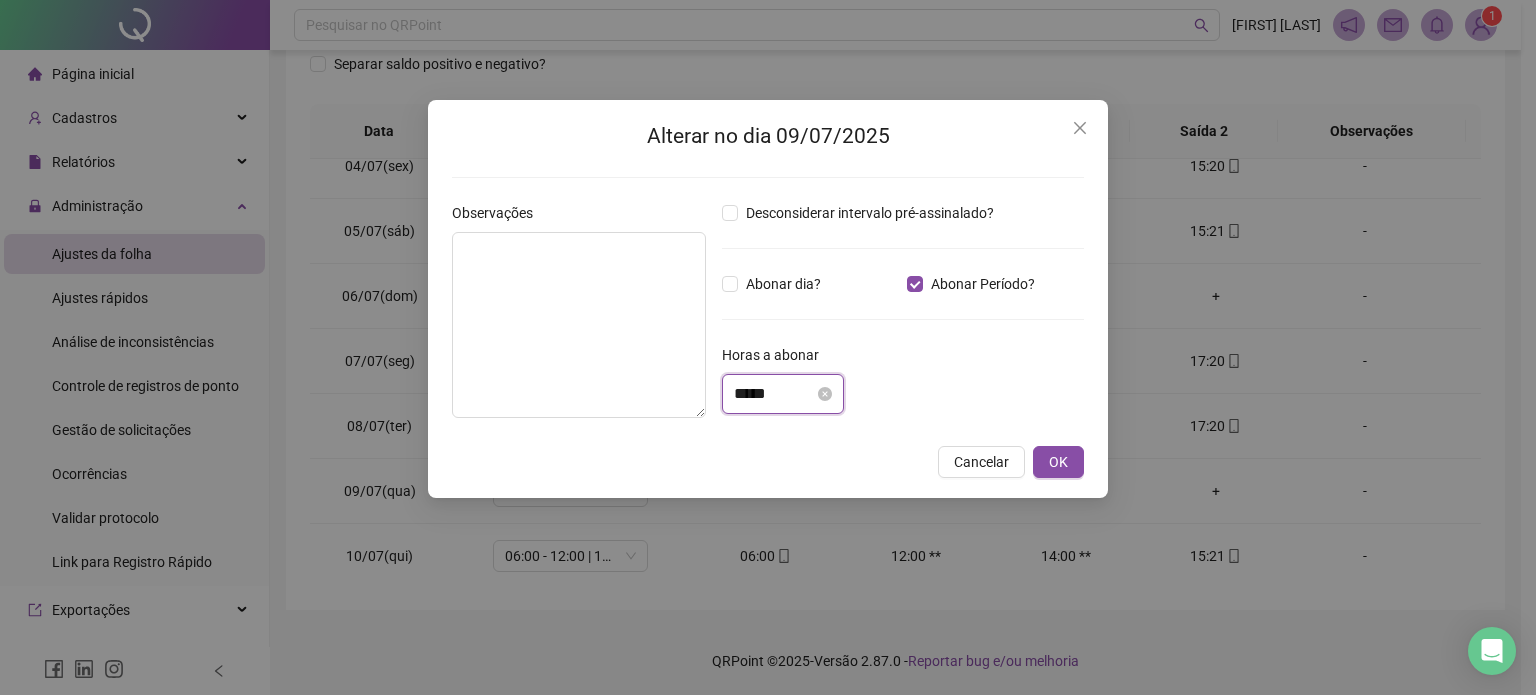 click on "*****" at bounding box center [774, 394] 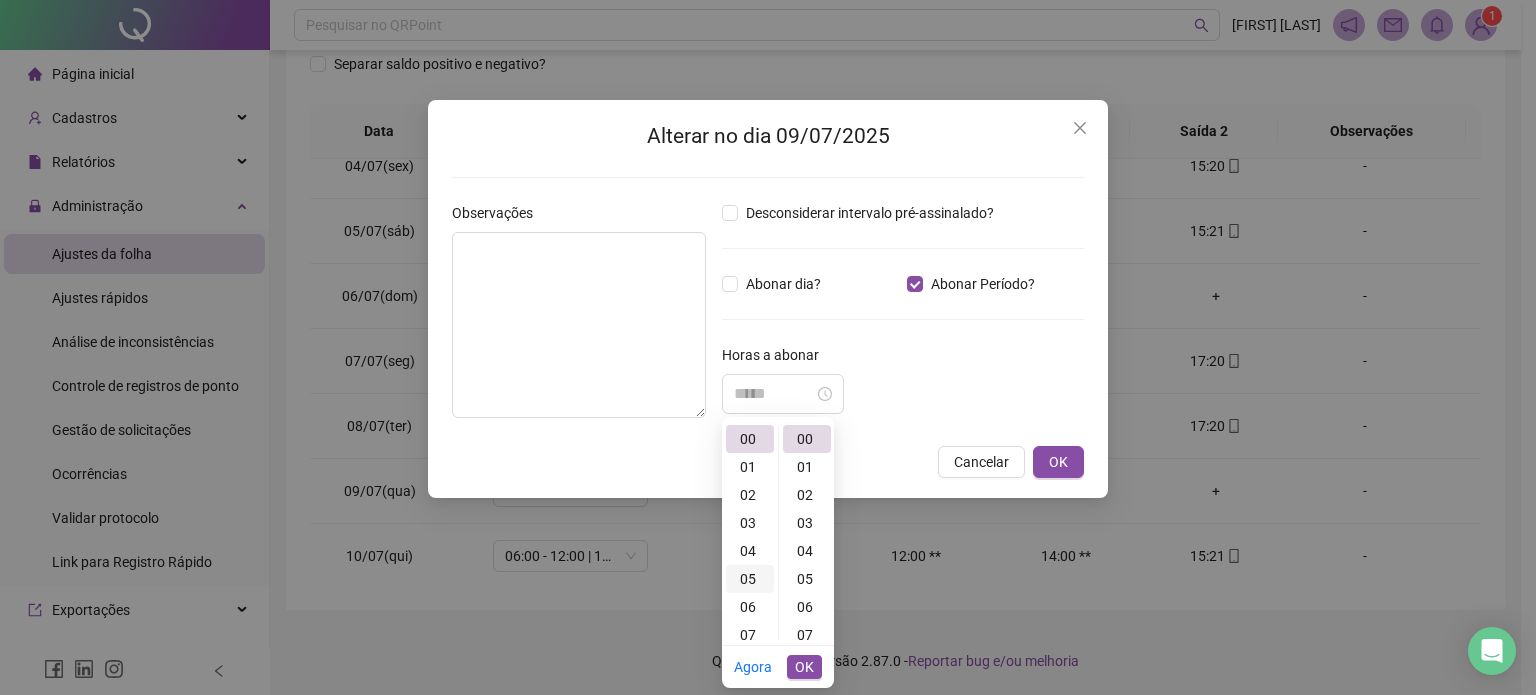 click on "05" at bounding box center (750, 579) 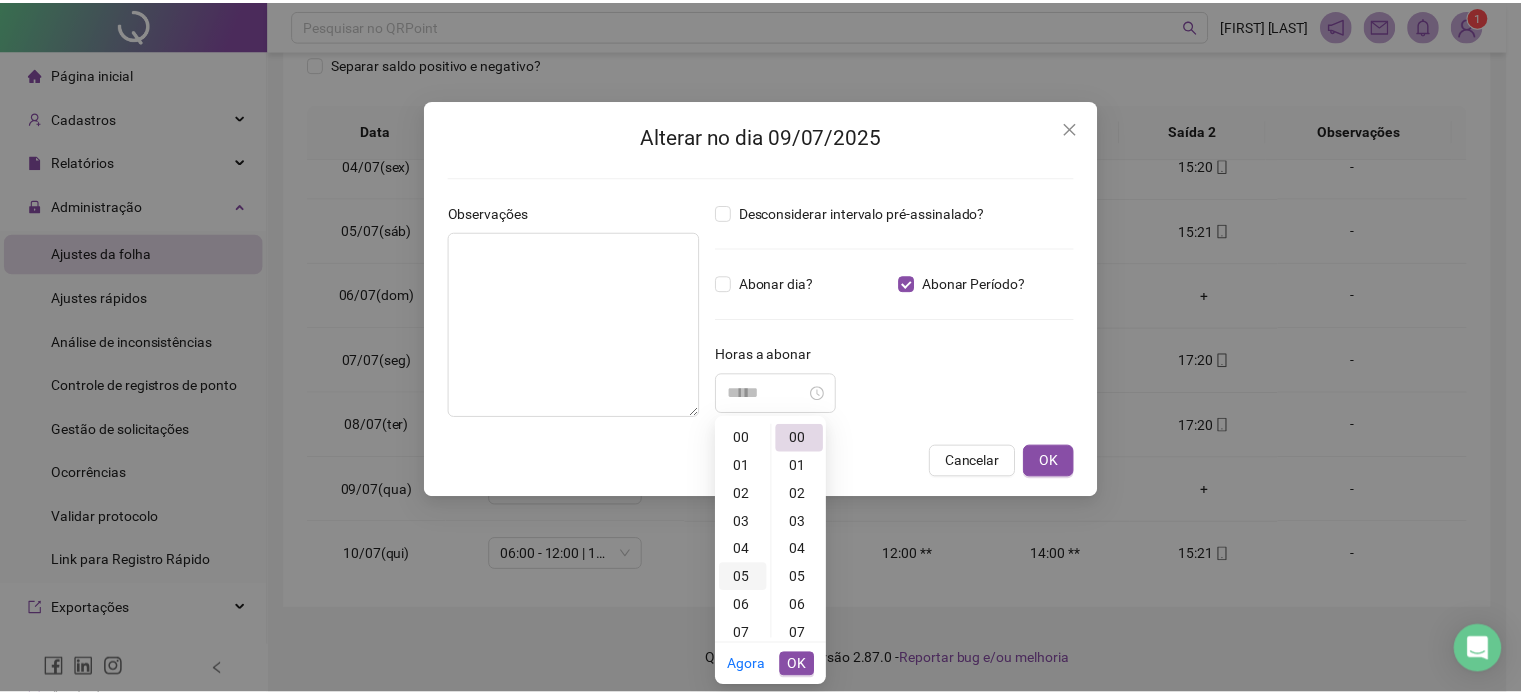 scroll, scrollTop: 140, scrollLeft: 0, axis: vertical 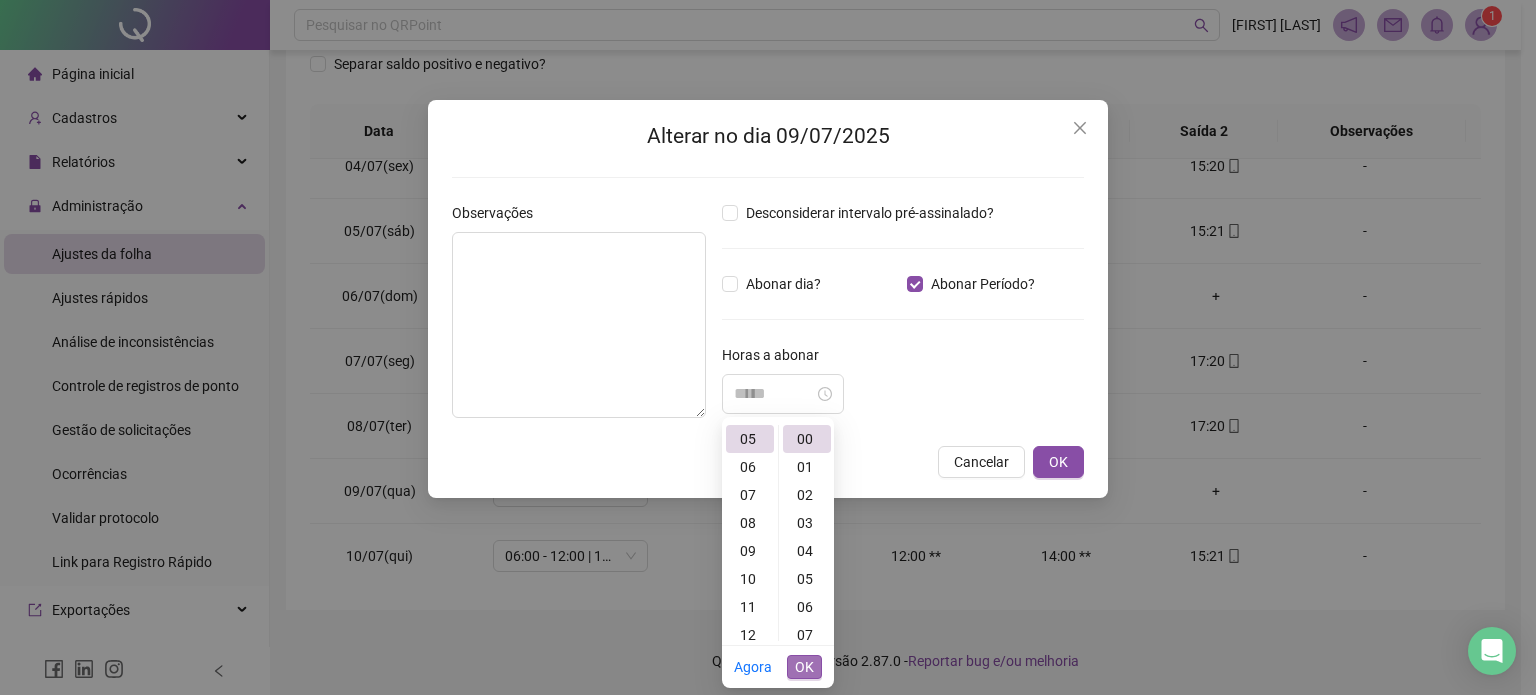 type on "*****" 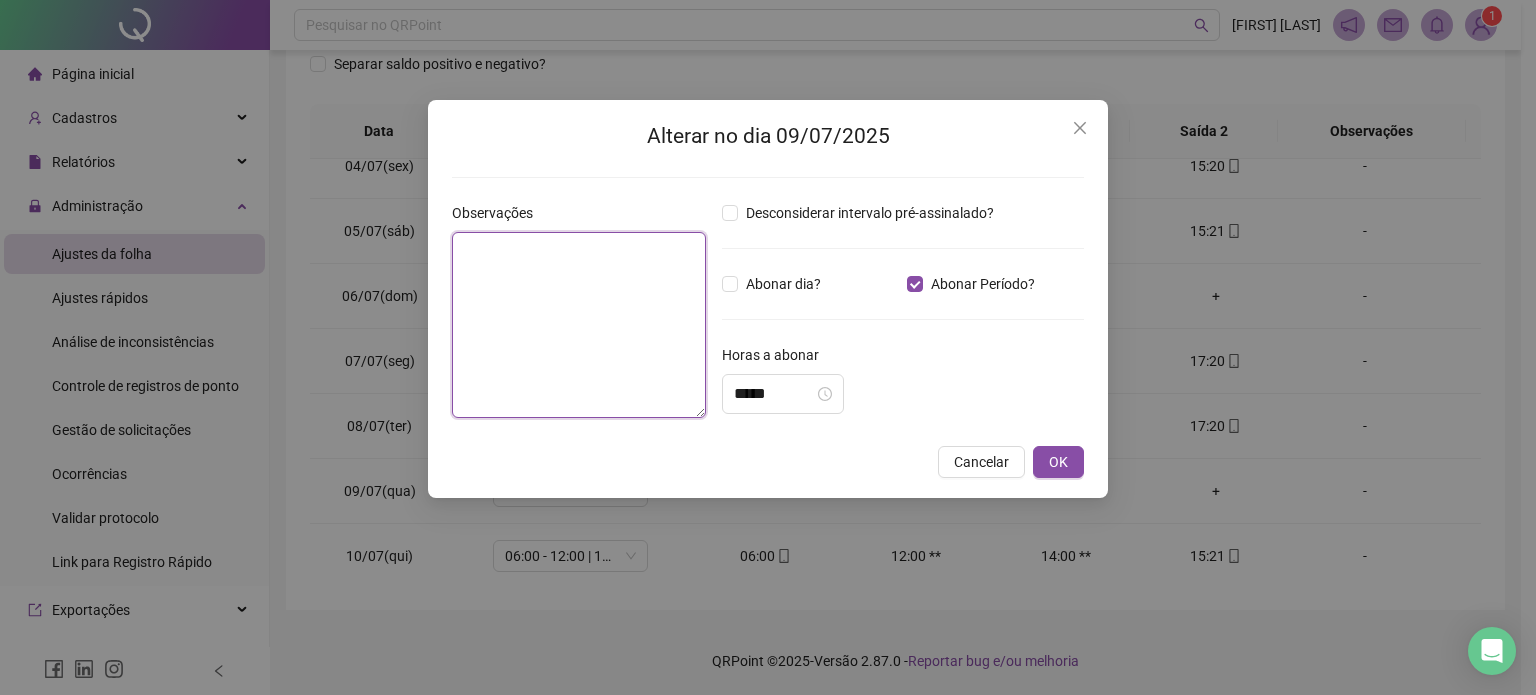 click at bounding box center (579, 325) 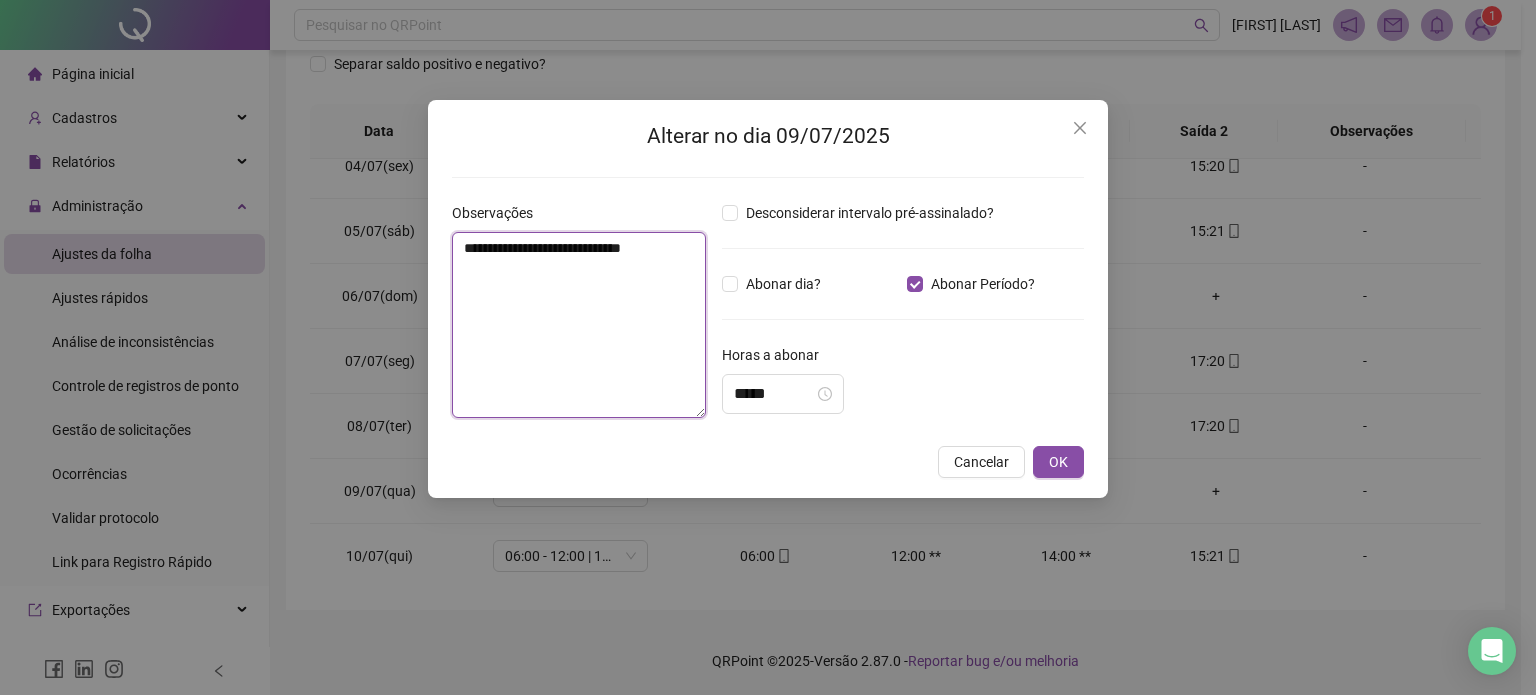 type on "**********" 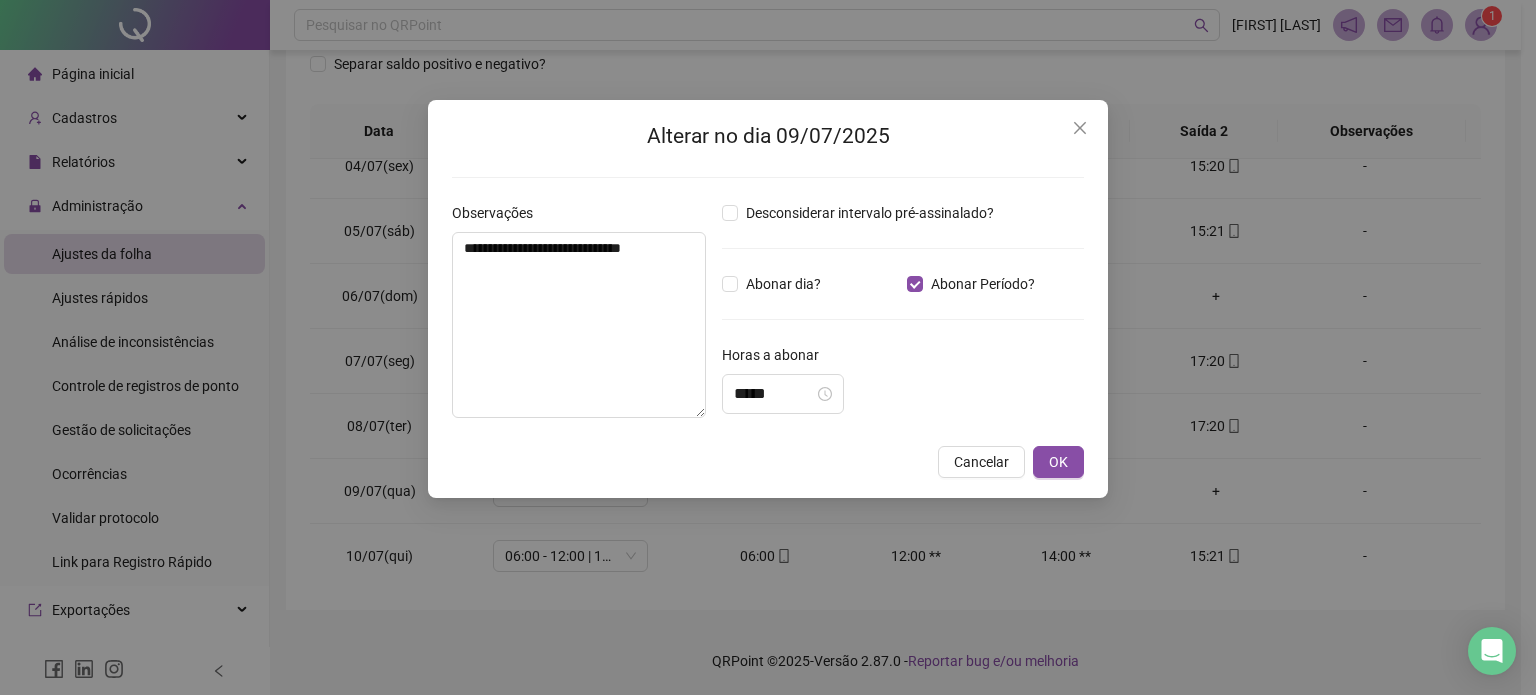 click on "Desconsiderar intervalo pré-assinalado? Abonar dia? Abonar Período? Horas a abonar ***** Aplicar regime de compensação" at bounding box center [903, 318] 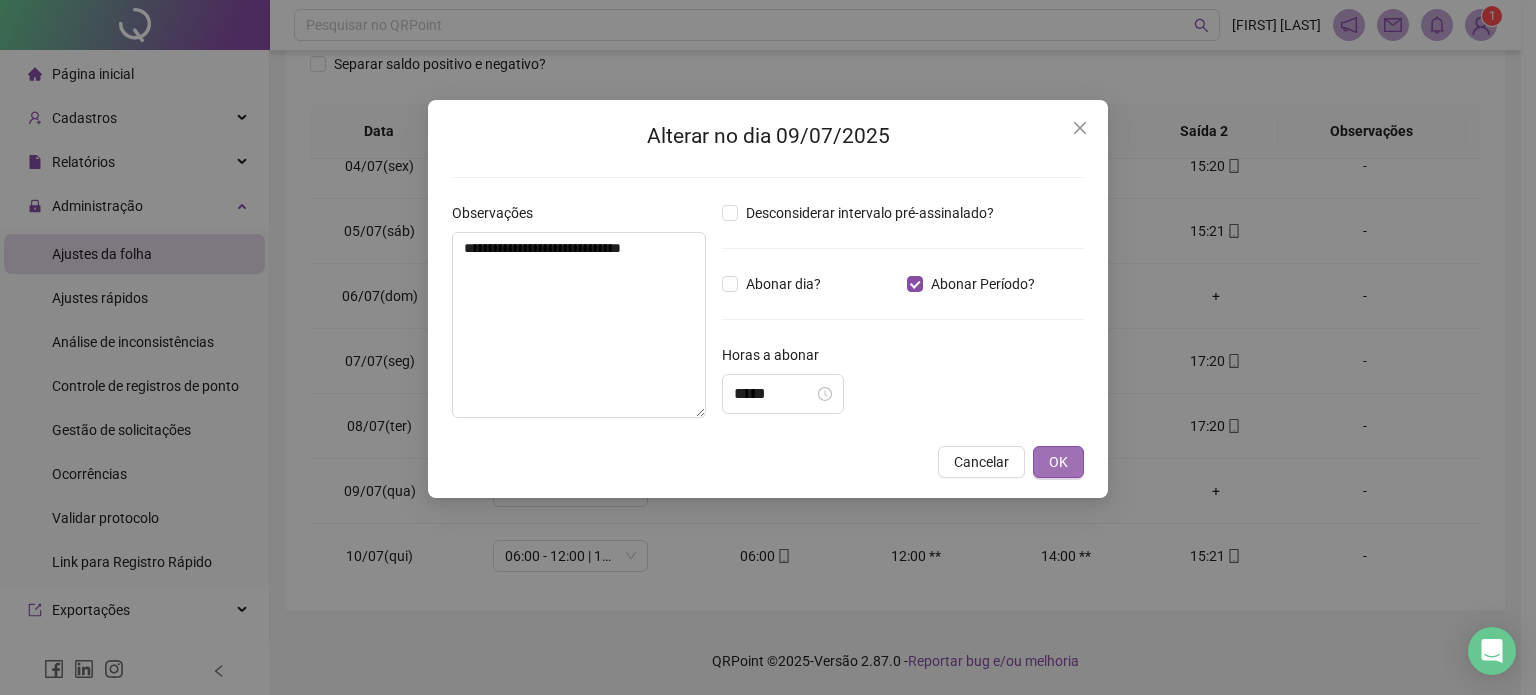click on "OK" at bounding box center (1058, 462) 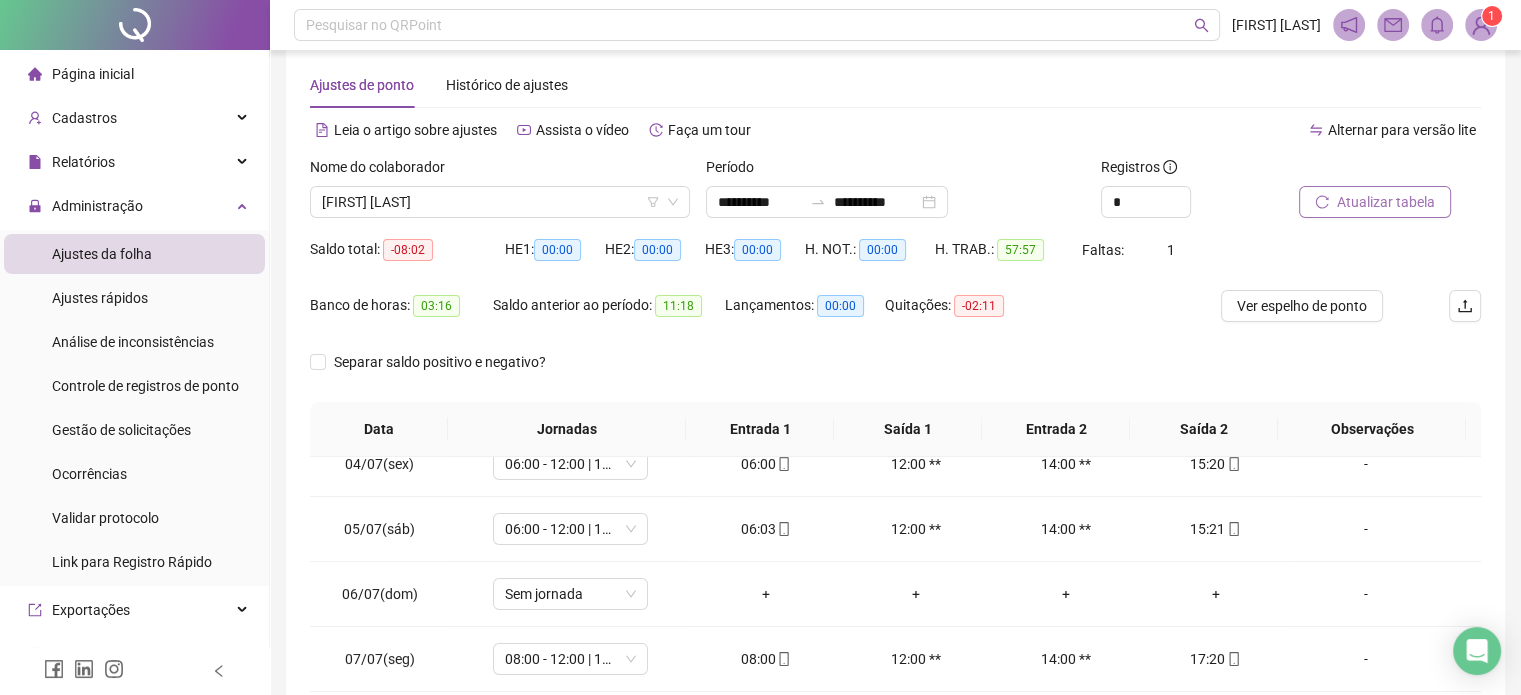 scroll, scrollTop: 26, scrollLeft: 0, axis: vertical 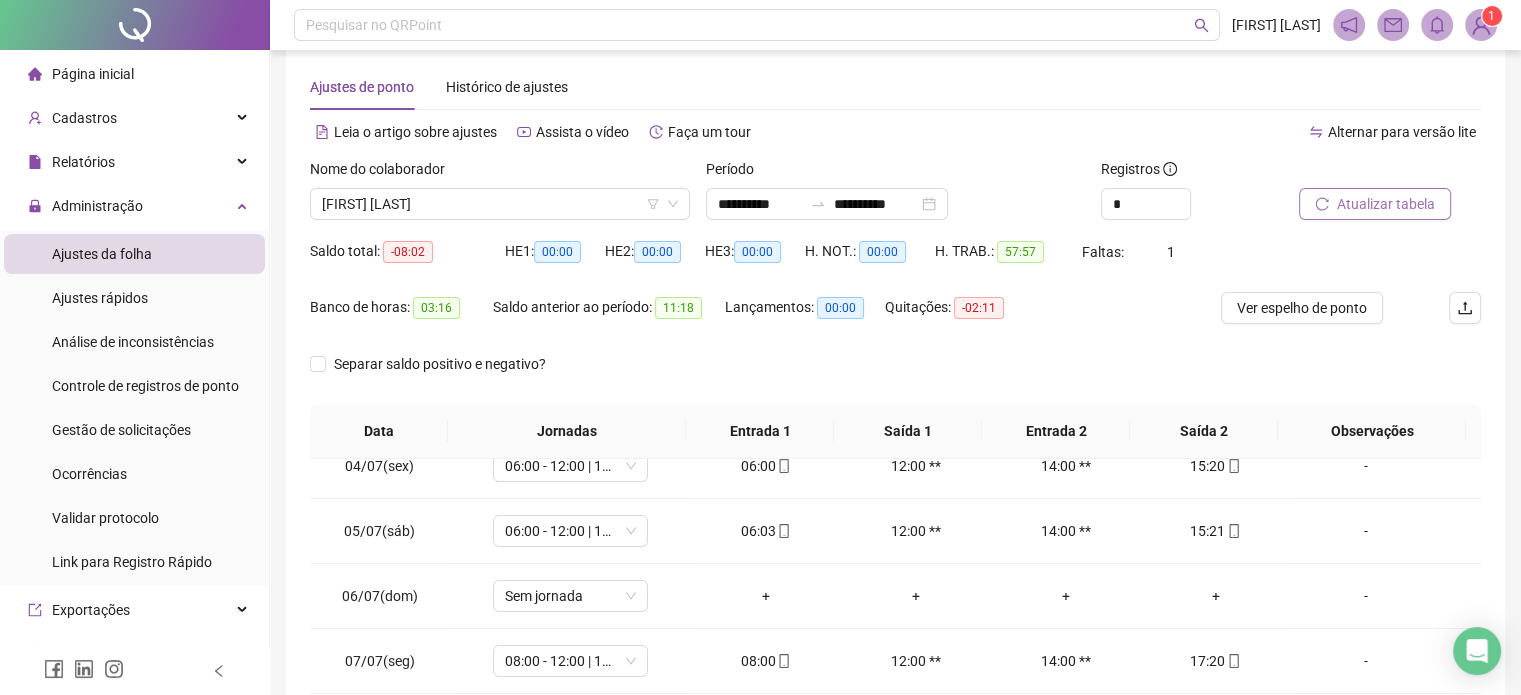 click on "Atualizar tabela" at bounding box center [1386, 204] 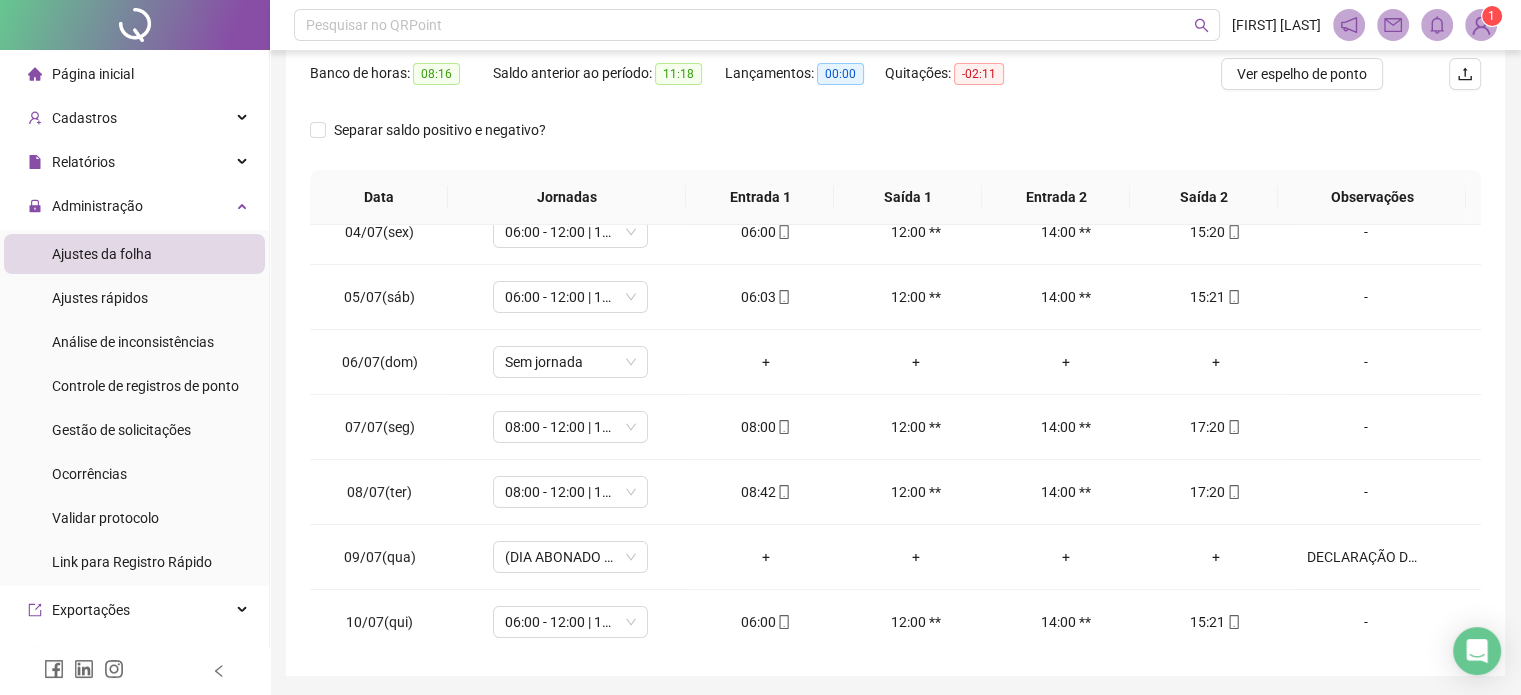 scroll, scrollTop: 226, scrollLeft: 0, axis: vertical 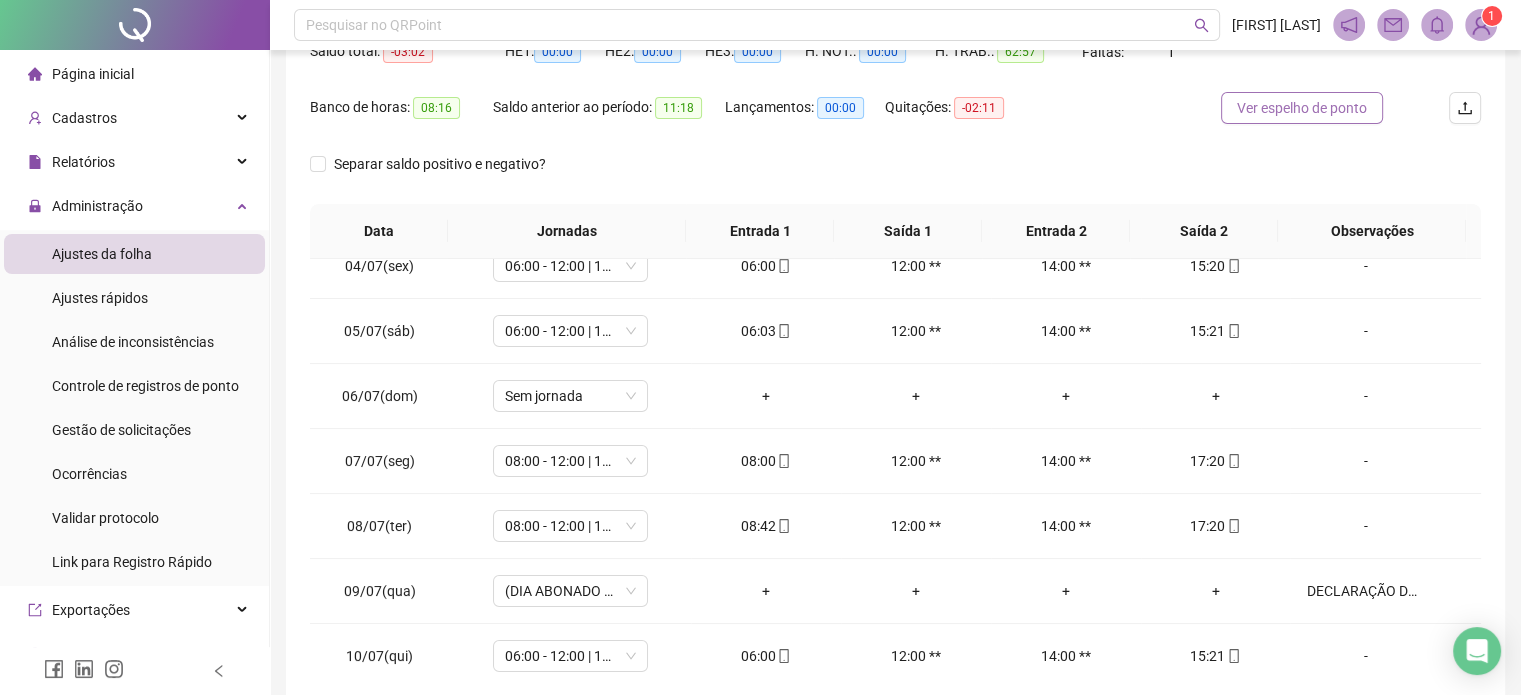click on "Ver espelho de ponto" at bounding box center (1302, 108) 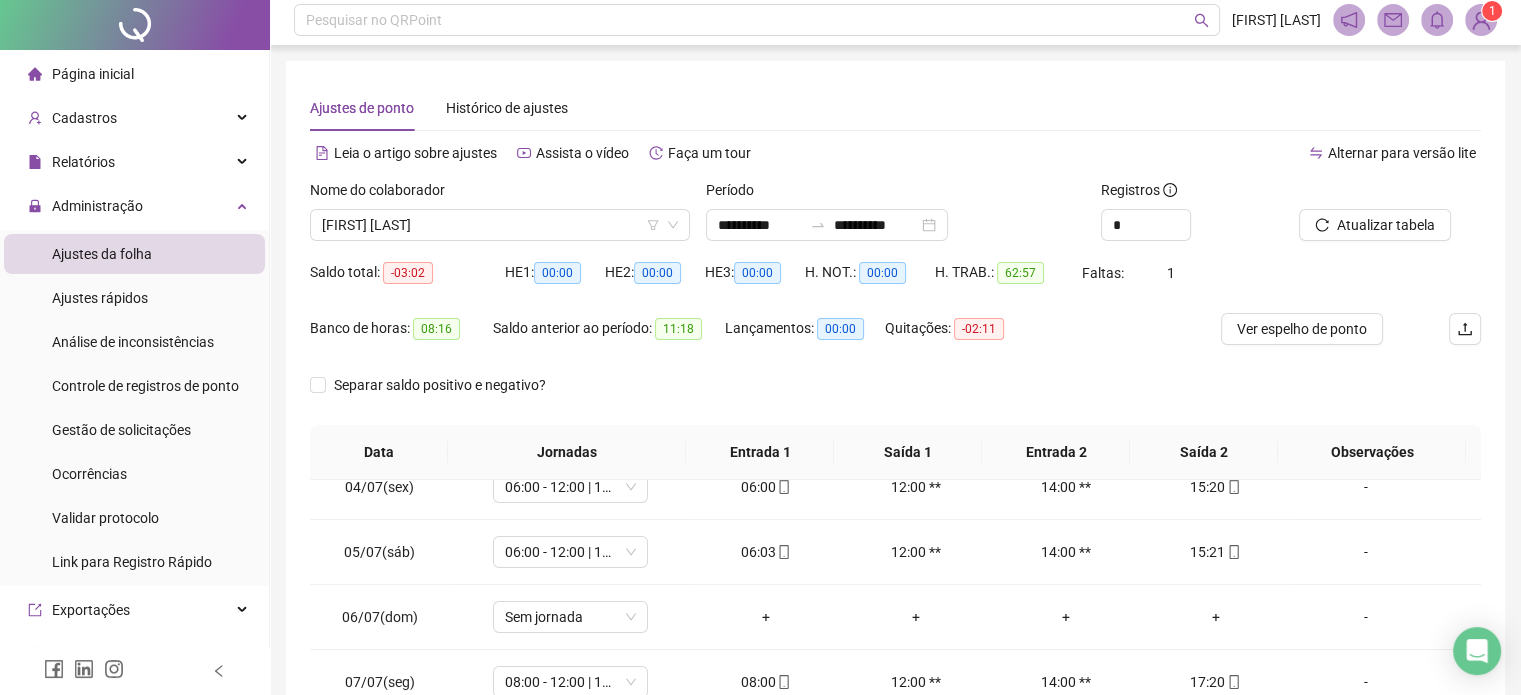 scroll, scrollTop: 0, scrollLeft: 0, axis: both 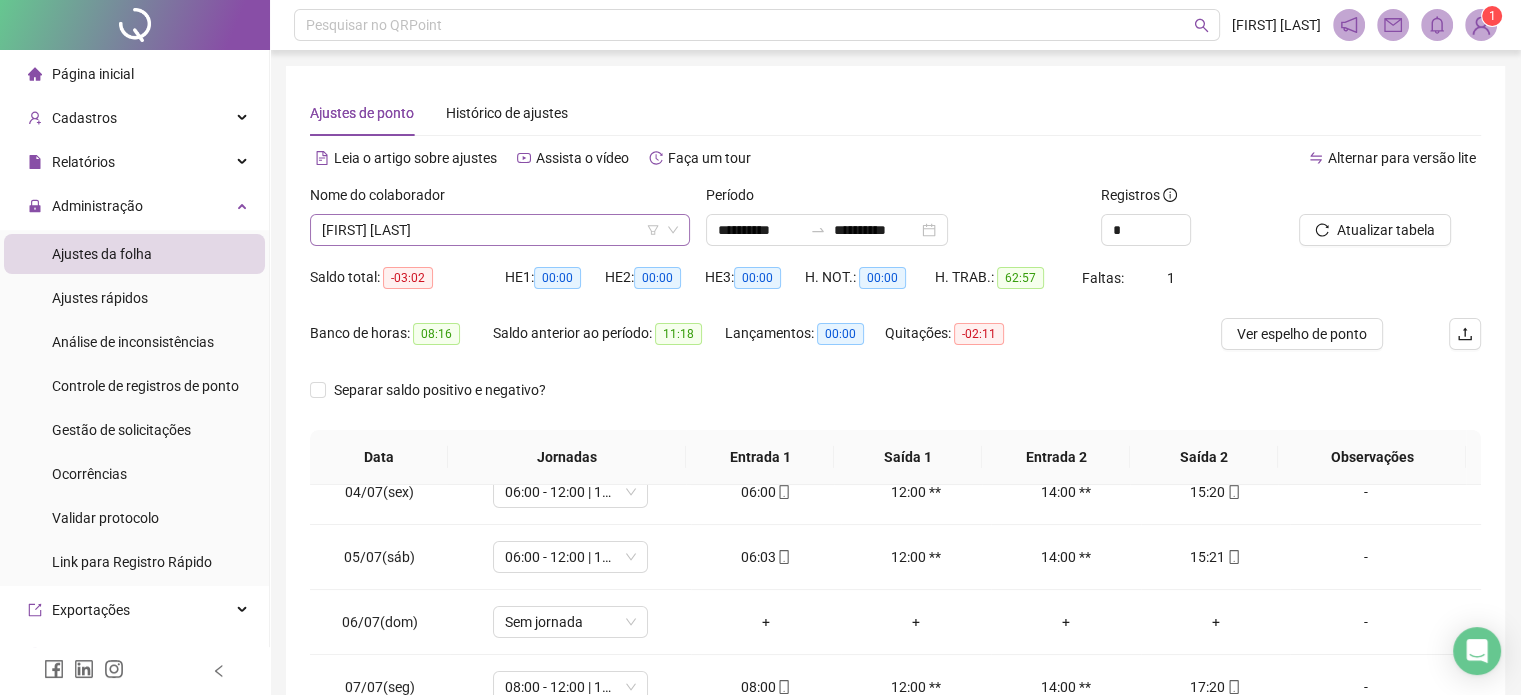 click 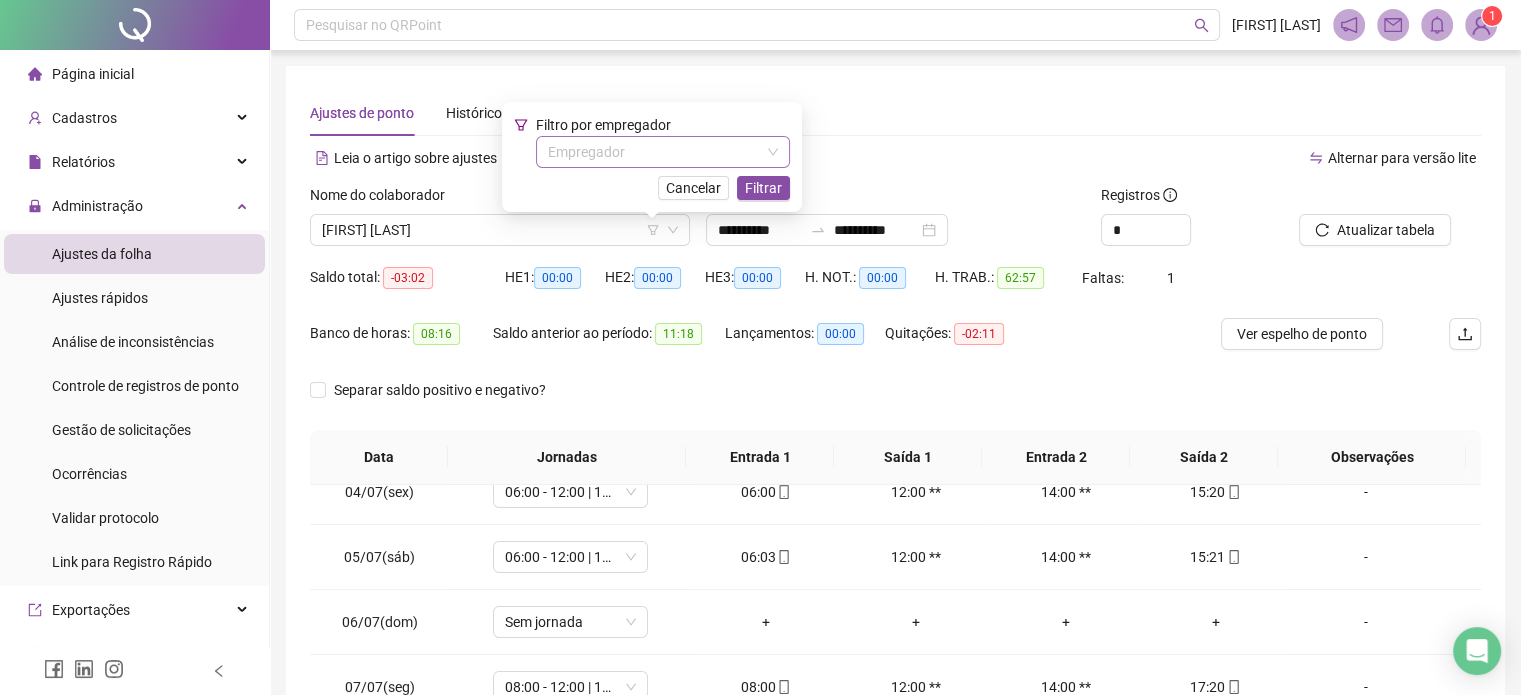 click at bounding box center (657, 152) 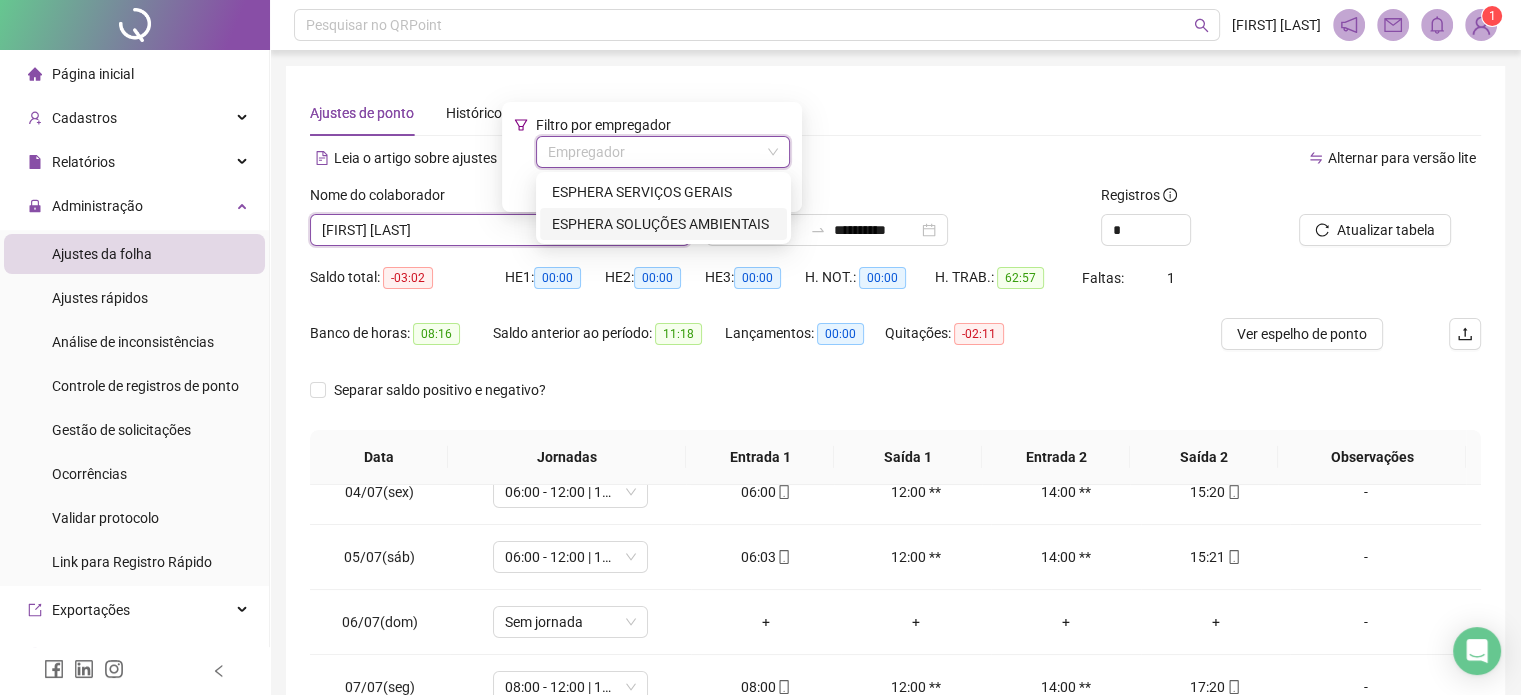 click on "ESPHERA SOLUÇÕES AMBIENTAIS" at bounding box center [663, 224] 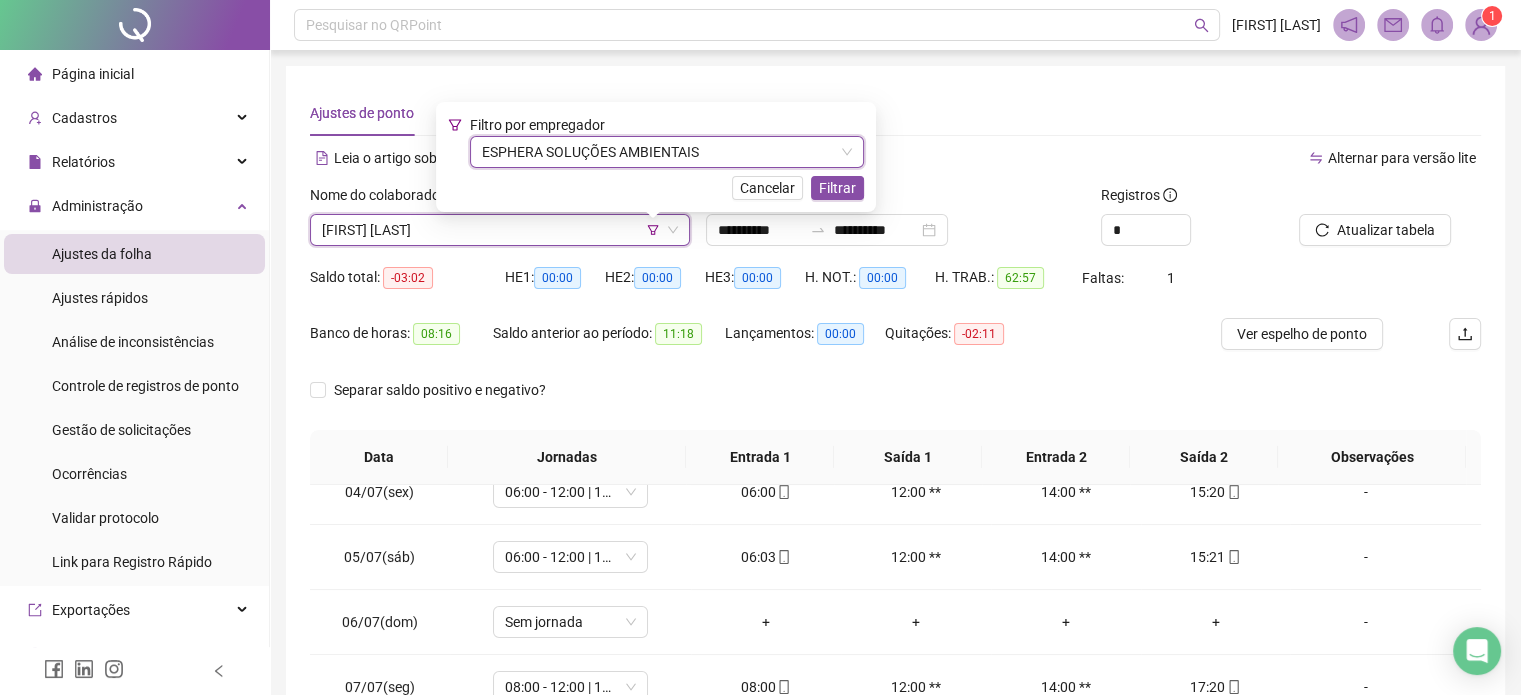 click on "Filtrar" at bounding box center (837, 188) 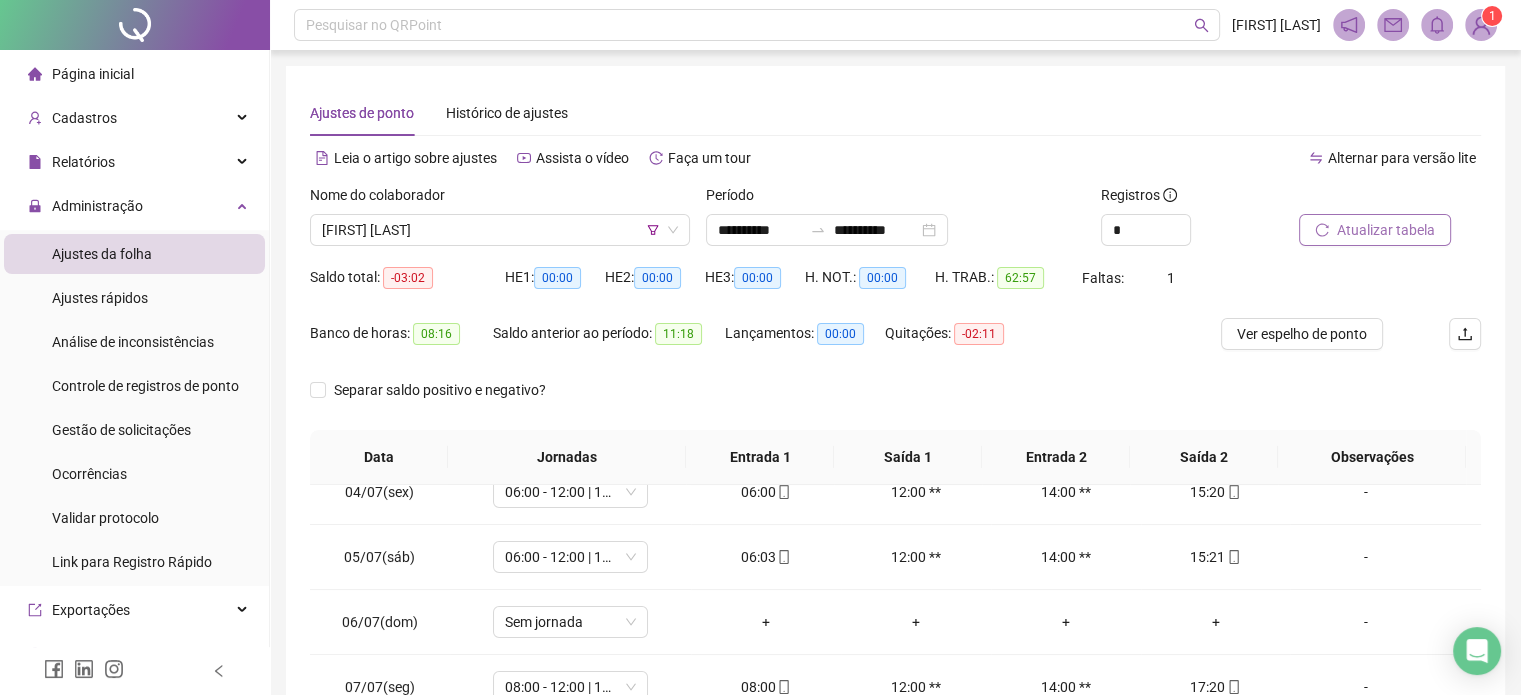 click on "Atualizar tabela" at bounding box center (1386, 230) 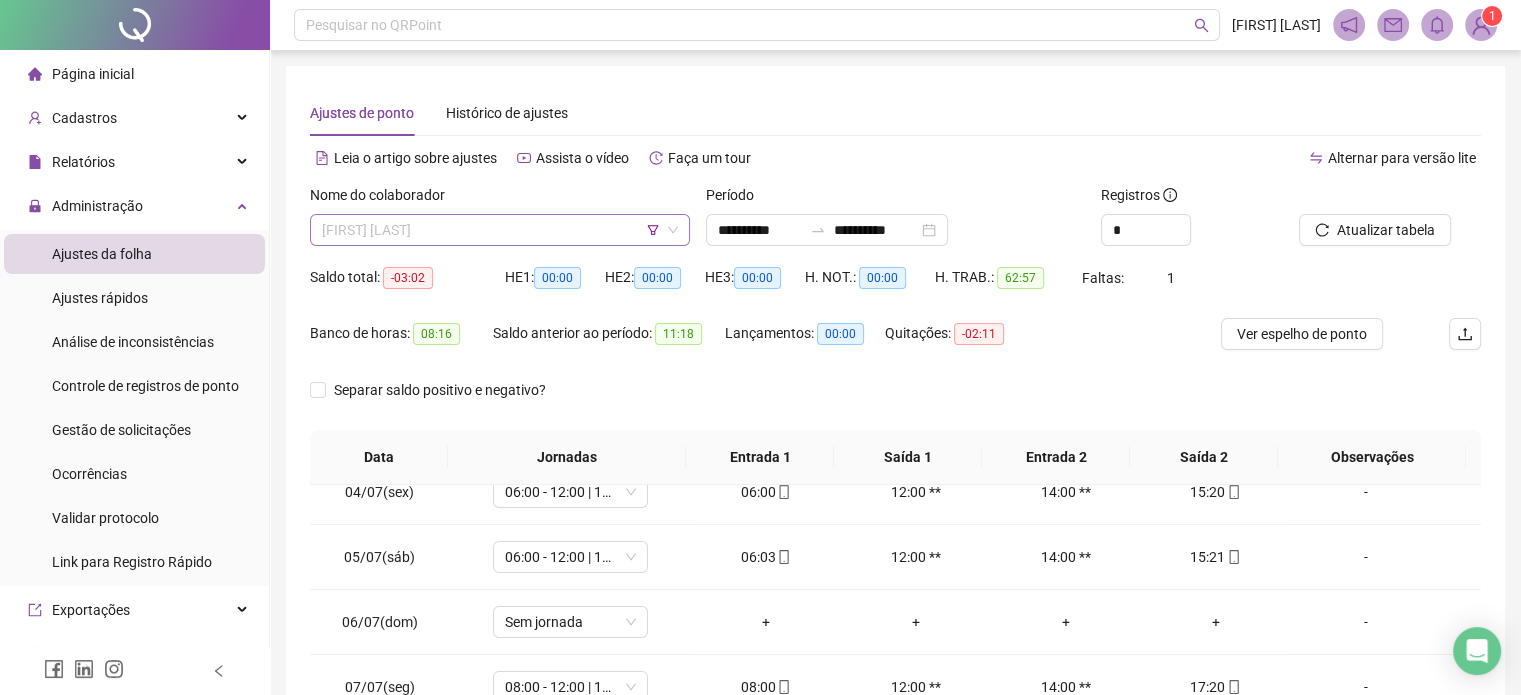 click on "[FIRST] [LAST]" at bounding box center [500, 230] 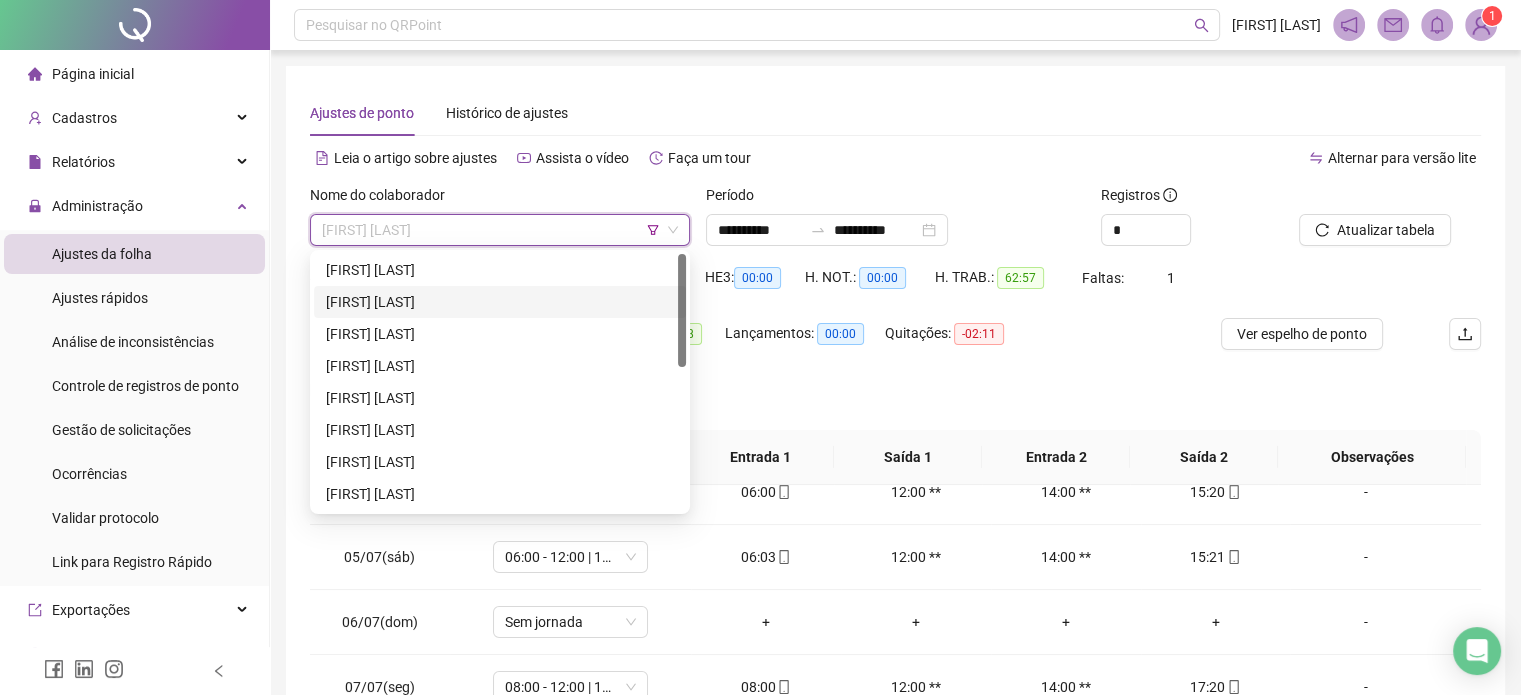 click on "ANTONIO JOSE DE SALES SILVA" at bounding box center [500, 302] 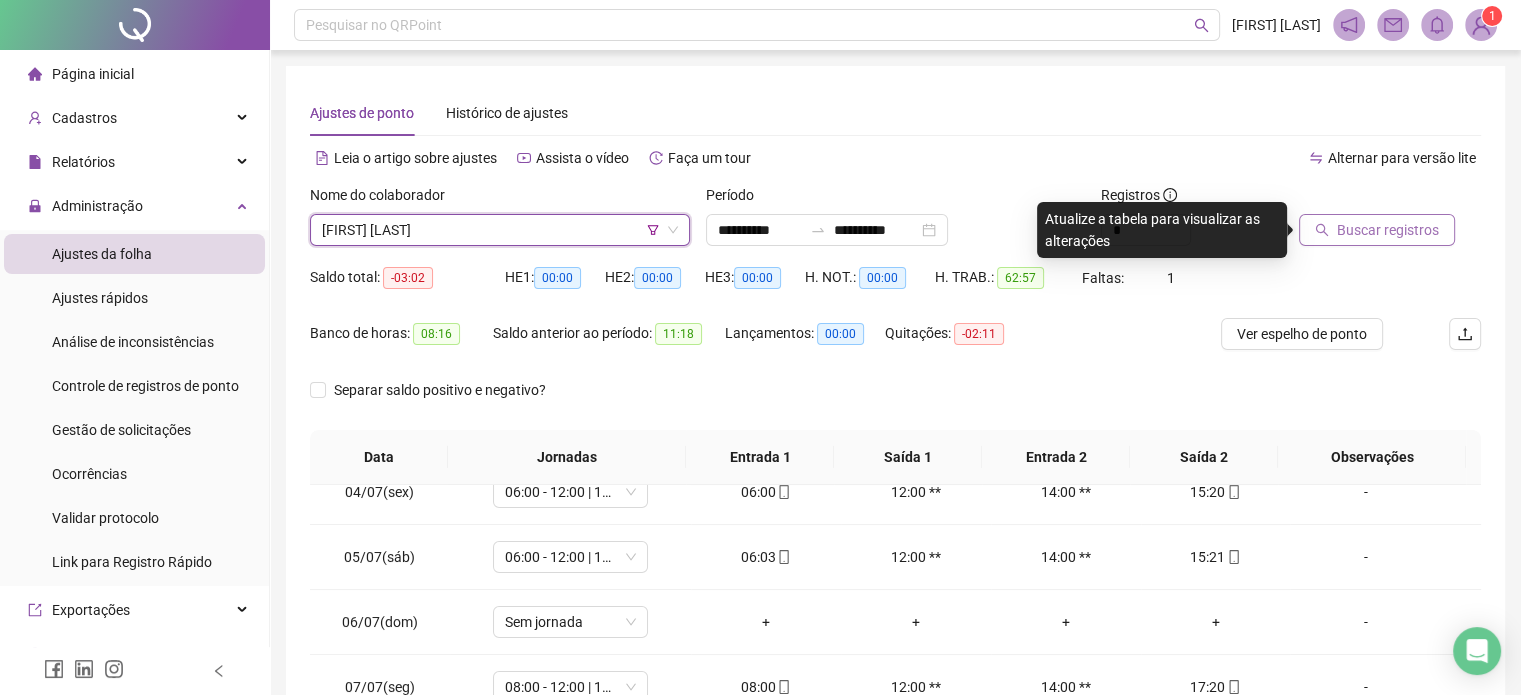 click on "Buscar registros" at bounding box center [1388, 230] 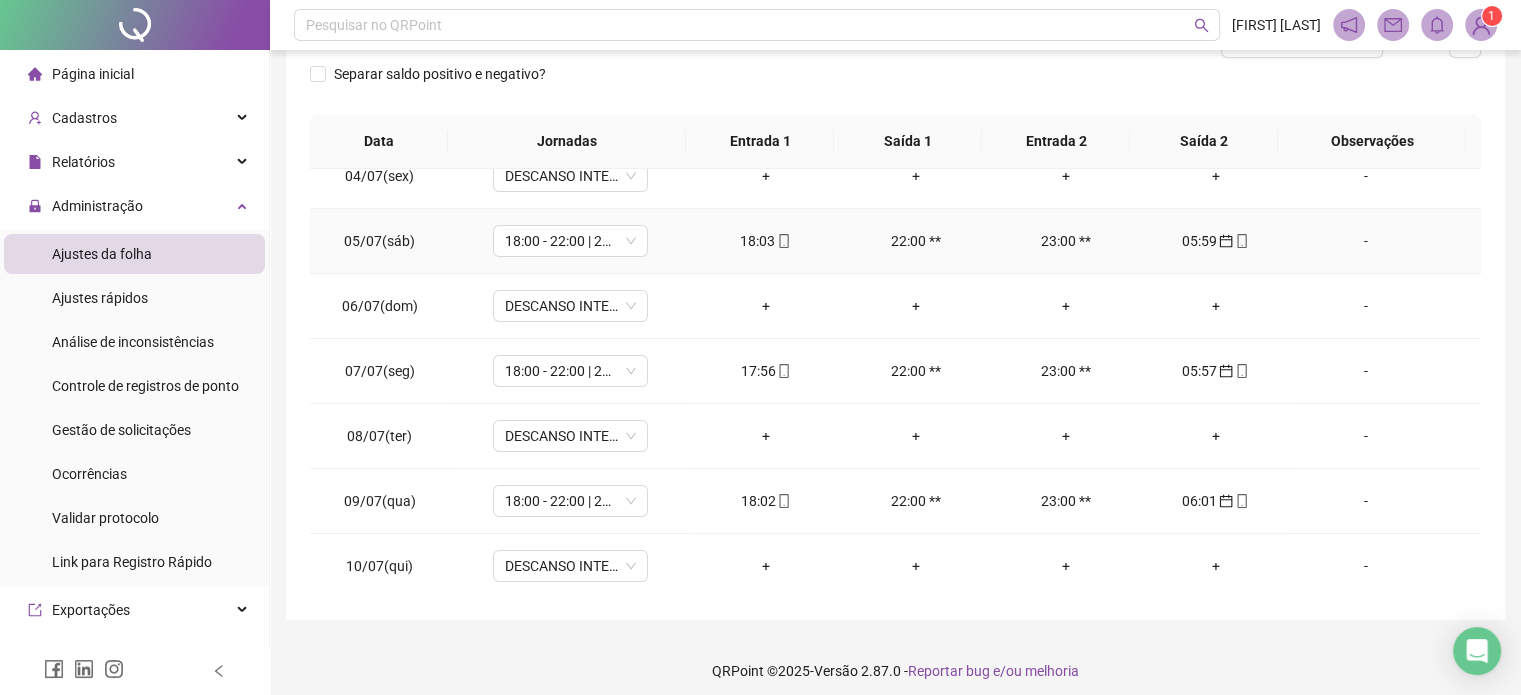 scroll, scrollTop: 302, scrollLeft: 0, axis: vertical 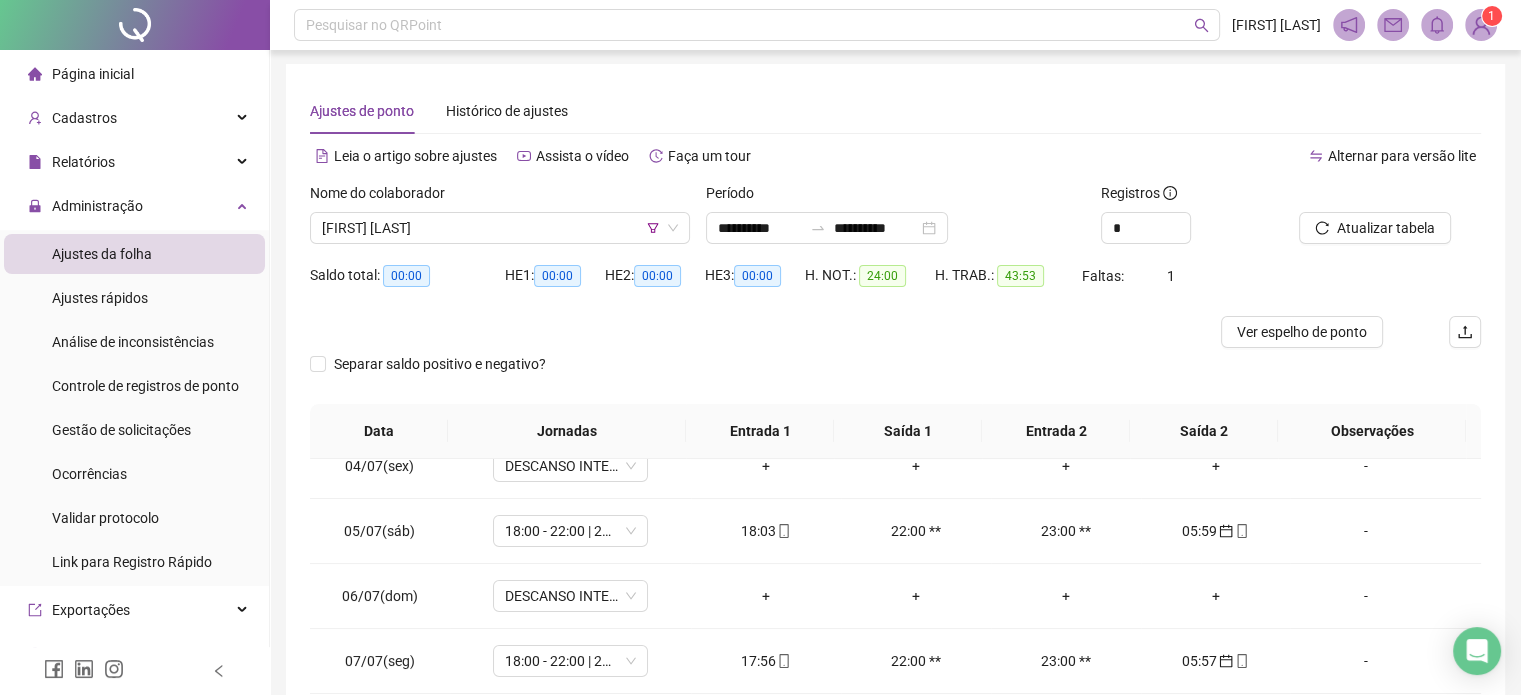 click on "Nome do colaborador" at bounding box center [500, 197] 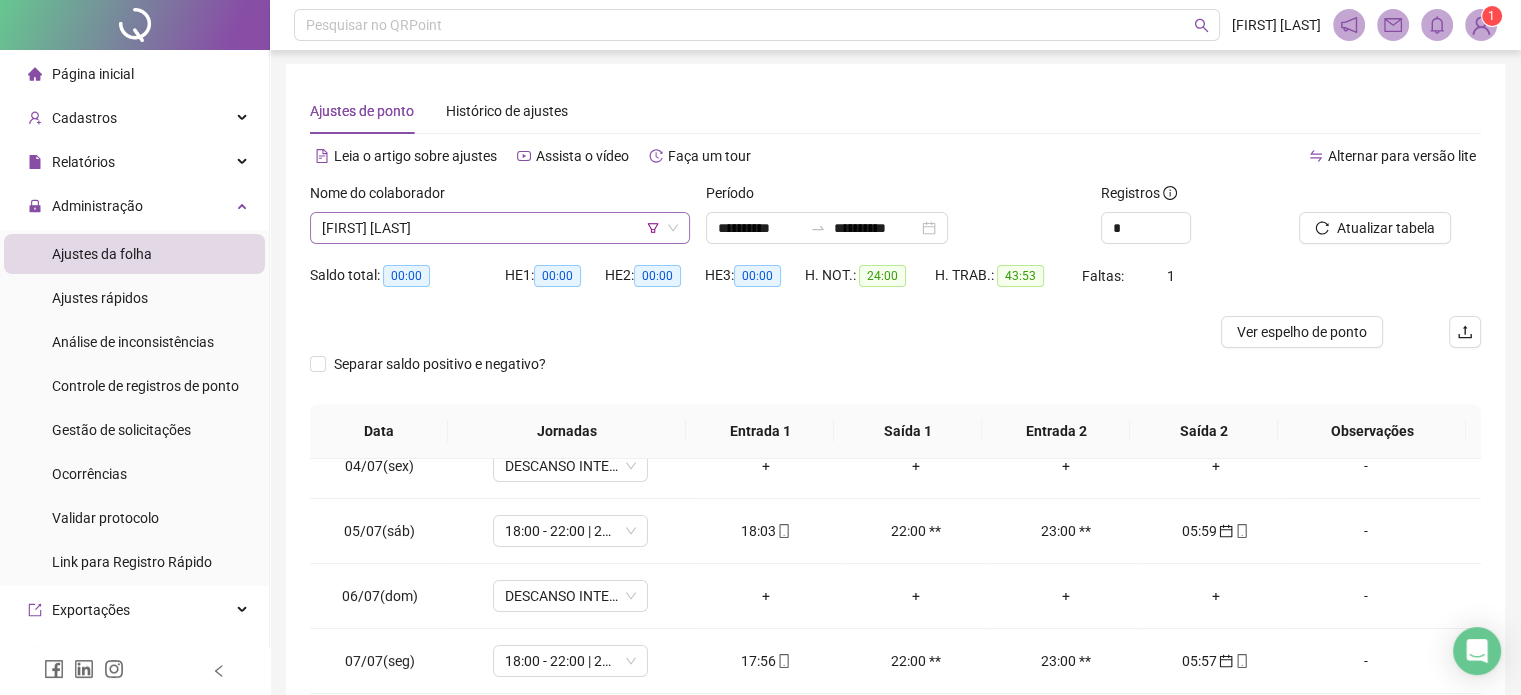 click on "ANTONIO JOSE DE SALES SILVA" at bounding box center (500, 228) 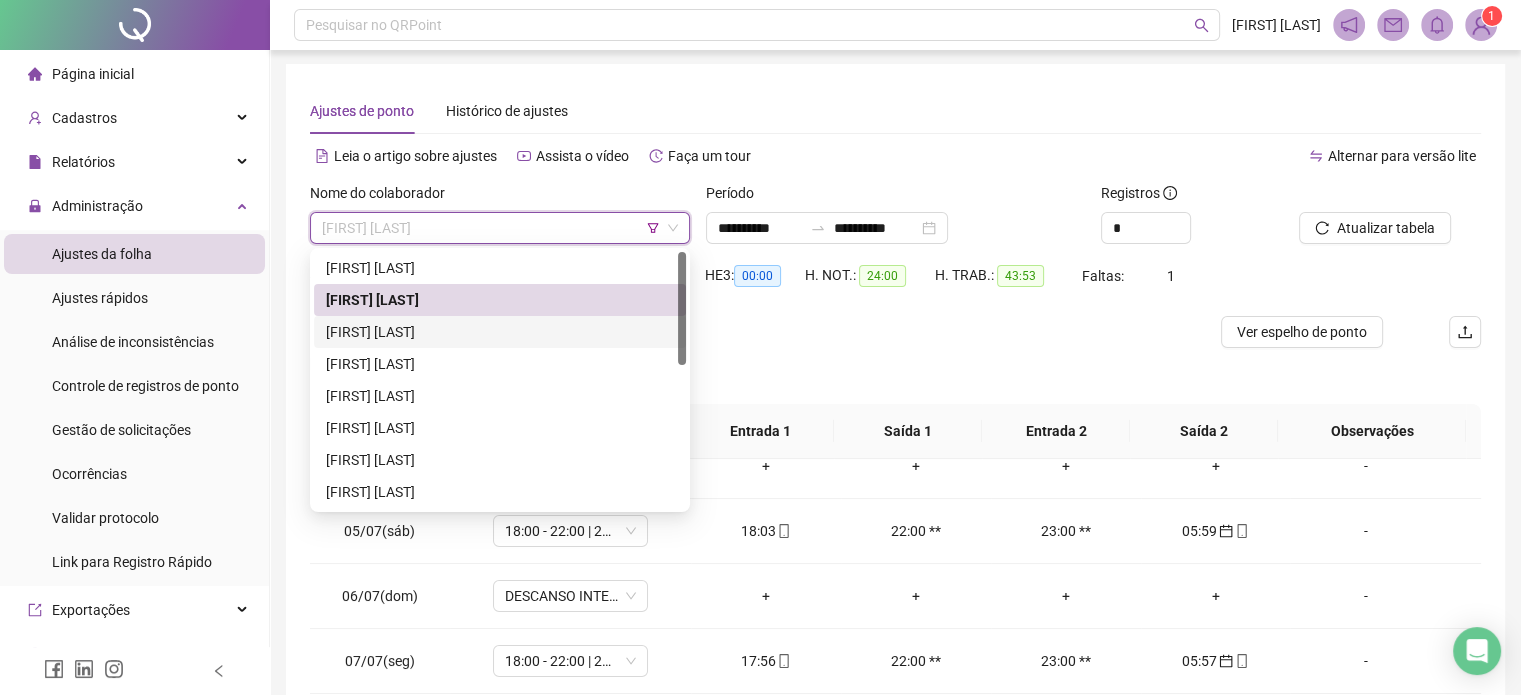 click on "DANIELSON LOPES LEITÃO" at bounding box center (500, 332) 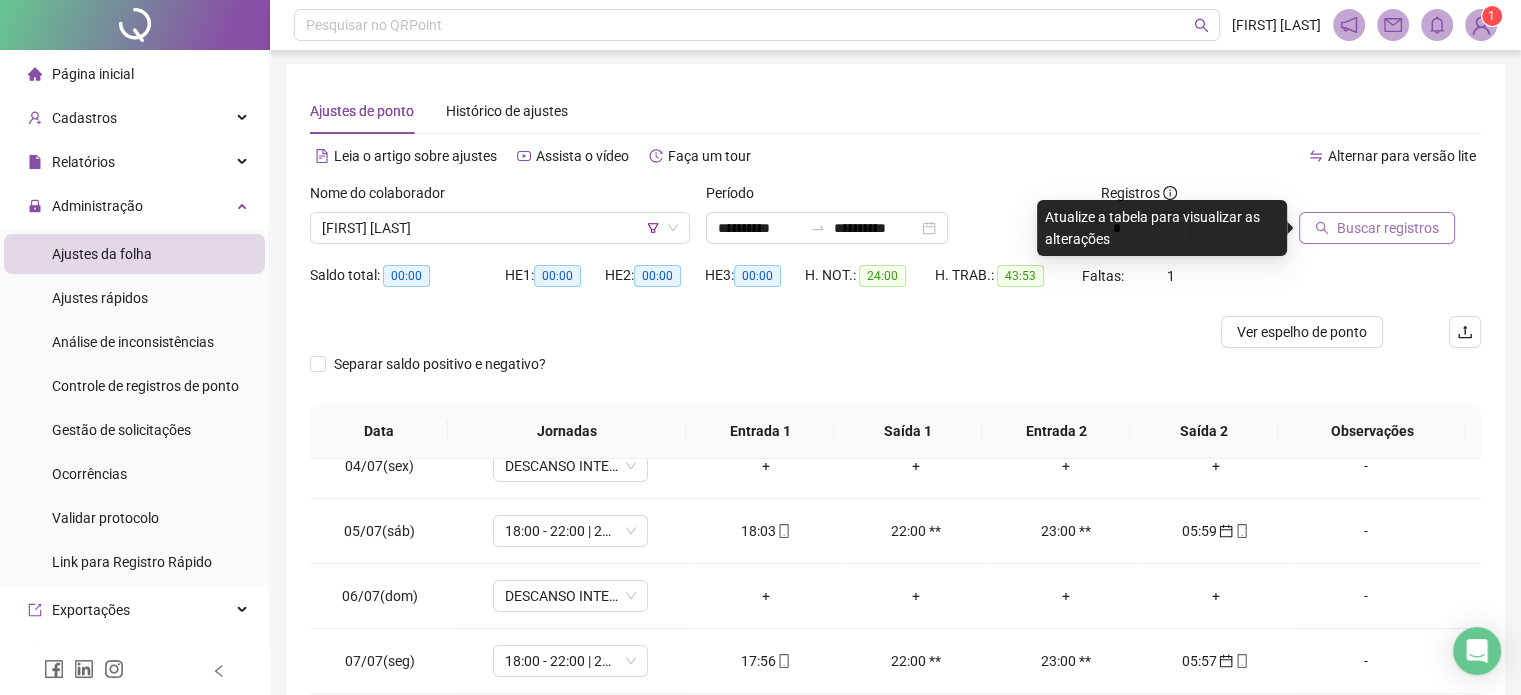 click on "Buscar registros" at bounding box center [1377, 228] 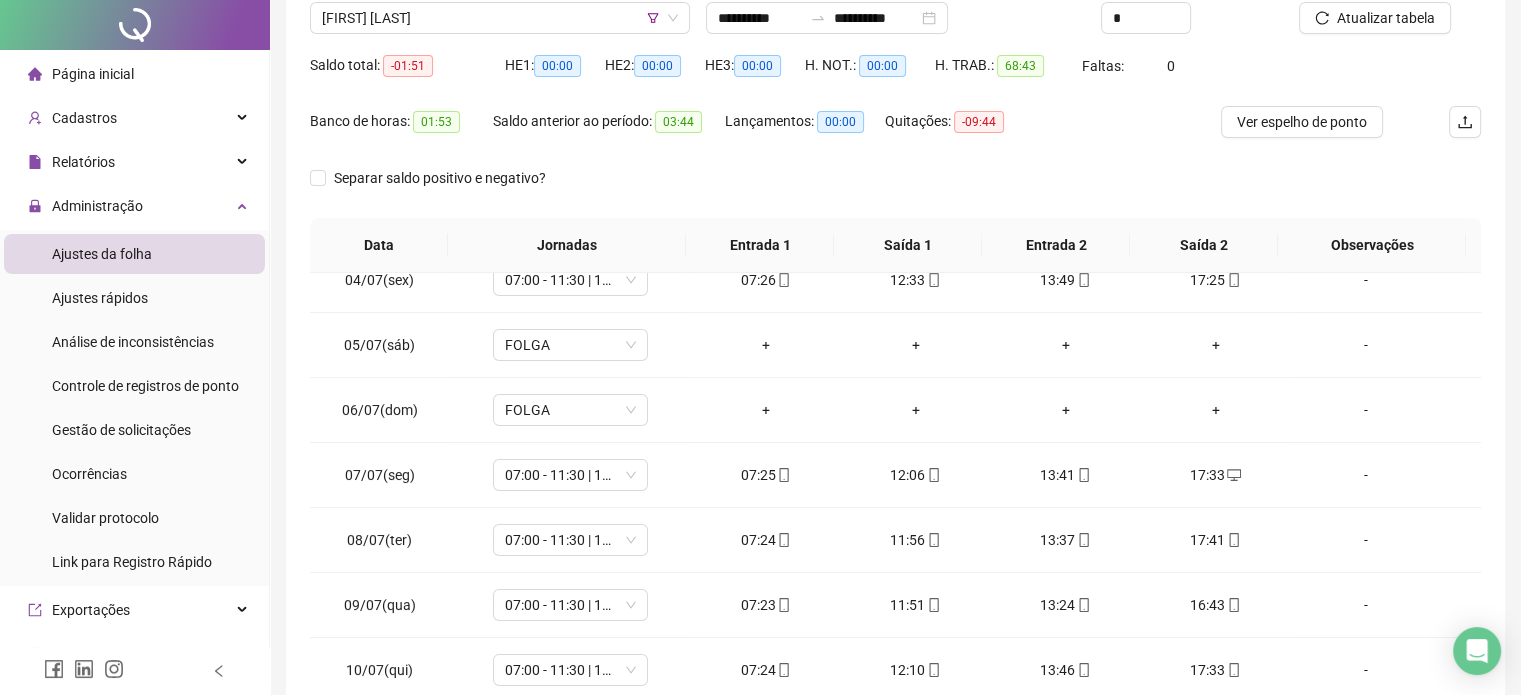 scroll, scrollTop: 326, scrollLeft: 0, axis: vertical 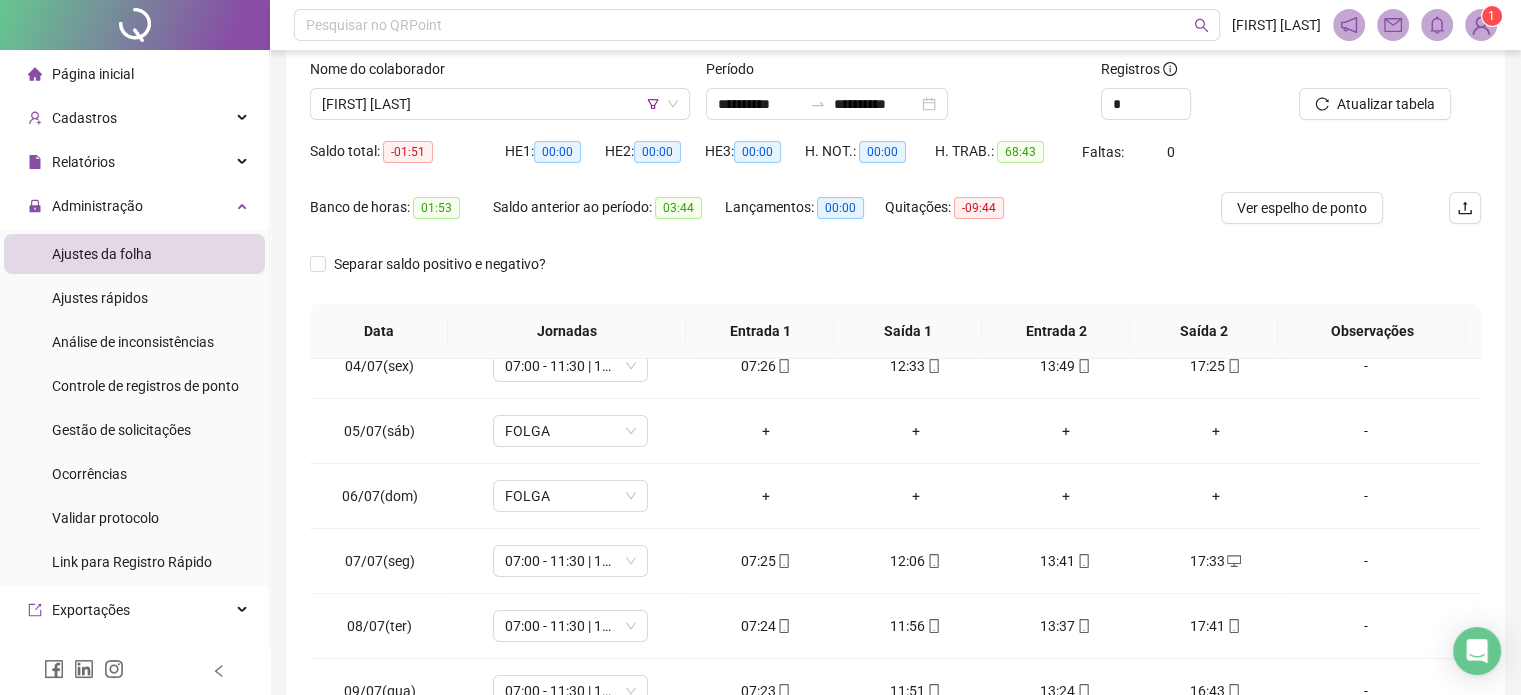 click on "Nome do colaborador DANIELSON LOPES LEITÃO" at bounding box center [500, 97] 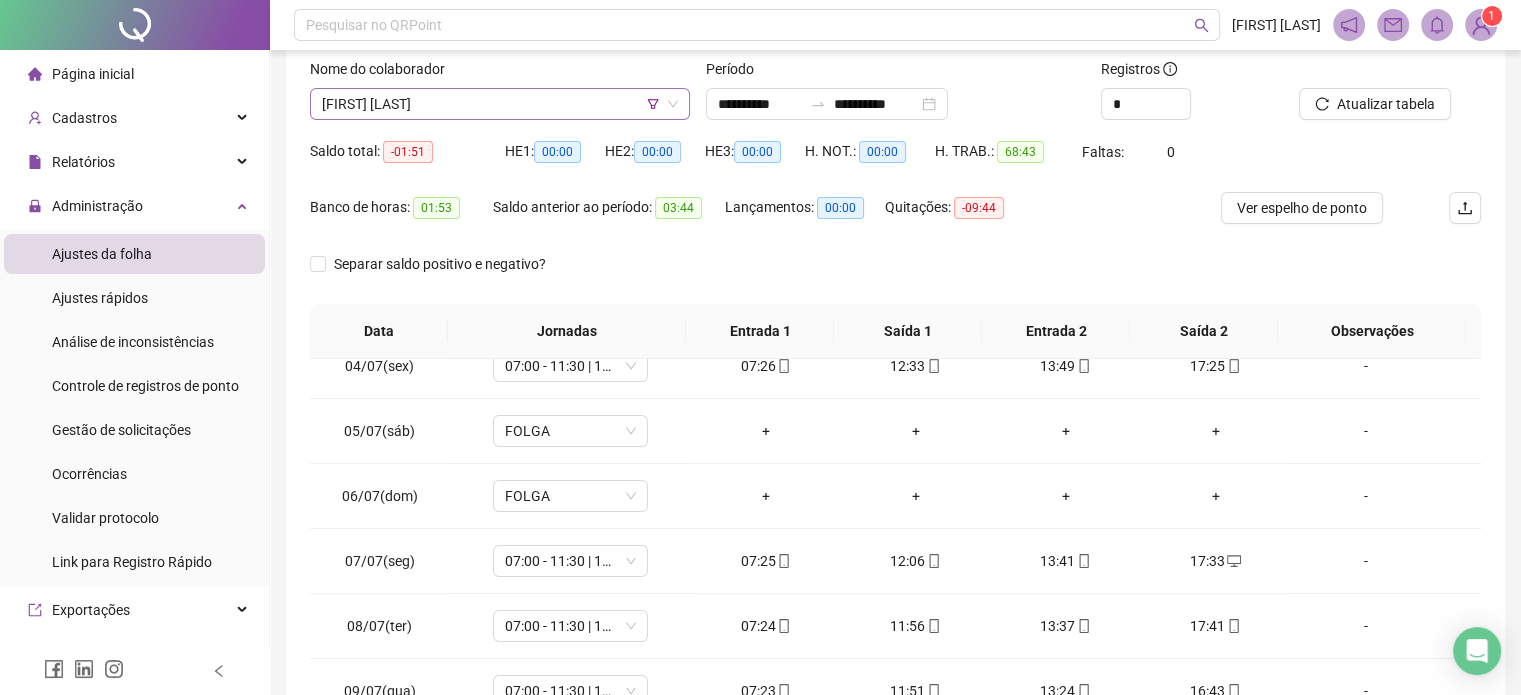 click on "DANIELSON LOPES LEITÃO" at bounding box center (500, 104) 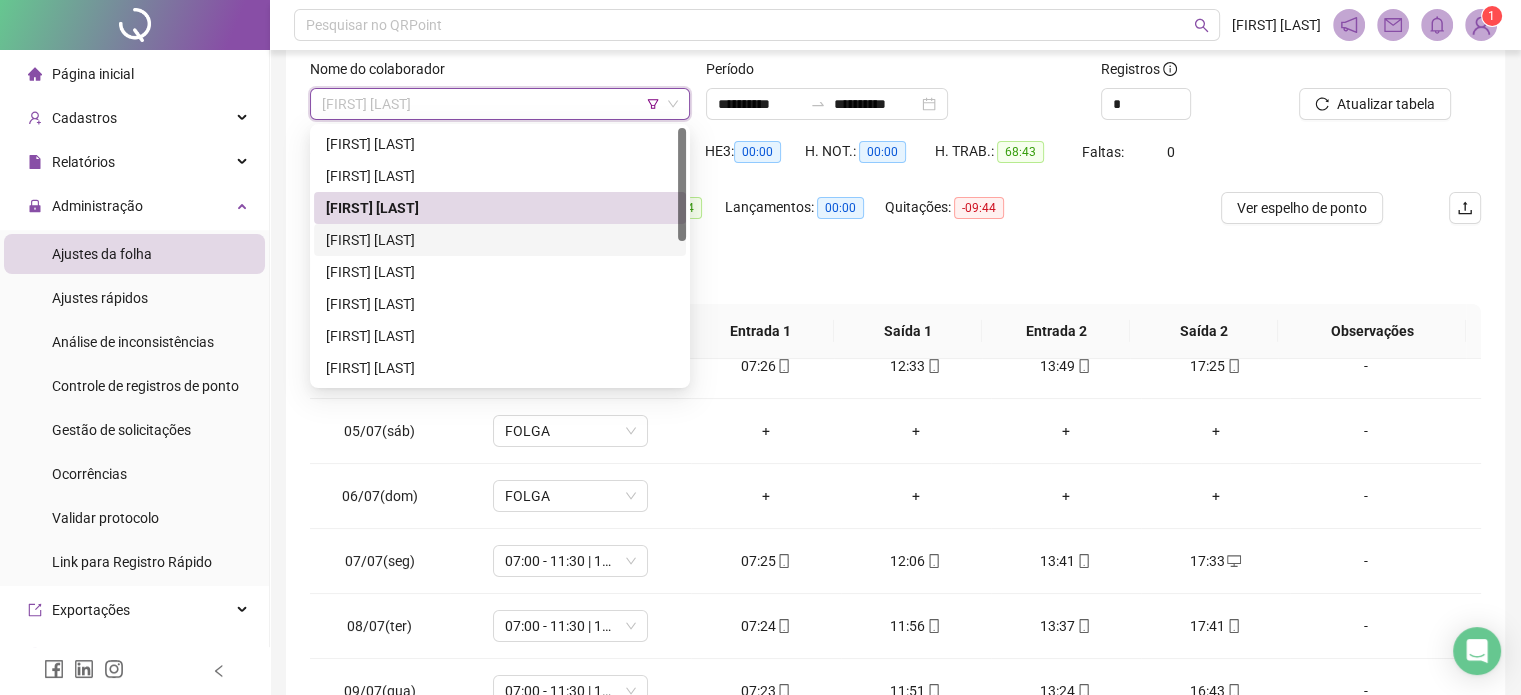 click on "DIEGO NOGUEIRA" at bounding box center [500, 240] 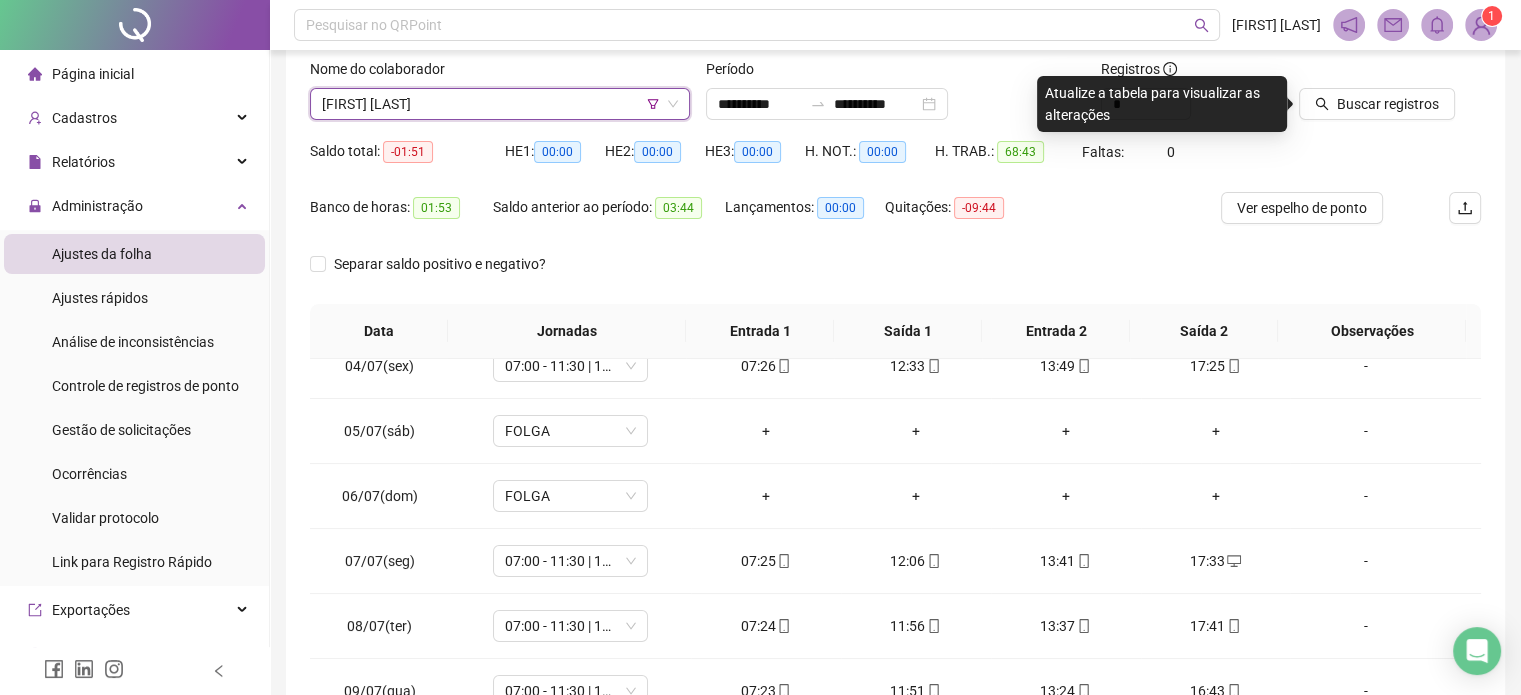 click on "DIEGO NOGUEIRA" at bounding box center (500, 104) 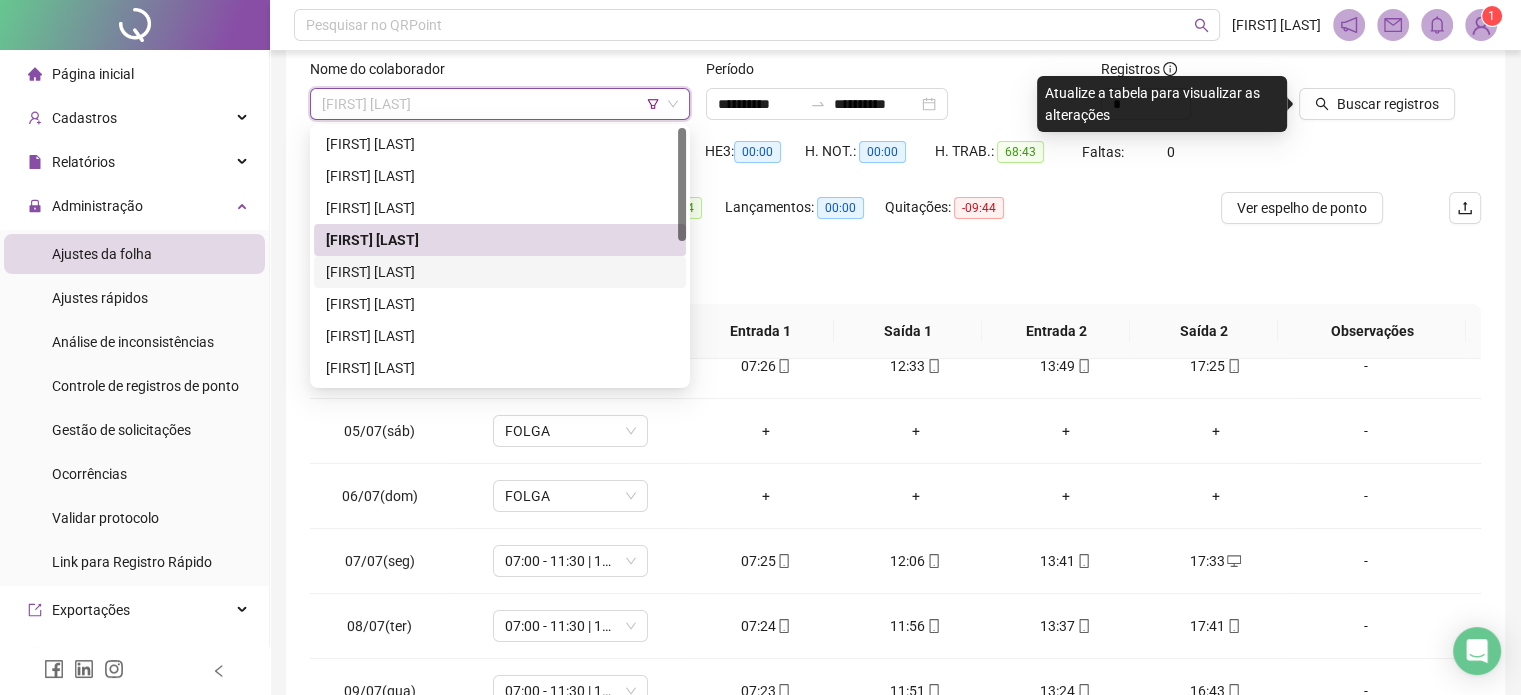 click on "EDVAN VICTOR PINTO NUNES" at bounding box center (500, 272) 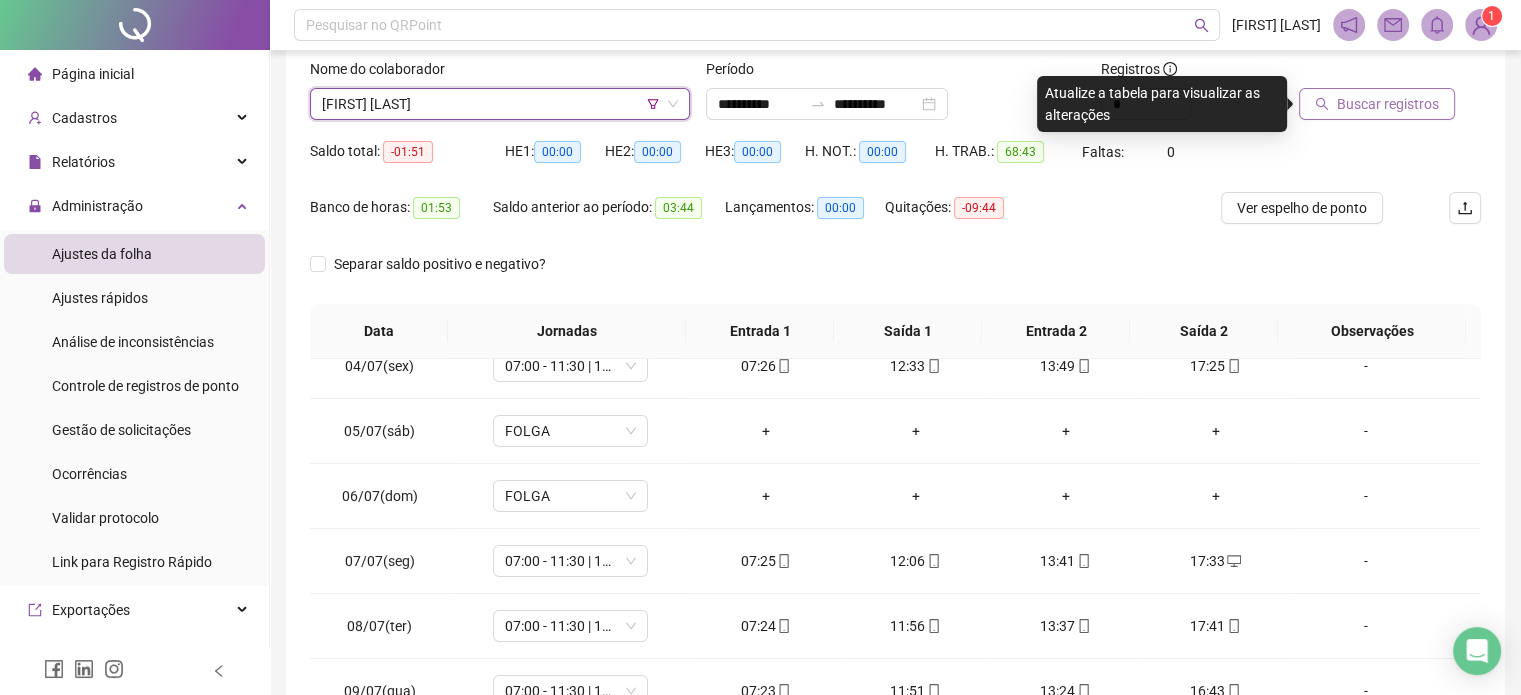 click on "Buscar registros" at bounding box center (1388, 104) 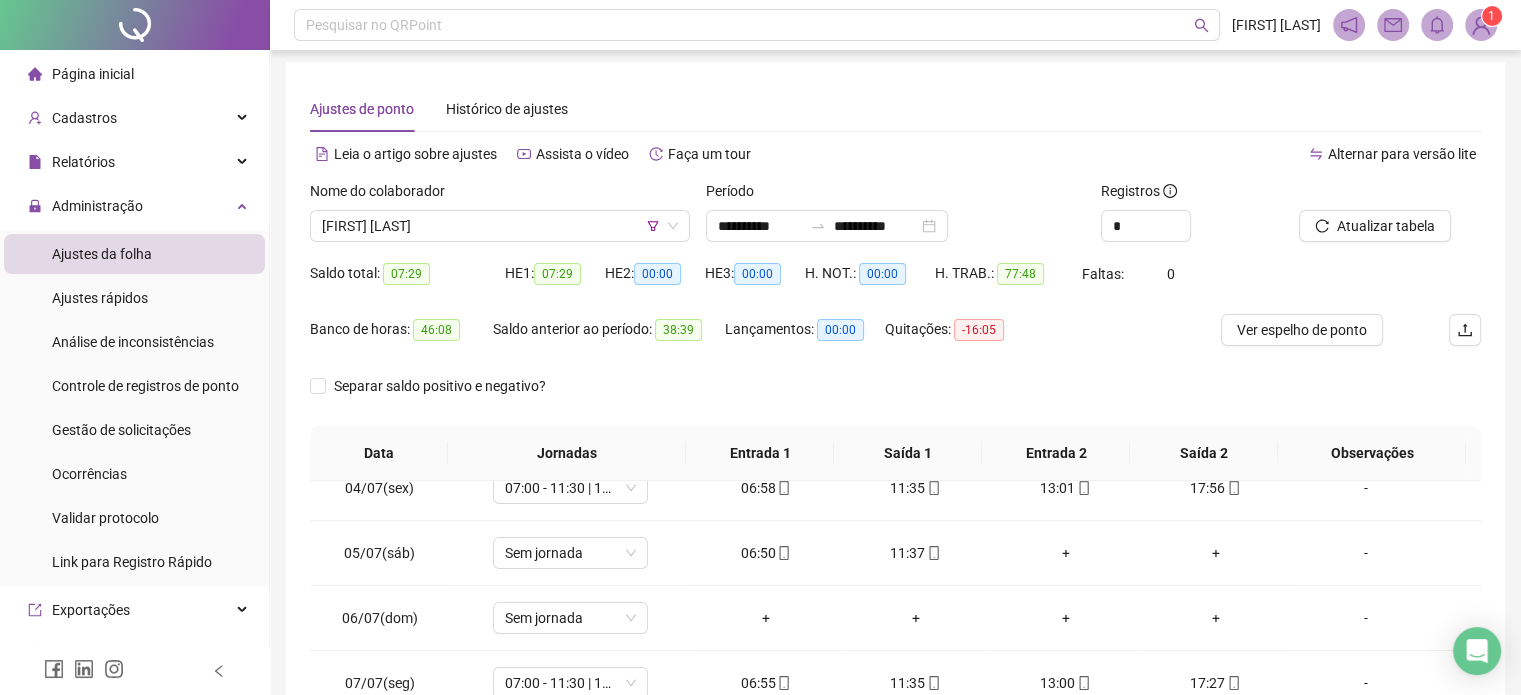 scroll, scrollTop: 0, scrollLeft: 0, axis: both 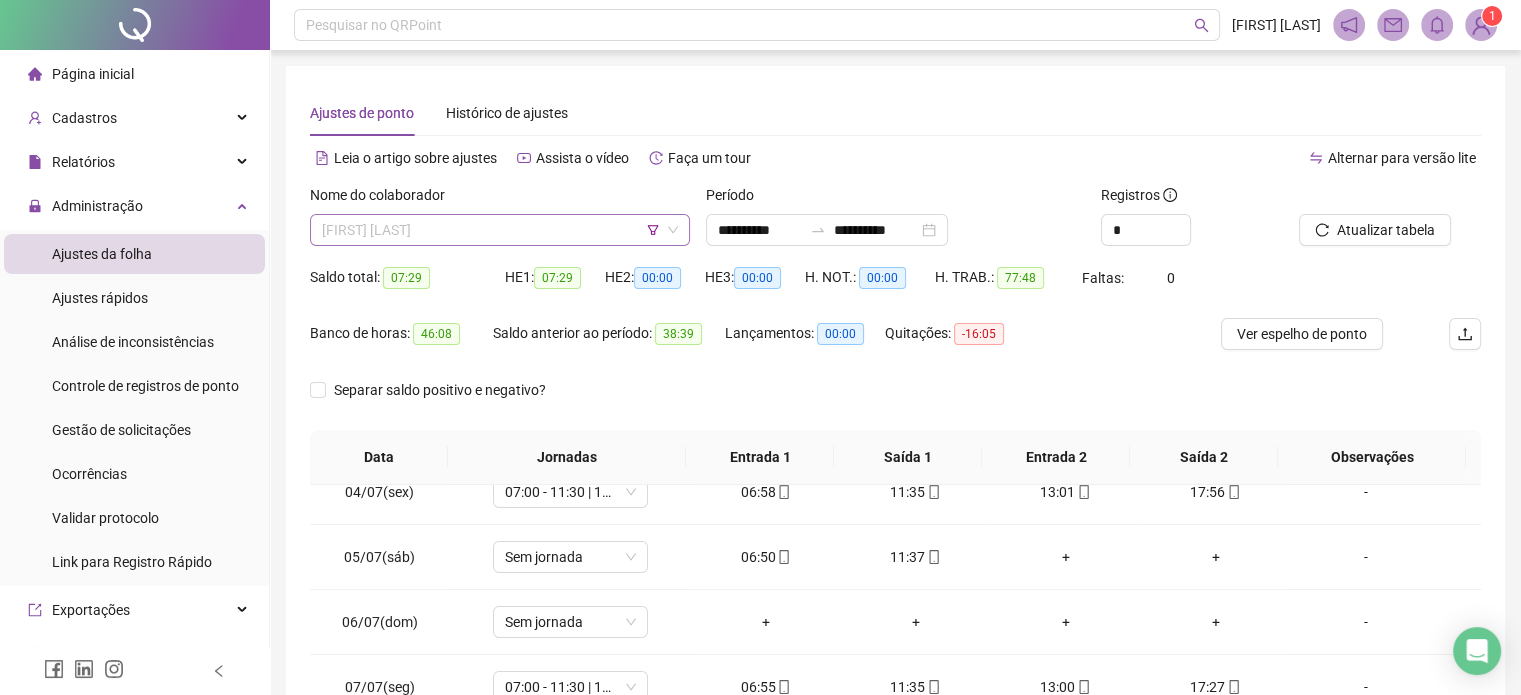 click on "EDVAN VICTOR PINTO NUNES" at bounding box center (500, 230) 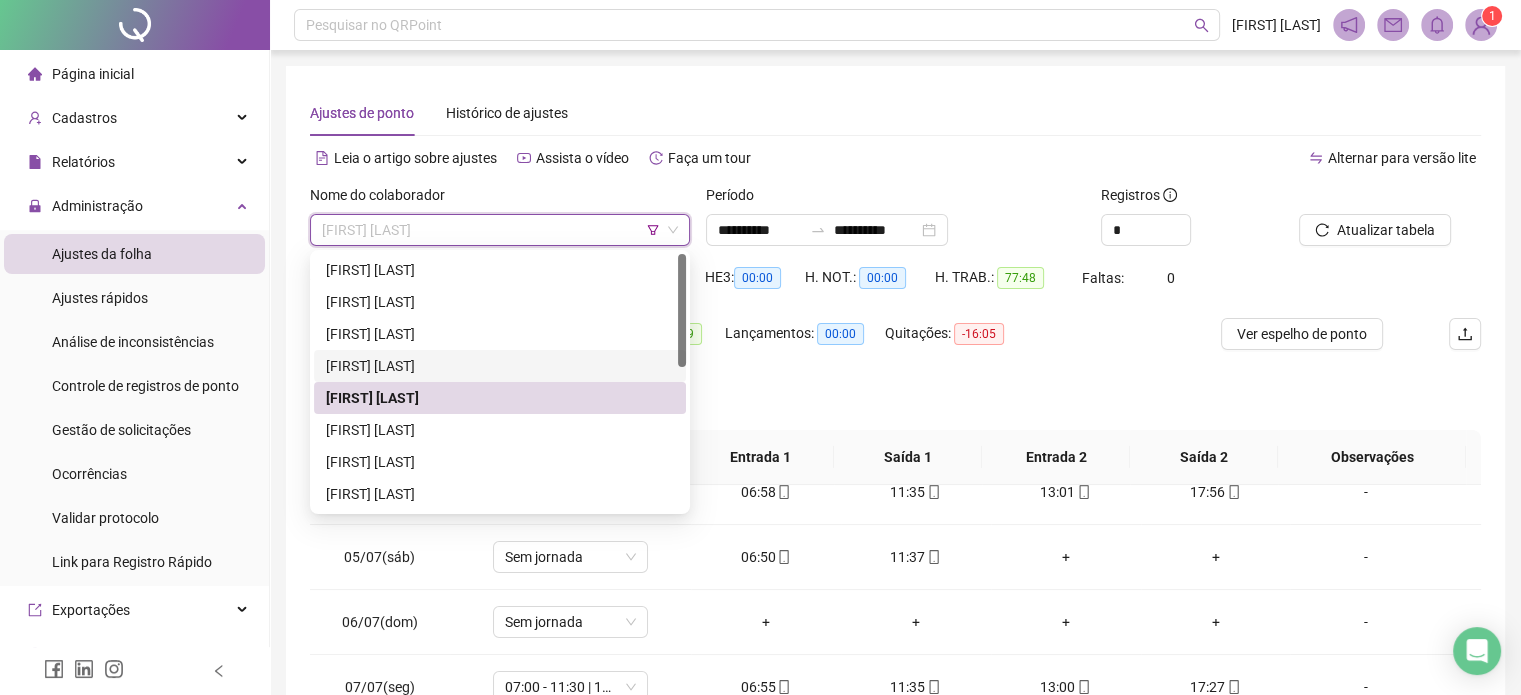 click on "Separar saldo positivo e negativo?" at bounding box center [895, 402] 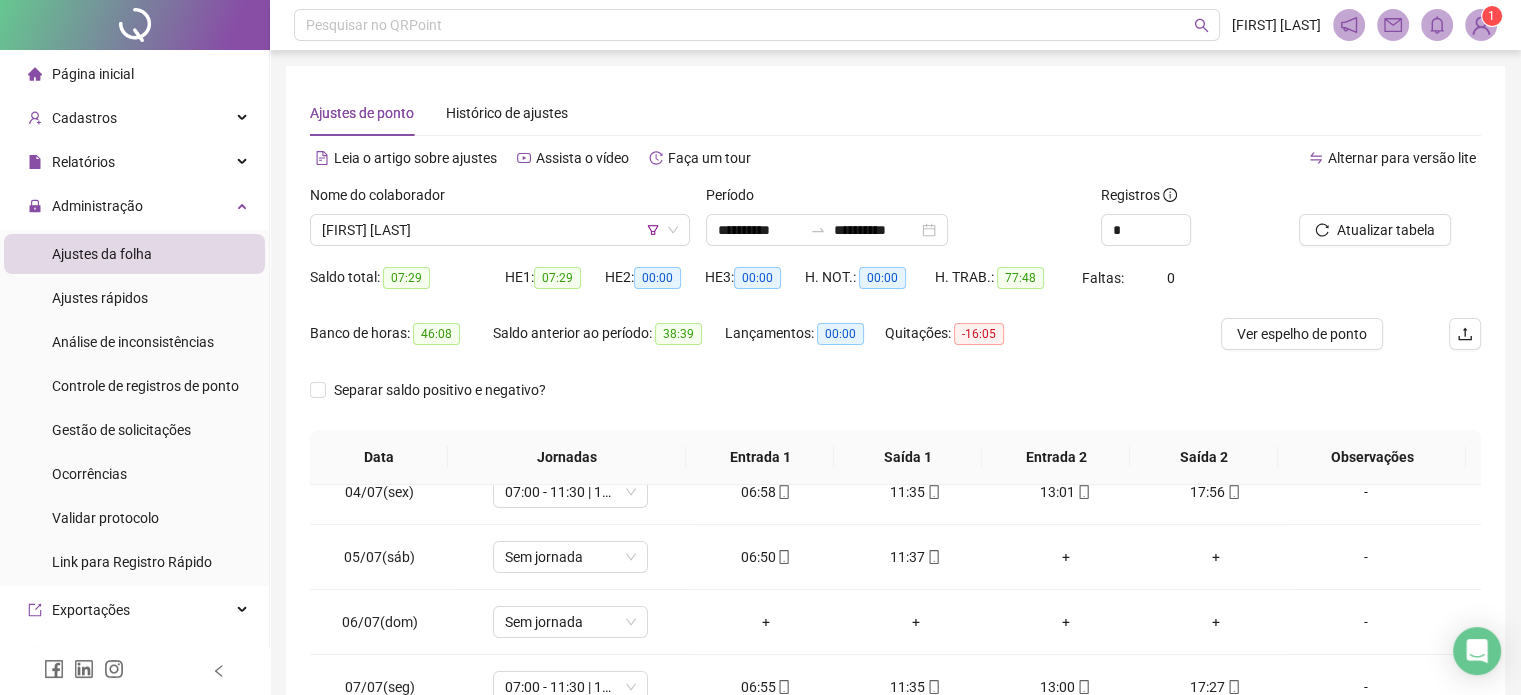 scroll, scrollTop: 326, scrollLeft: 0, axis: vertical 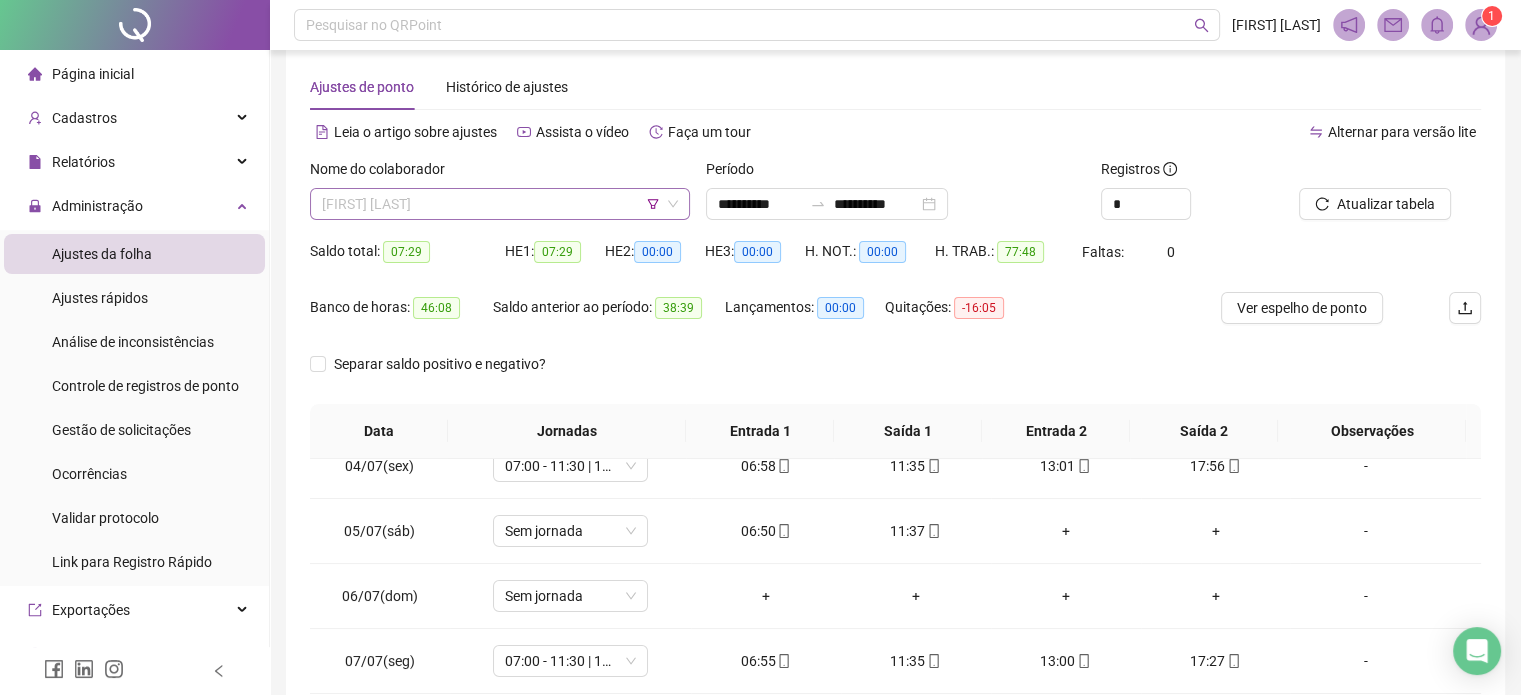 click on "EDVAN VICTOR PINTO NUNES" at bounding box center [500, 204] 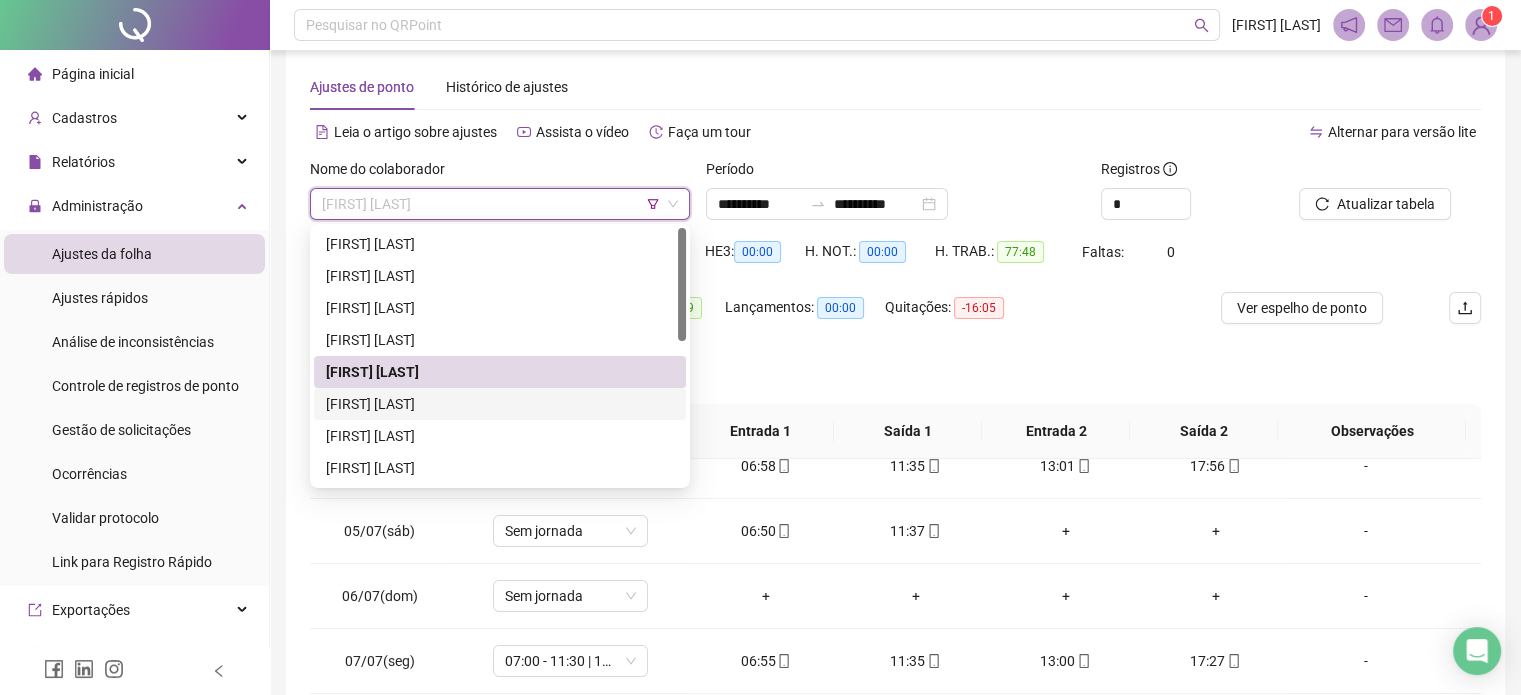 click on "ERICA RAYSSA LIMA PATRÍCIO" at bounding box center (500, 404) 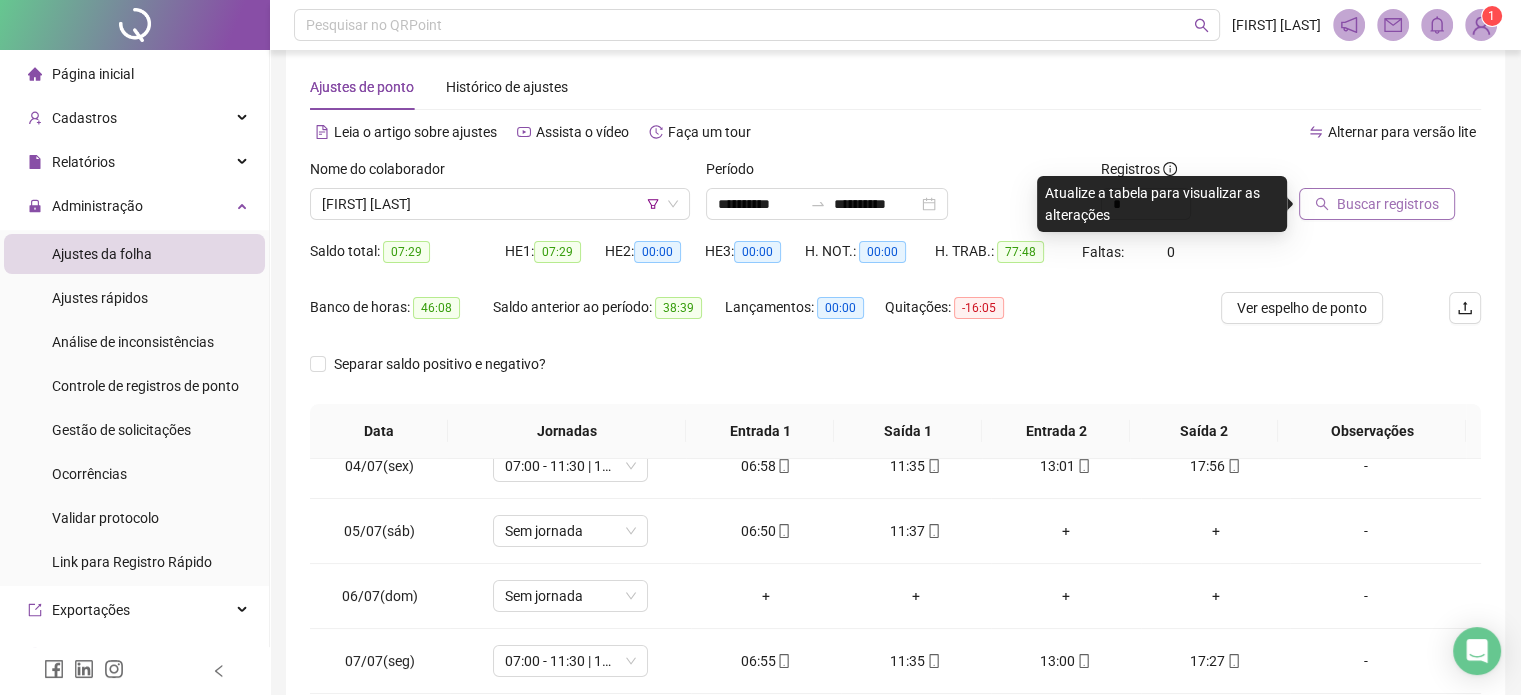 click on "Buscar registros" at bounding box center [1388, 204] 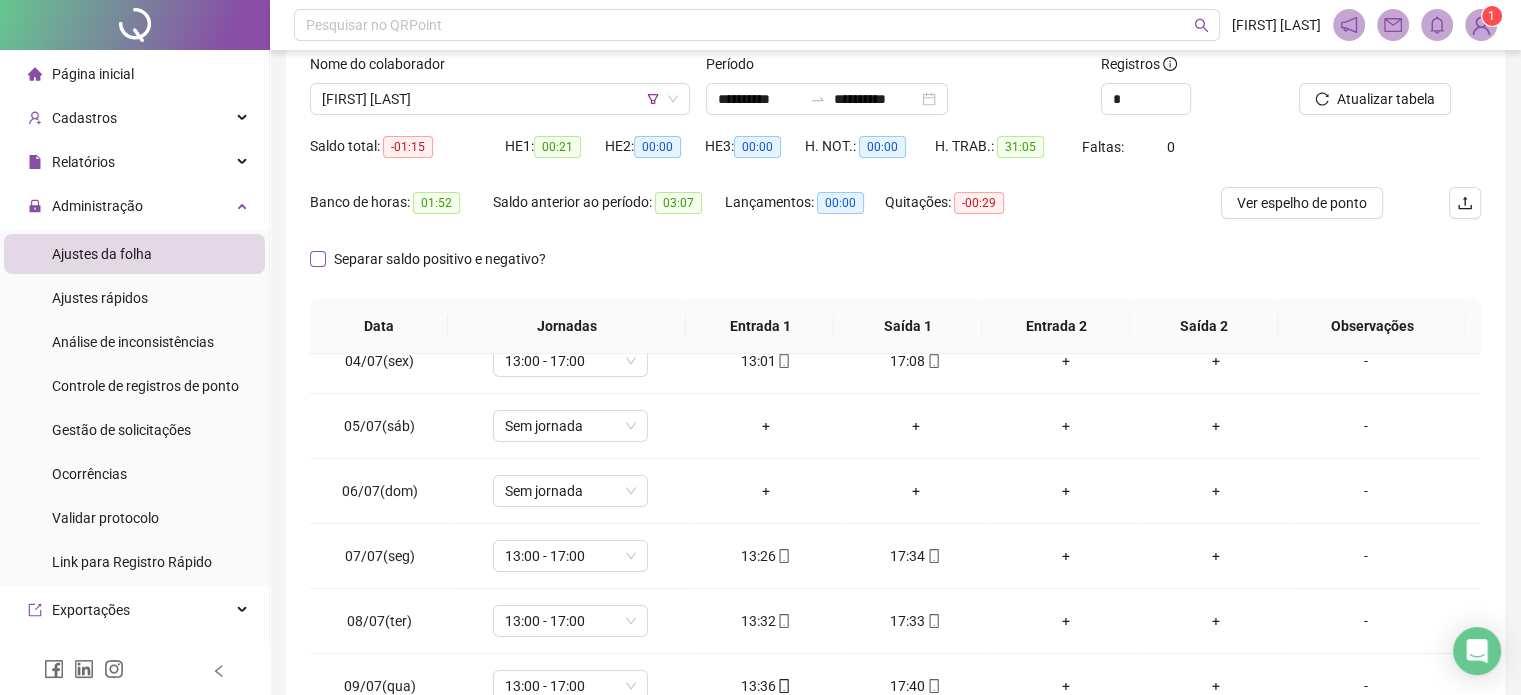 scroll, scrollTop: 126, scrollLeft: 0, axis: vertical 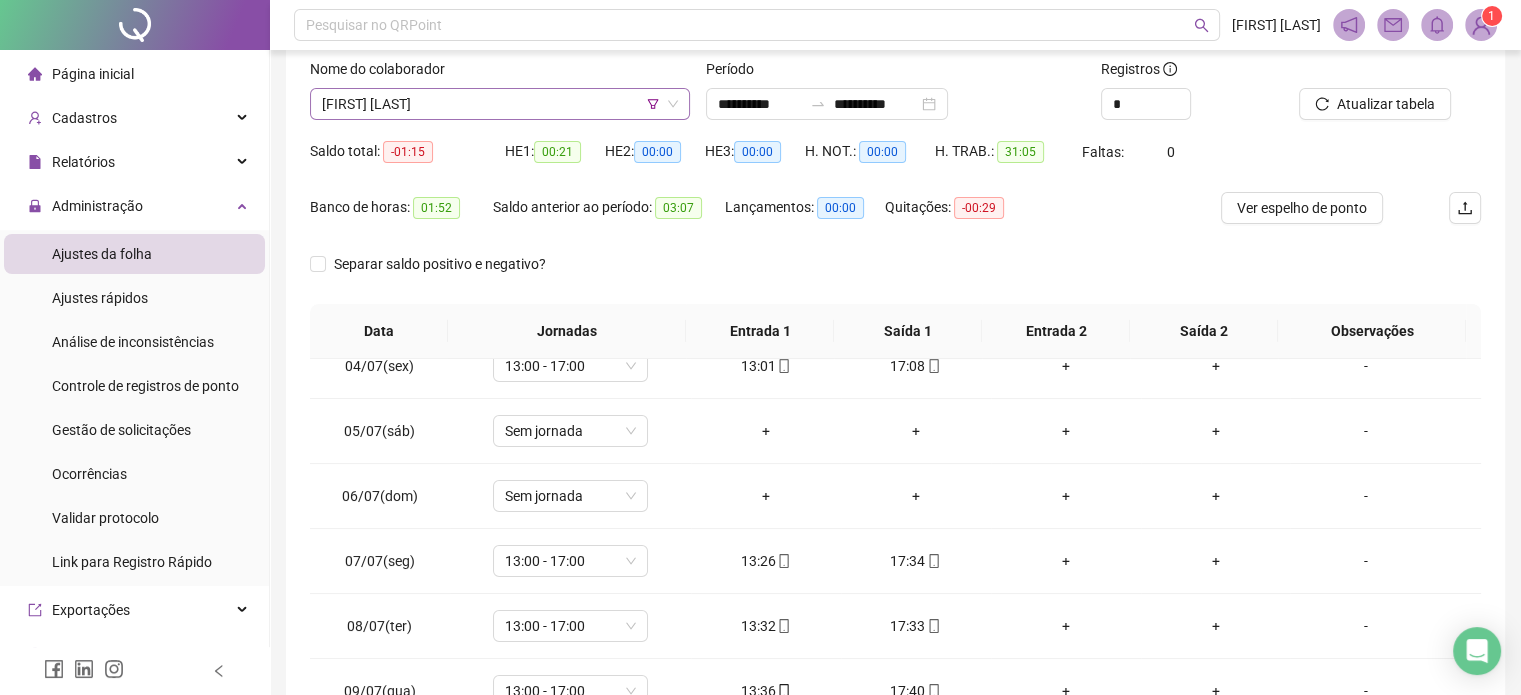 click on "ERICA RAYSSA LIMA PATRÍCIO" at bounding box center (500, 104) 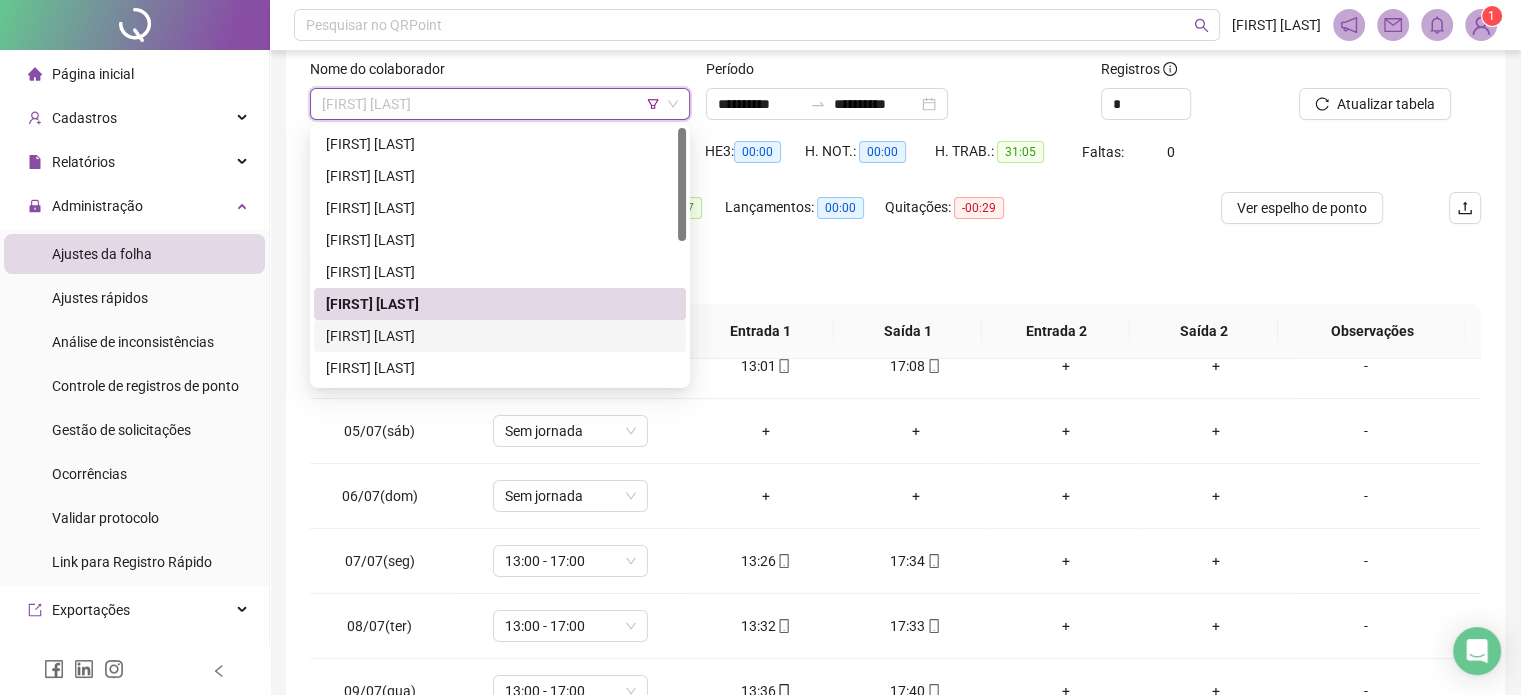 click on "EVALDO FERREIRA DA SILVA" at bounding box center (500, 336) 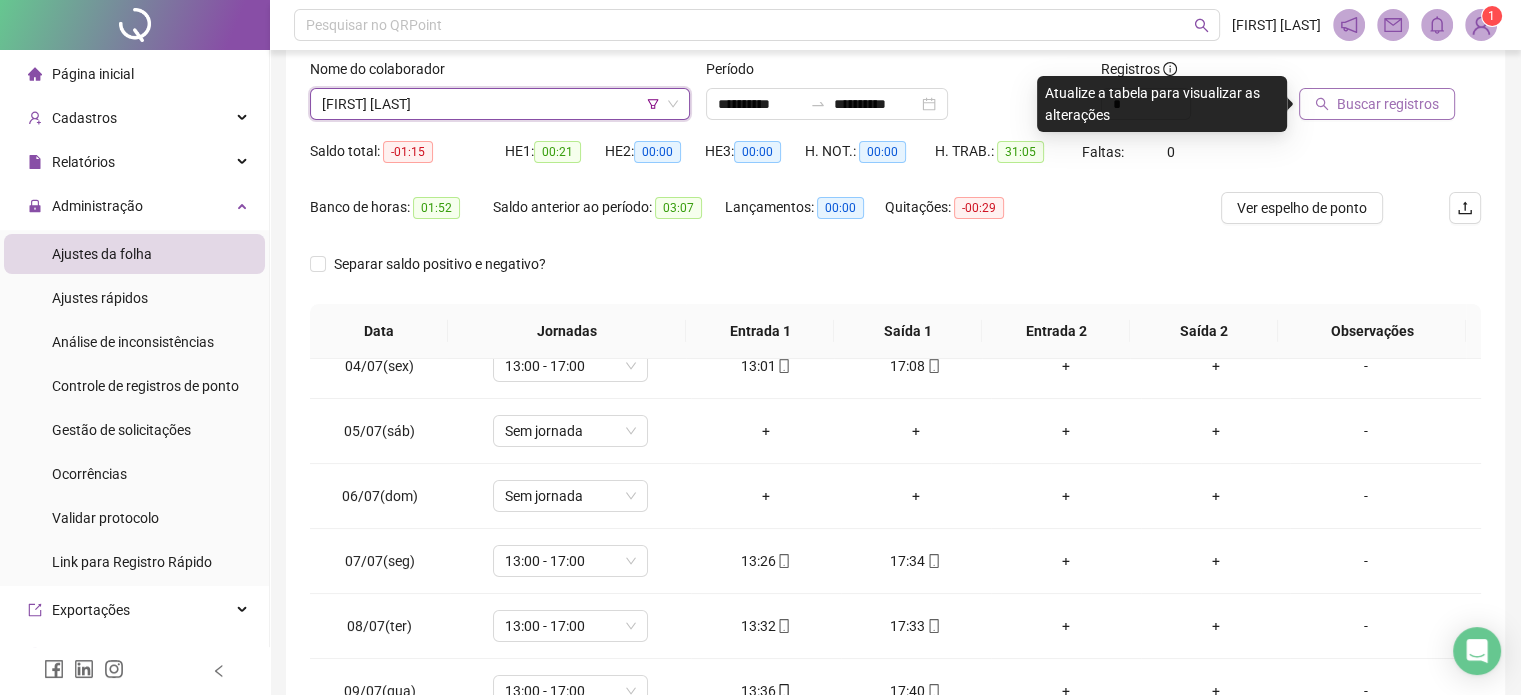 click on "Buscar registros" at bounding box center (1388, 104) 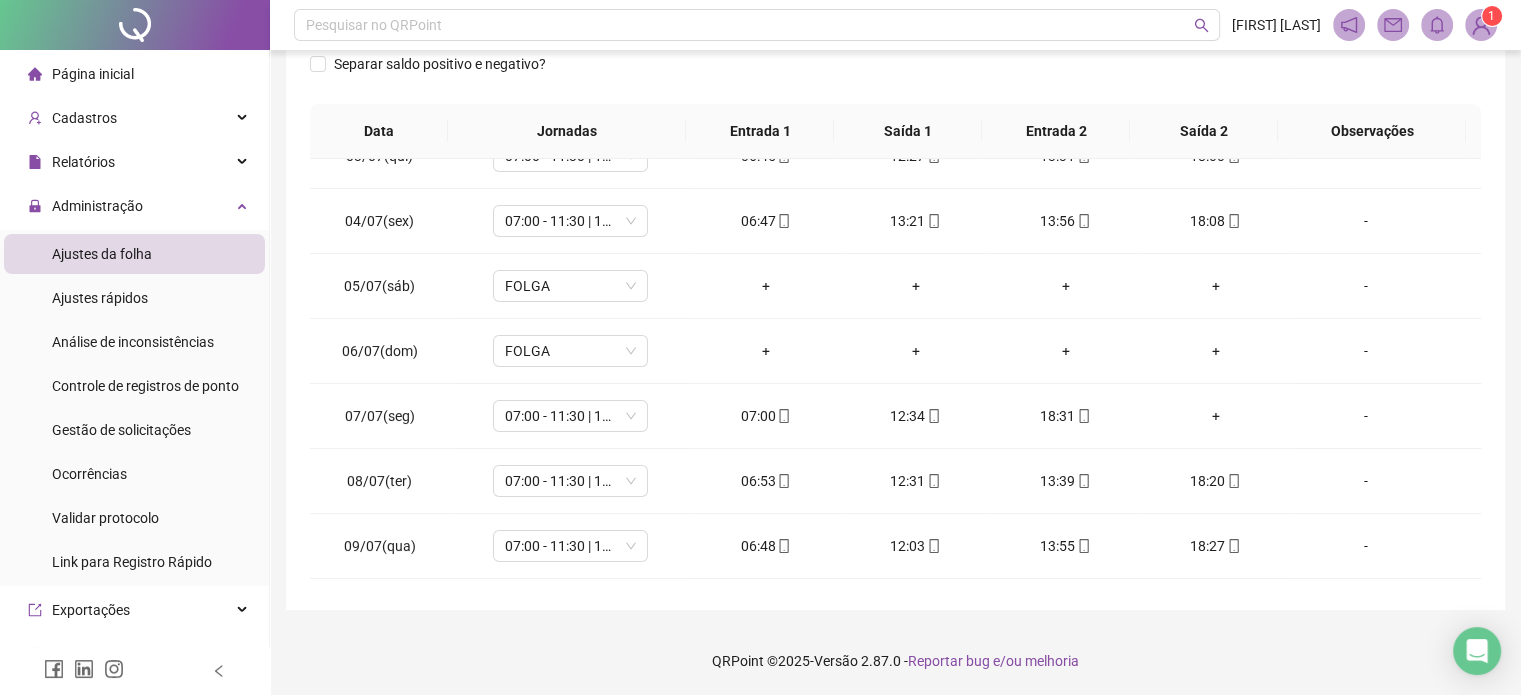 scroll, scrollTop: 0, scrollLeft: 0, axis: both 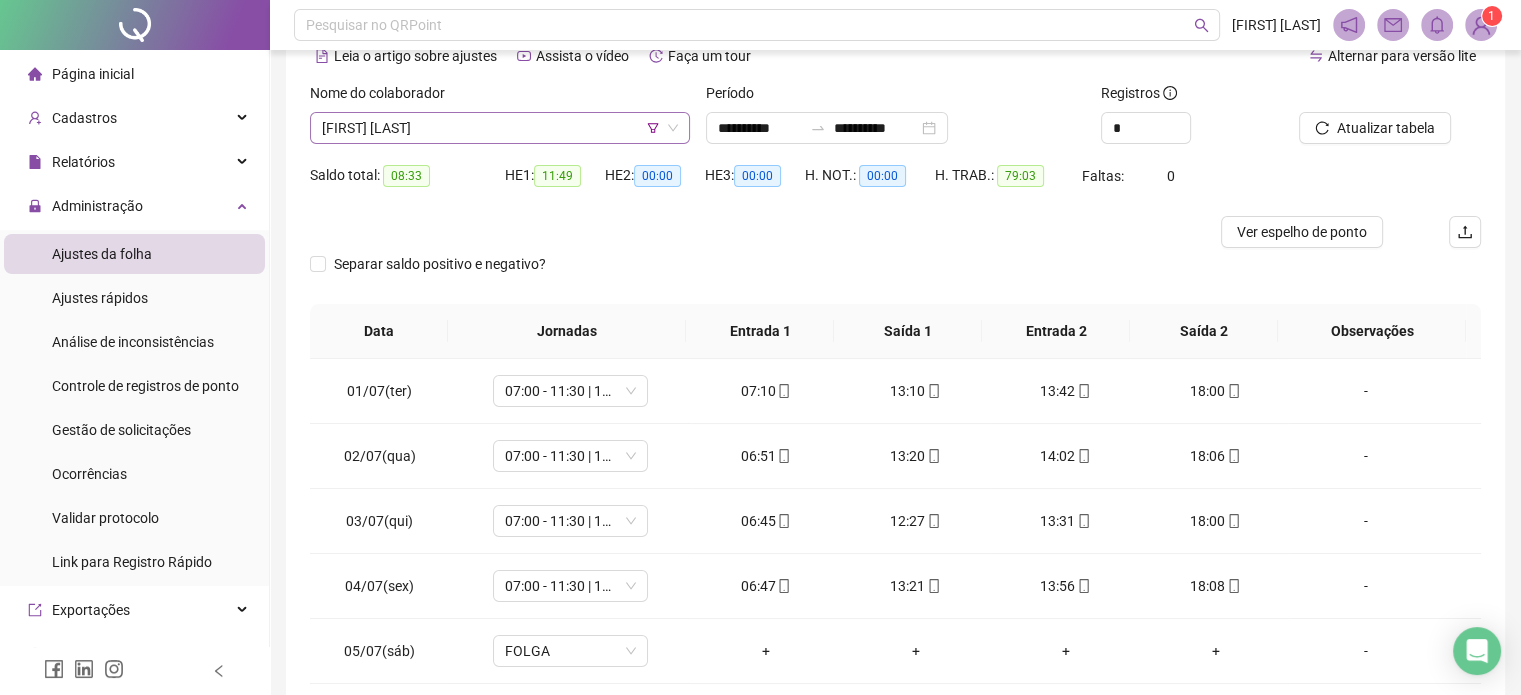 click on "EVALDO FERREIRA DA SILVA" at bounding box center [500, 128] 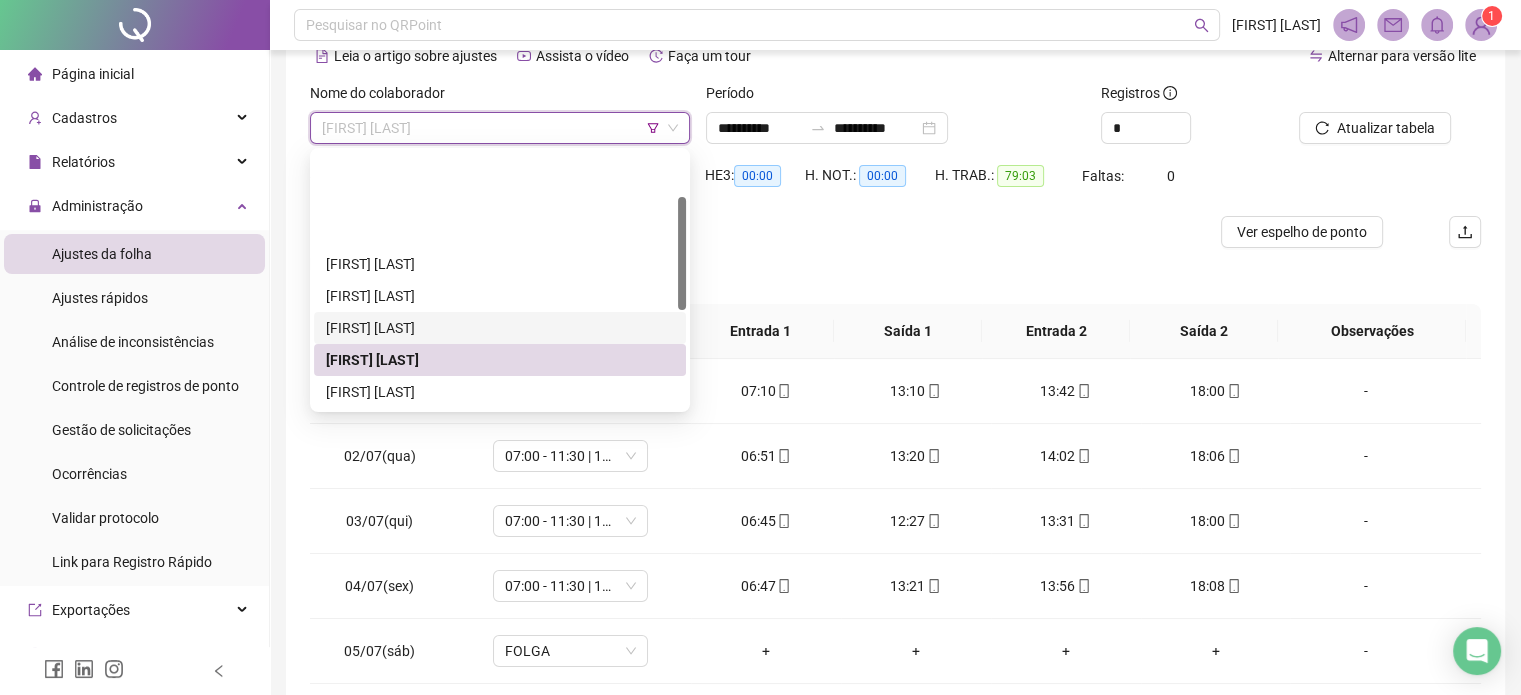 scroll, scrollTop: 100, scrollLeft: 0, axis: vertical 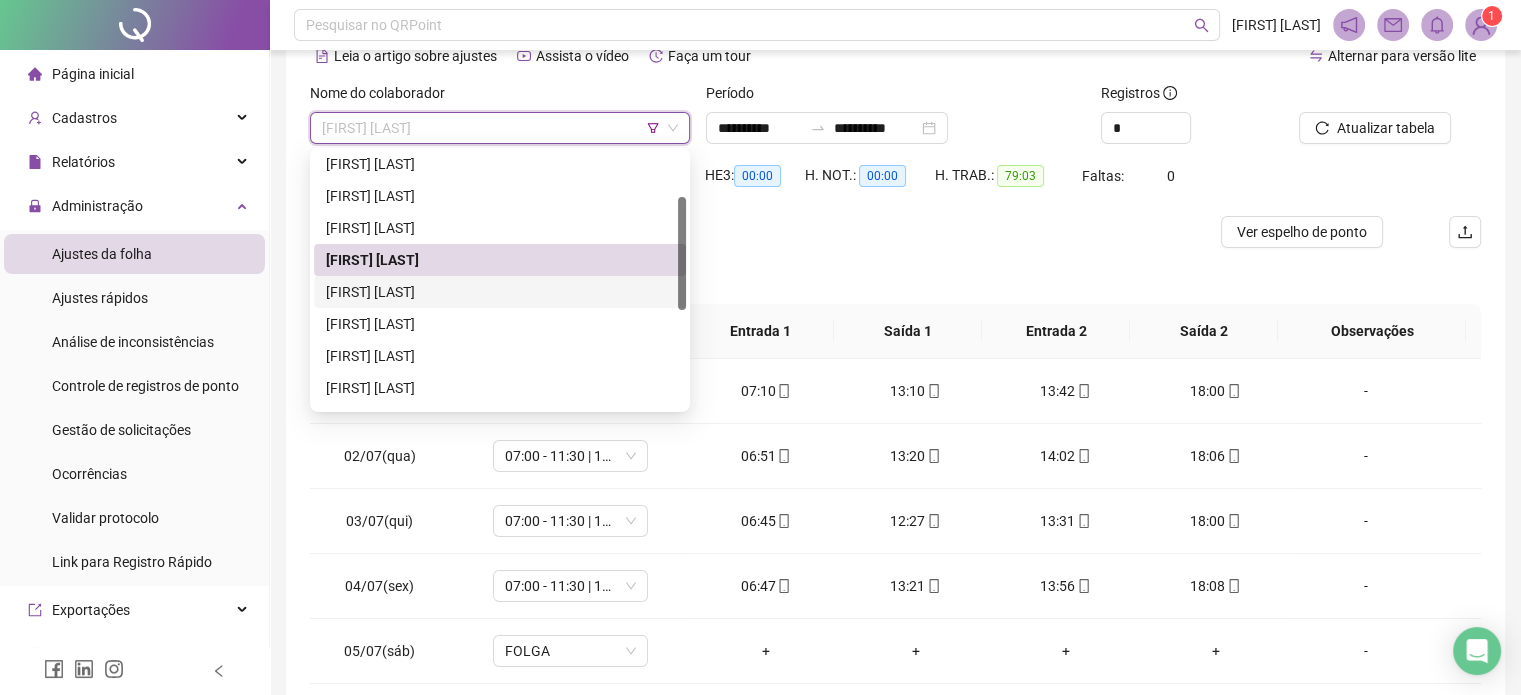 click on "FELIPE BENEDITO DE ARAUJO" at bounding box center [500, 292] 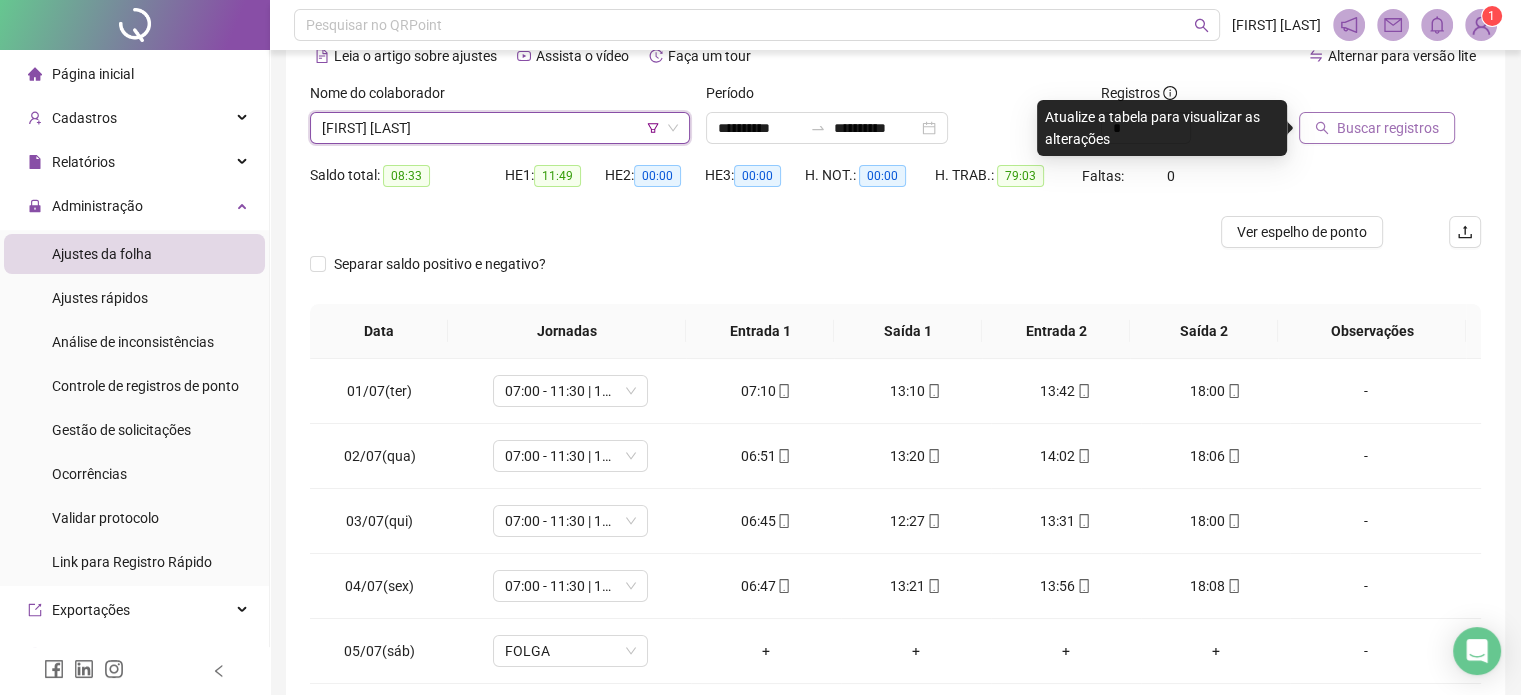 click on "Buscar registros" at bounding box center [1388, 128] 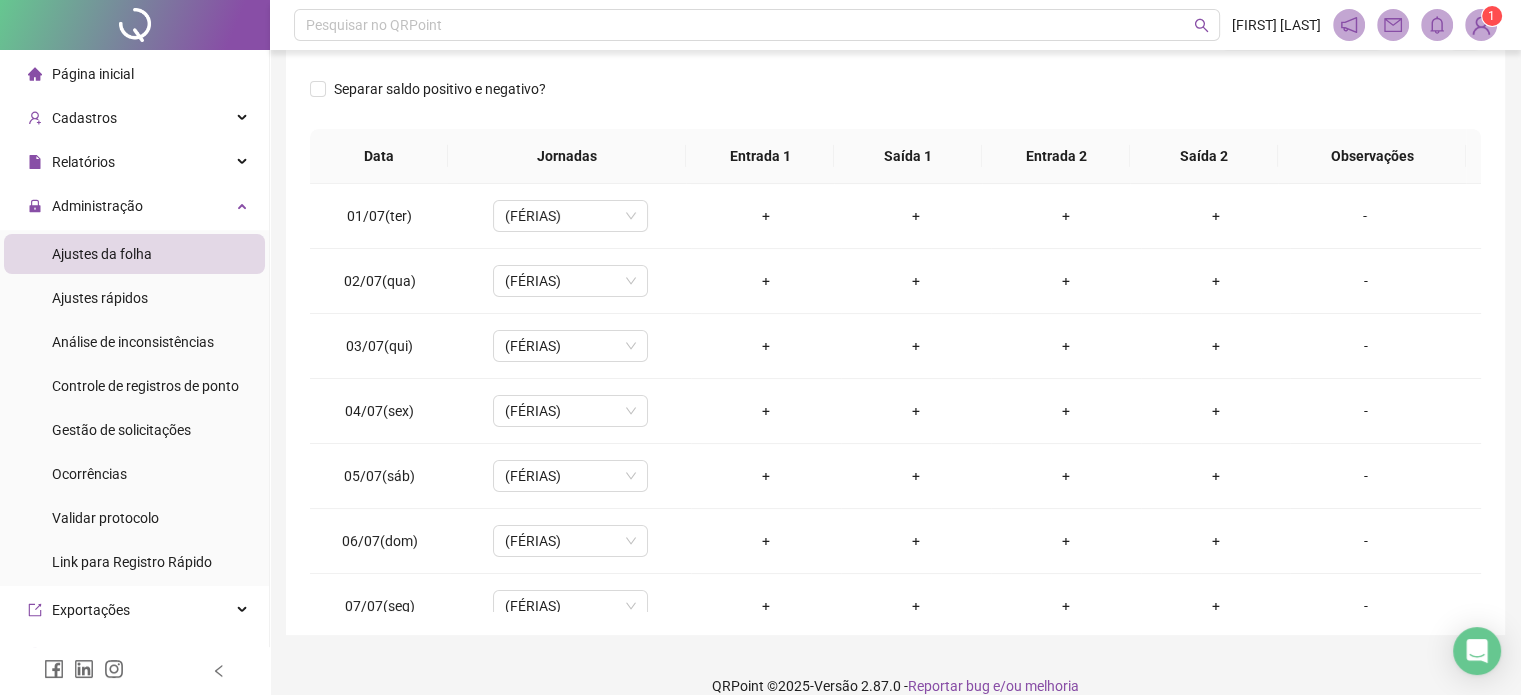 scroll, scrollTop: 326, scrollLeft: 0, axis: vertical 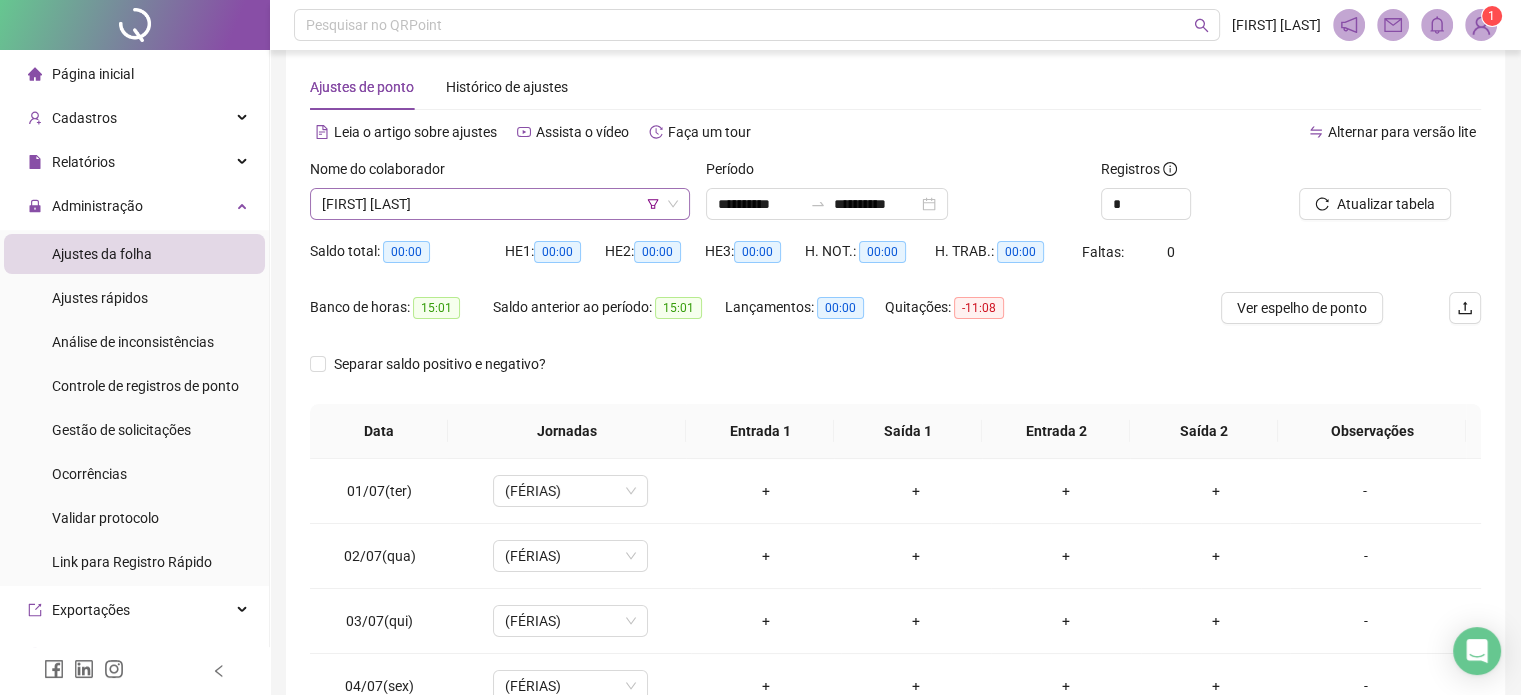 click on "FELIPE BENEDITO DE ARAUJO" at bounding box center (500, 204) 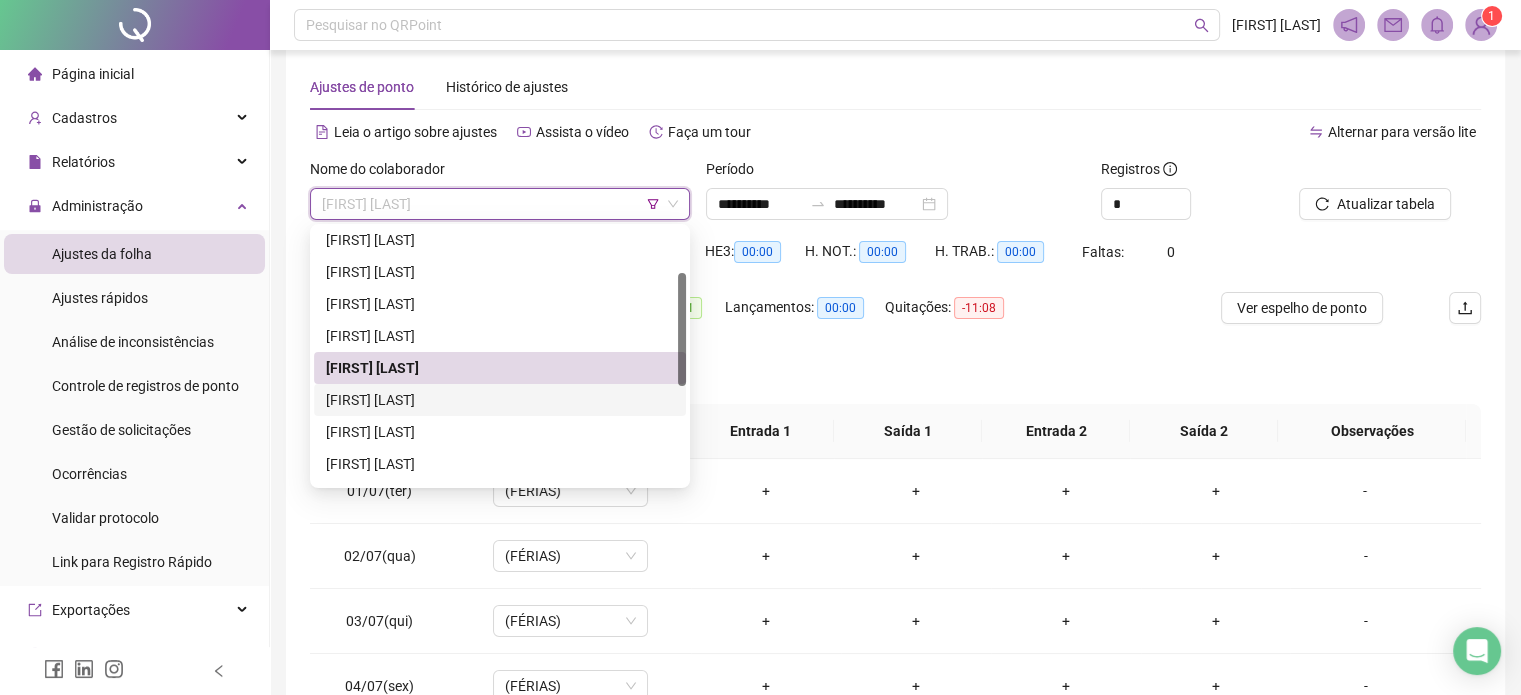 click on "FRANCISCO LEONARDO ALVES OLIMPIO DO NASCIMENTO" at bounding box center (500, 400) 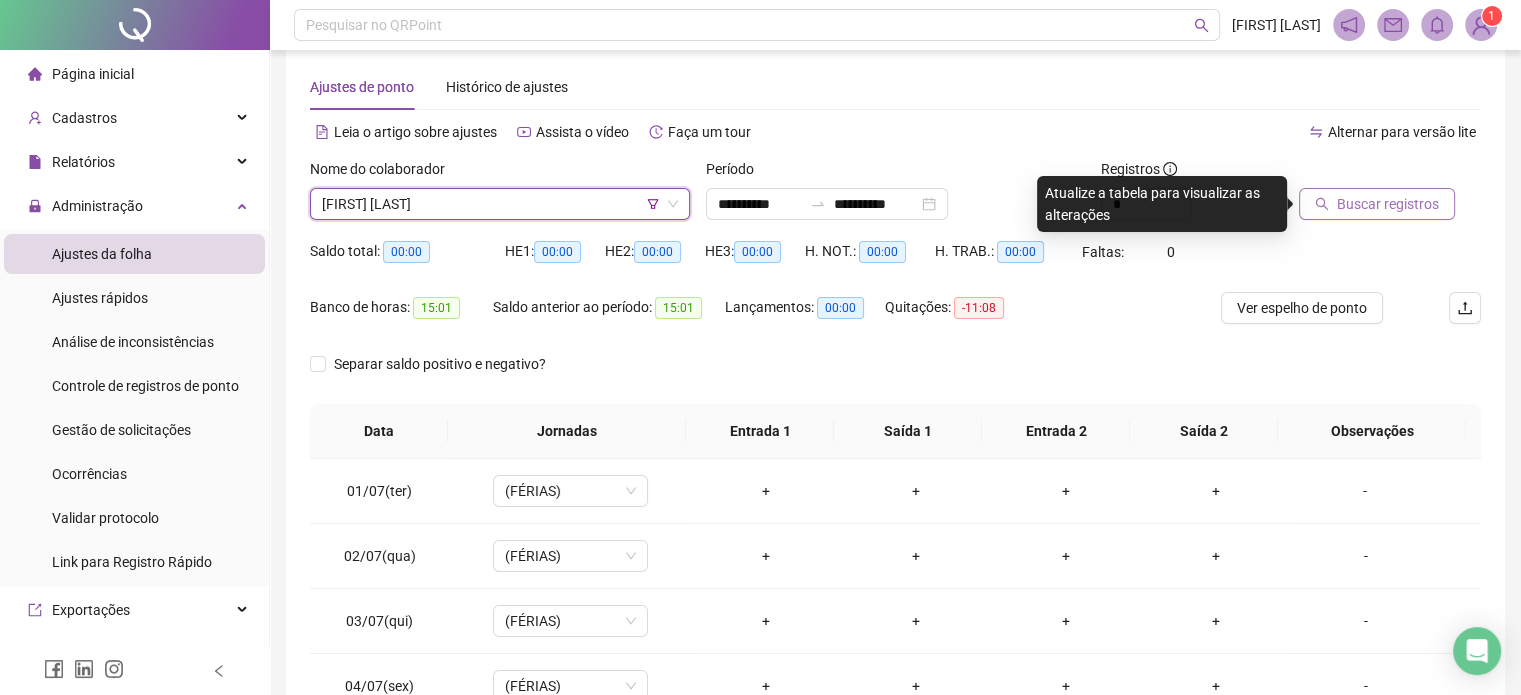 click on "Buscar registros" at bounding box center [1388, 204] 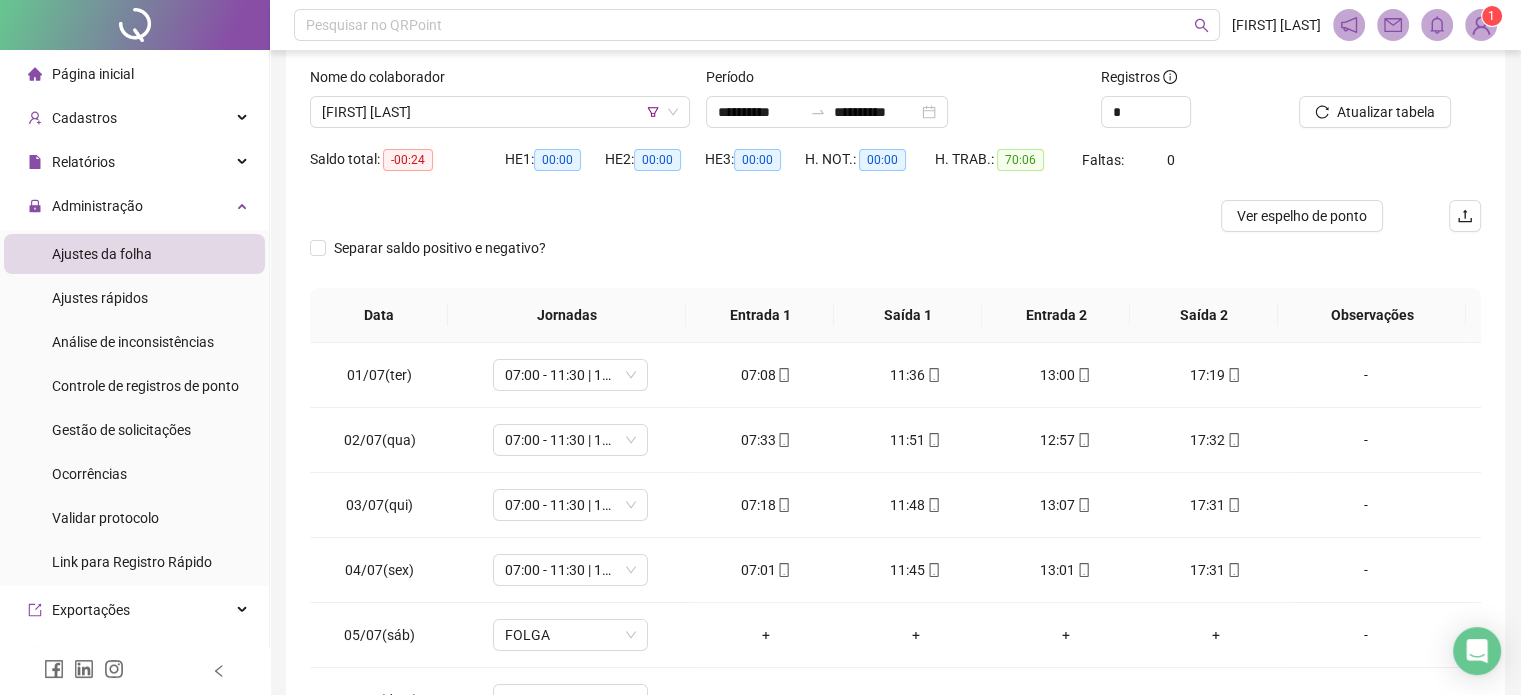 scroll, scrollTop: 302, scrollLeft: 0, axis: vertical 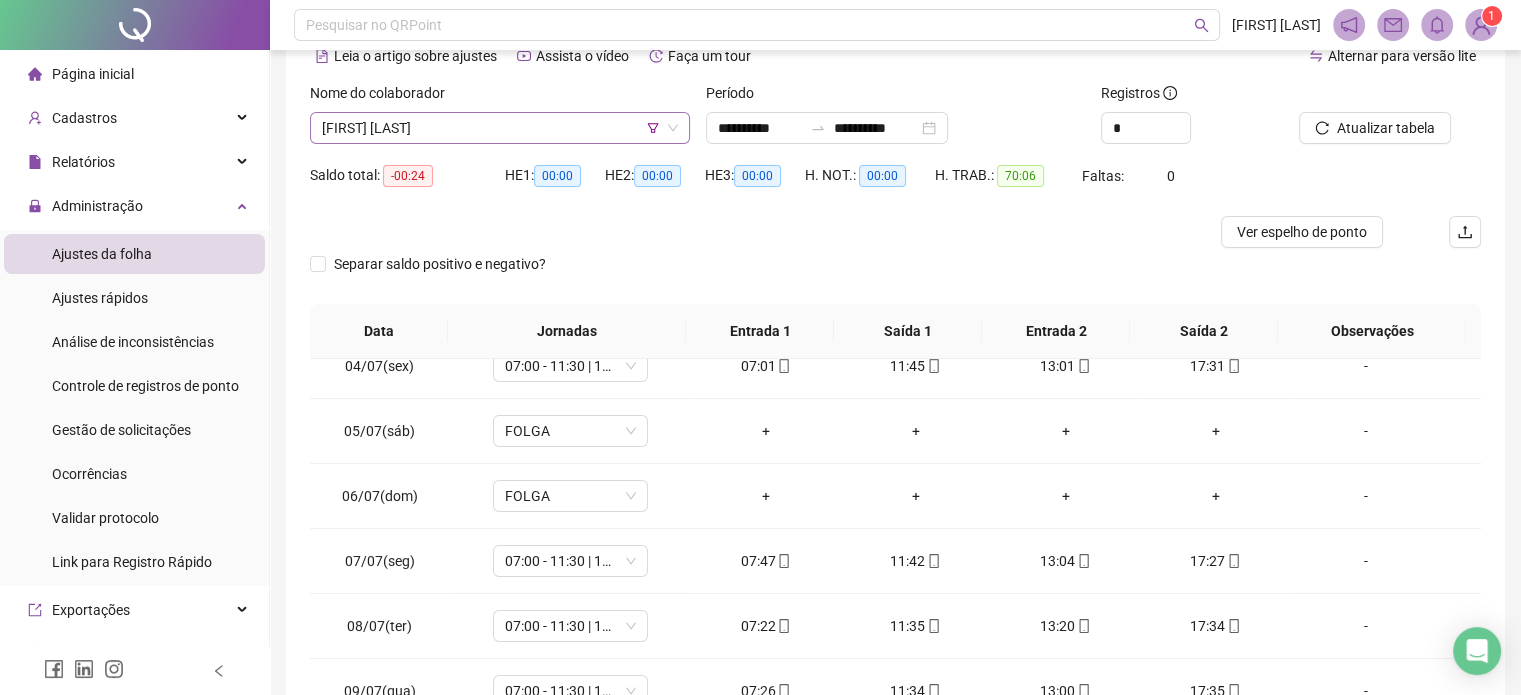 click on "FRANCISCO LEONARDO ALVES OLIMPIO DO NASCIMENTO" at bounding box center (500, 128) 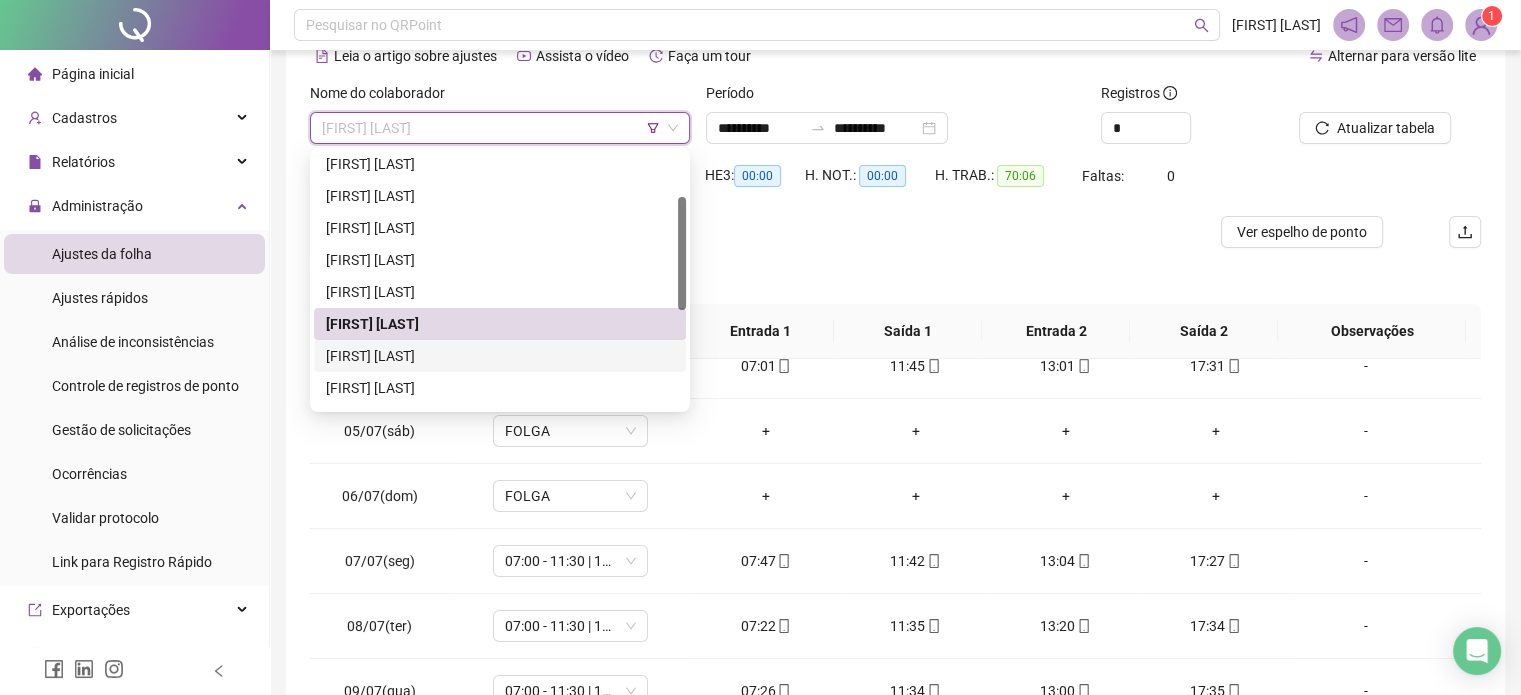 click on "[FIRST] [LAST]" at bounding box center [500, 356] 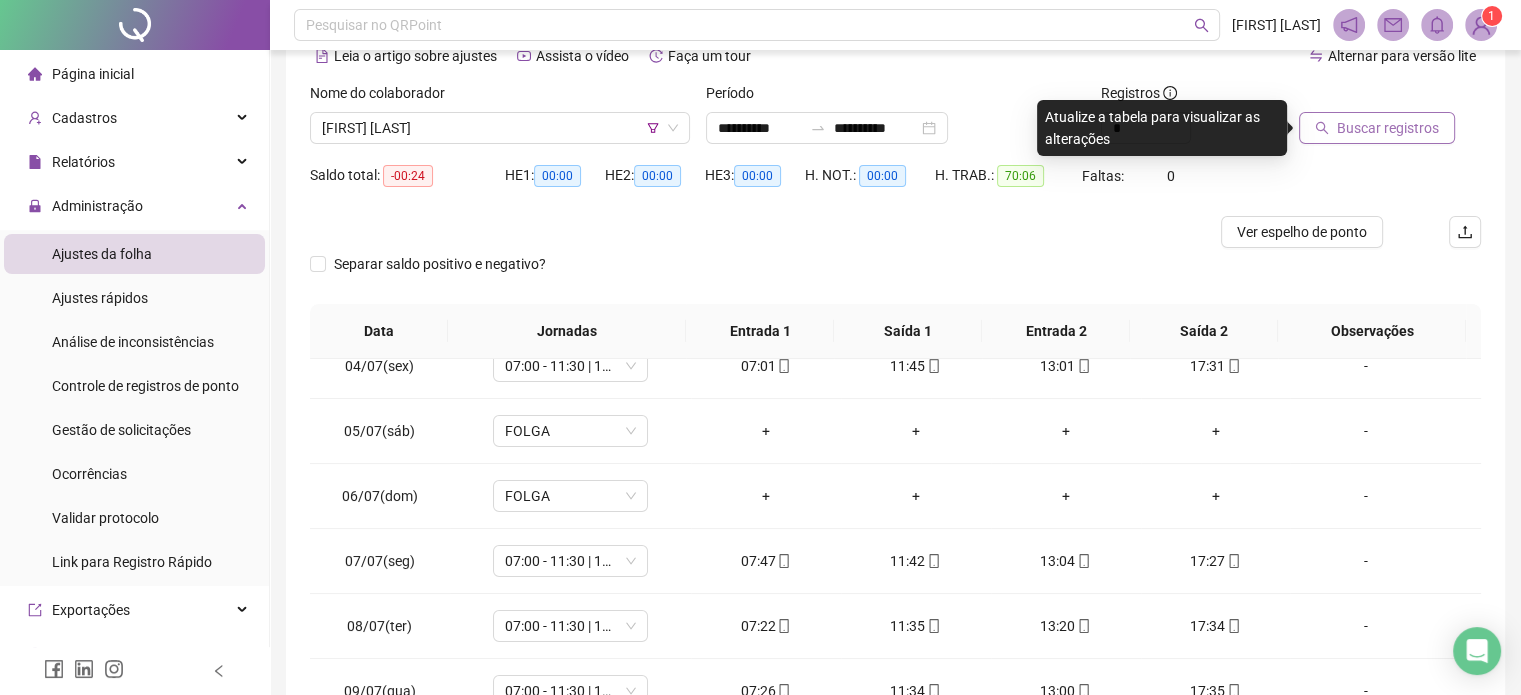 drag, startPoint x: 1451, startPoint y: 124, endPoint x: 1421, endPoint y: 127, distance: 30.149628 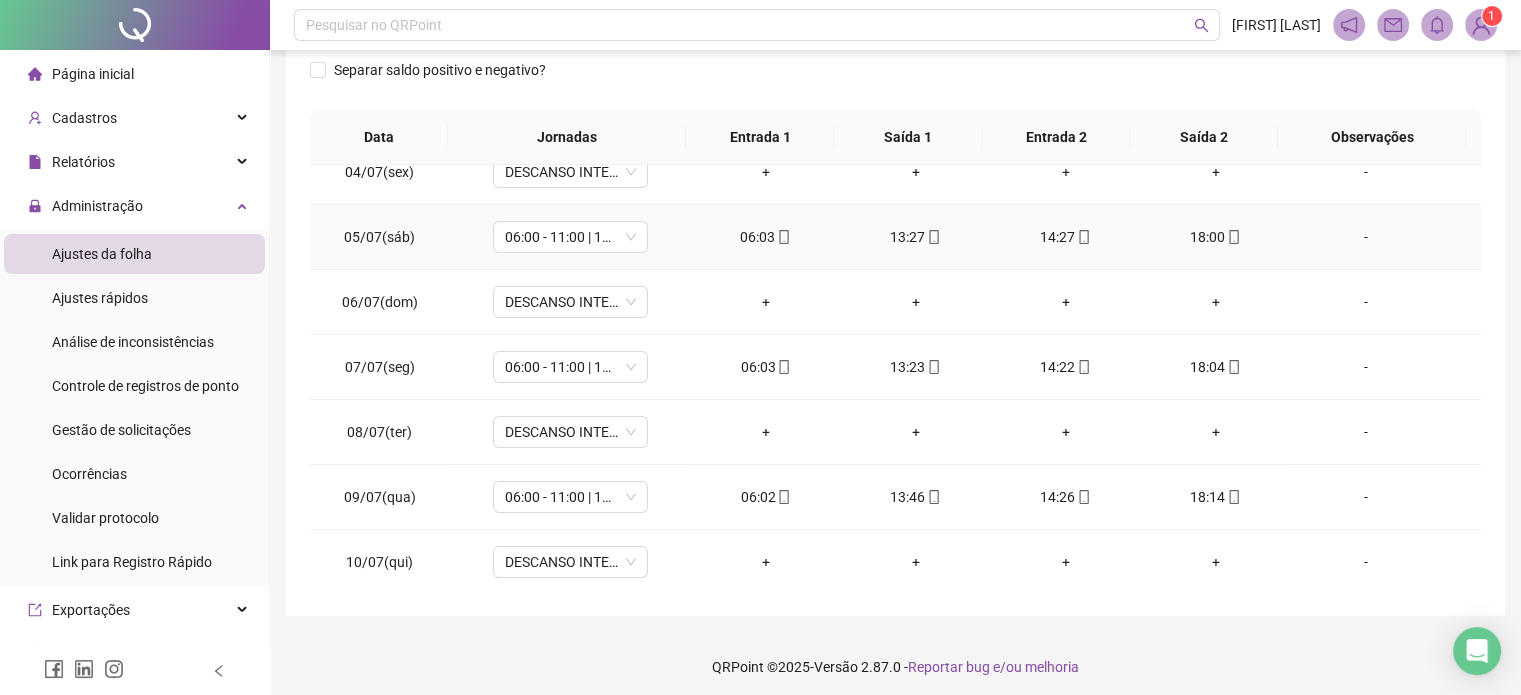 scroll, scrollTop: 326, scrollLeft: 0, axis: vertical 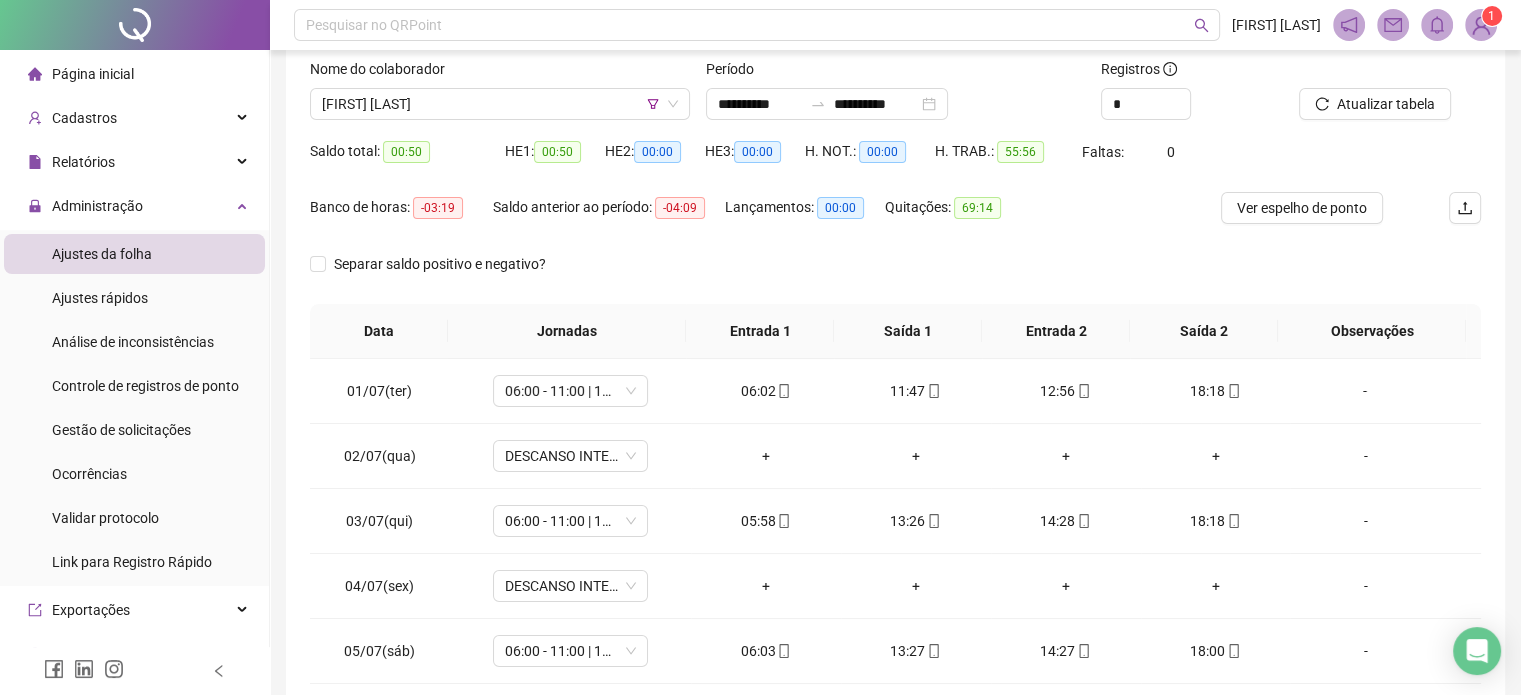 click on "Saldo anterior ao período:   -04:09" at bounding box center (609, 208) 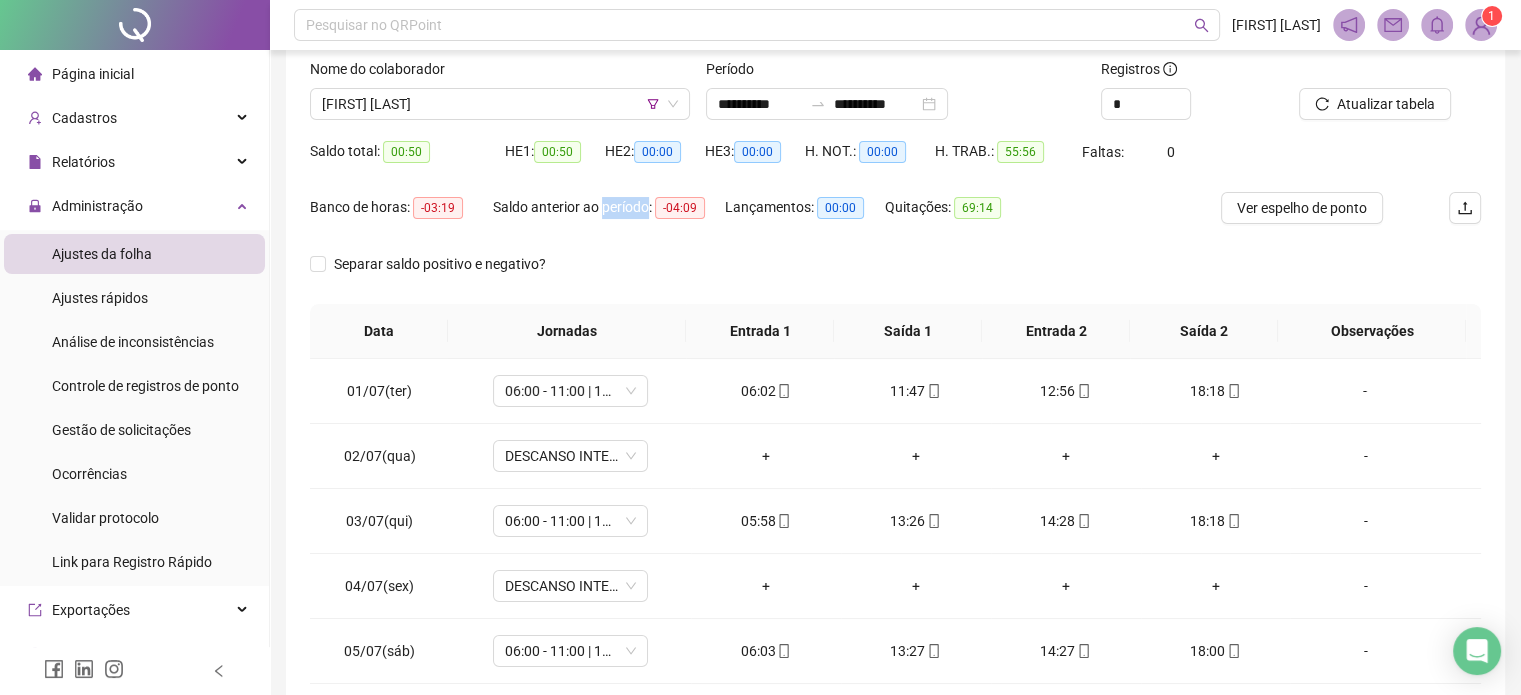 click on "Saldo anterior ao período:   -04:09" at bounding box center [609, 208] 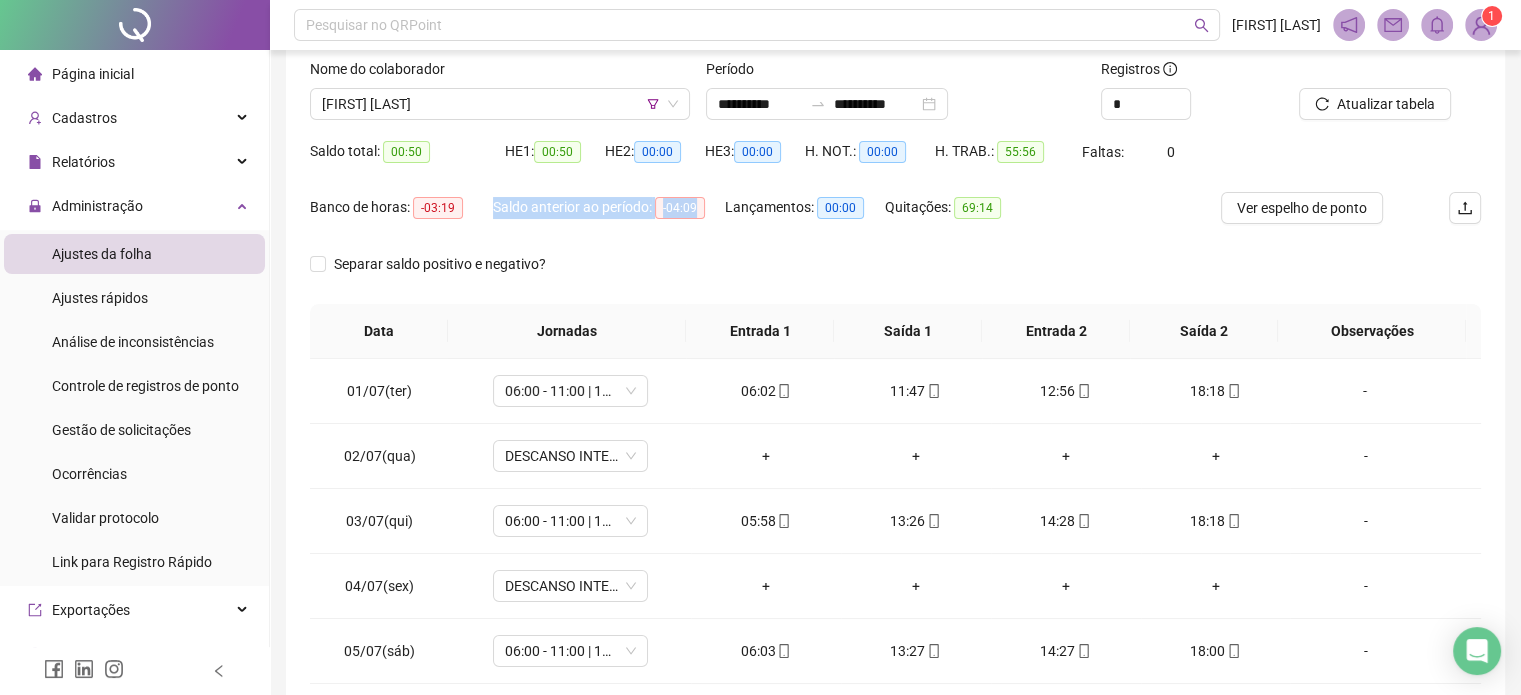 click on "Saldo anterior ao período:   -04:09" at bounding box center [609, 208] 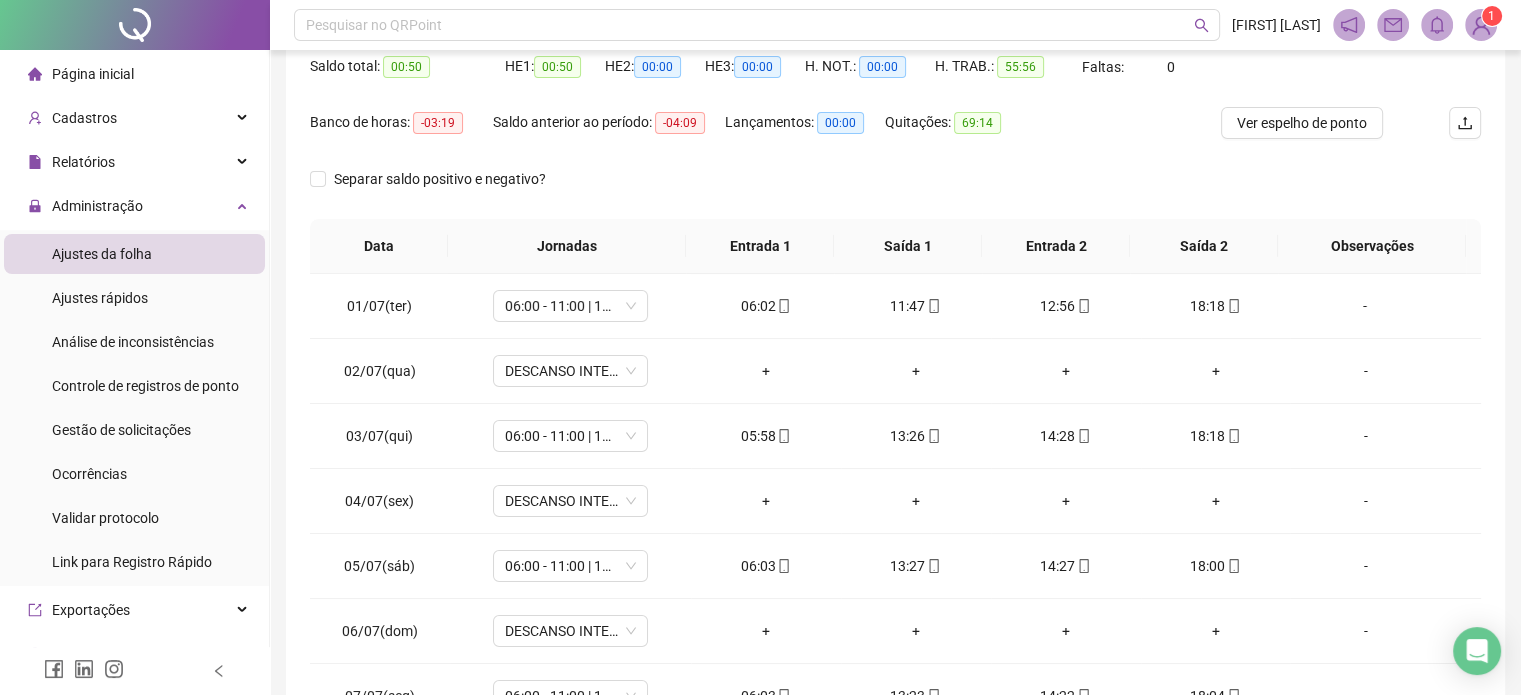 scroll, scrollTop: 326, scrollLeft: 0, axis: vertical 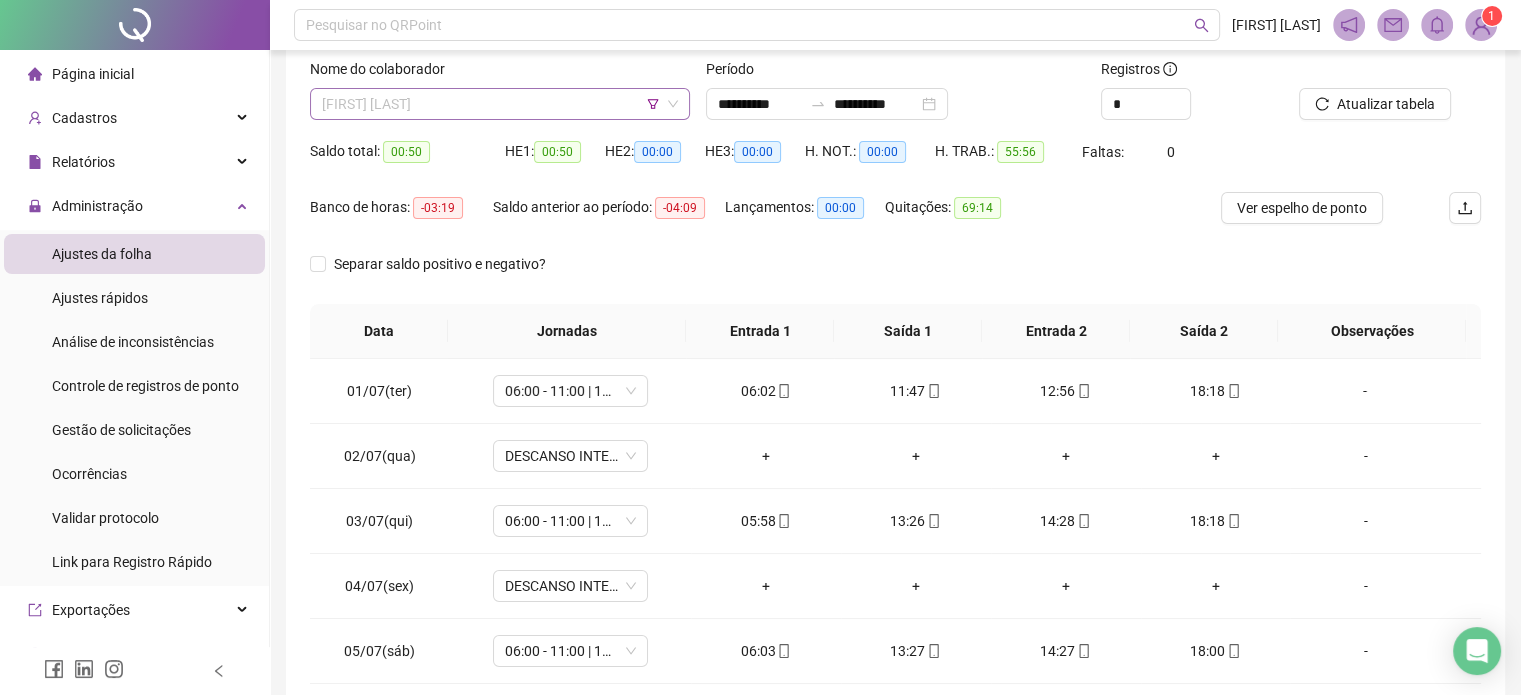 click on "[FIRST] [LAST]" at bounding box center [500, 104] 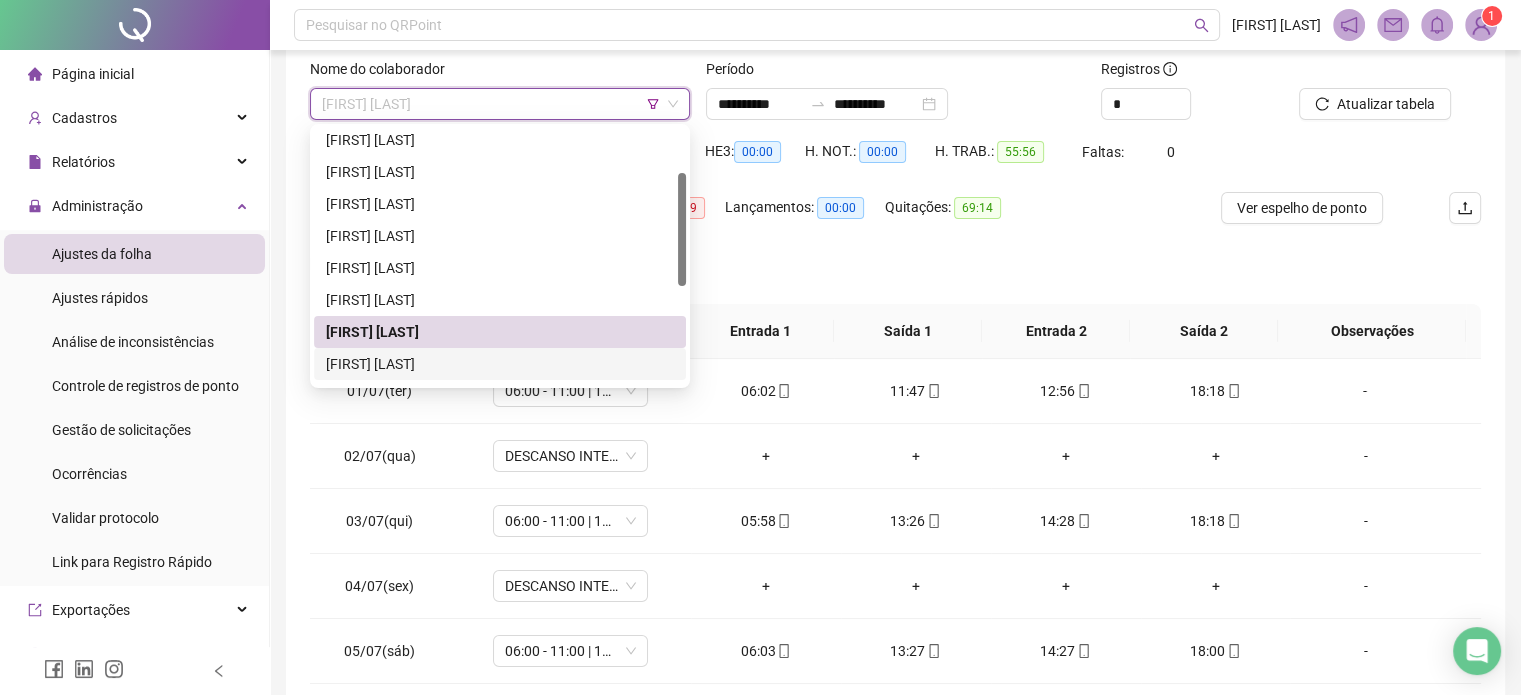 click on "[FIRST] [LAST]" at bounding box center (500, 364) 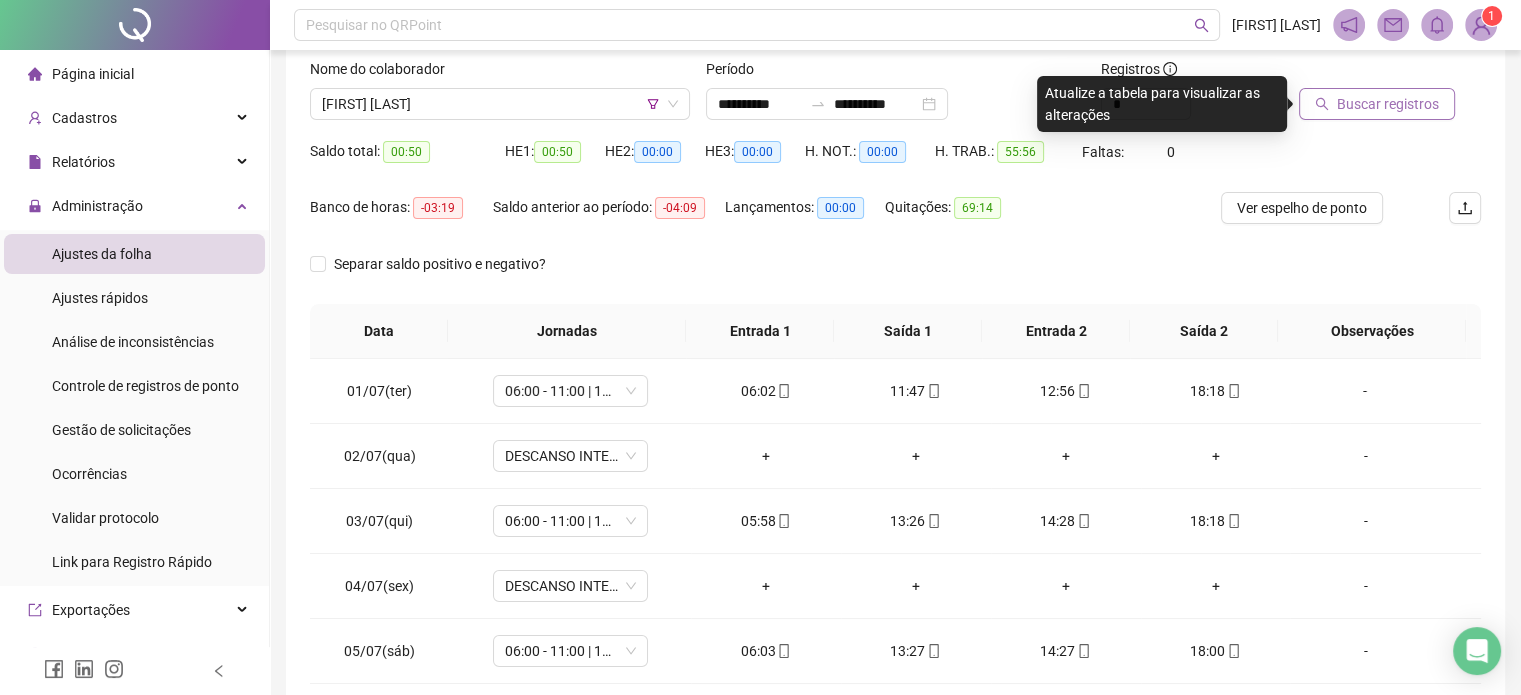 click on "Buscar registros" at bounding box center [1377, 104] 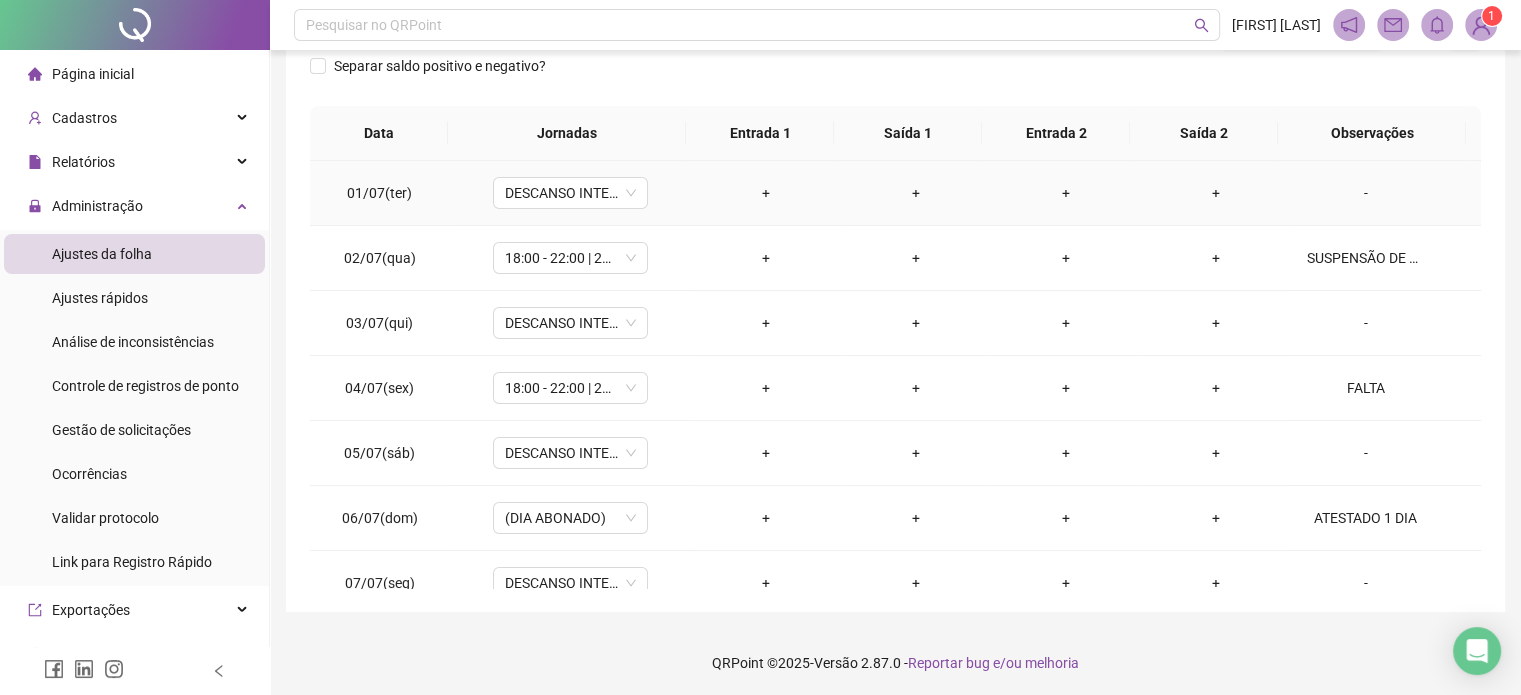 scroll, scrollTop: 302, scrollLeft: 0, axis: vertical 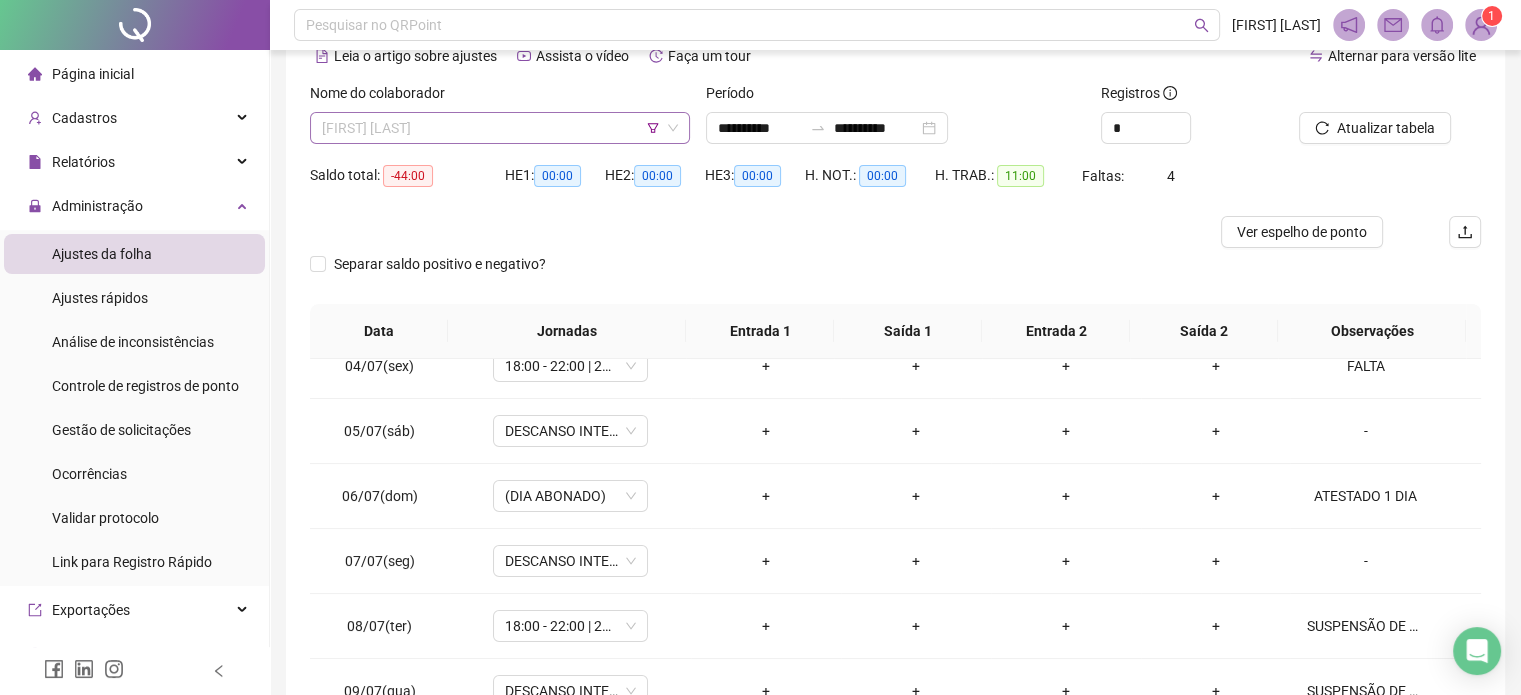 click on "[FIRST] [LAST]" at bounding box center [500, 128] 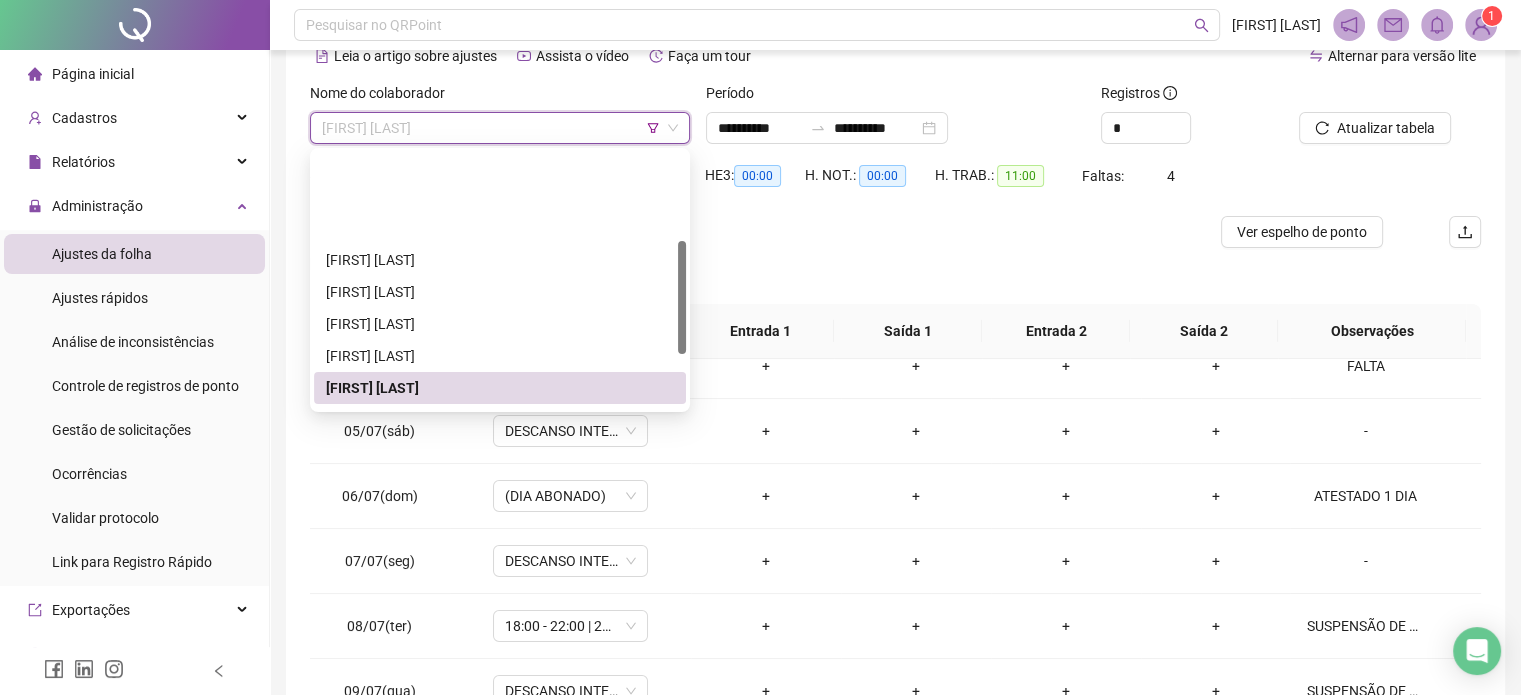 scroll, scrollTop: 200, scrollLeft: 0, axis: vertical 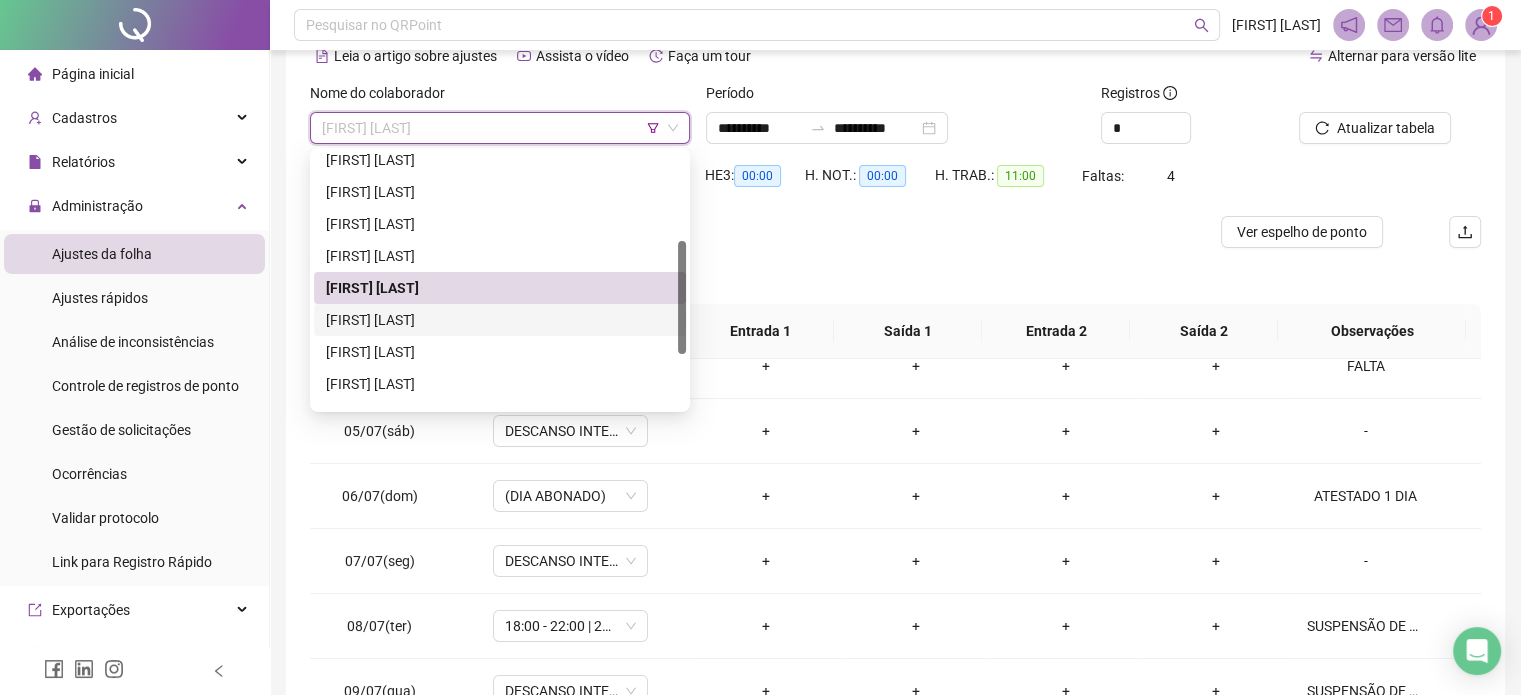 click on "[FIRST] [LAST]" at bounding box center (500, 320) 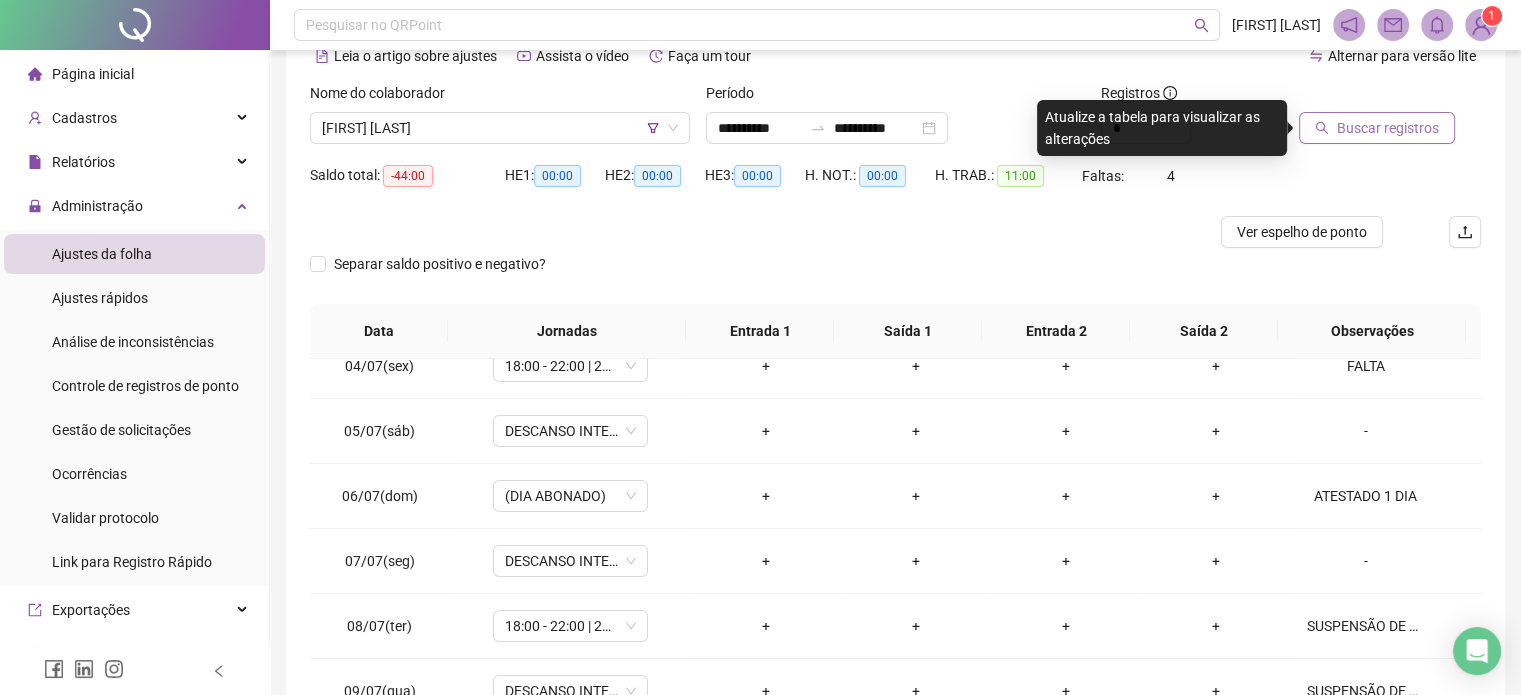click on "Buscar registros" at bounding box center (1388, 128) 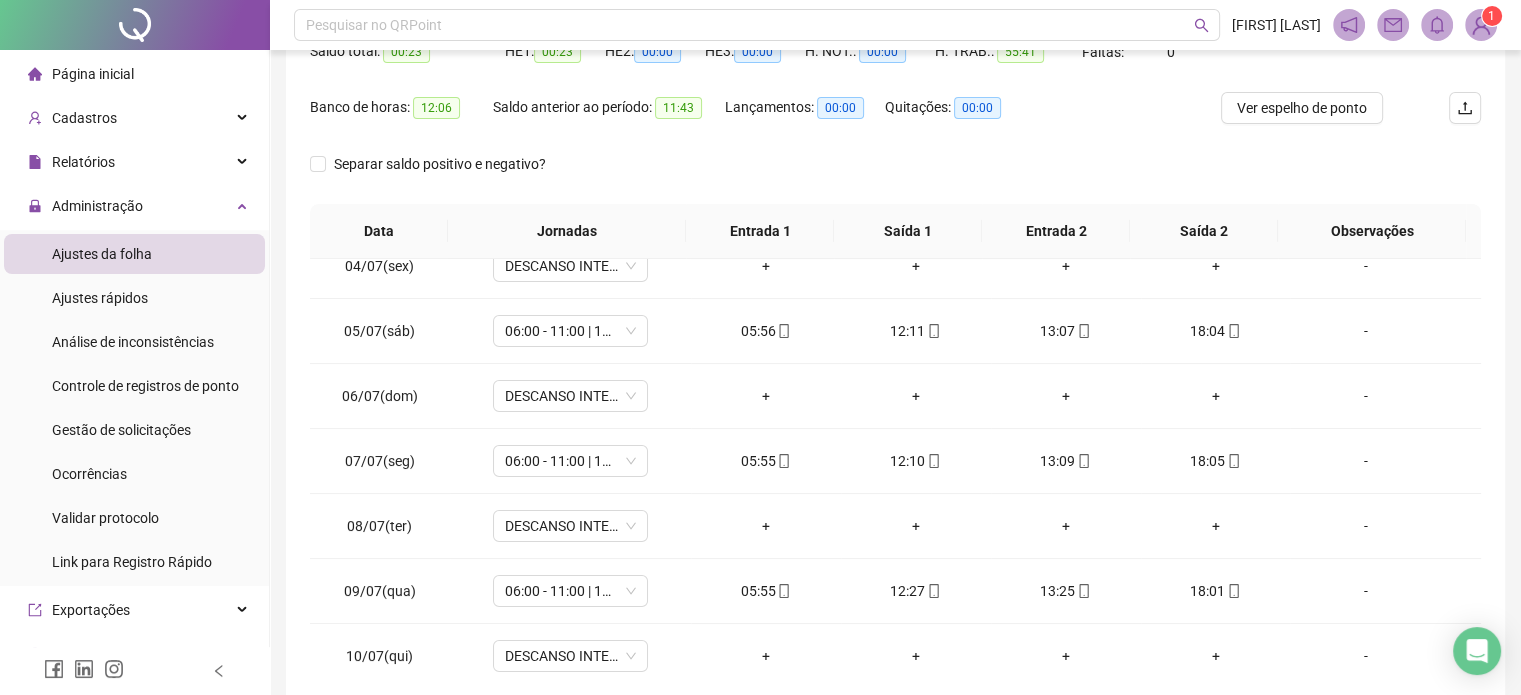 scroll, scrollTop: 126, scrollLeft: 0, axis: vertical 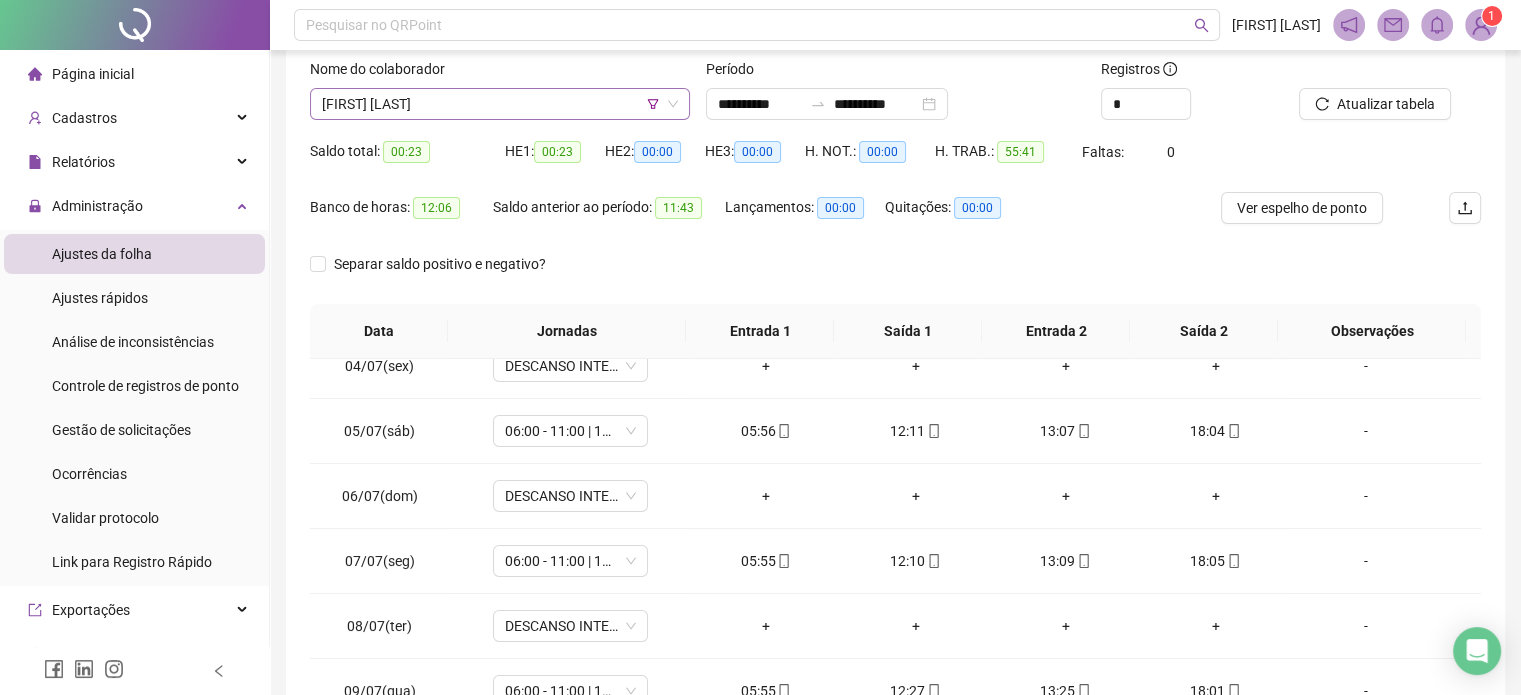 click on "[FIRST] [LAST]" at bounding box center [500, 104] 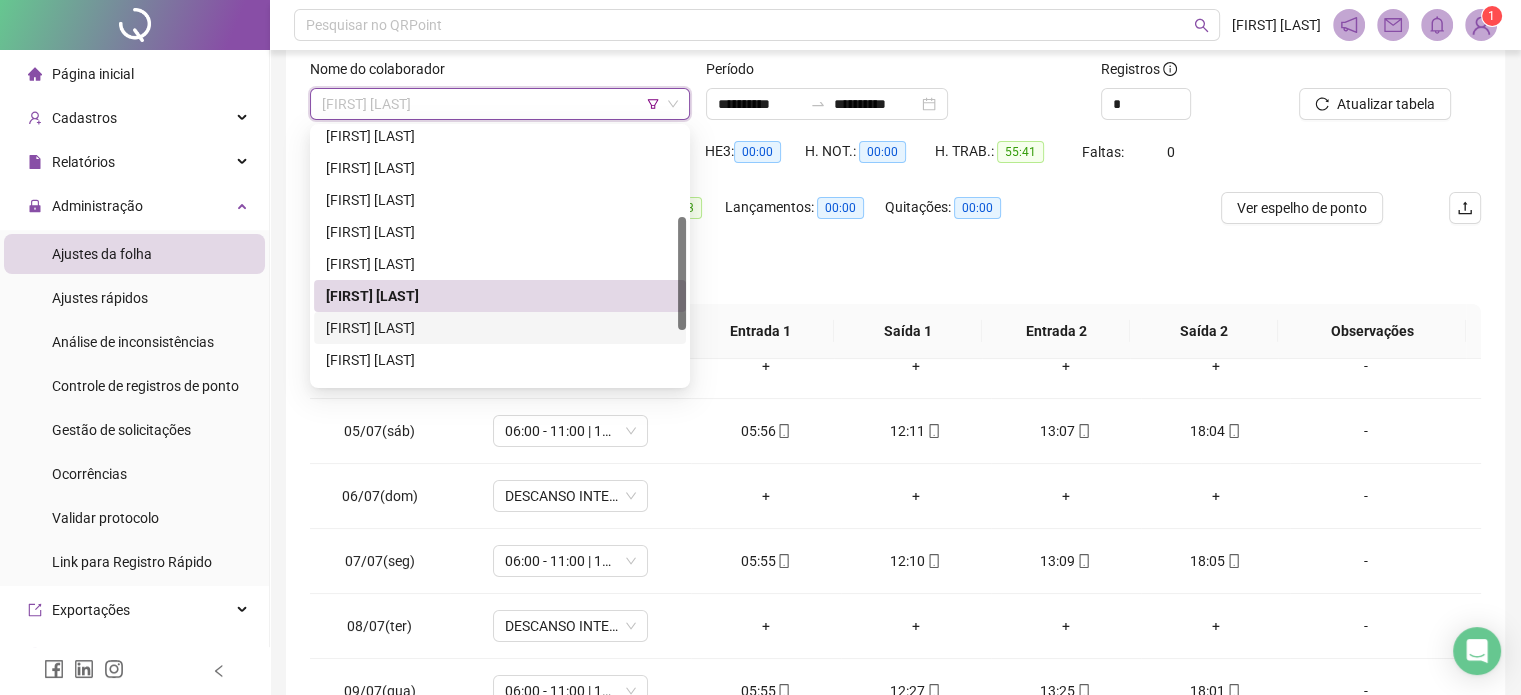 click on "[FIRST] [LAST]" at bounding box center (500, 328) 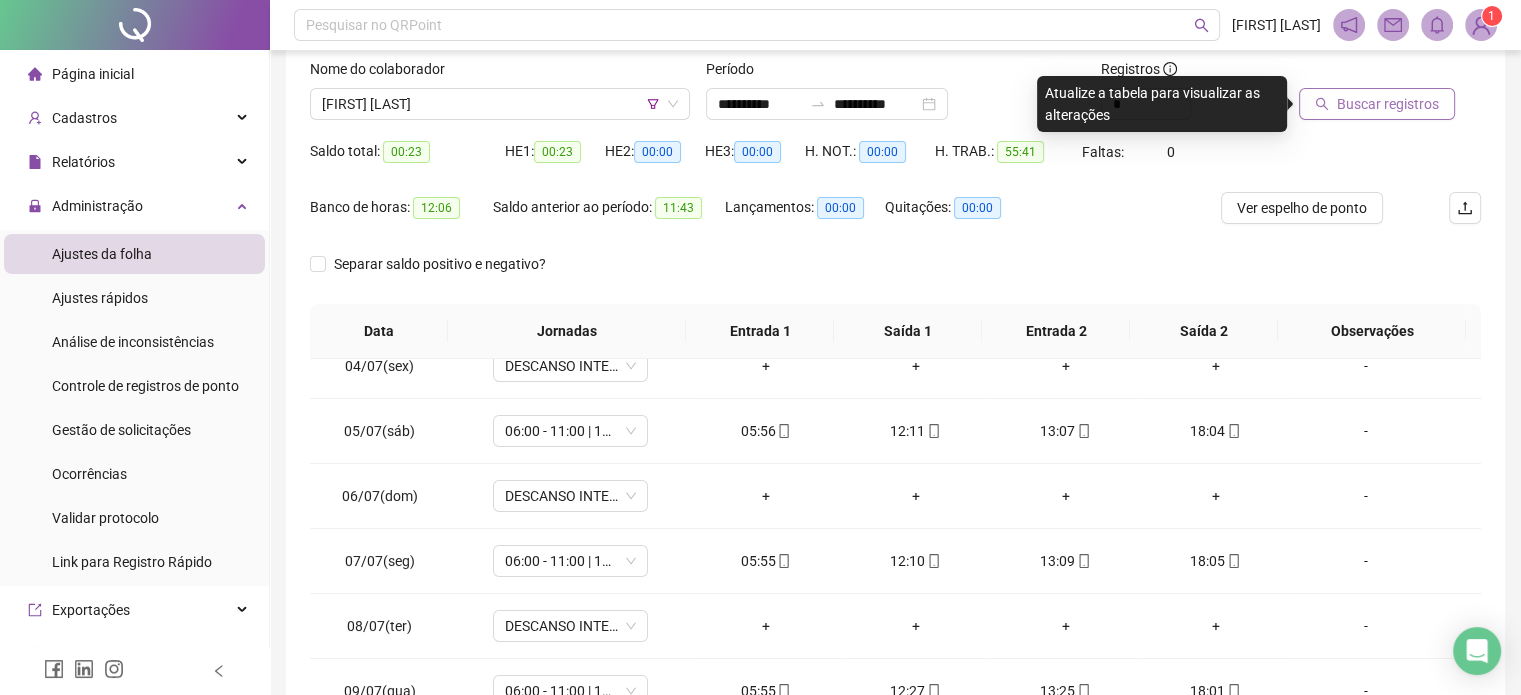 click on "Buscar registros" at bounding box center [1388, 104] 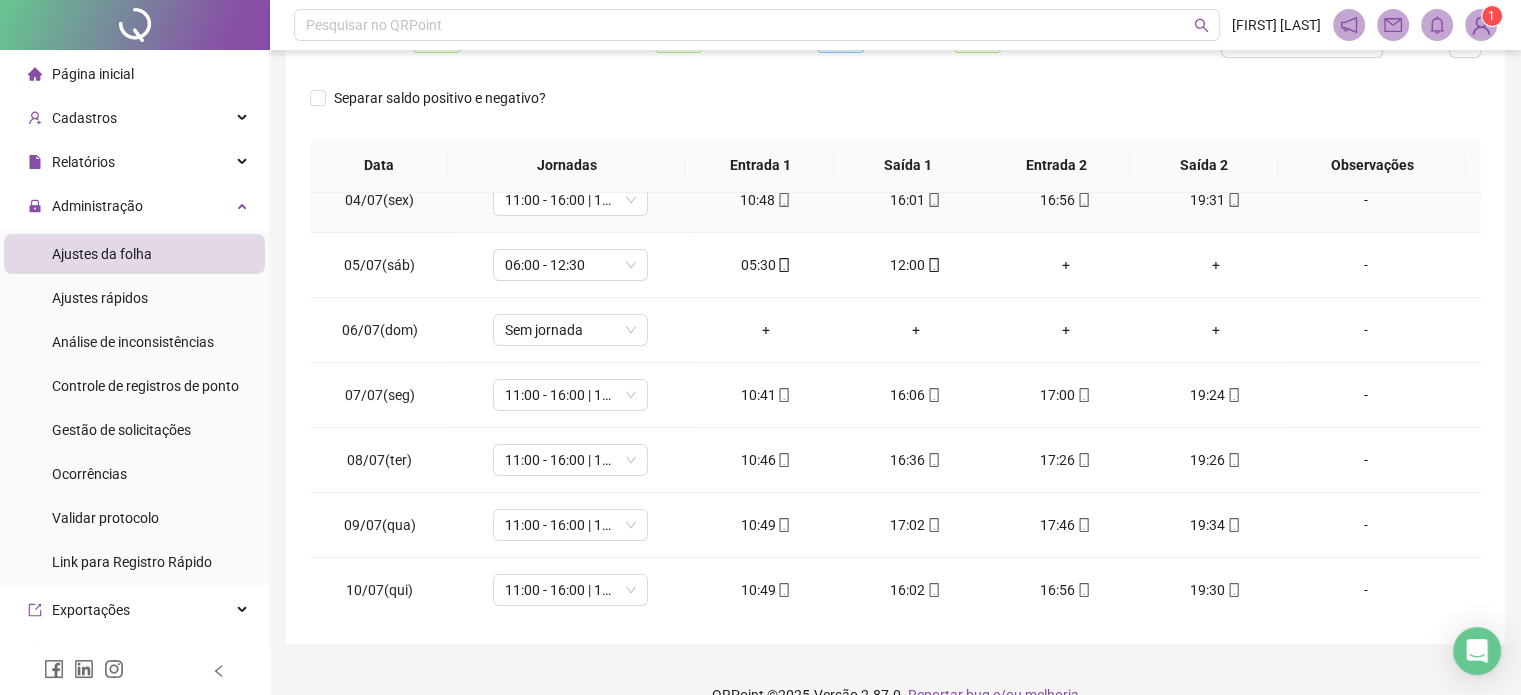 scroll, scrollTop: 326, scrollLeft: 0, axis: vertical 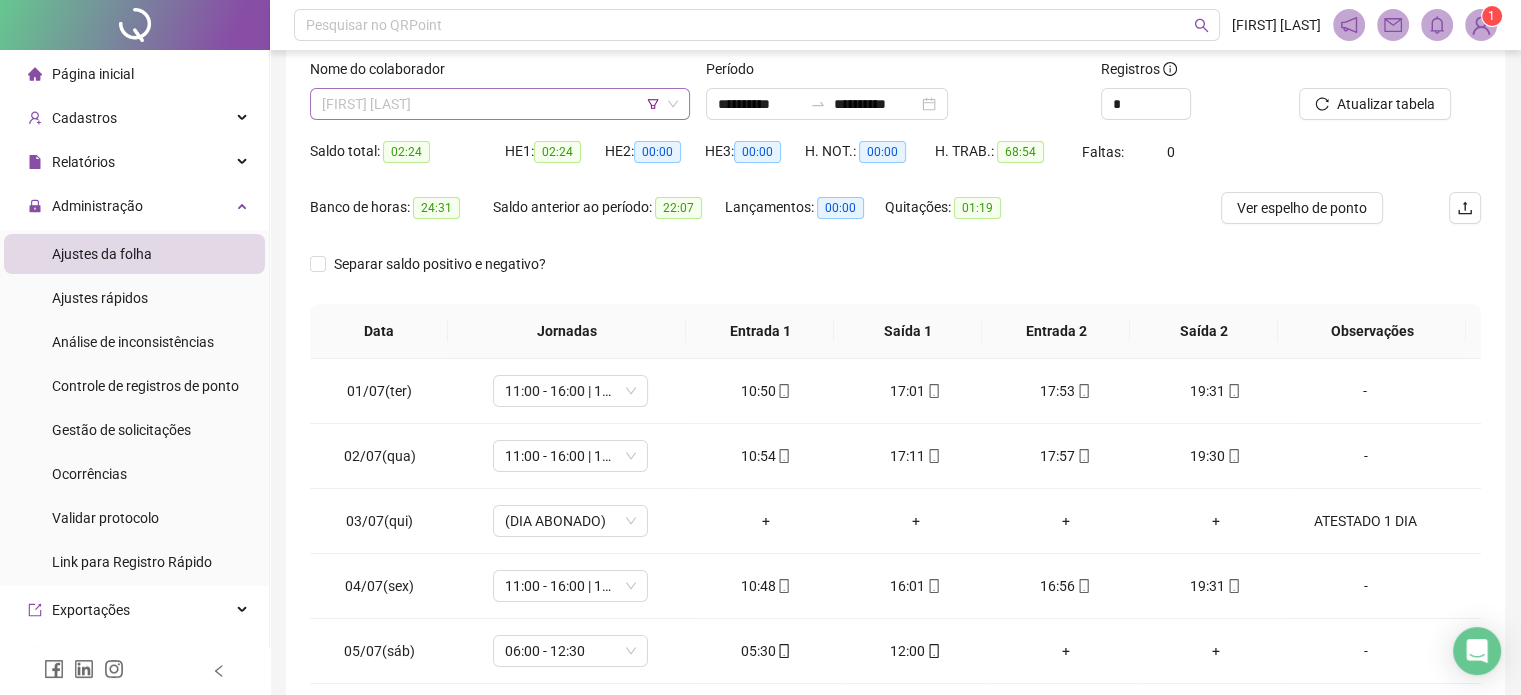 click on "[FIRST] [LAST]" at bounding box center (500, 104) 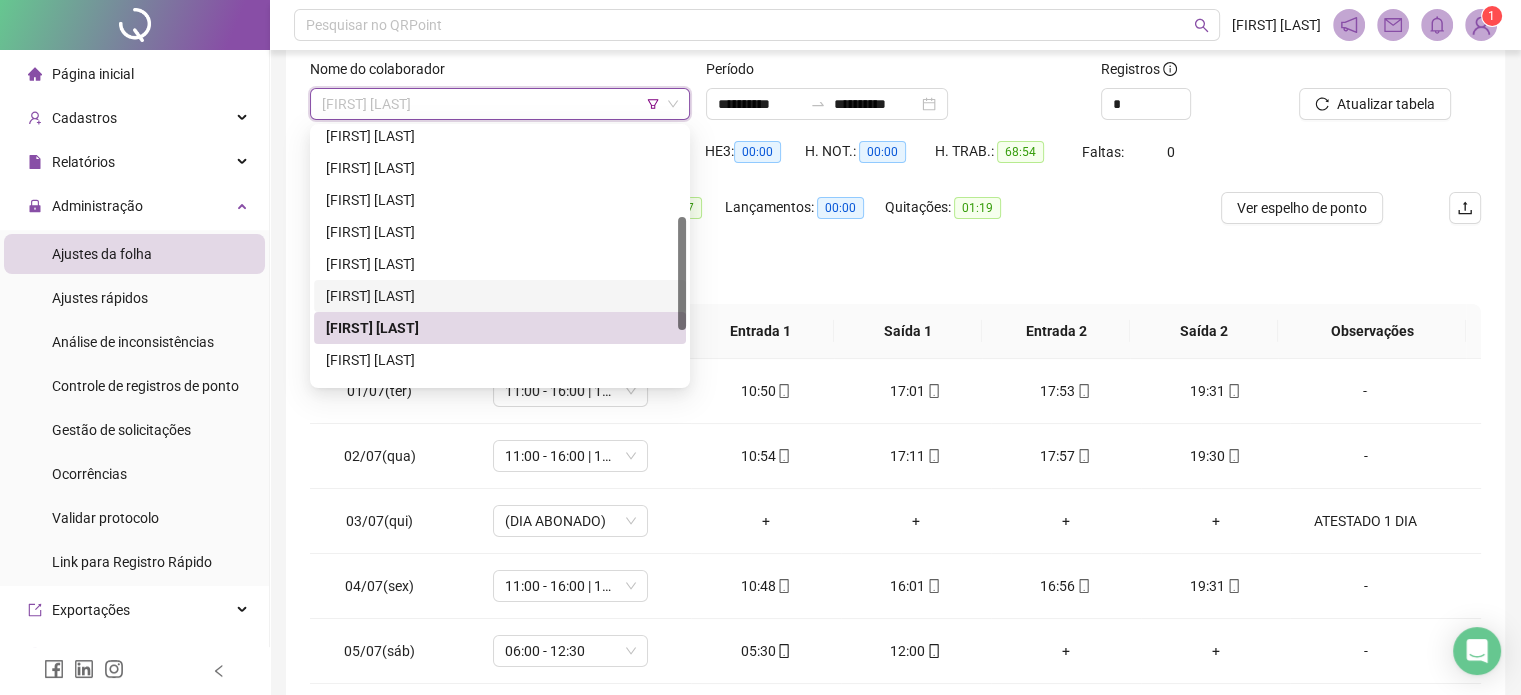 scroll, scrollTop: 300, scrollLeft: 0, axis: vertical 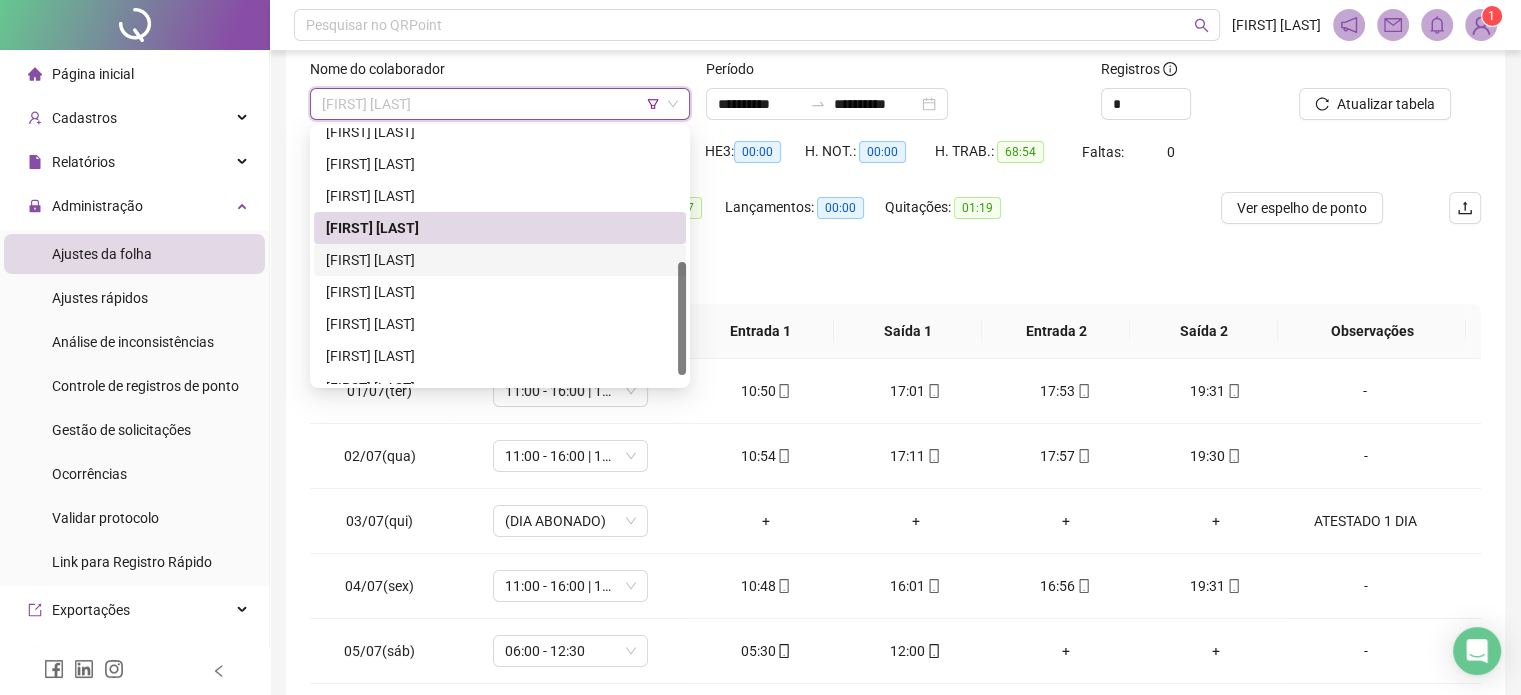 click on "[FIRST] [LAST]" at bounding box center (500, 260) 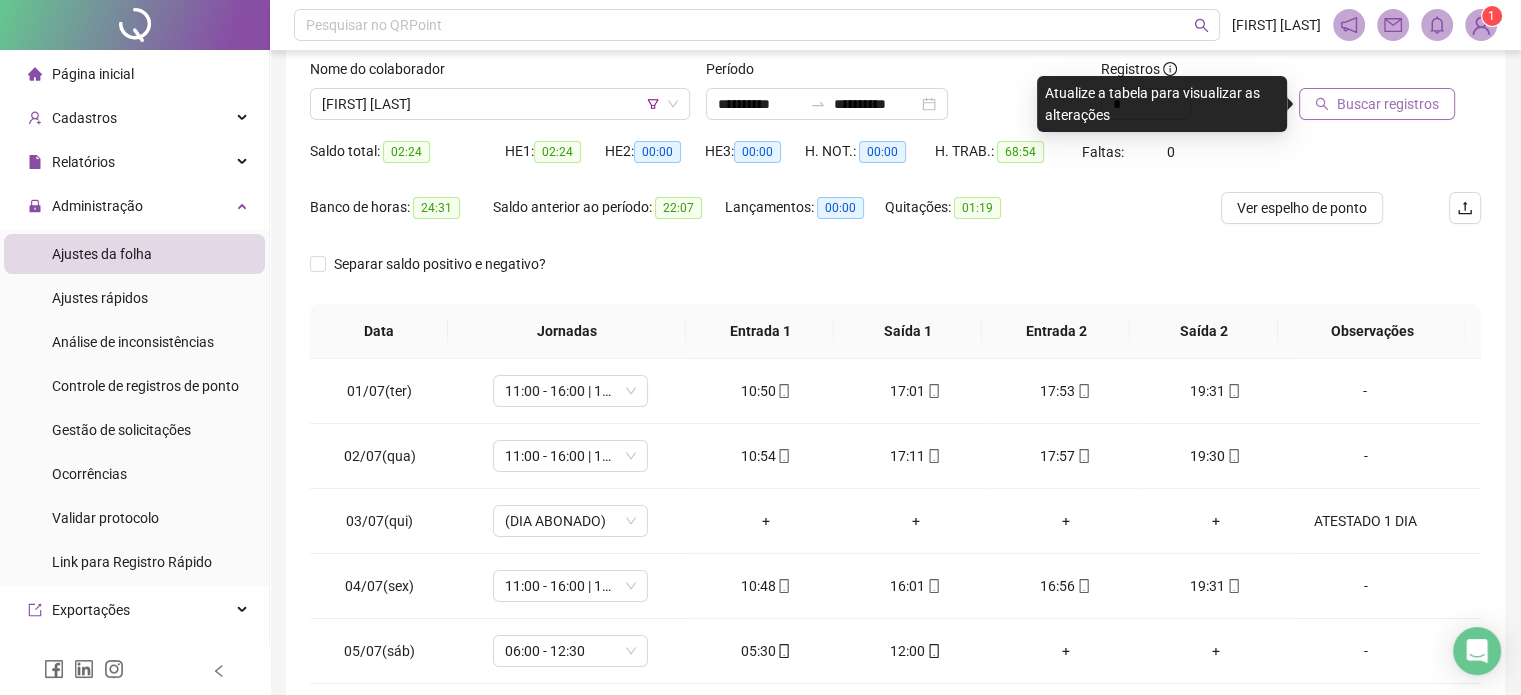click on "Buscar registros" at bounding box center [1377, 104] 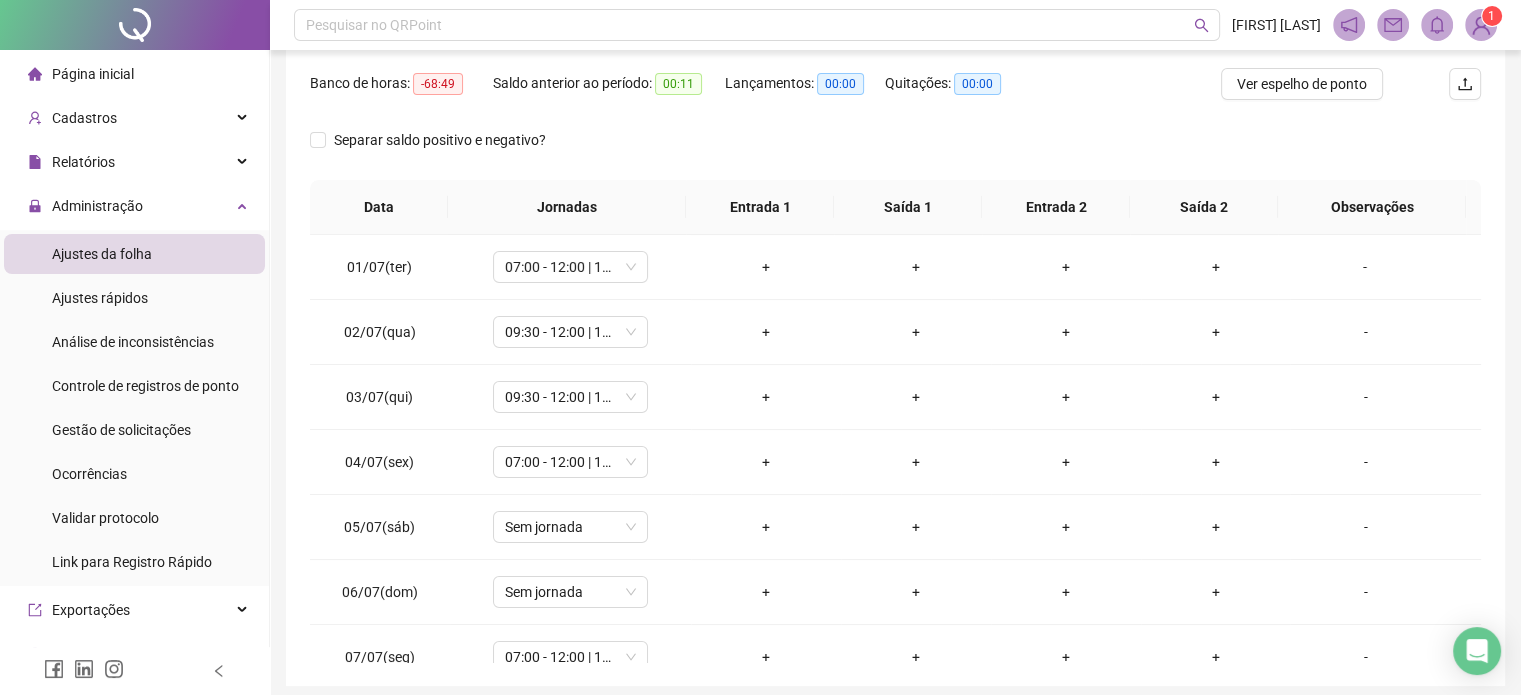 scroll, scrollTop: 326, scrollLeft: 0, axis: vertical 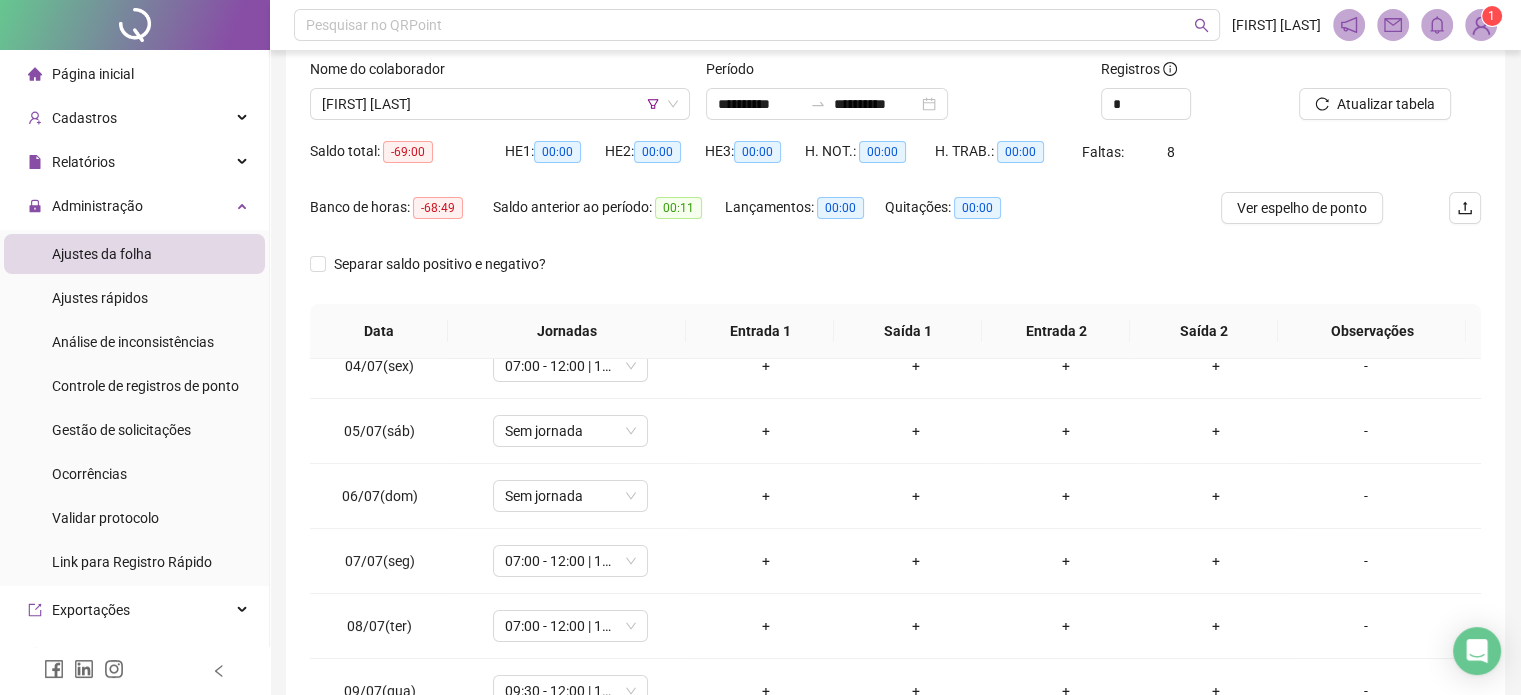 click on "Nome do colaborador JOSÉ RENAN SOUSA SANTOS" at bounding box center (500, 97) 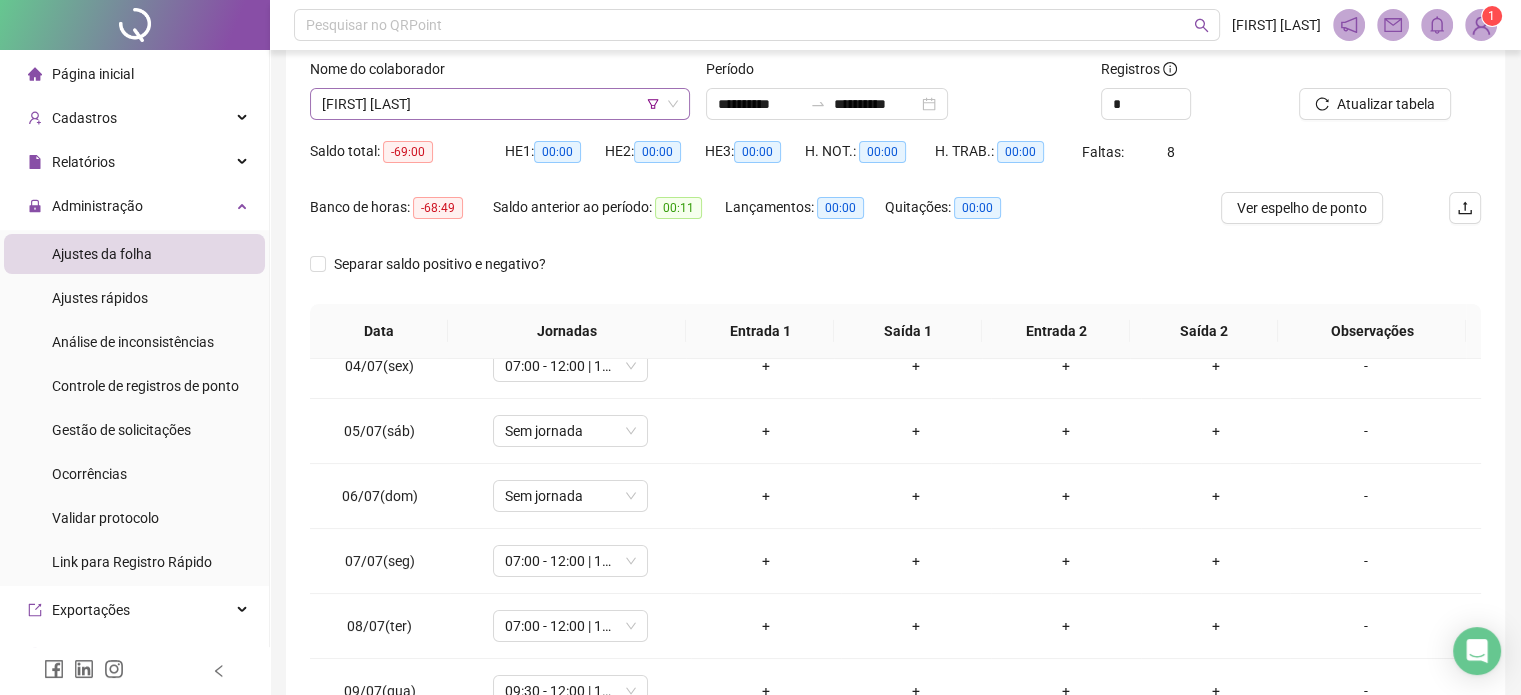 click on "[FIRST] [LAST]" at bounding box center (500, 104) 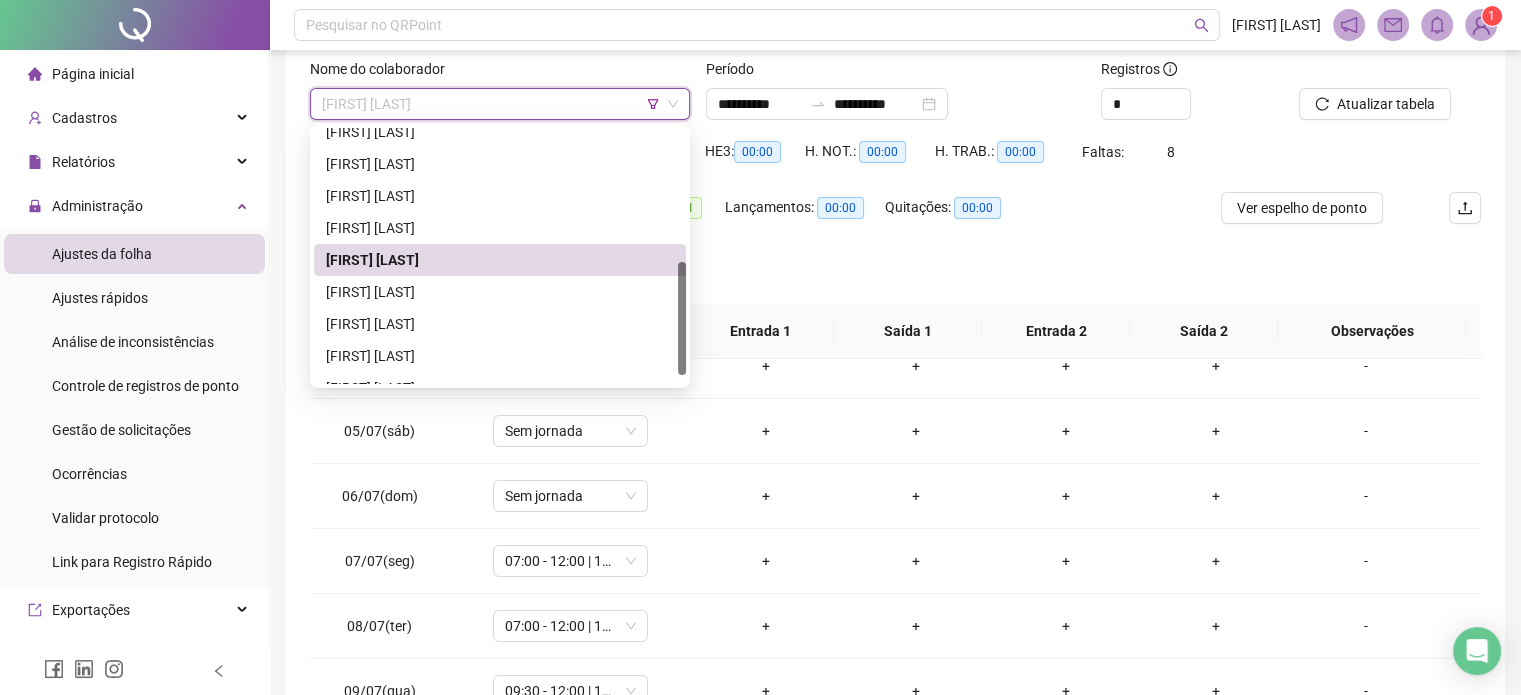 click on "[FIRST] [LAST]" at bounding box center (500, 260) 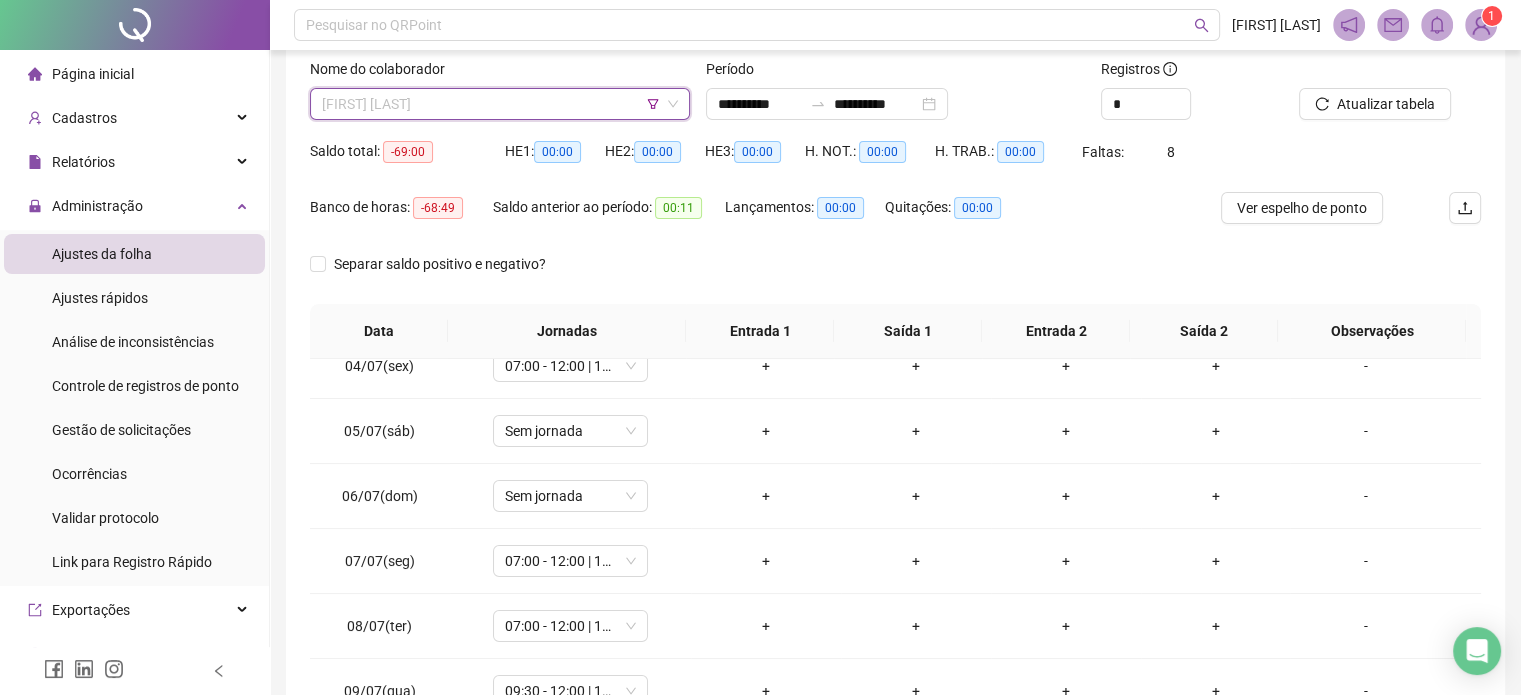 click on "[FIRST] [LAST]" at bounding box center [500, 104] 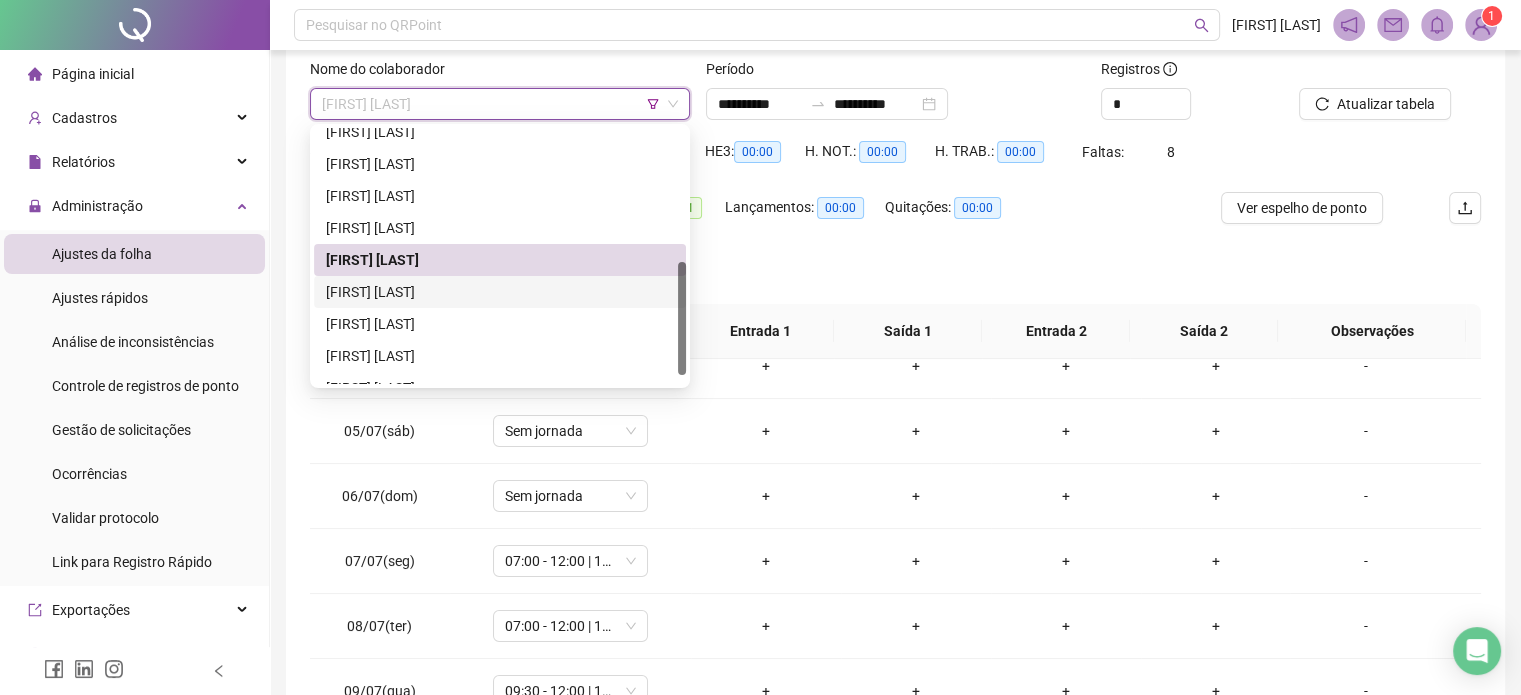 click on "[FIRST] [LAST]" at bounding box center [500, 292] 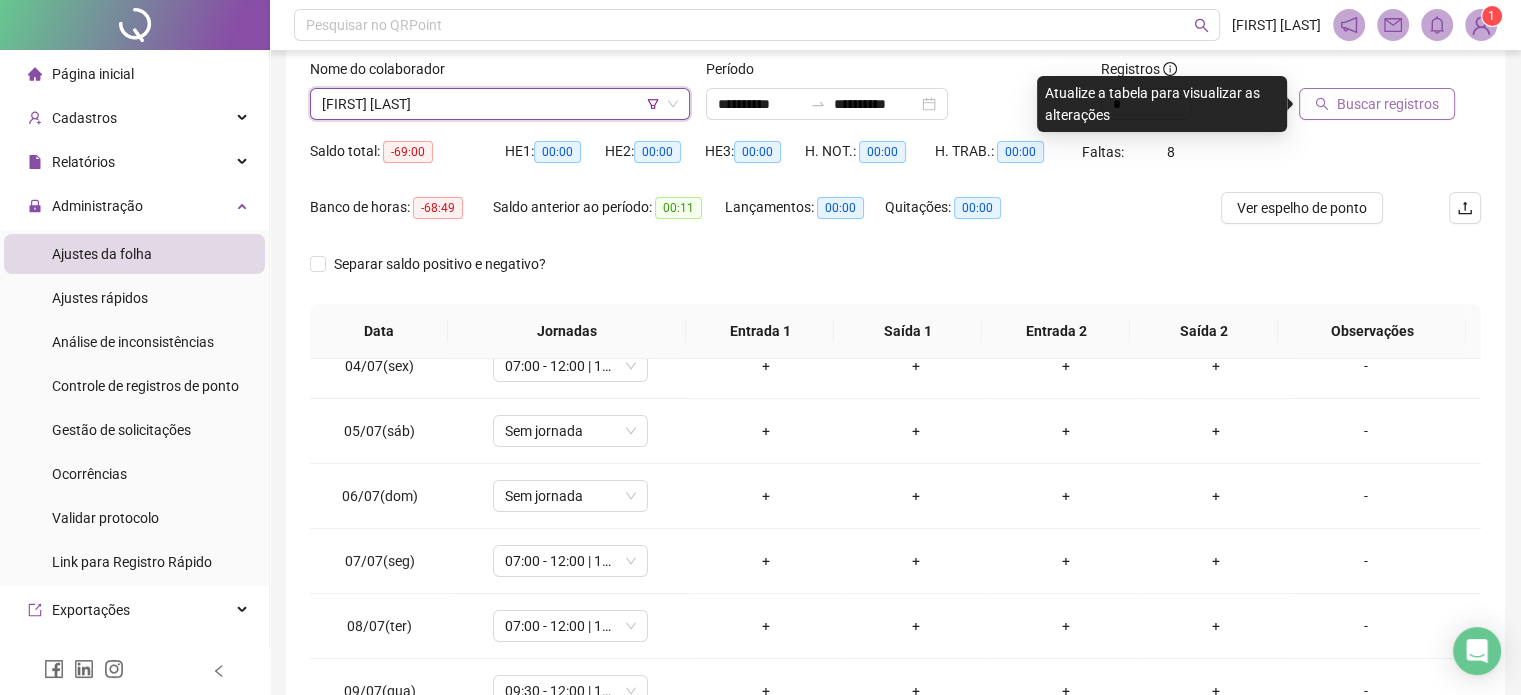 click on "Buscar registros" at bounding box center [1377, 104] 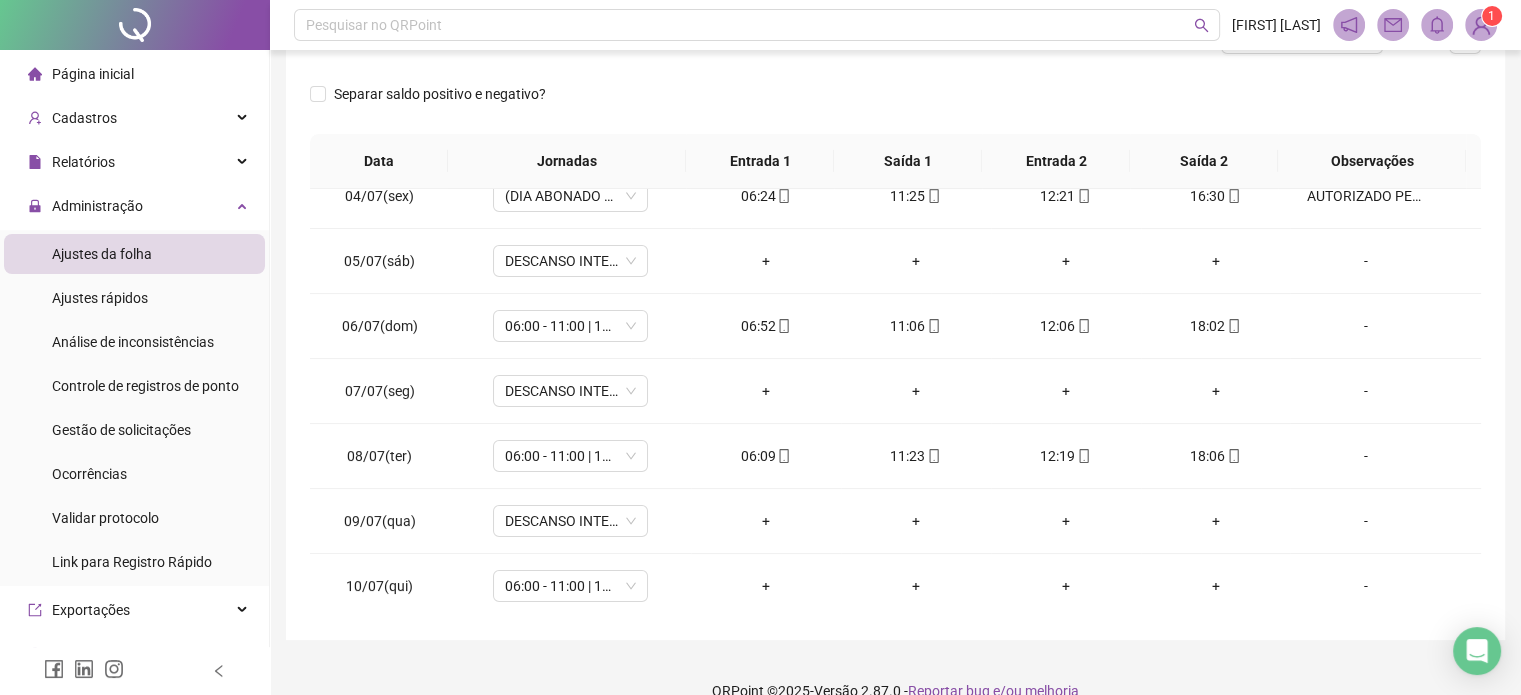 scroll, scrollTop: 326, scrollLeft: 0, axis: vertical 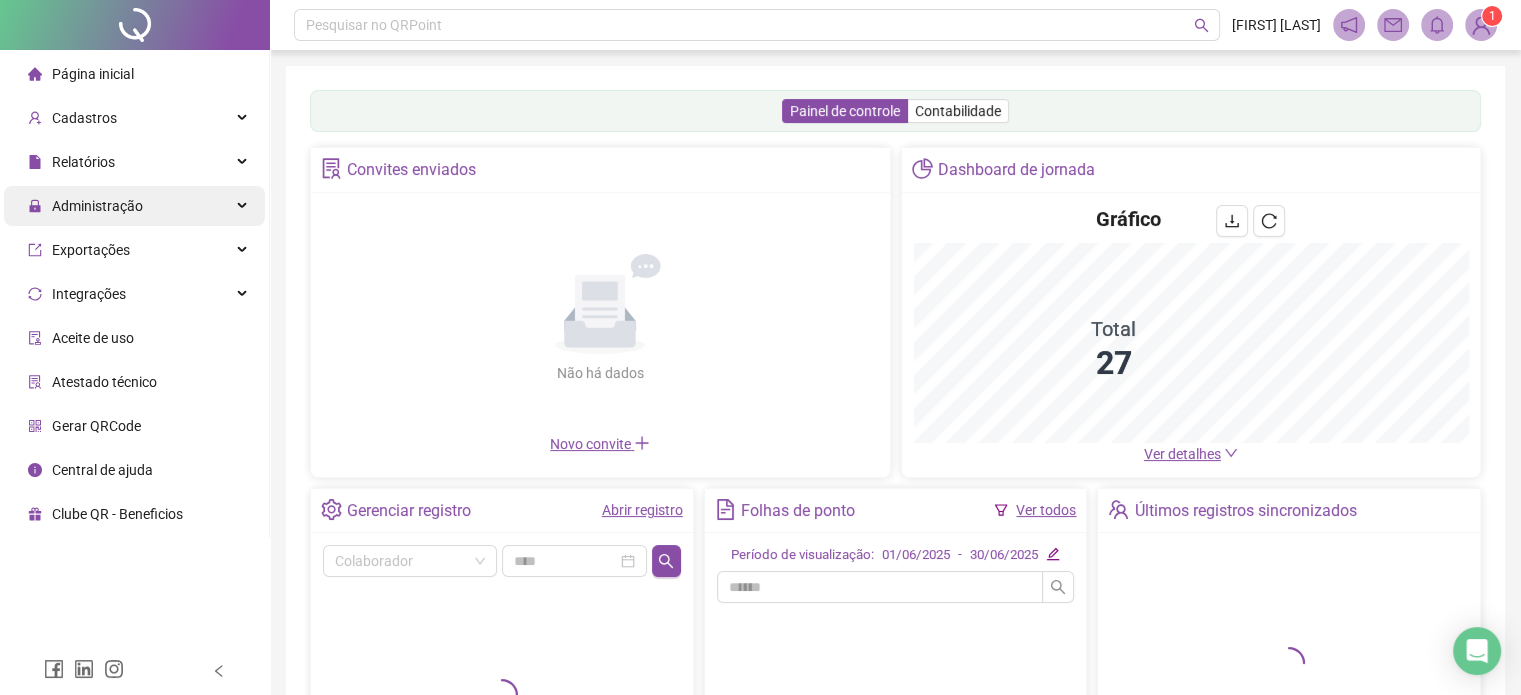 click on "Administração" at bounding box center (134, 206) 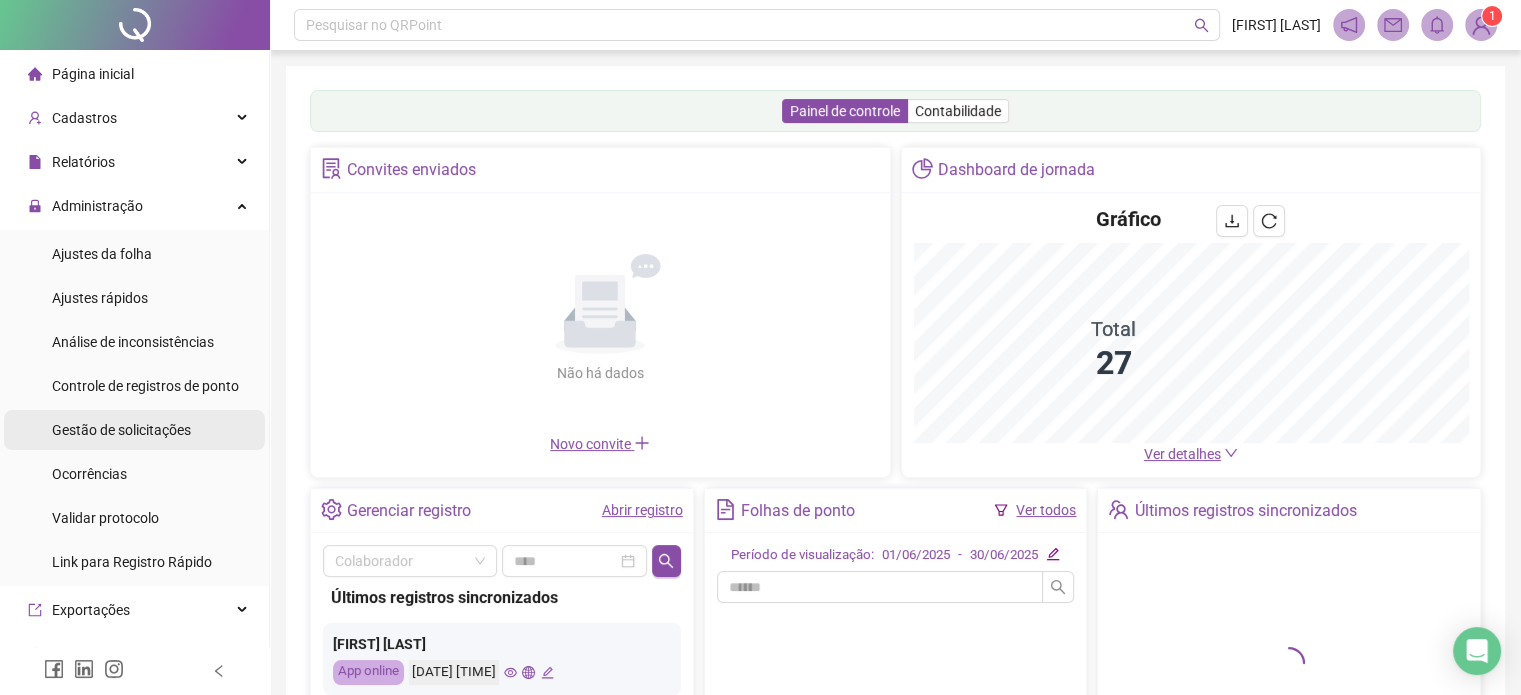 click on "Gestão de solicitações" at bounding box center [121, 430] 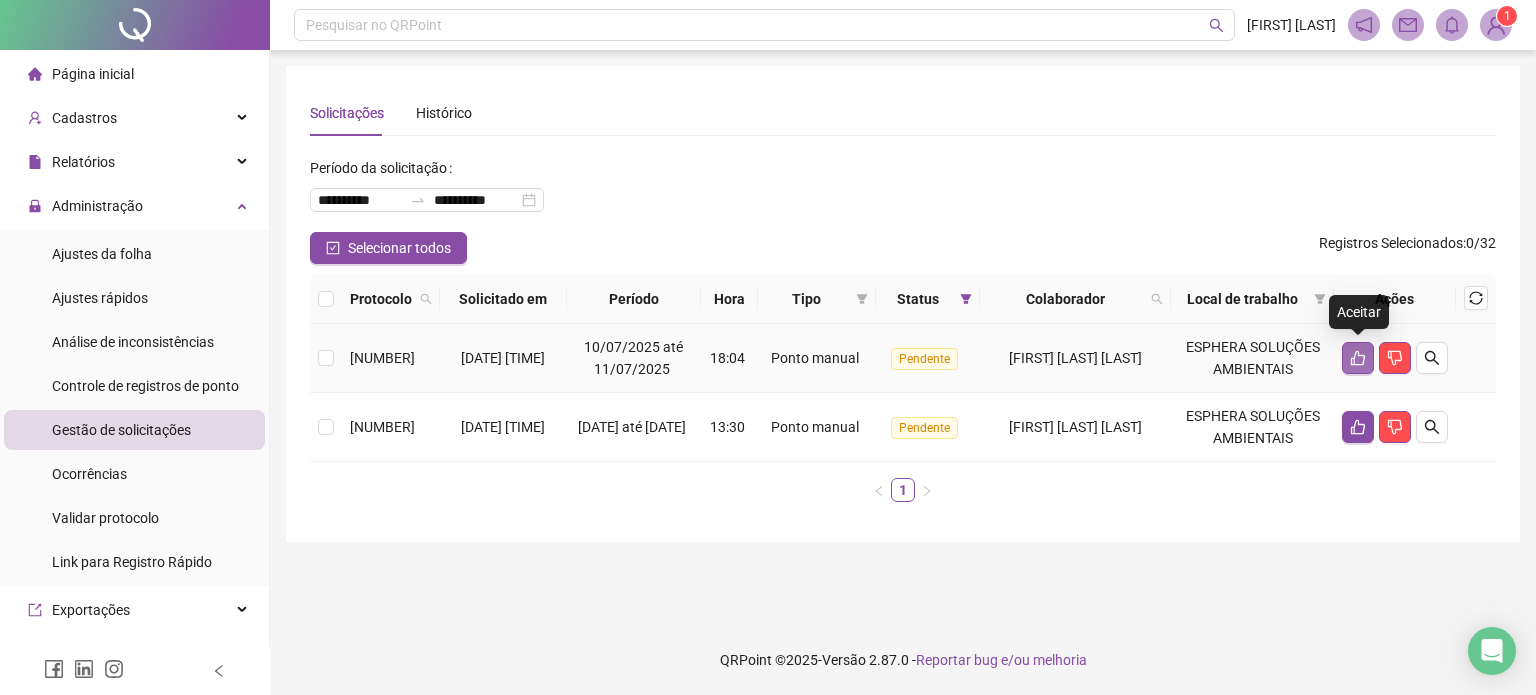 click at bounding box center [1358, 358] 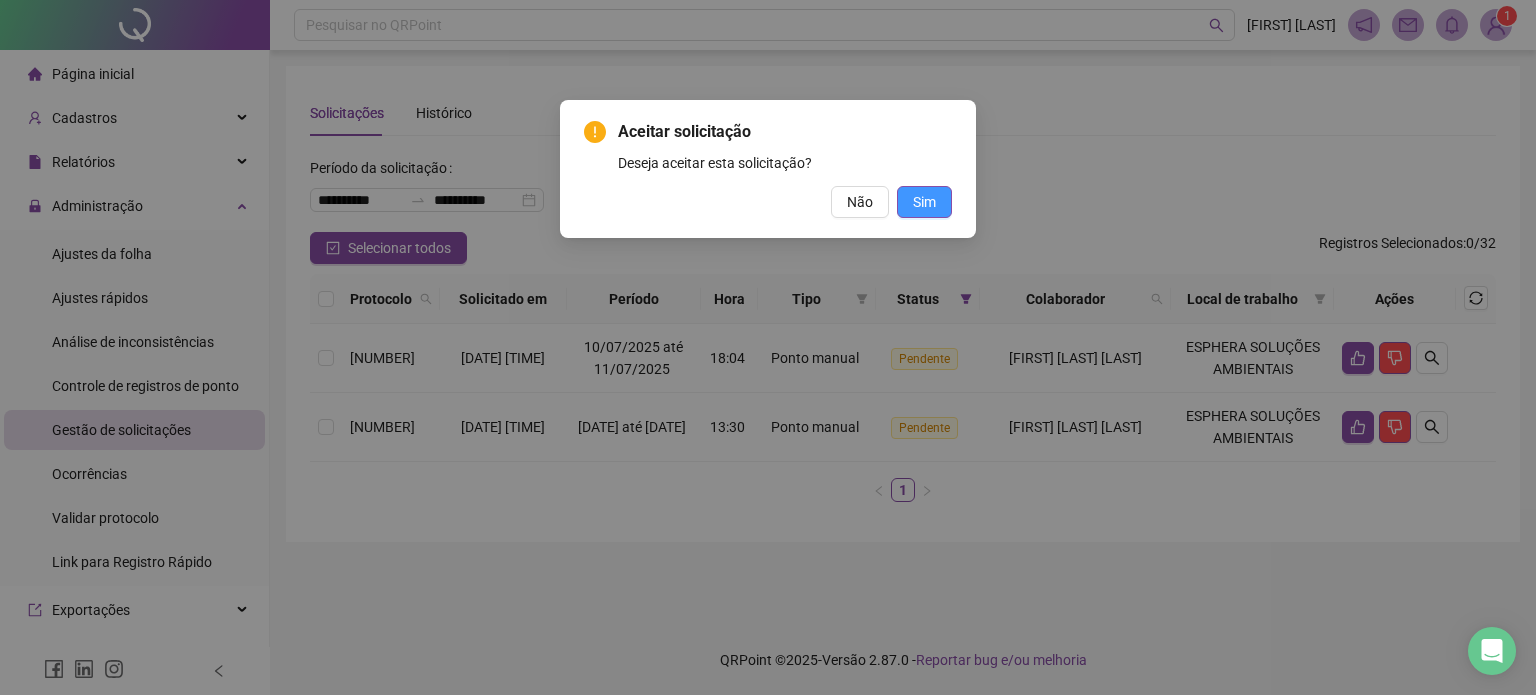 click on "Sim" at bounding box center [924, 202] 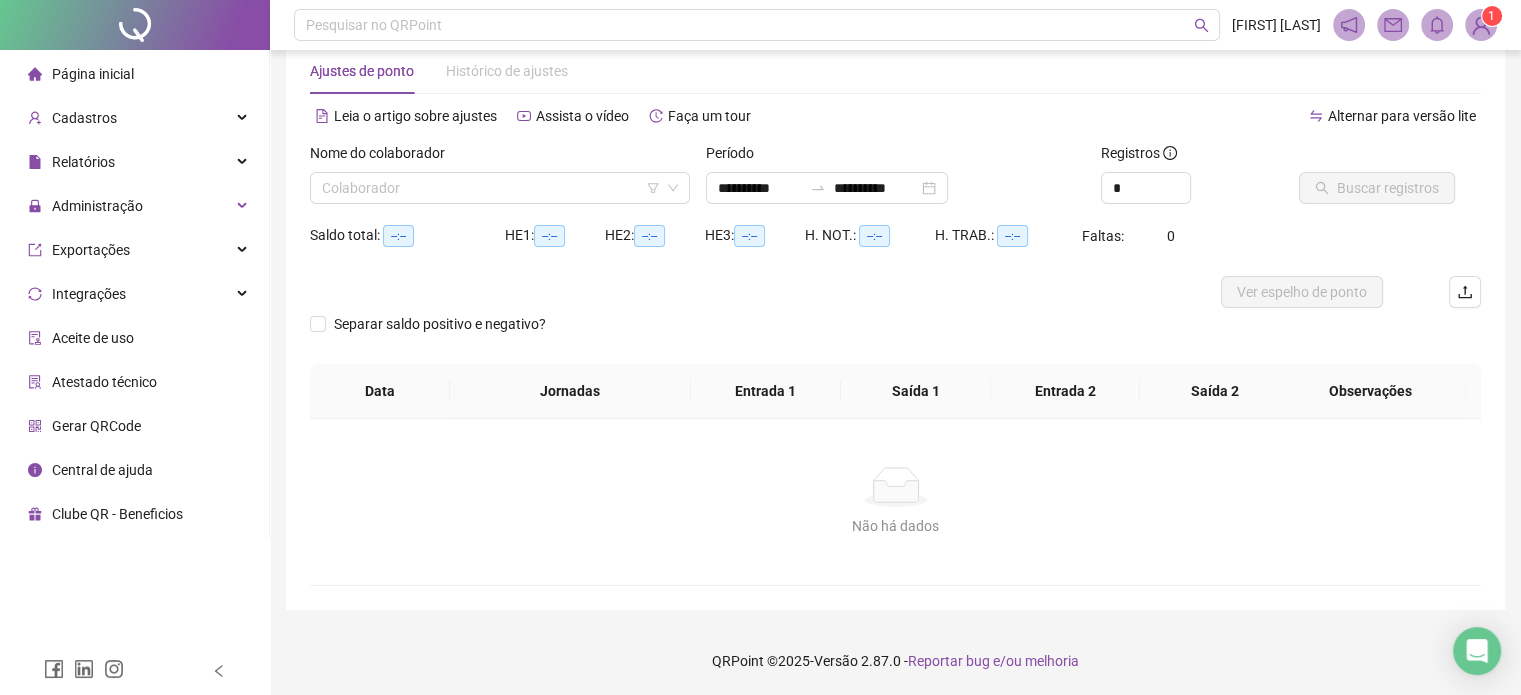 scroll, scrollTop: 0, scrollLeft: 0, axis: both 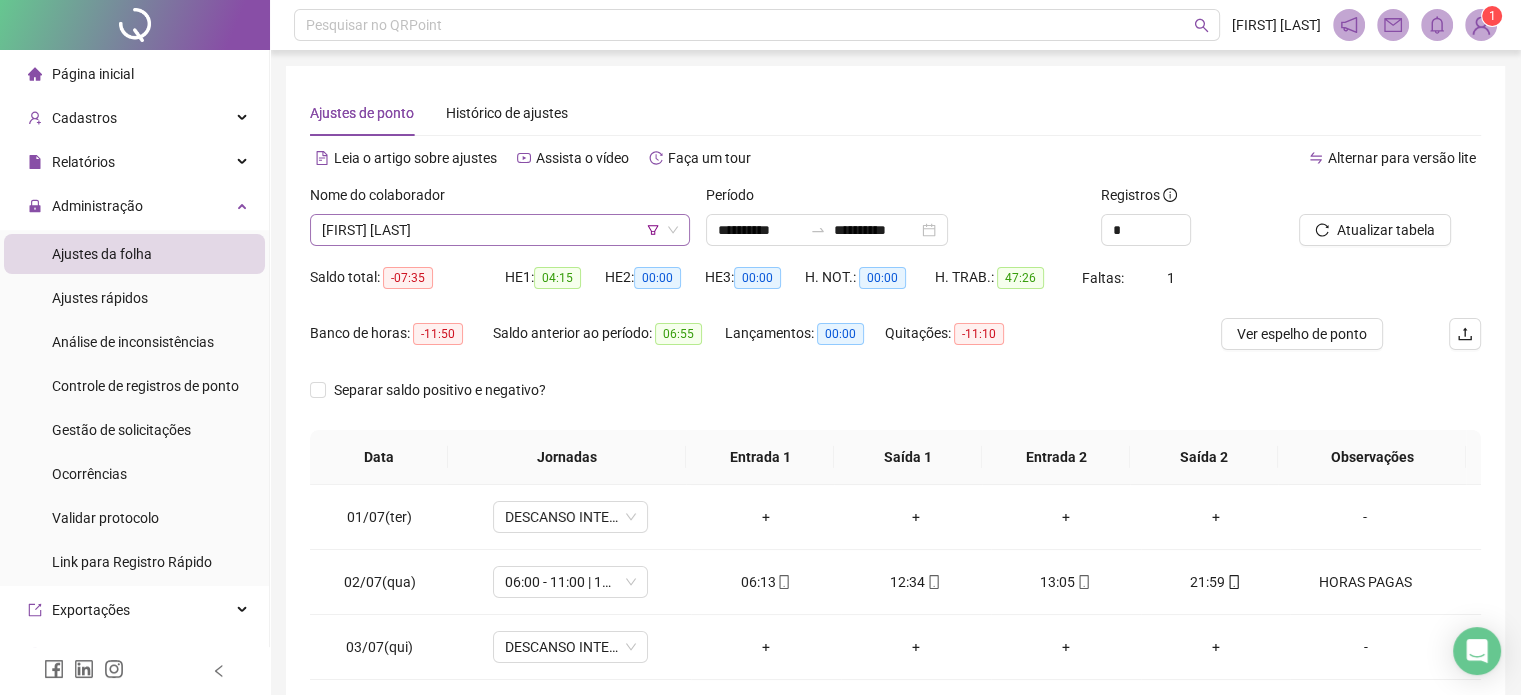 click on "[FIRST] [LAST]" at bounding box center (500, 230) 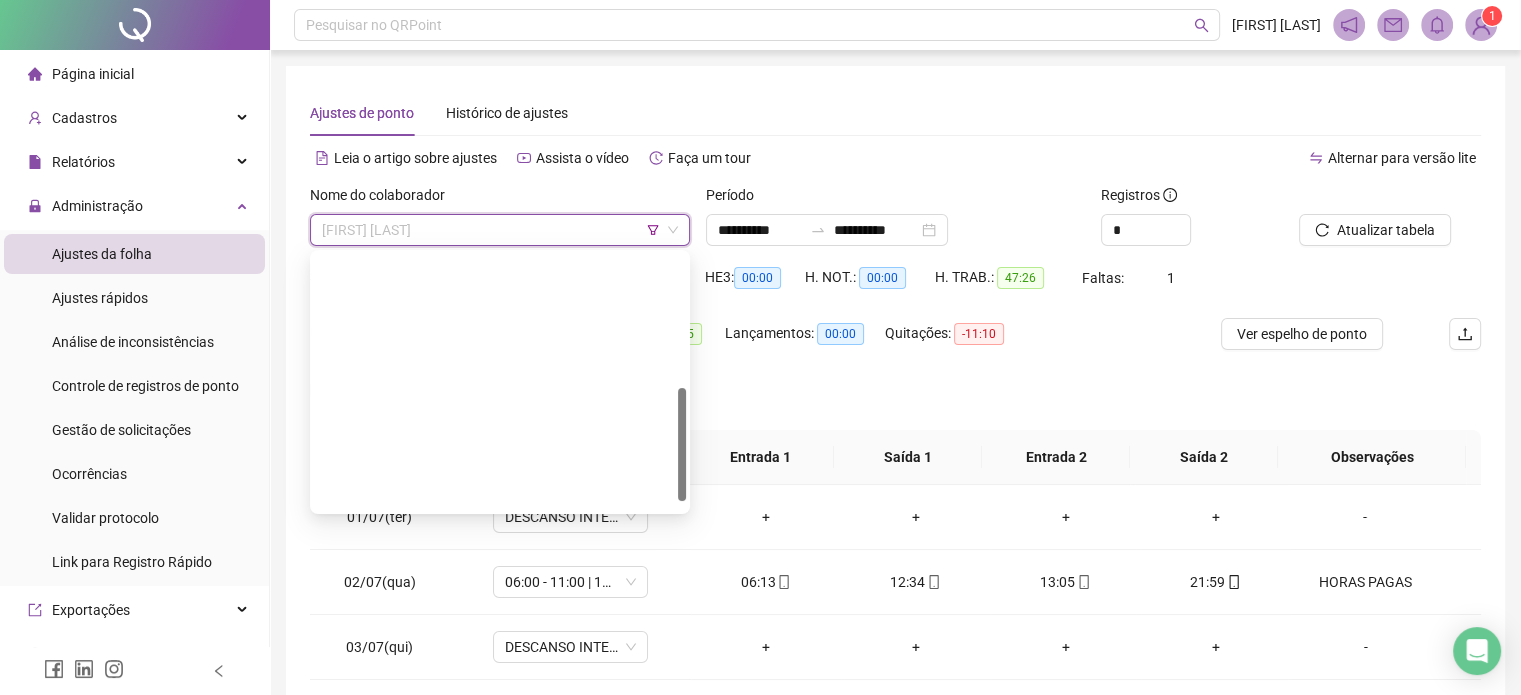 scroll, scrollTop: 320, scrollLeft: 0, axis: vertical 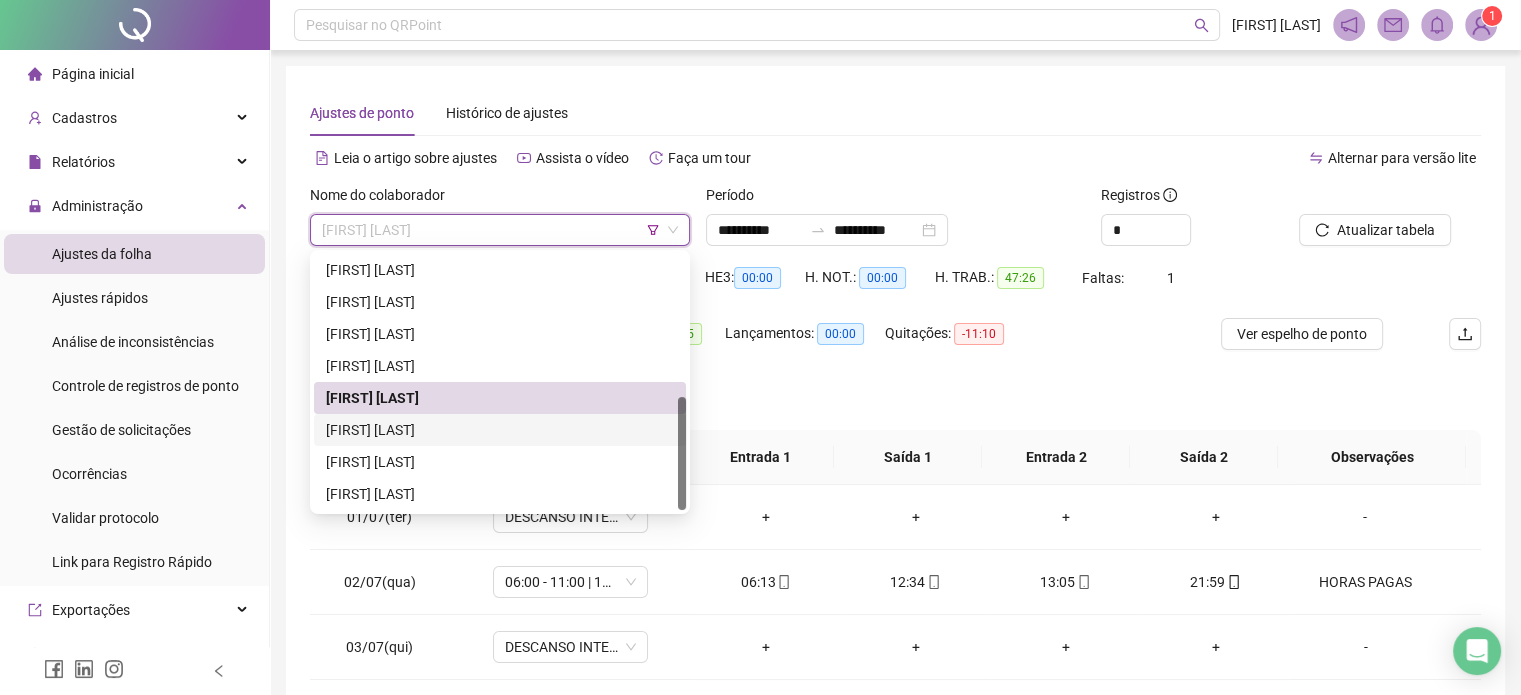 click on "[FIRST] [LAST]" at bounding box center [500, 430] 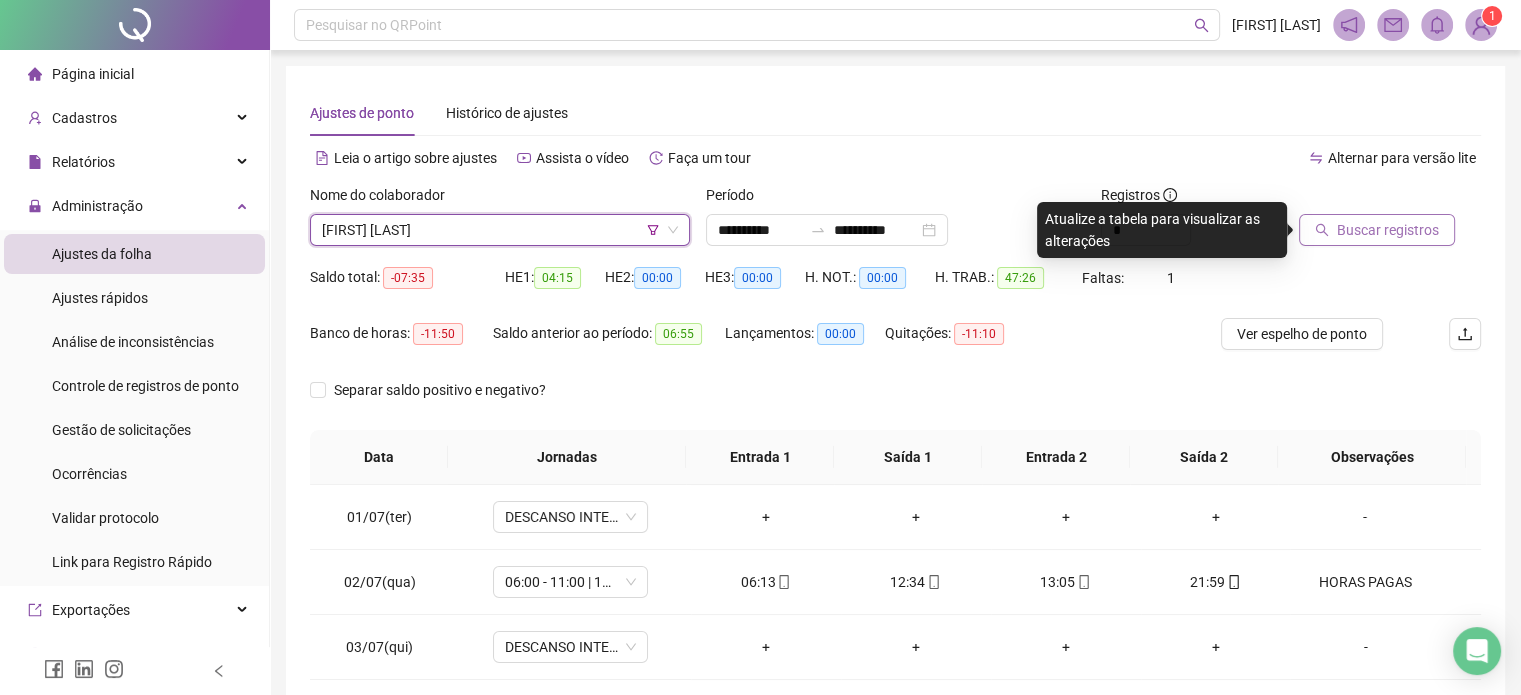 click on "Buscar registros" at bounding box center [1377, 230] 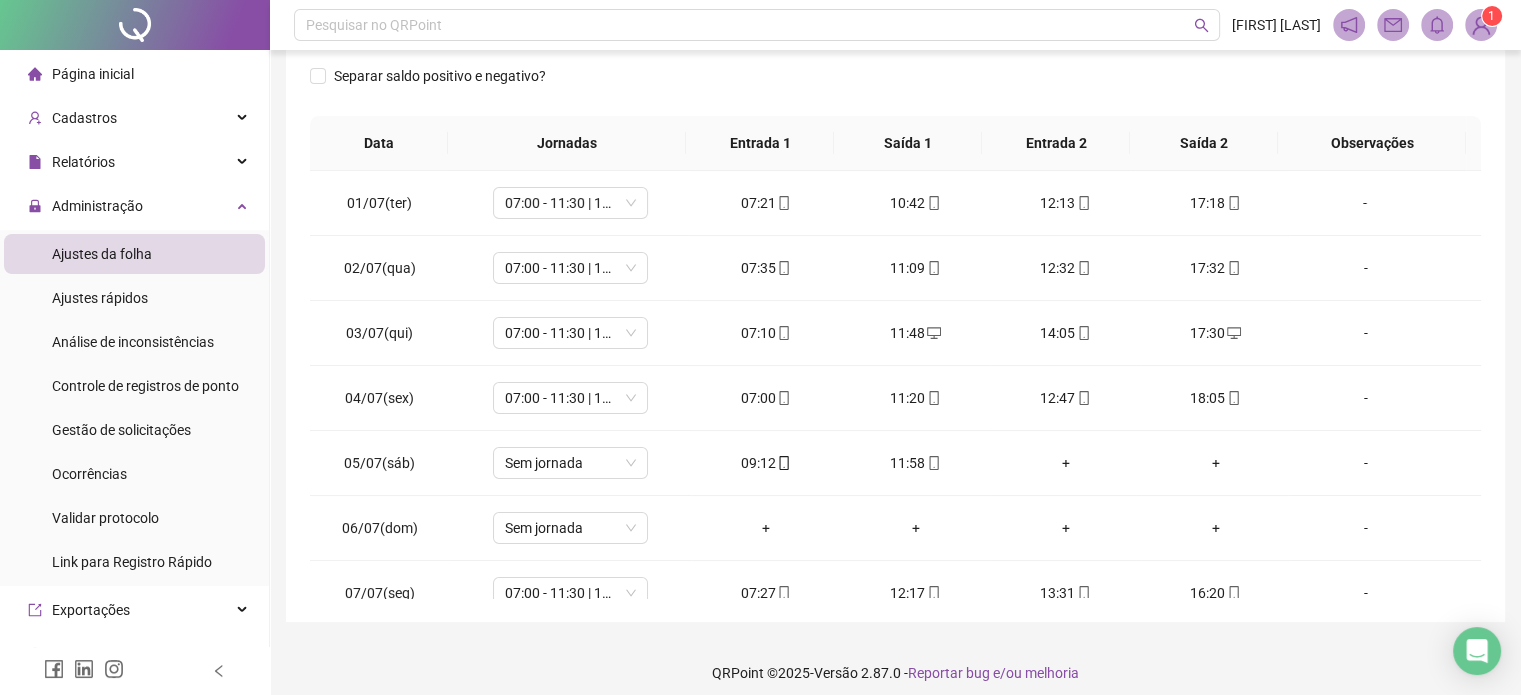 scroll, scrollTop: 326, scrollLeft: 0, axis: vertical 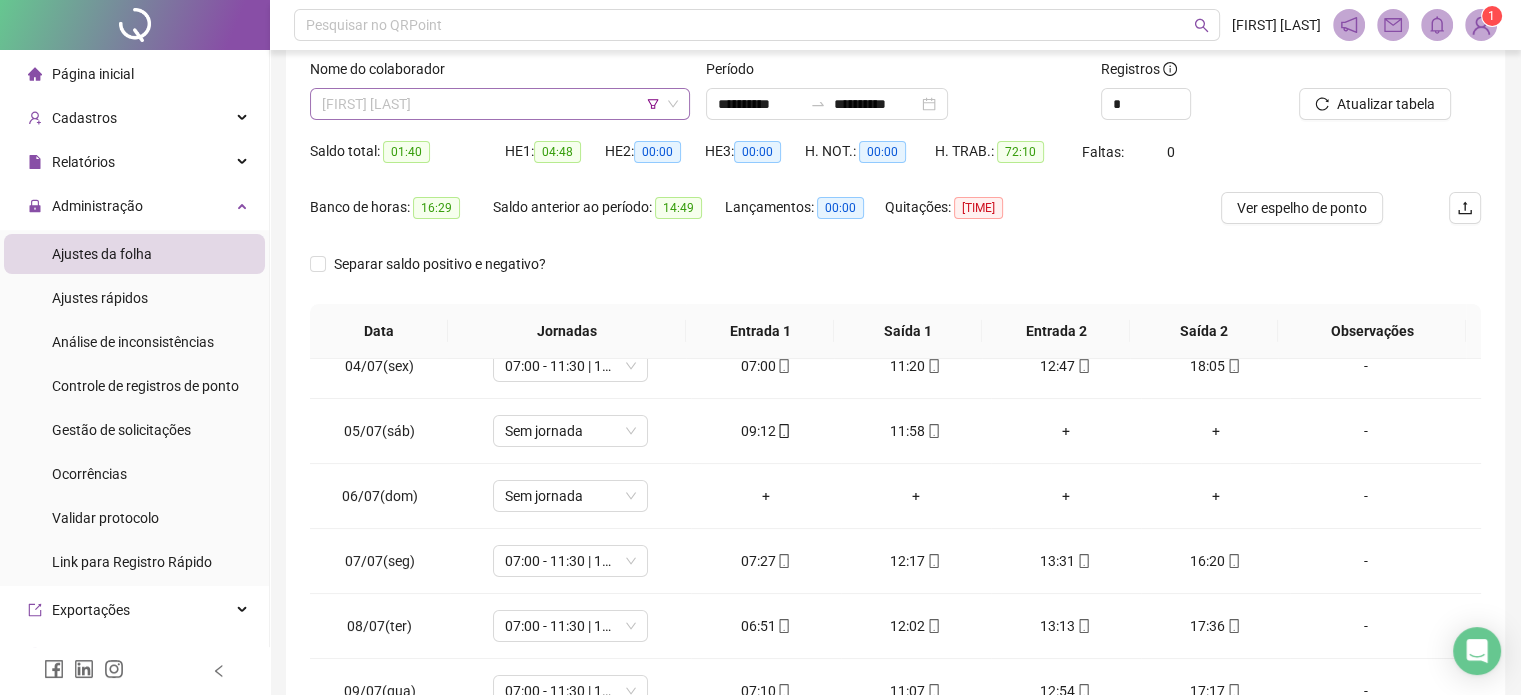 click on "[FIRST] [LAST]" at bounding box center [500, 104] 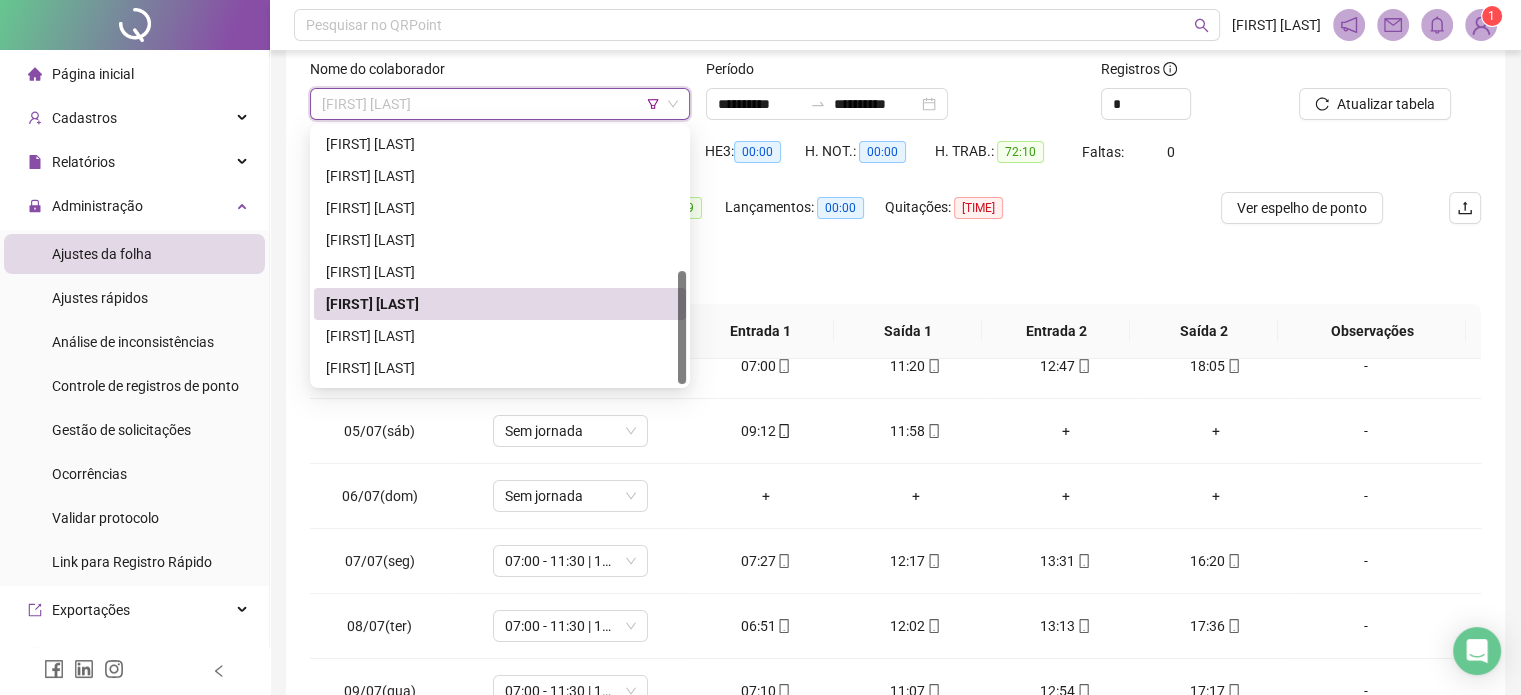 click on "[FIRST] [LAST]" at bounding box center (500, 336) 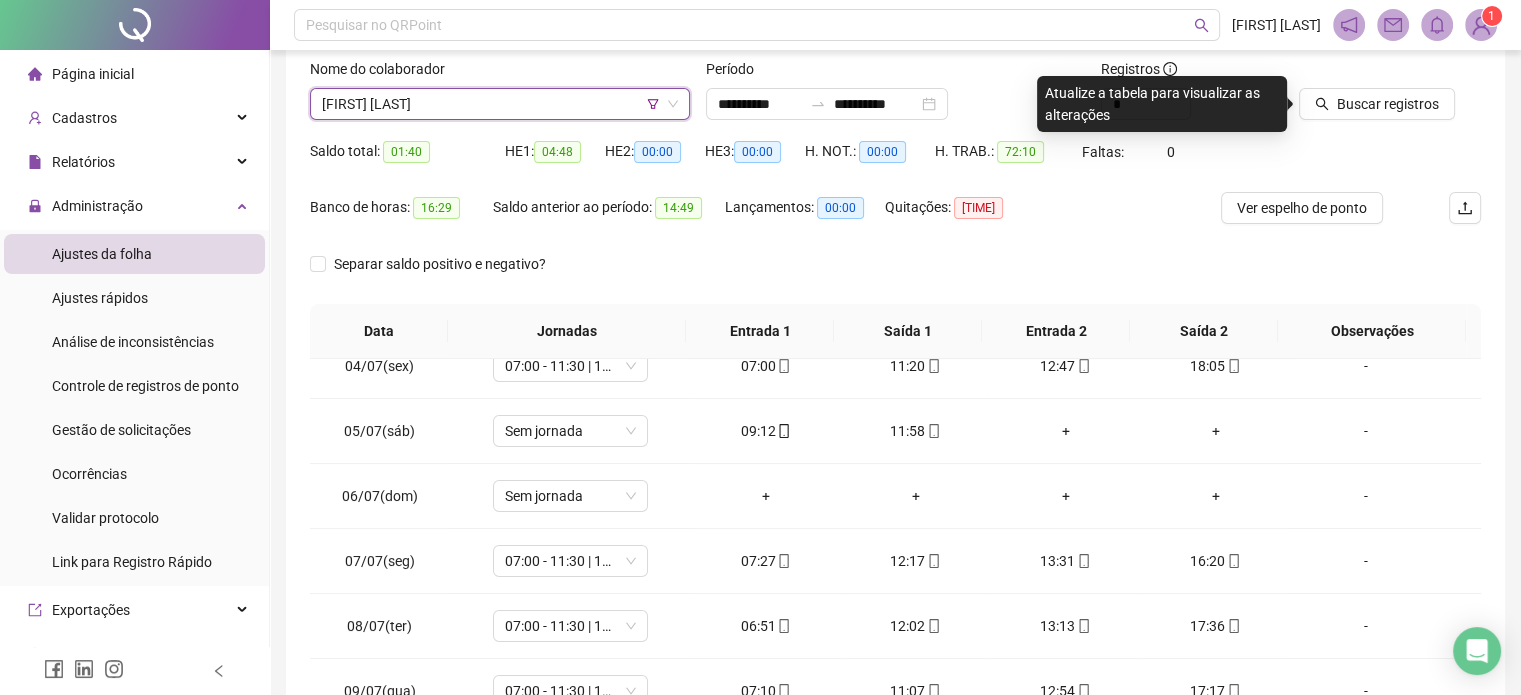 click on "Buscar registros" at bounding box center (1390, 97) 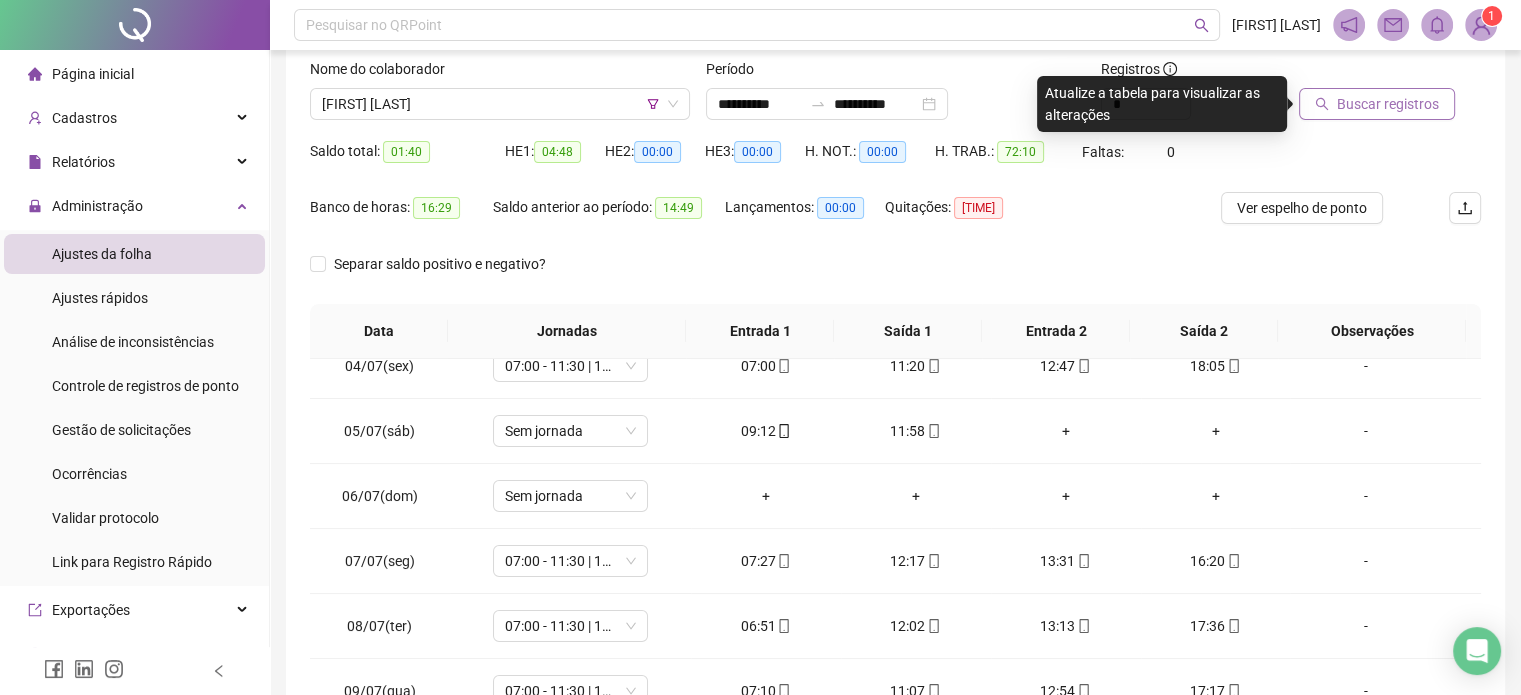 click on "Buscar registros" at bounding box center (1388, 104) 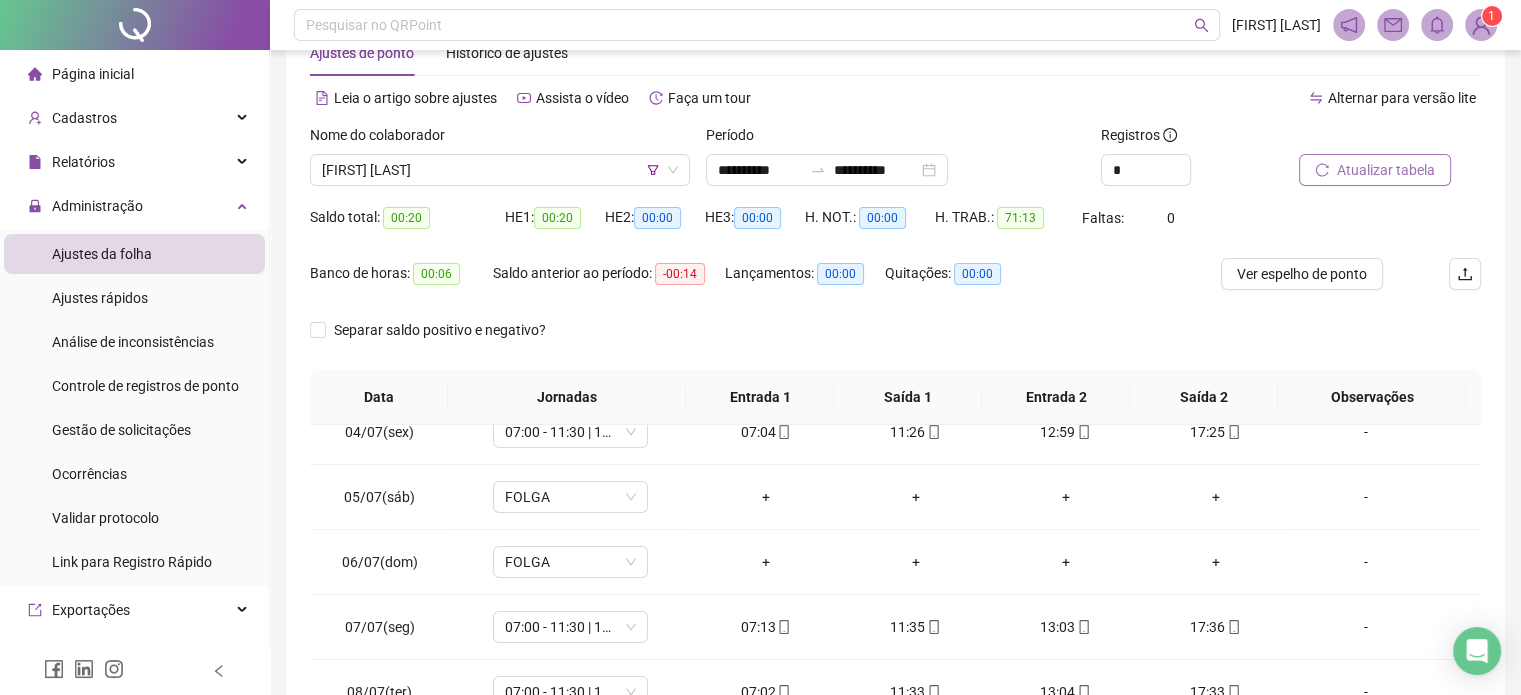 scroll, scrollTop: 26, scrollLeft: 0, axis: vertical 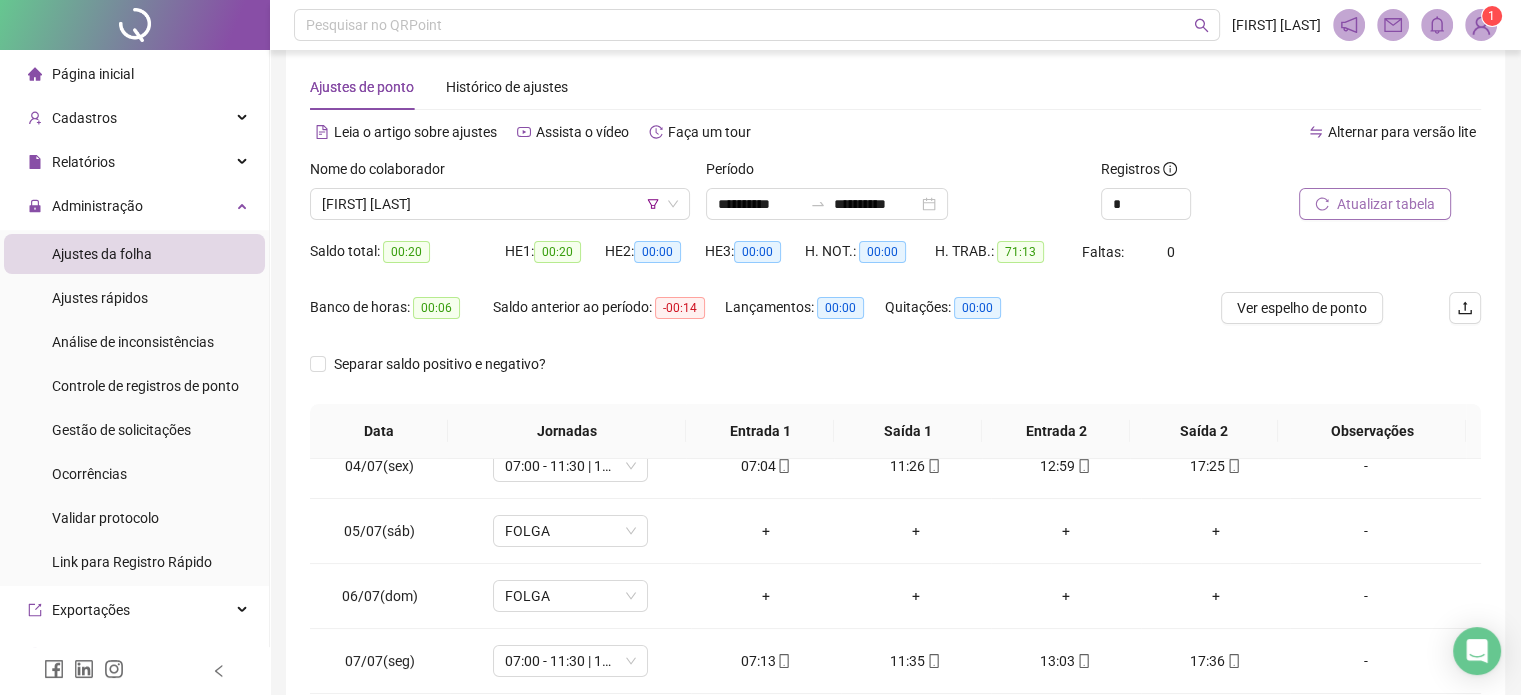 click on "Período" at bounding box center (736, 169) 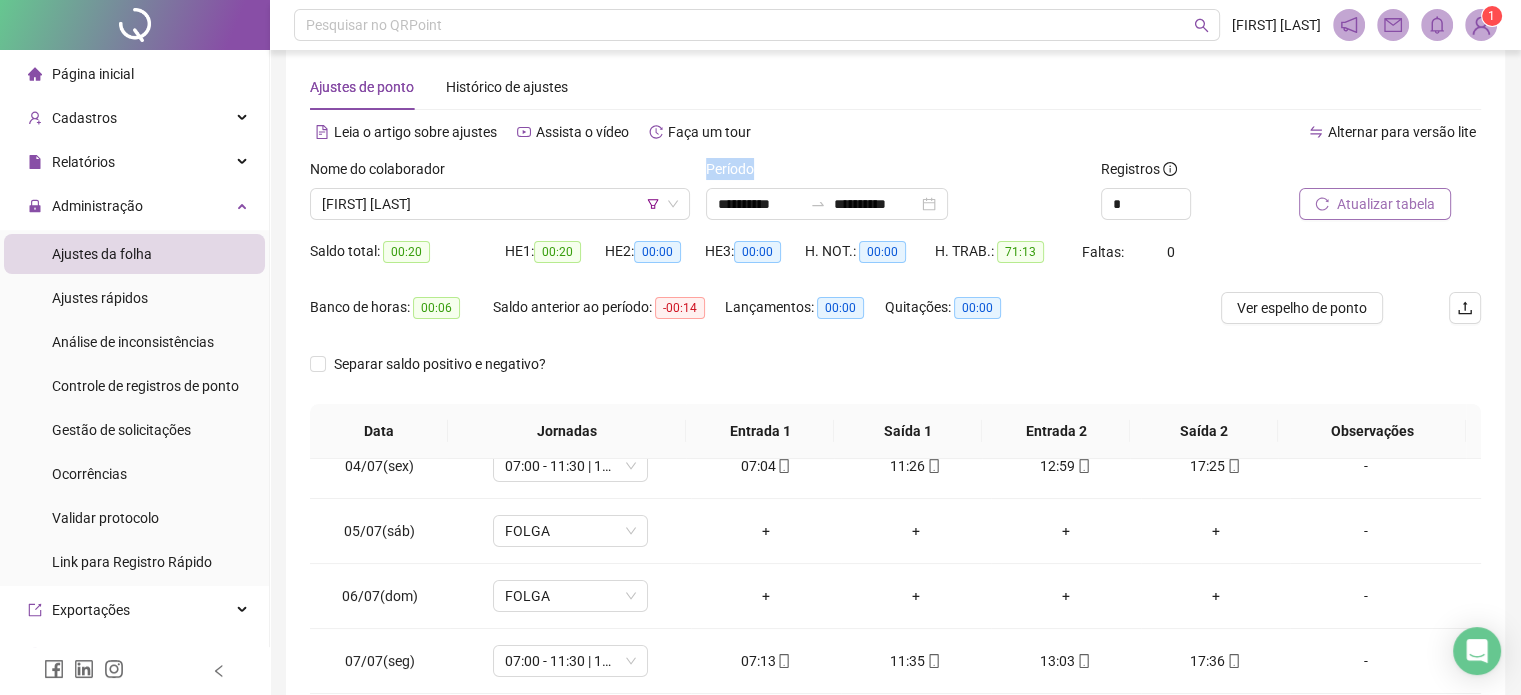 click on "Período" at bounding box center [736, 169] 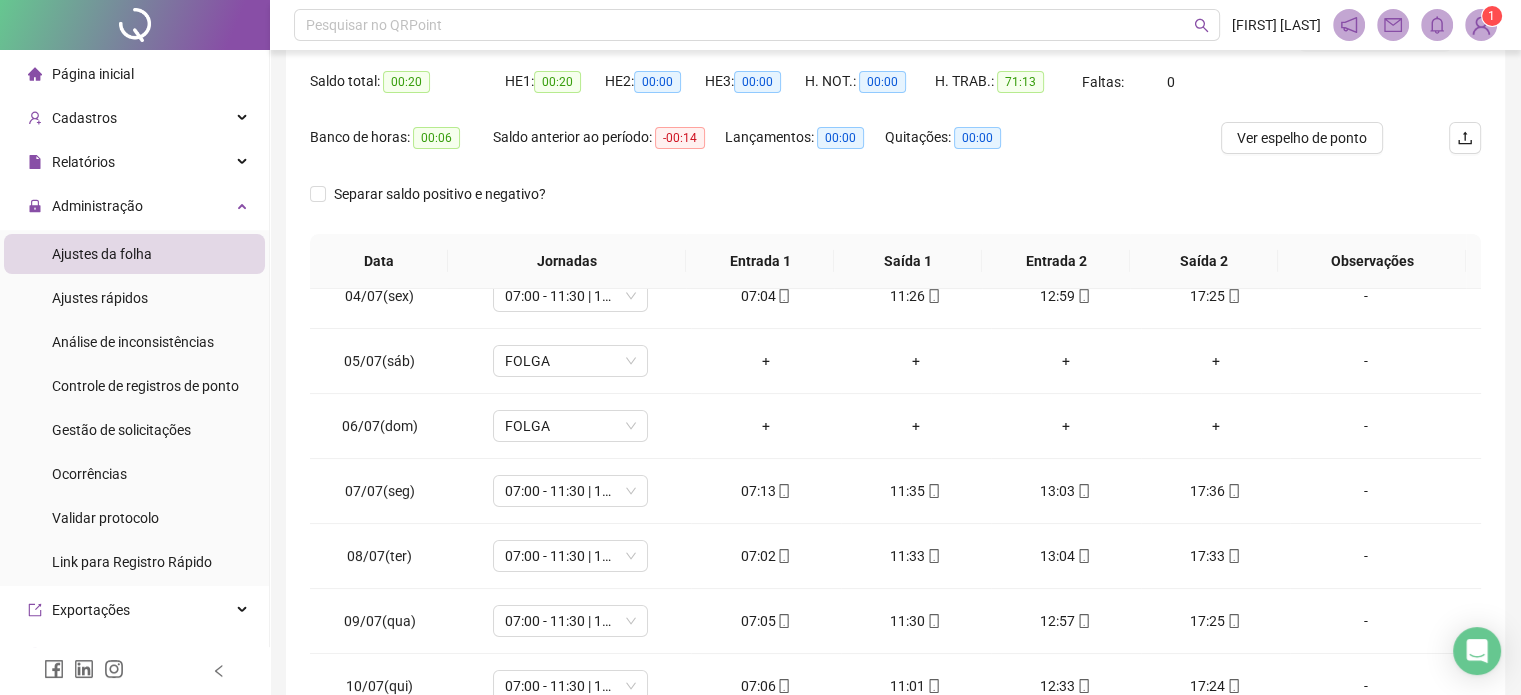 scroll, scrollTop: 126, scrollLeft: 0, axis: vertical 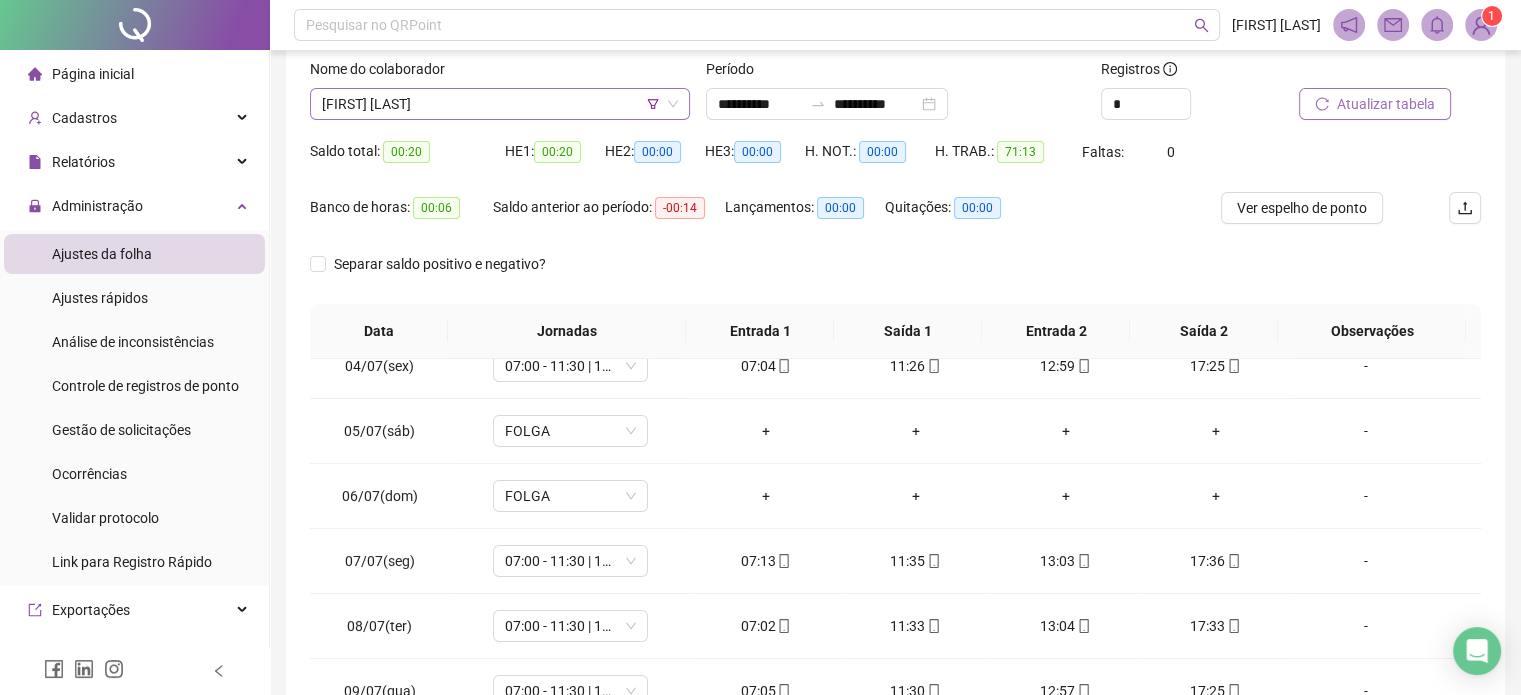 click on "[FIRST] [LAST]" at bounding box center [500, 104] 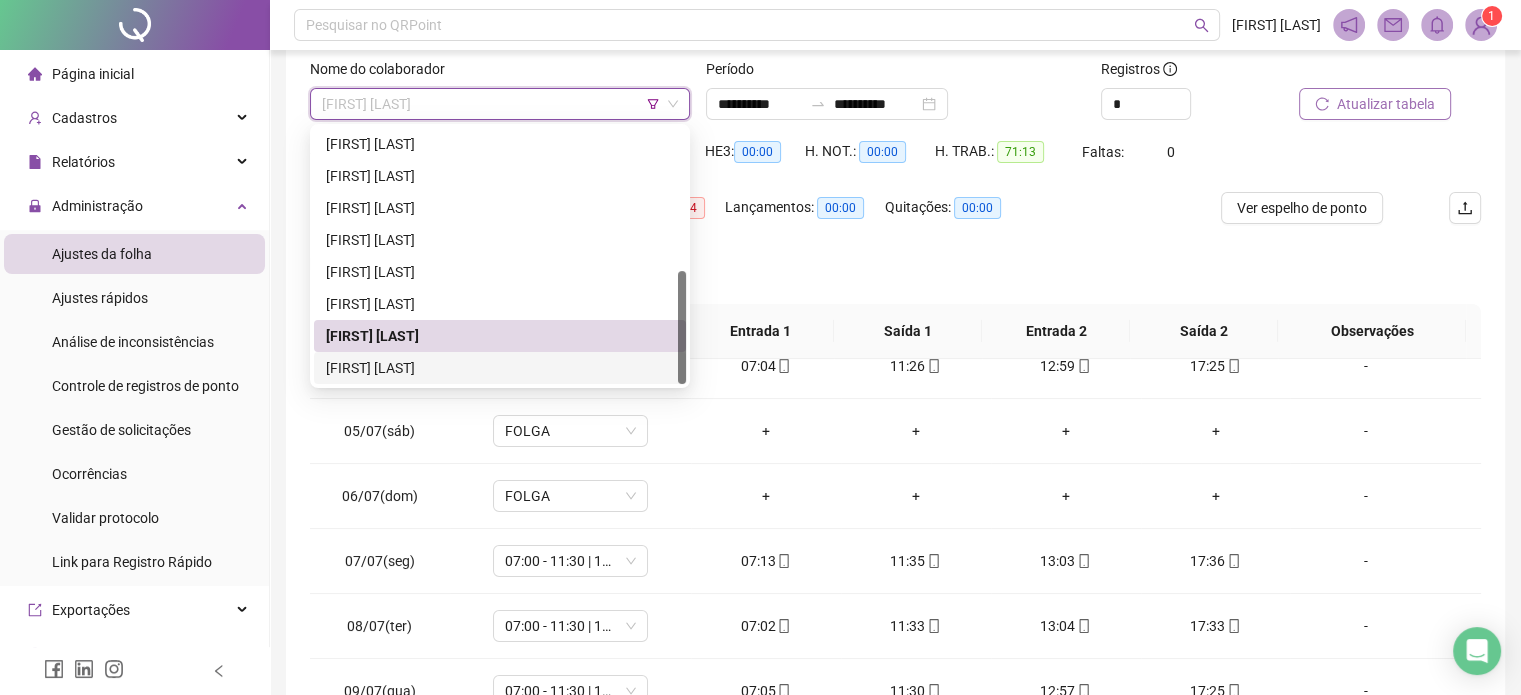 drag, startPoint x: 492, startPoint y: 366, endPoint x: 568, endPoint y: 349, distance: 77.87811 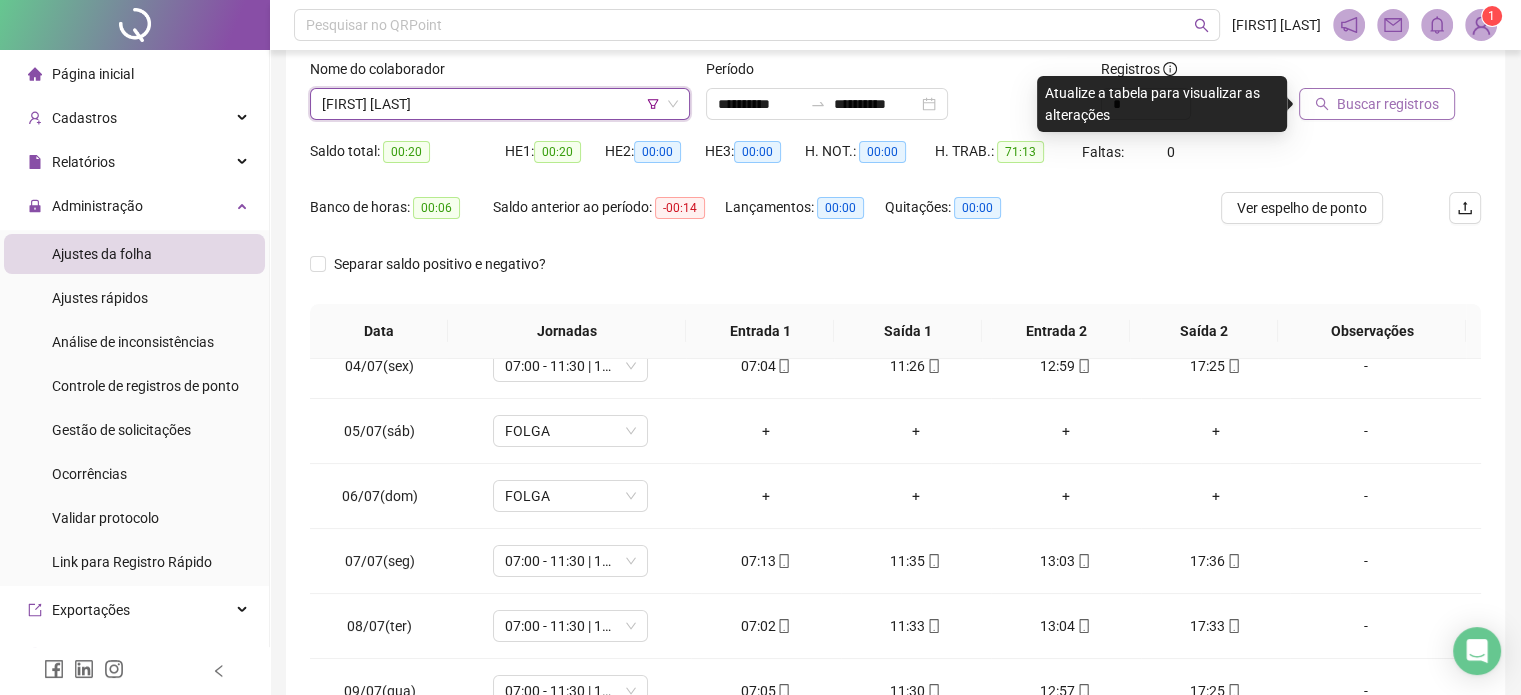 click on "Buscar registros" at bounding box center [1388, 104] 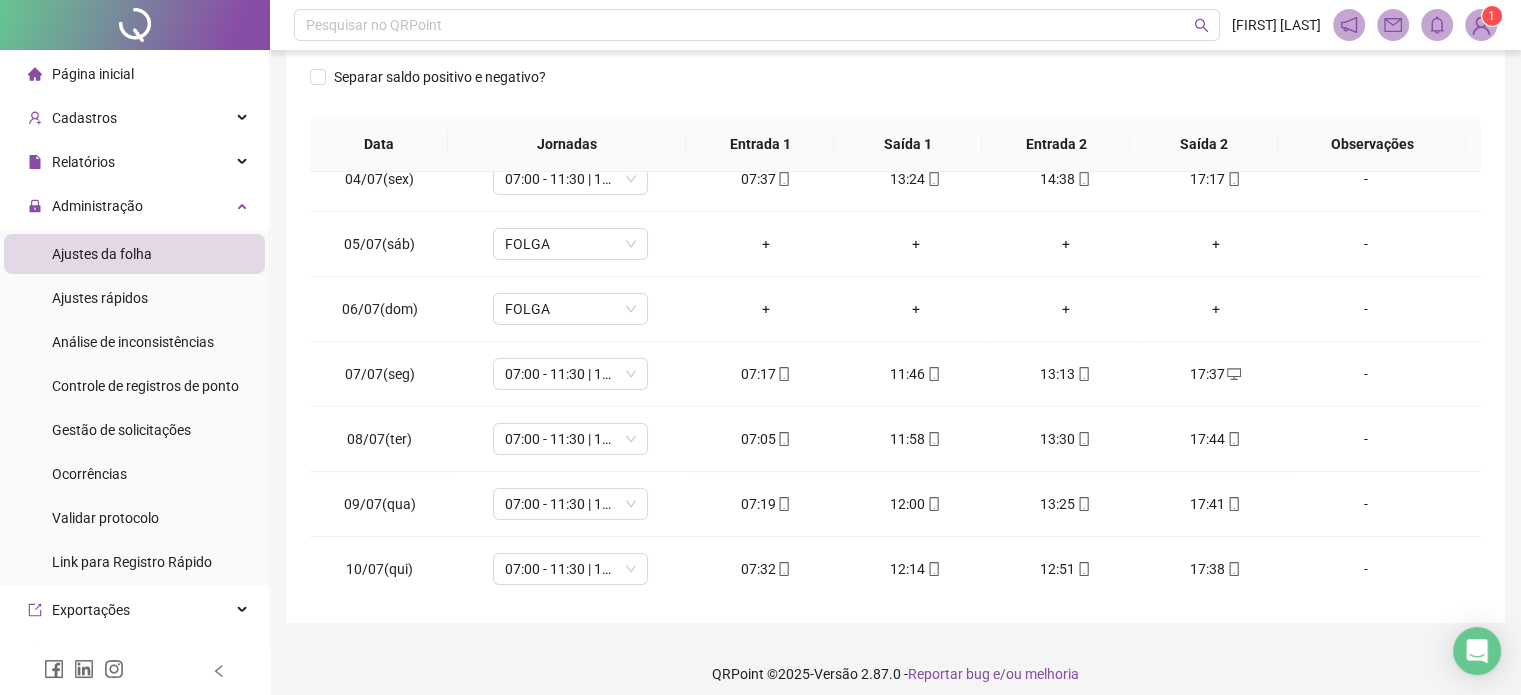 scroll, scrollTop: 326, scrollLeft: 0, axis: vertical 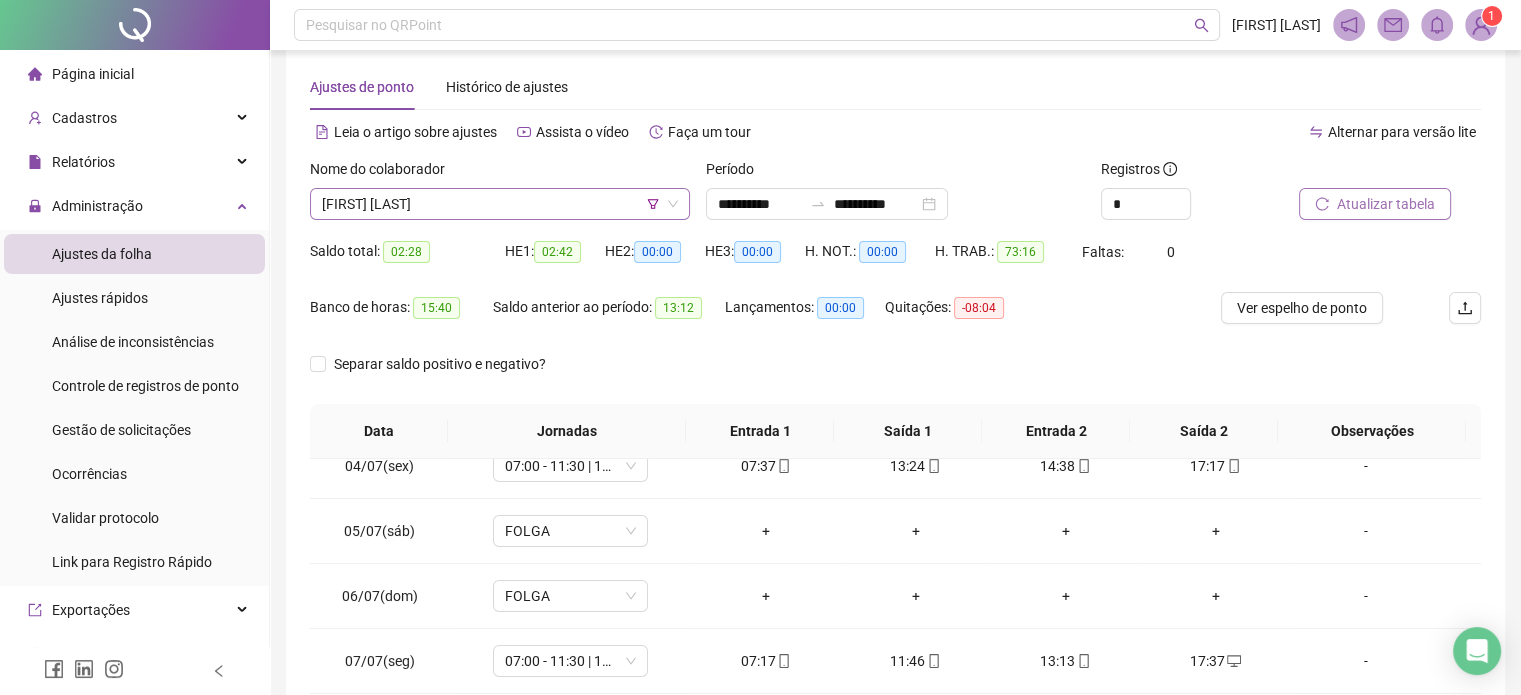 click on "Nome do colaborador [FIRST] [LAST]" at bounding box center [500, 197] 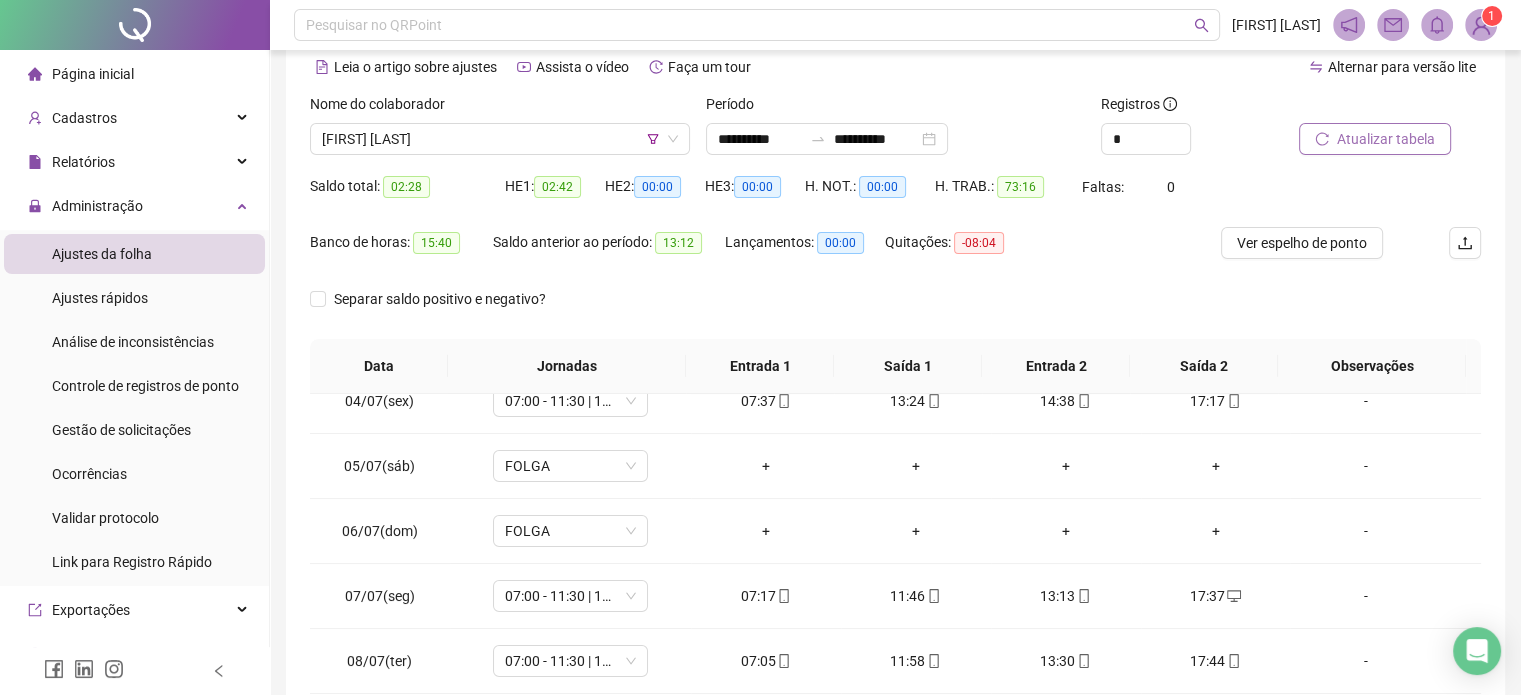 scroll, scrollTop: 126, scrollLeft: 0, axis: vertical 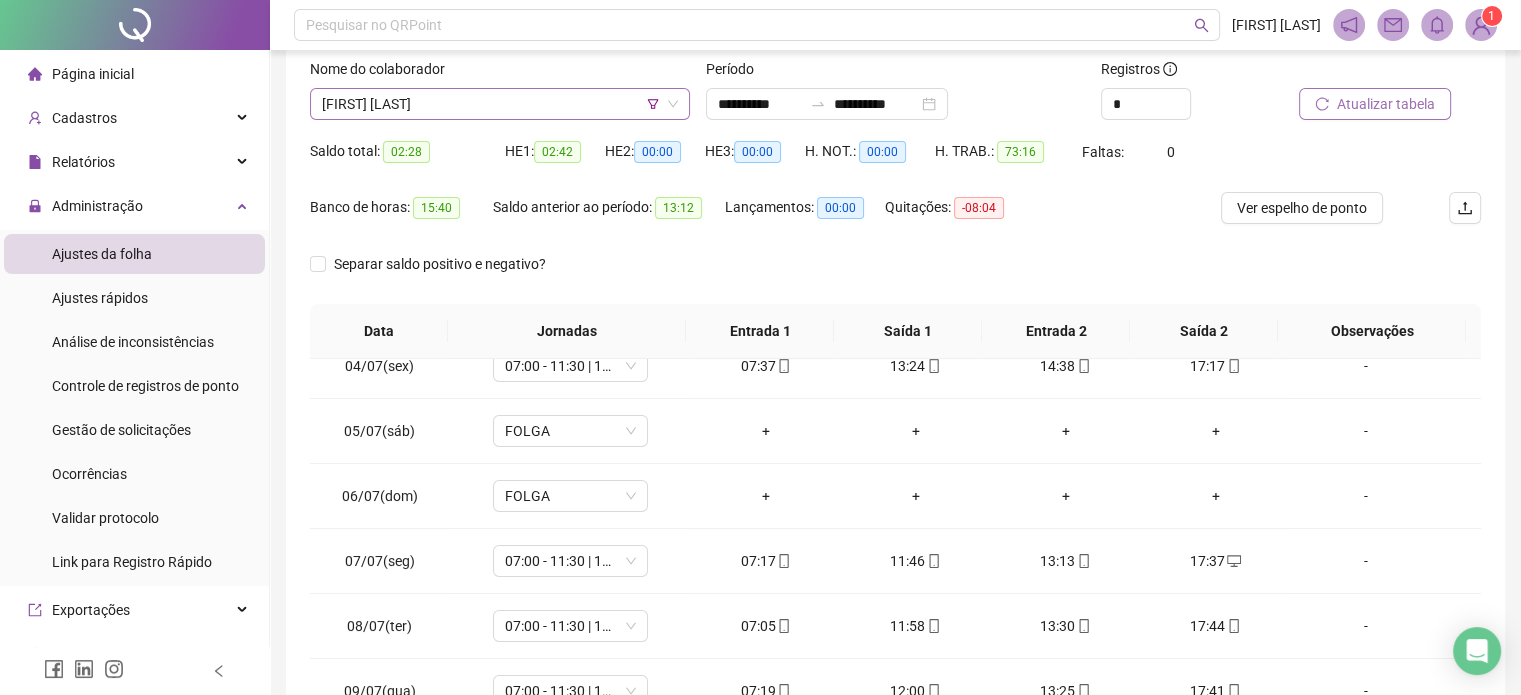 click on "[FIRST] [LAST]" at bounding box center [500, 104] 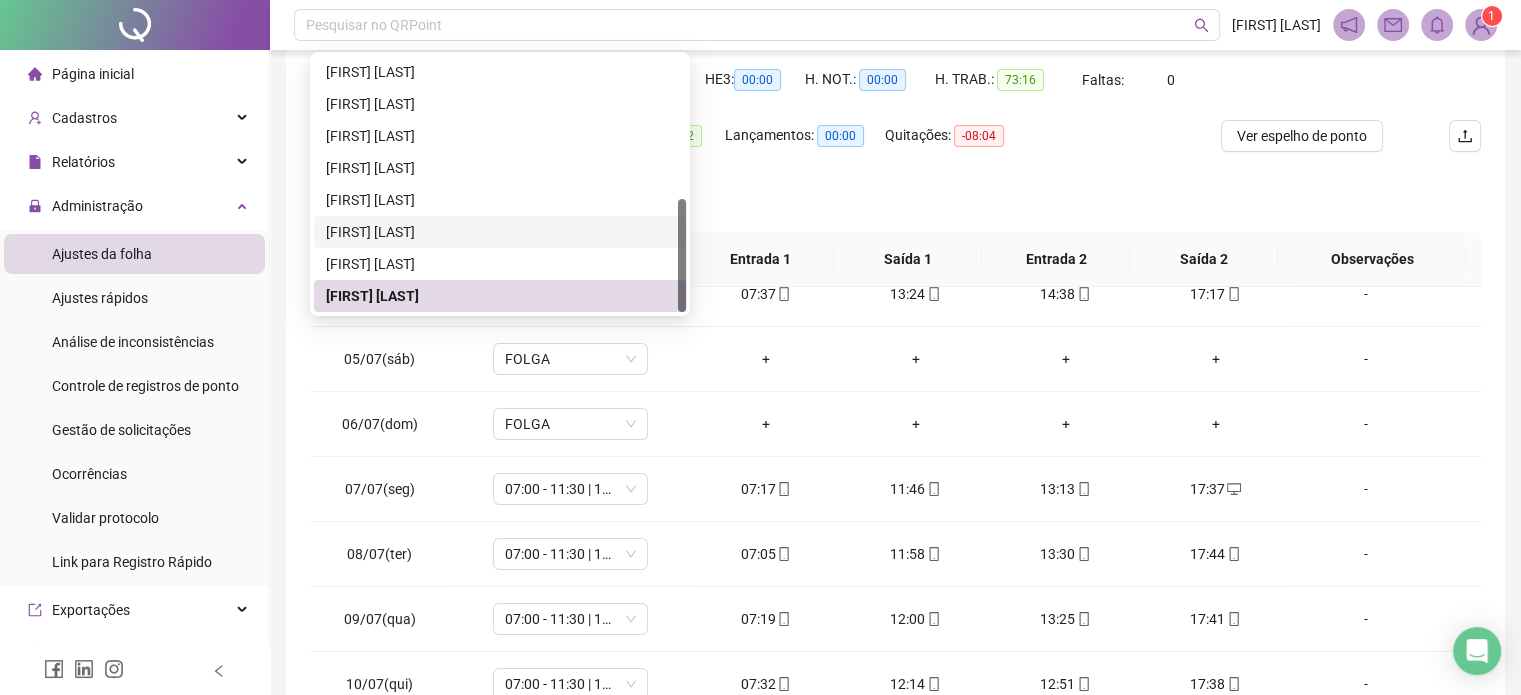 scroll, scrollTop: 226, scrollLeft: 0, axis: vertical 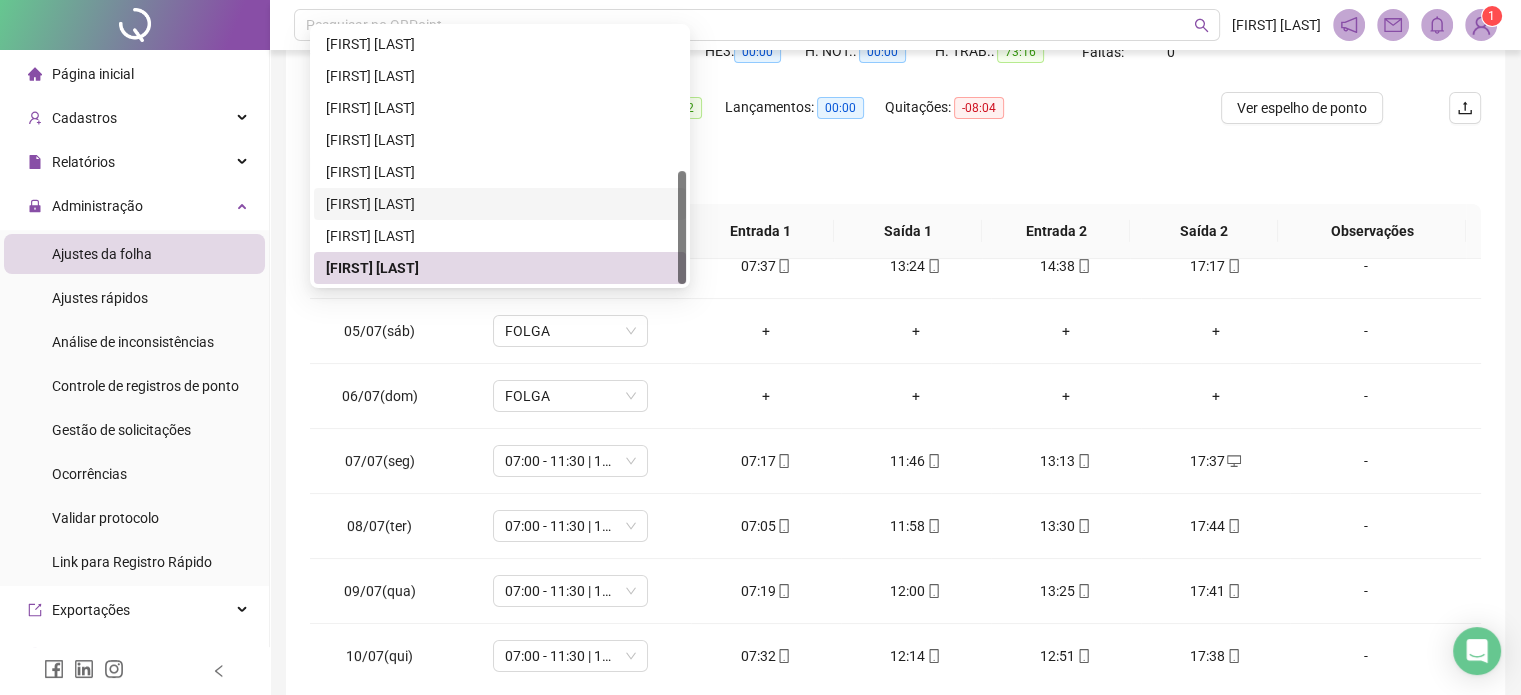 click on "Lançamentos:   00:00" at bounding box center (805, 120) 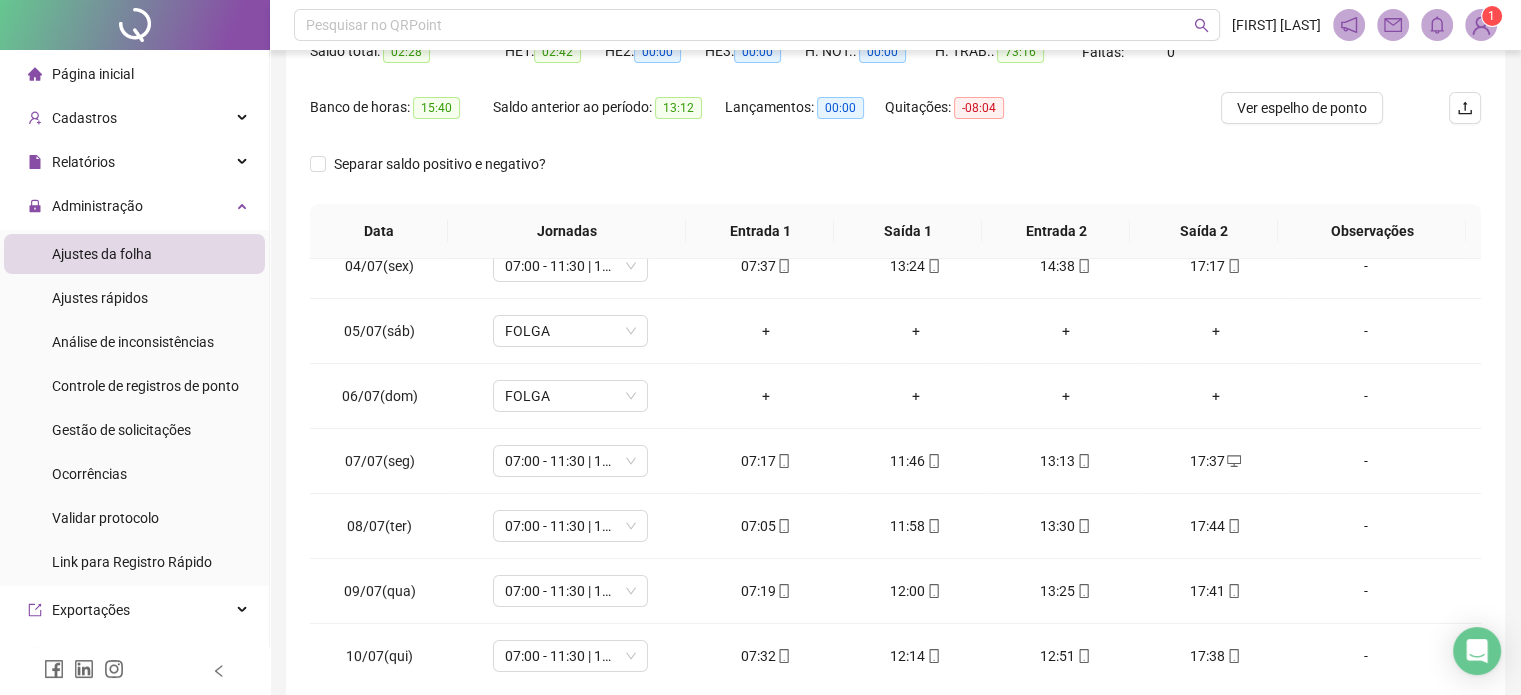 scroll, scrollTop: 26, scrollLeft: 0, axis: vertical 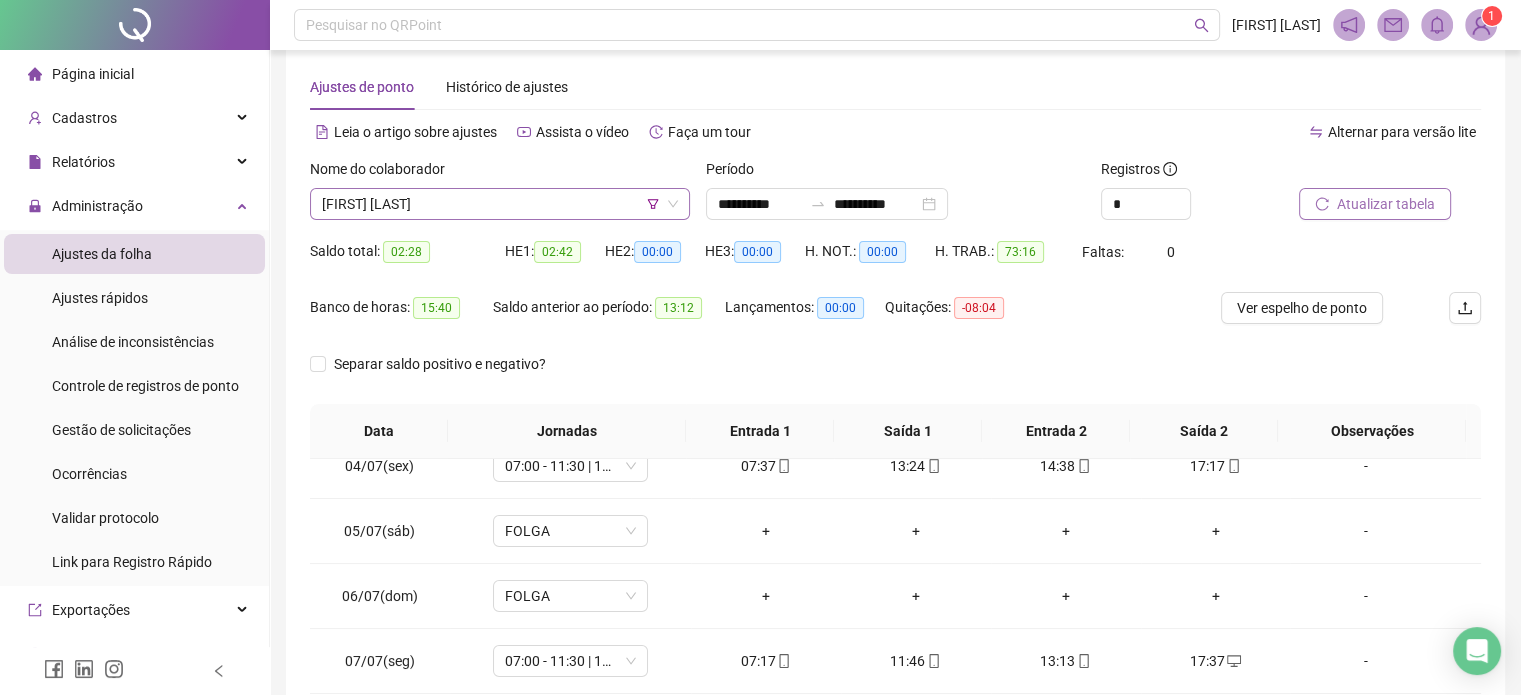 click on "[FIRST] [LAST]" at bounding box center (500, 204) 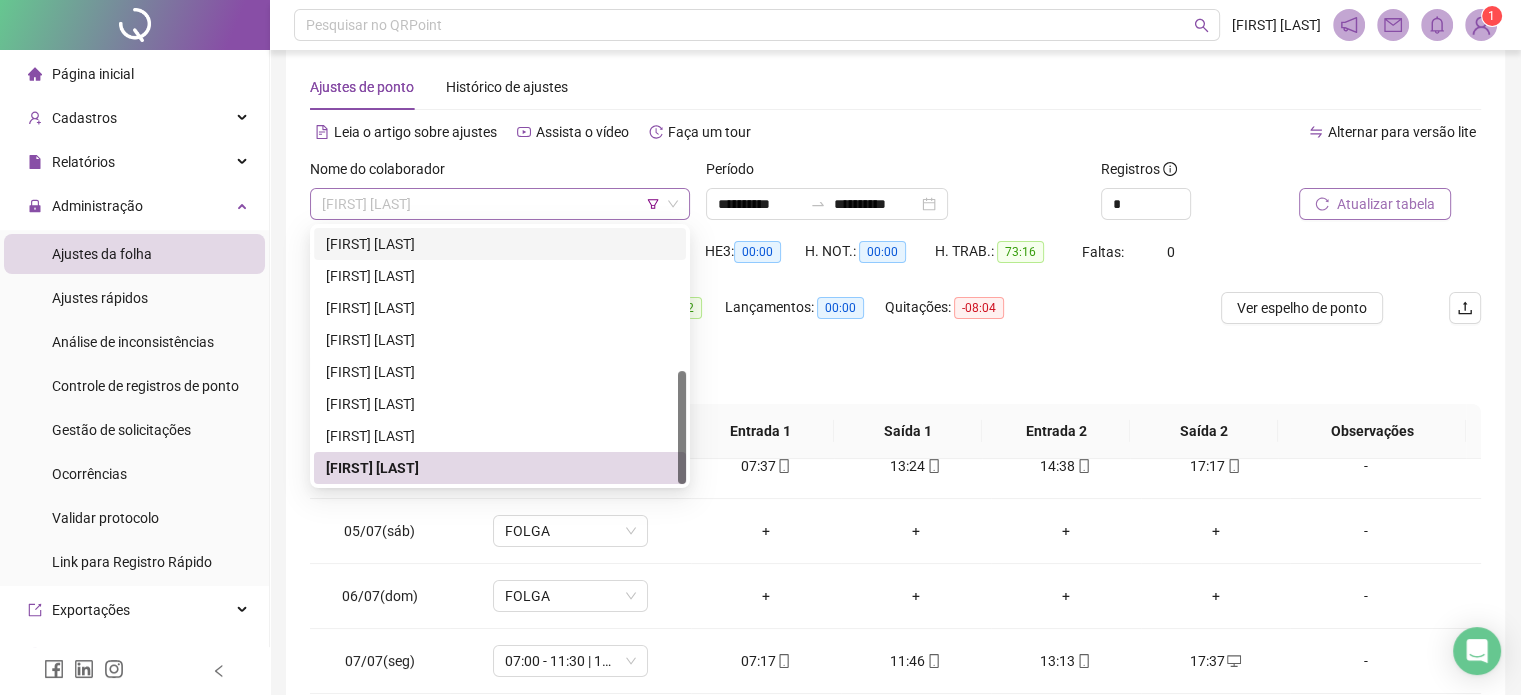 click 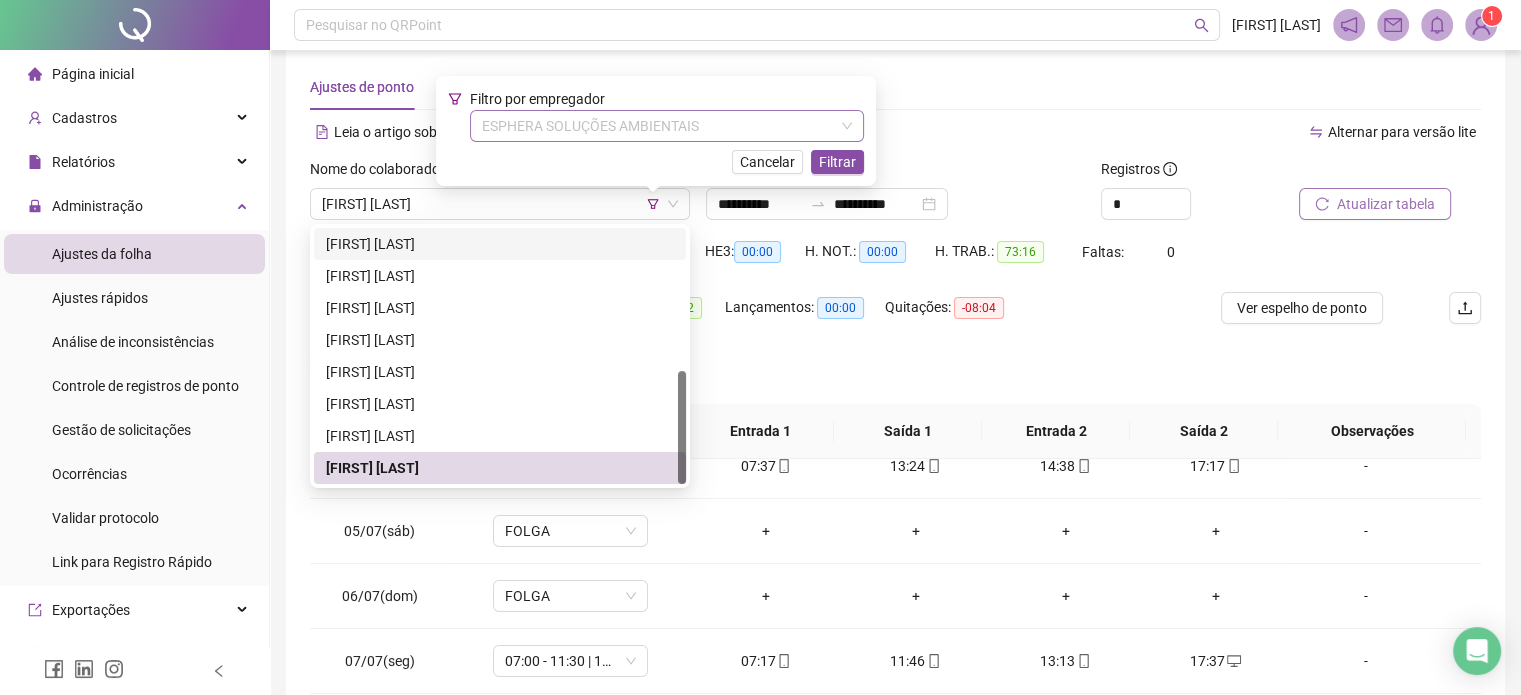 click on "ESPHERA SOLUÇÕES AMBIENTAIS" at bounding box center [667, 126] 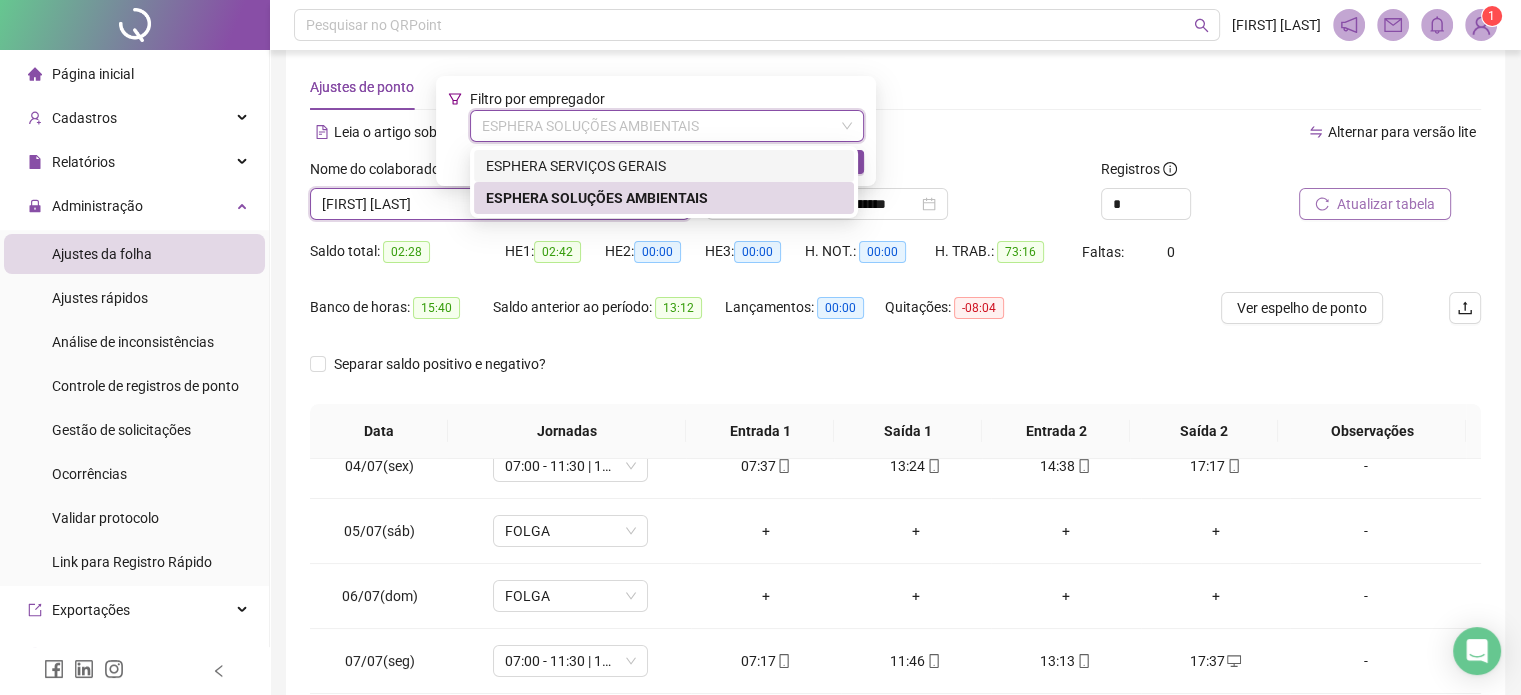 click on "ESPHERA SERVIÇOS GERAIS" at bounding box center (664, 166) 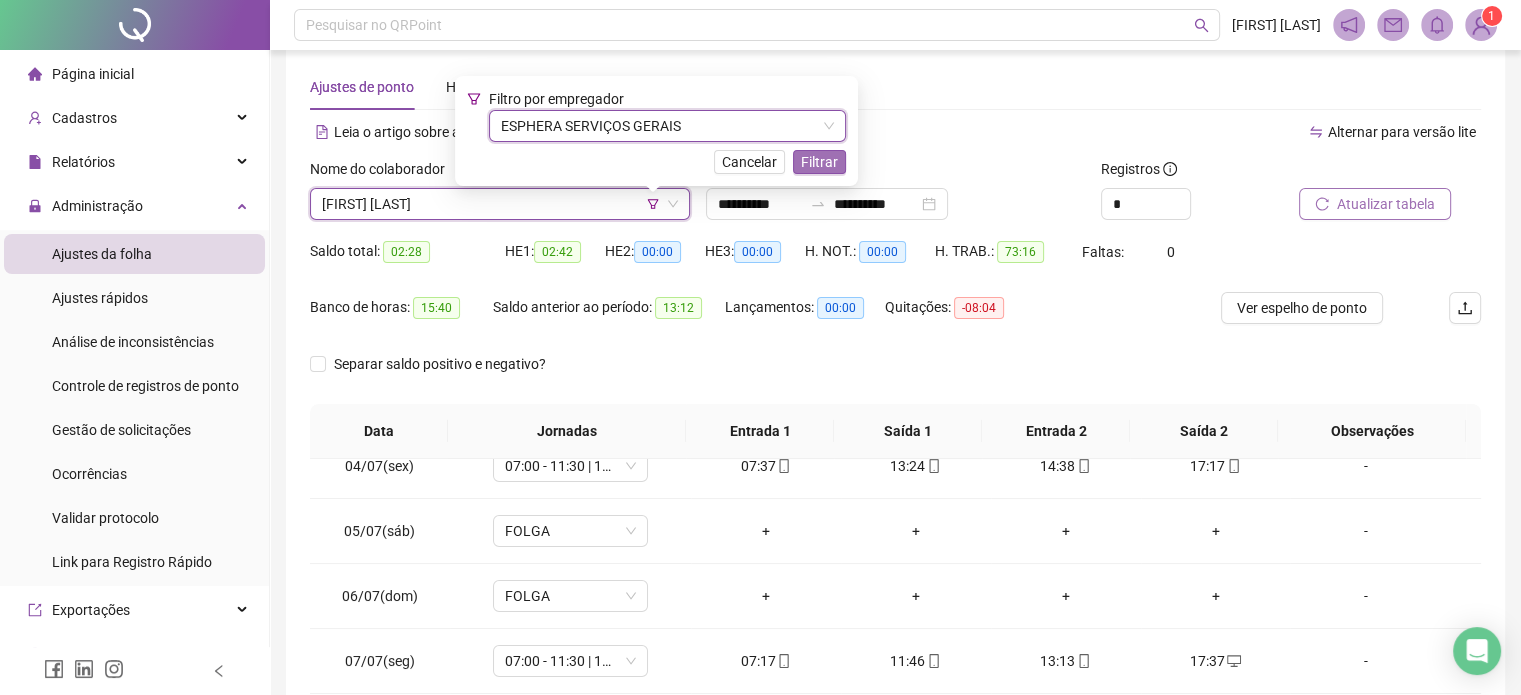 click on "Filtrar" at bounding box center [819, 162] 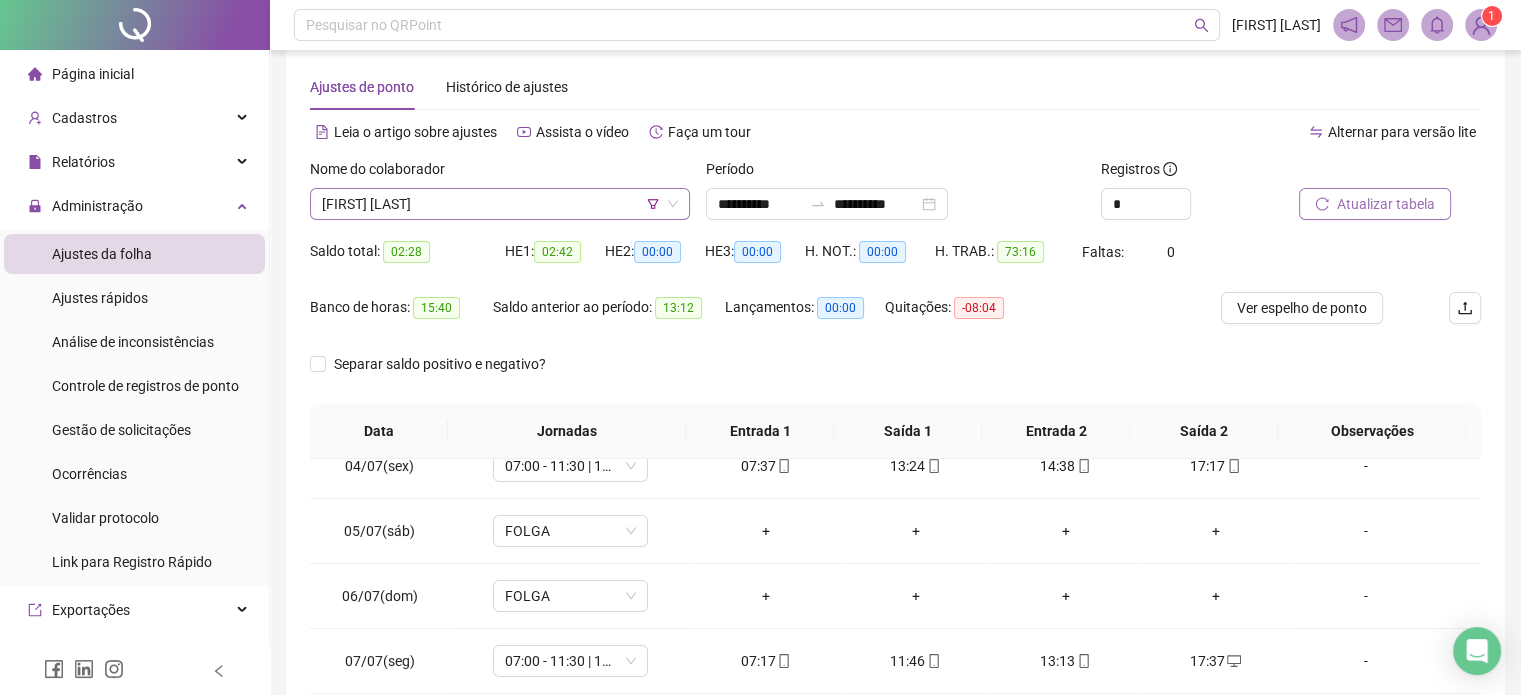 click on "[FIRST] [LAST]" at bounding box center (500, 204) 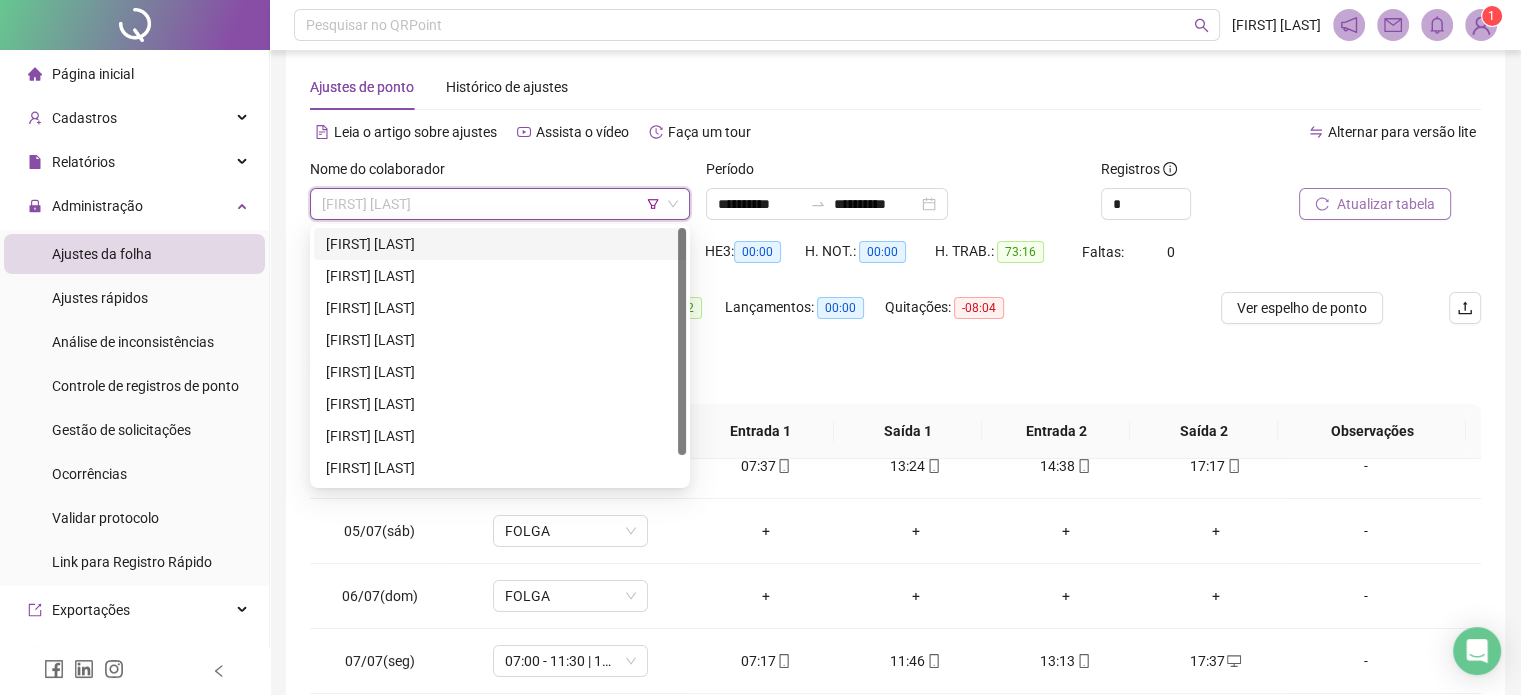 scroll, scrollTop: 0, scrollLeft: 0, axis: both 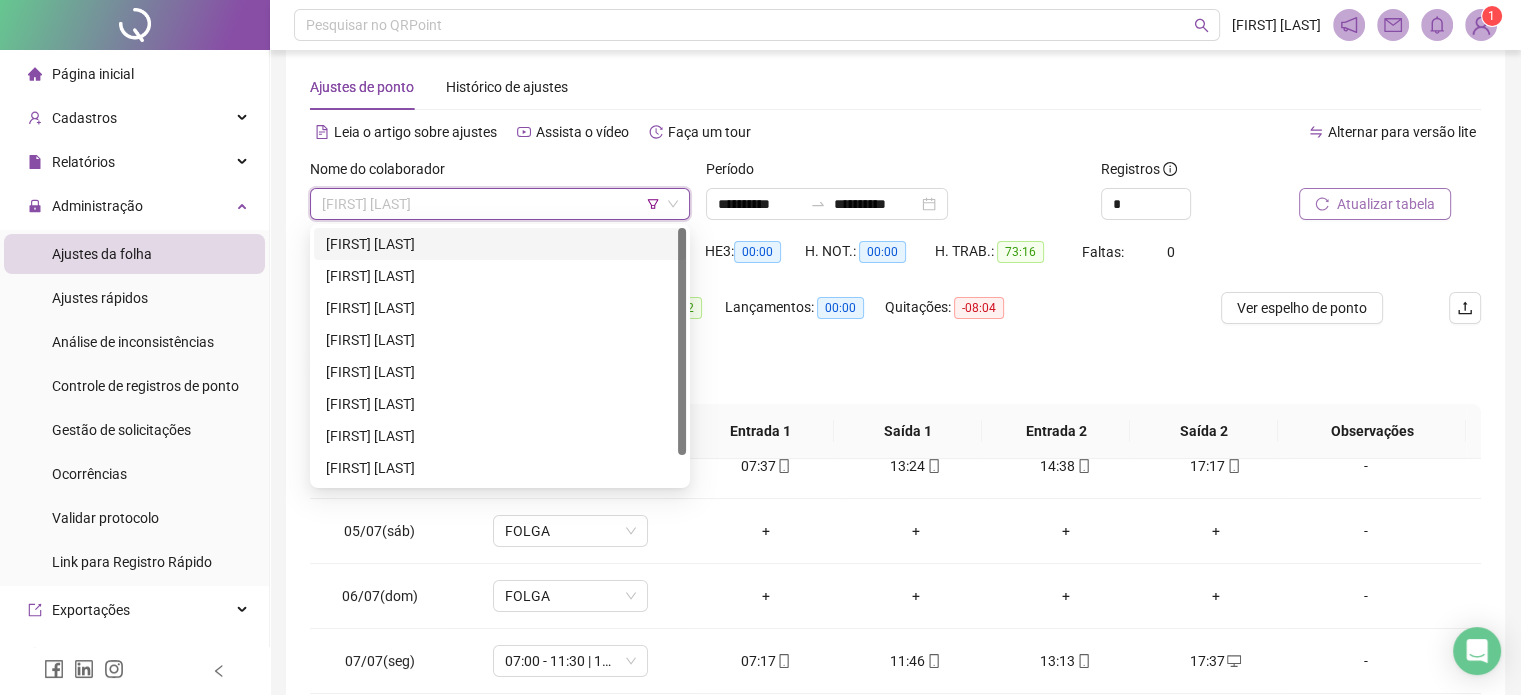 click on "[FIRST] [LAST]" at bounding box center [500, 244] 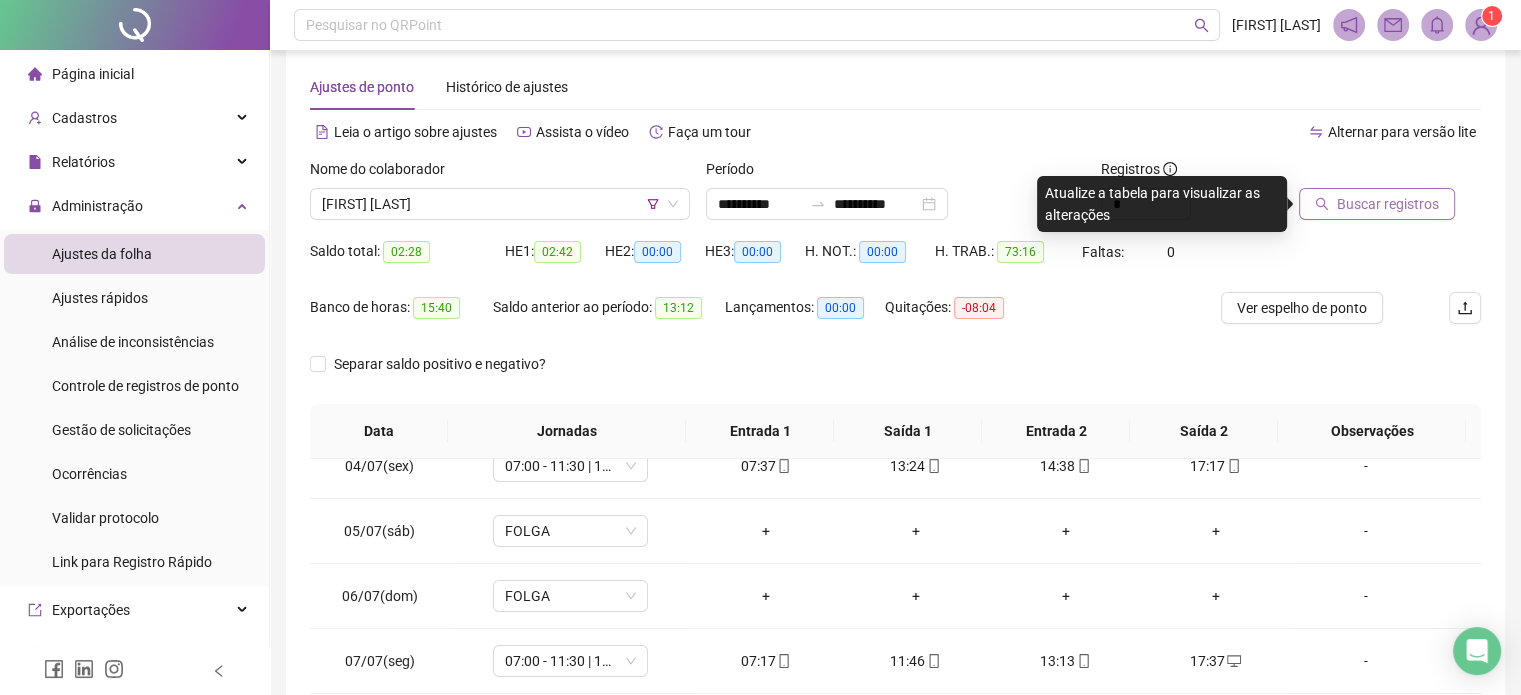 click 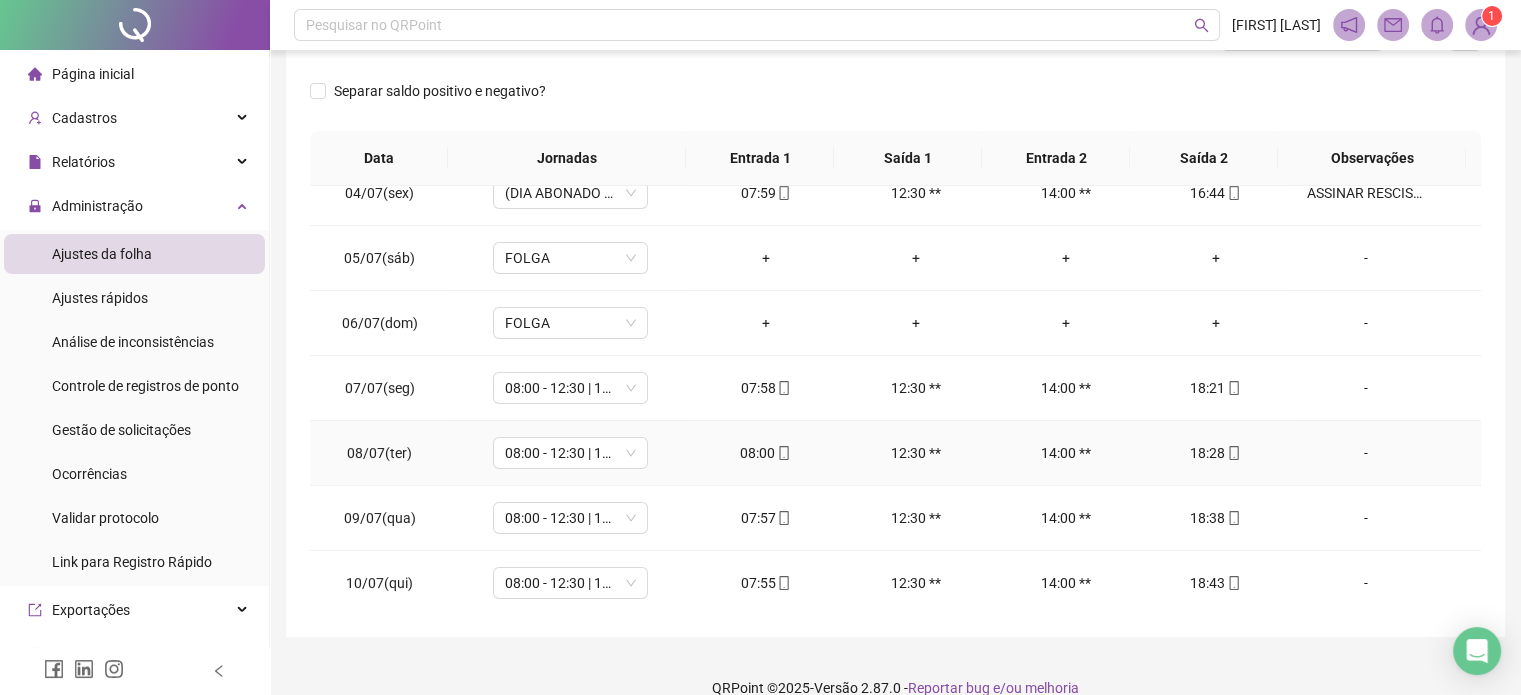 scroll, scrollTop: 326, scrollLeft: 0, axis: vertical 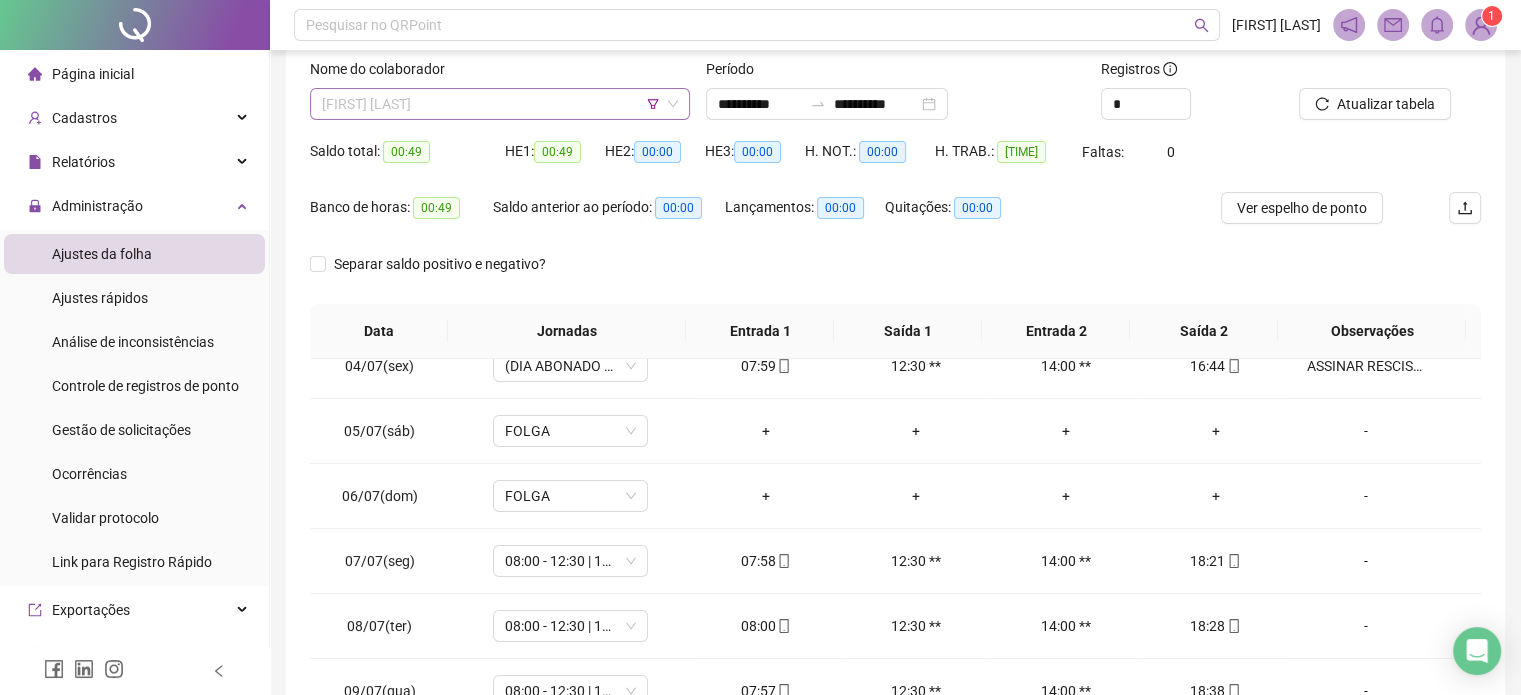 click on "[FIRST] [LAST]" at bounding box center (500, 104) 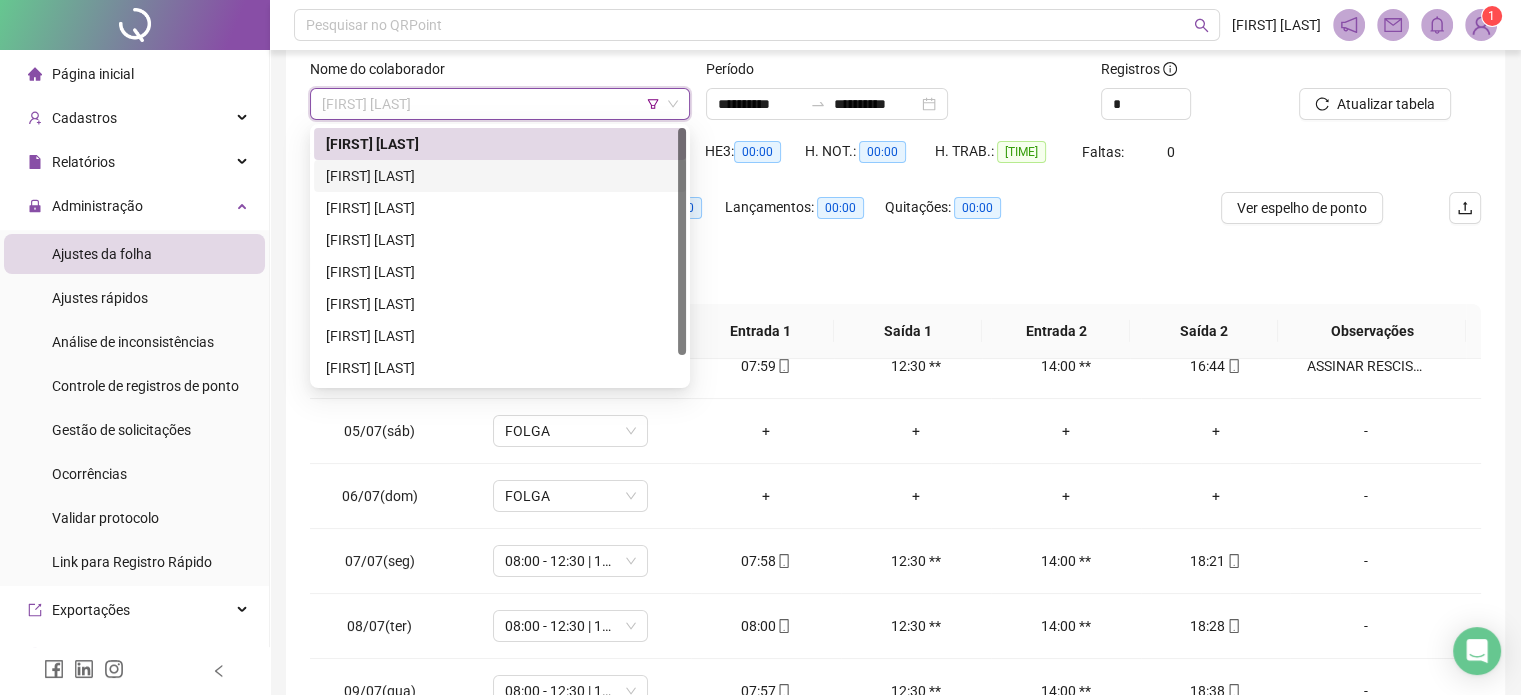 click on "[FIRST] [LAST]" at bounding box center [500, 176] 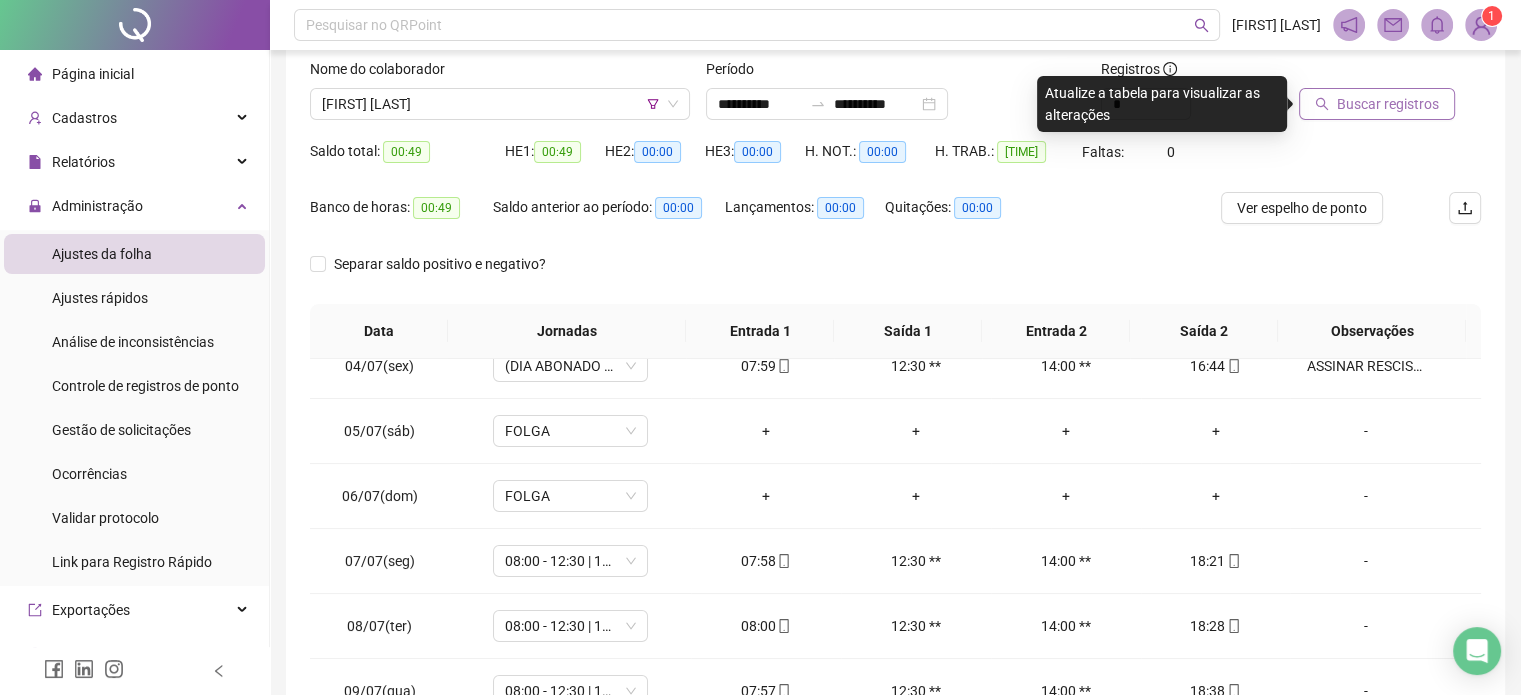 click on "Buscar registros" at bounding box center (1388, 104) 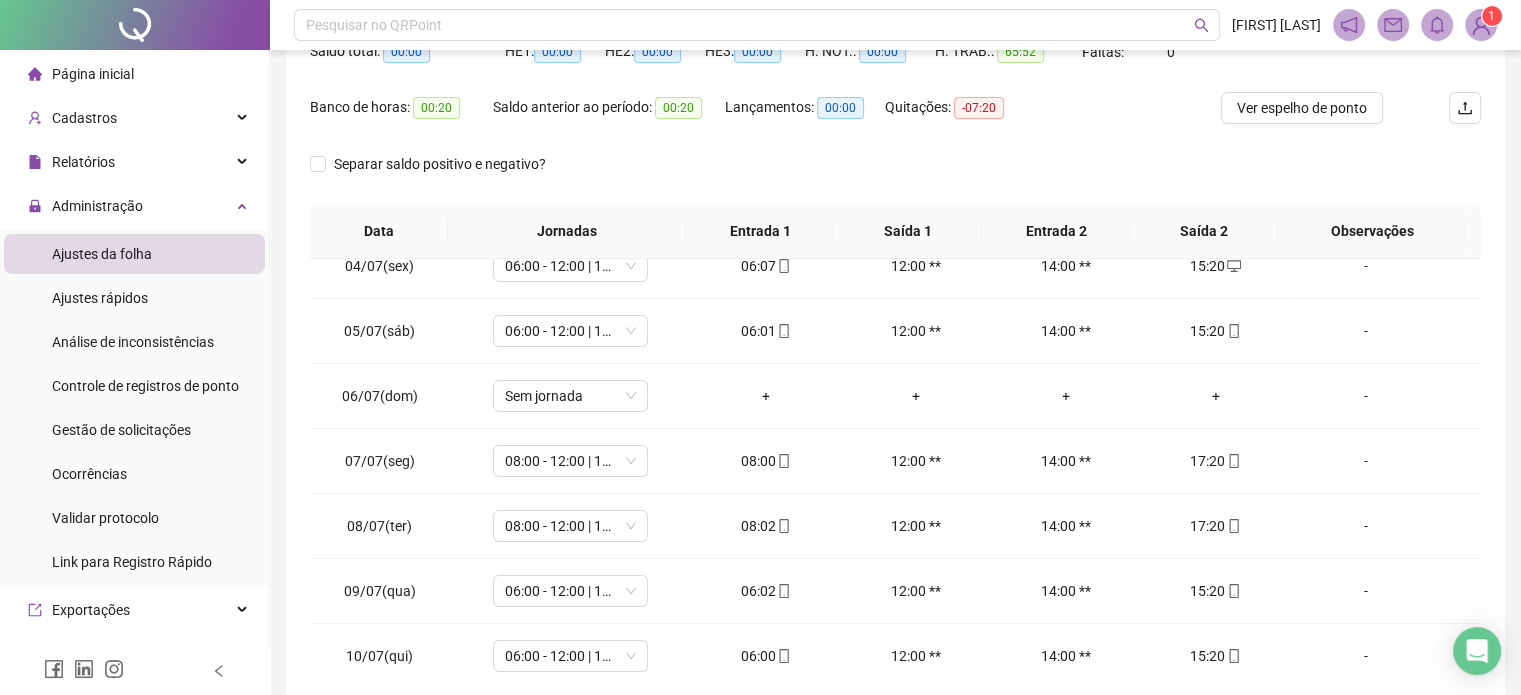 scroll, scrollTop: 326, scrollLeft: 0, axis: vertical 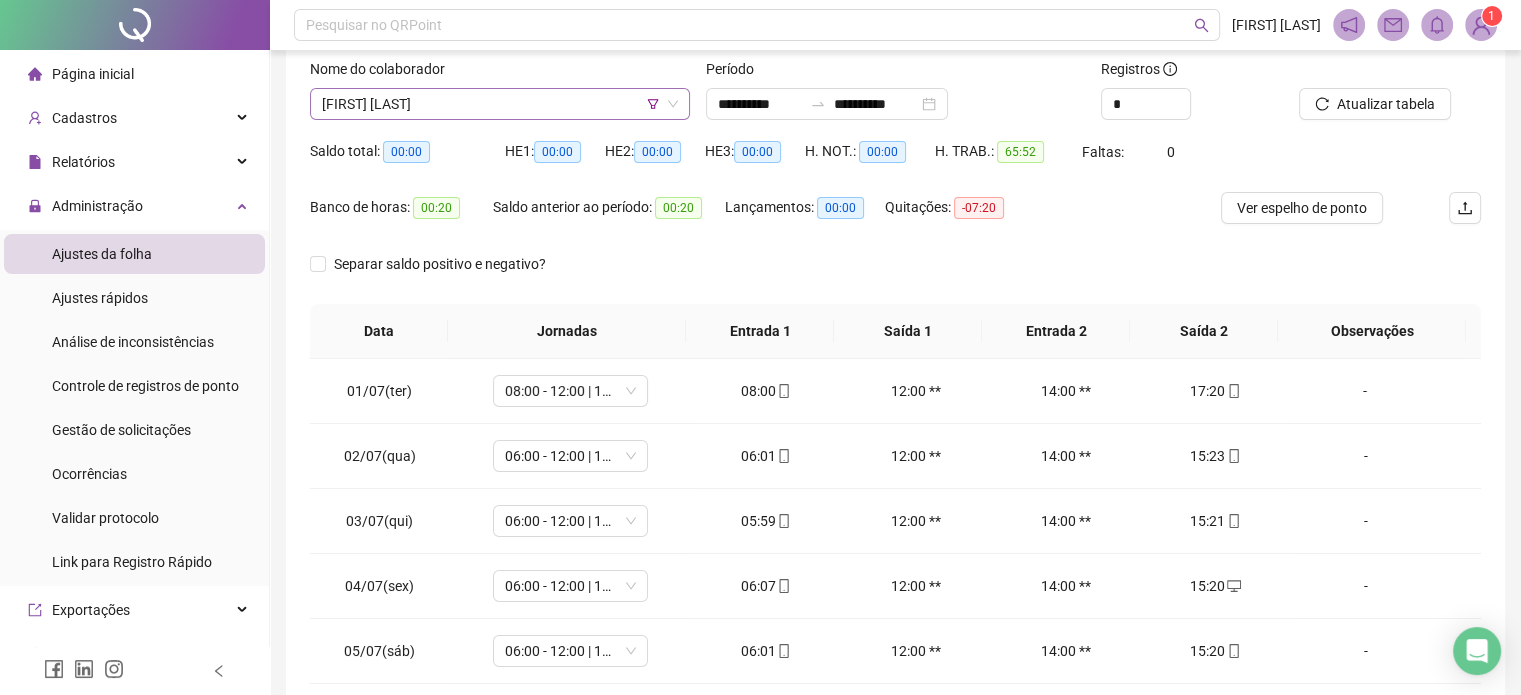 click on "[FIRST] [LAST]" at bounding box center (500, 104) 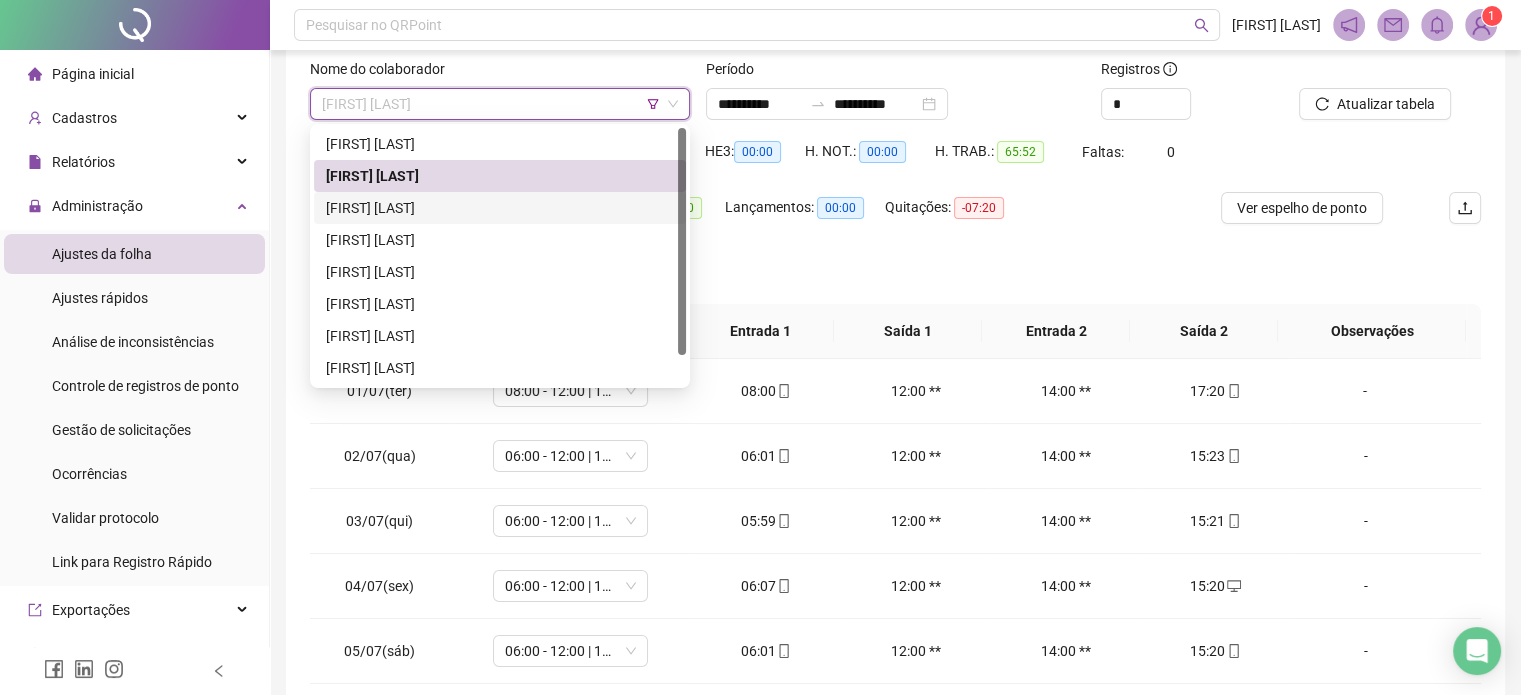 click on "[FIRST] [LAST]" at bounding box center [500, 208] 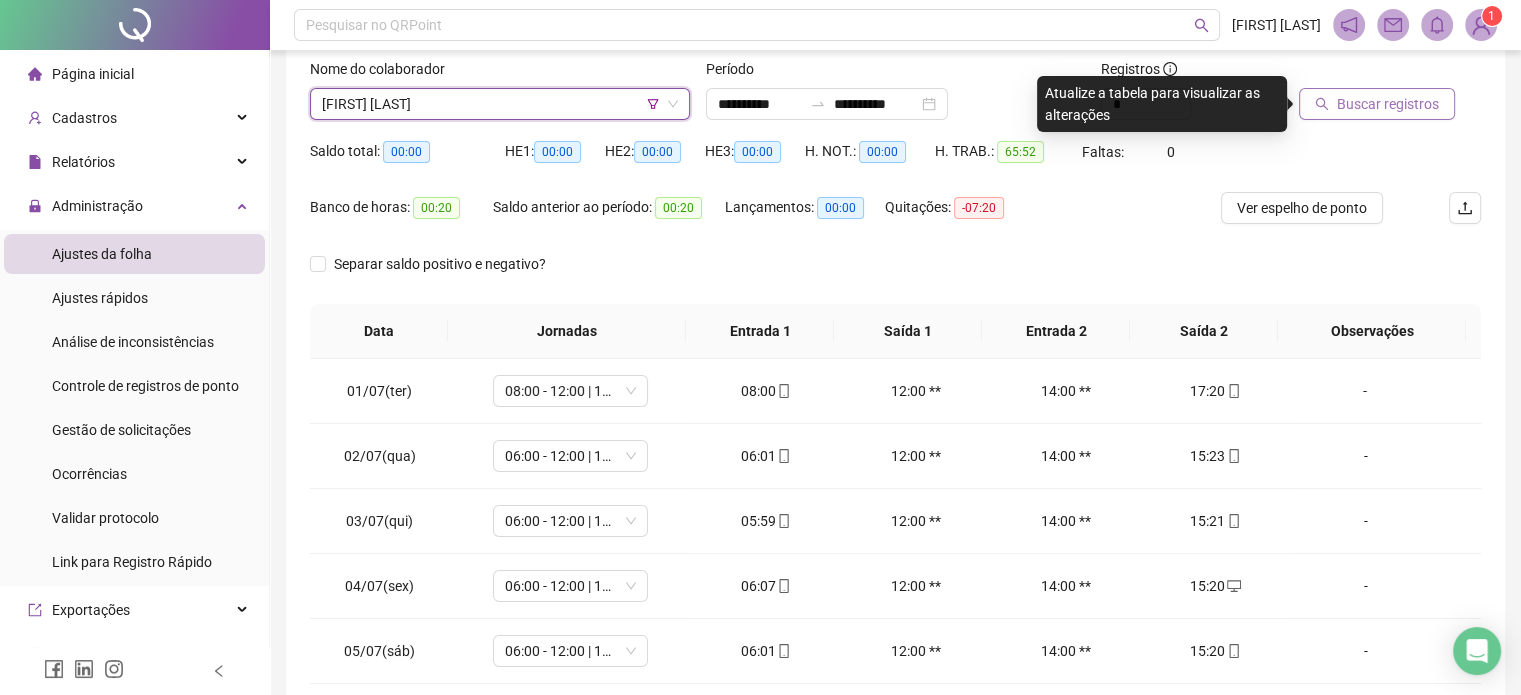 click on "Buscar registros" at bounding box center [1388, 104] 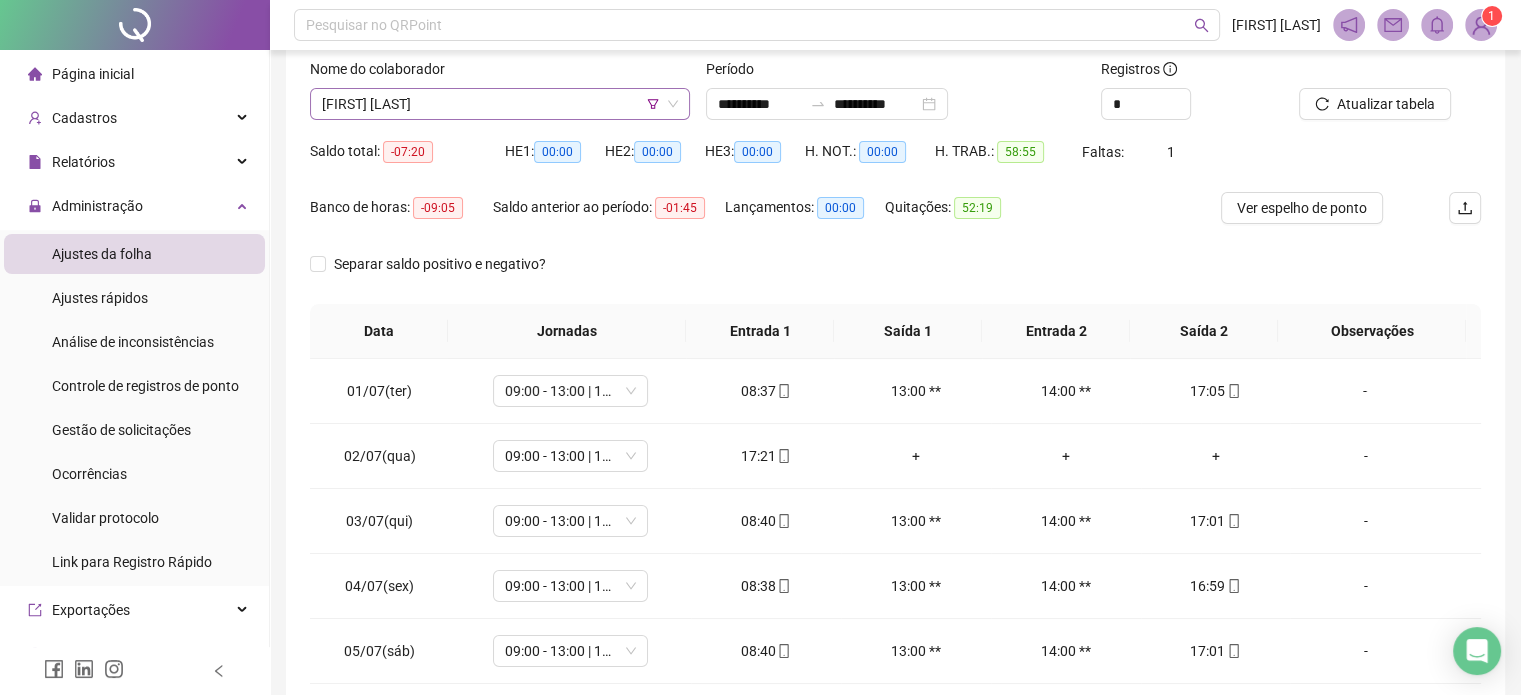 click on "[FIRST] [LAST]" at bounding box center [500, 104] 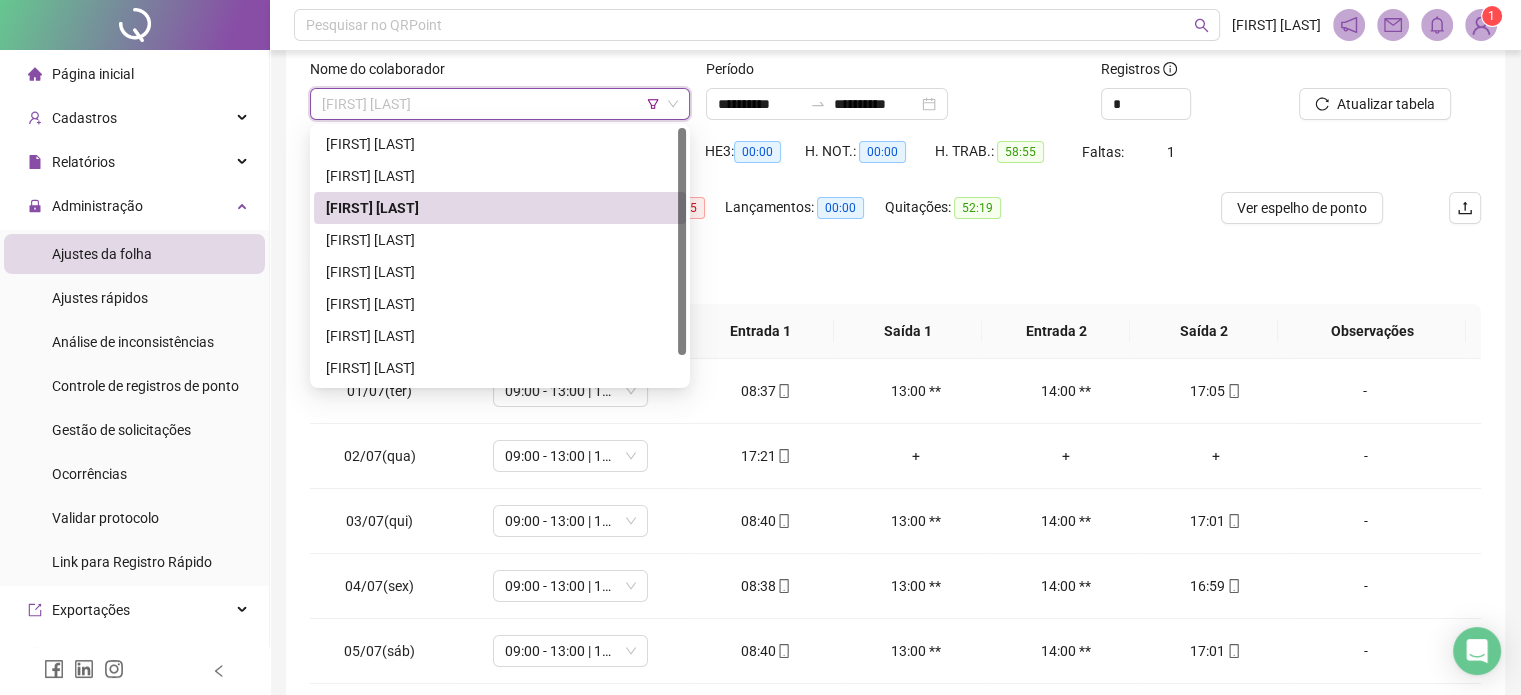 click on "[FIRST] [LAST]" at bounding box center [500, 208] 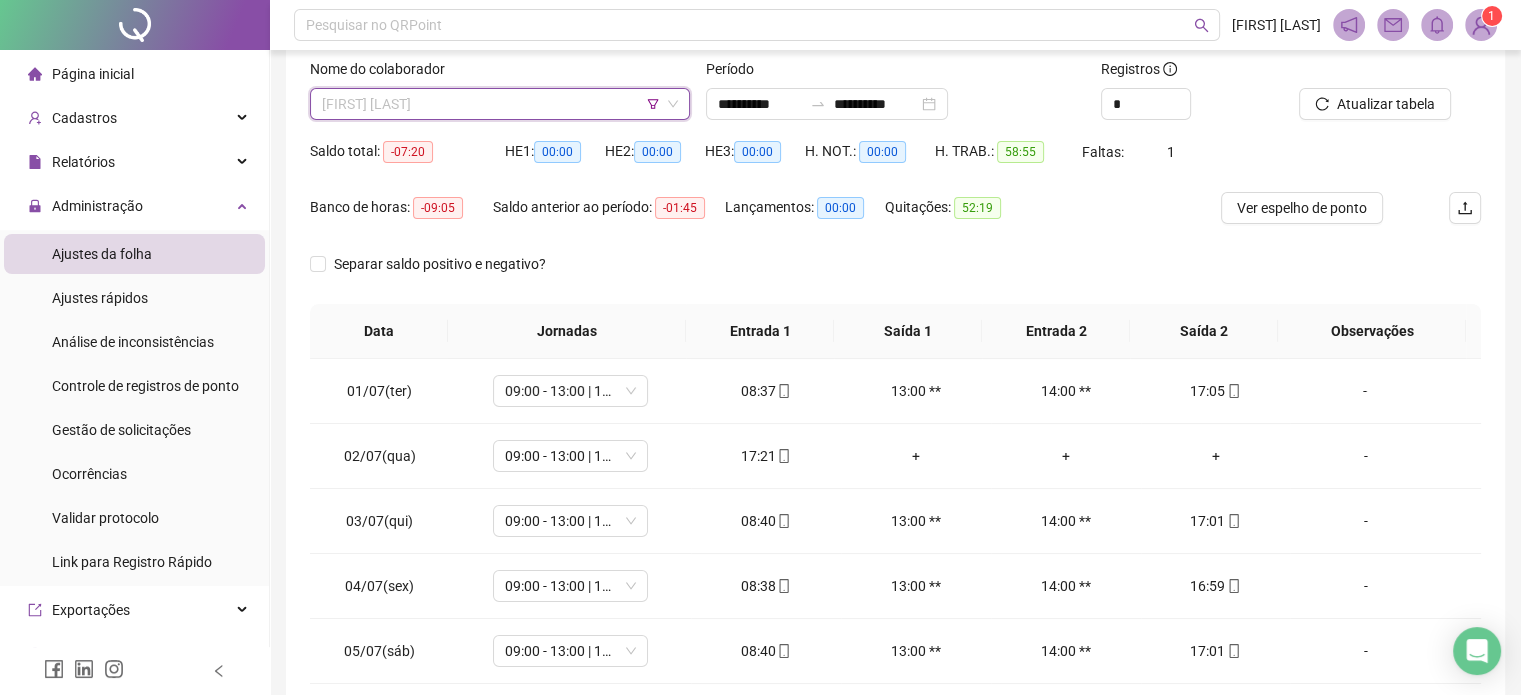 click on "[FIRST] [LAST]" at bounding box center [500, 104] 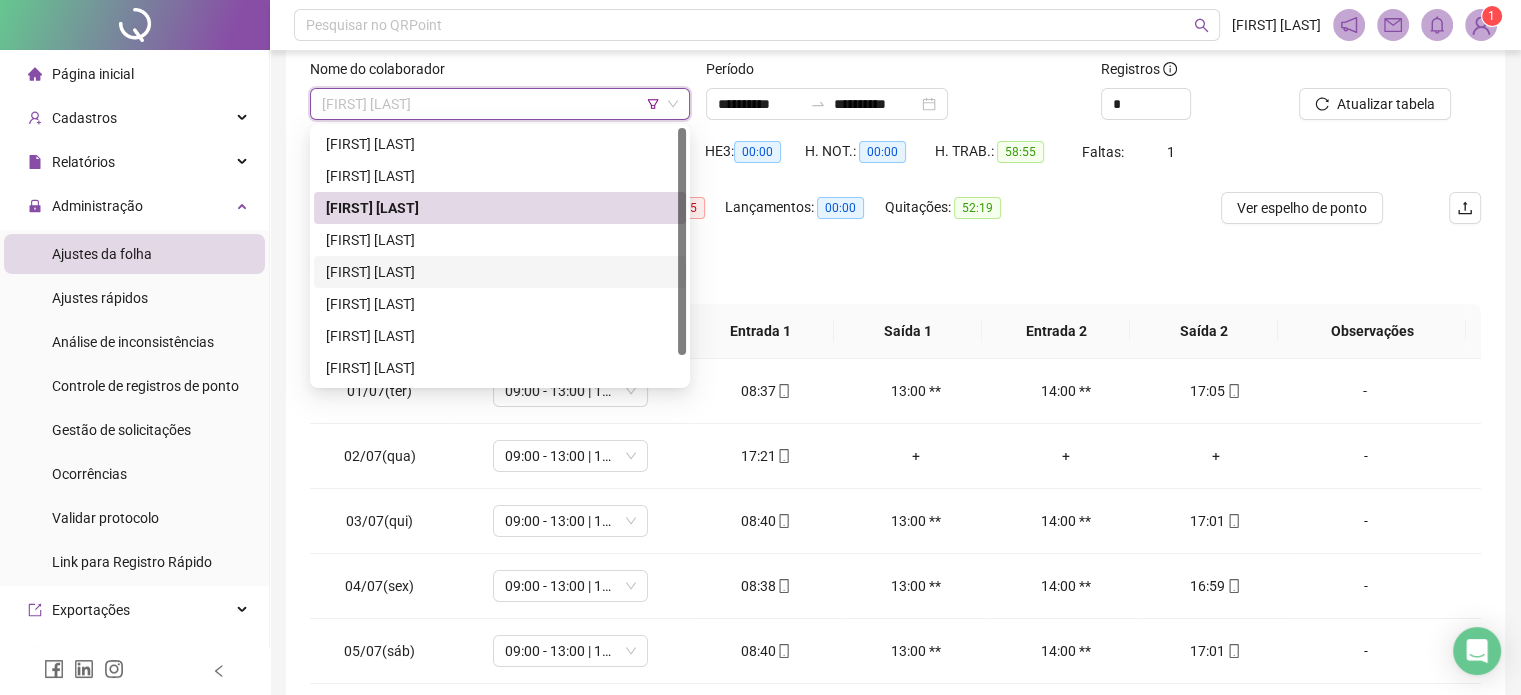 click on "[FIRST] [LAST]" at bounding box center (500, 240) 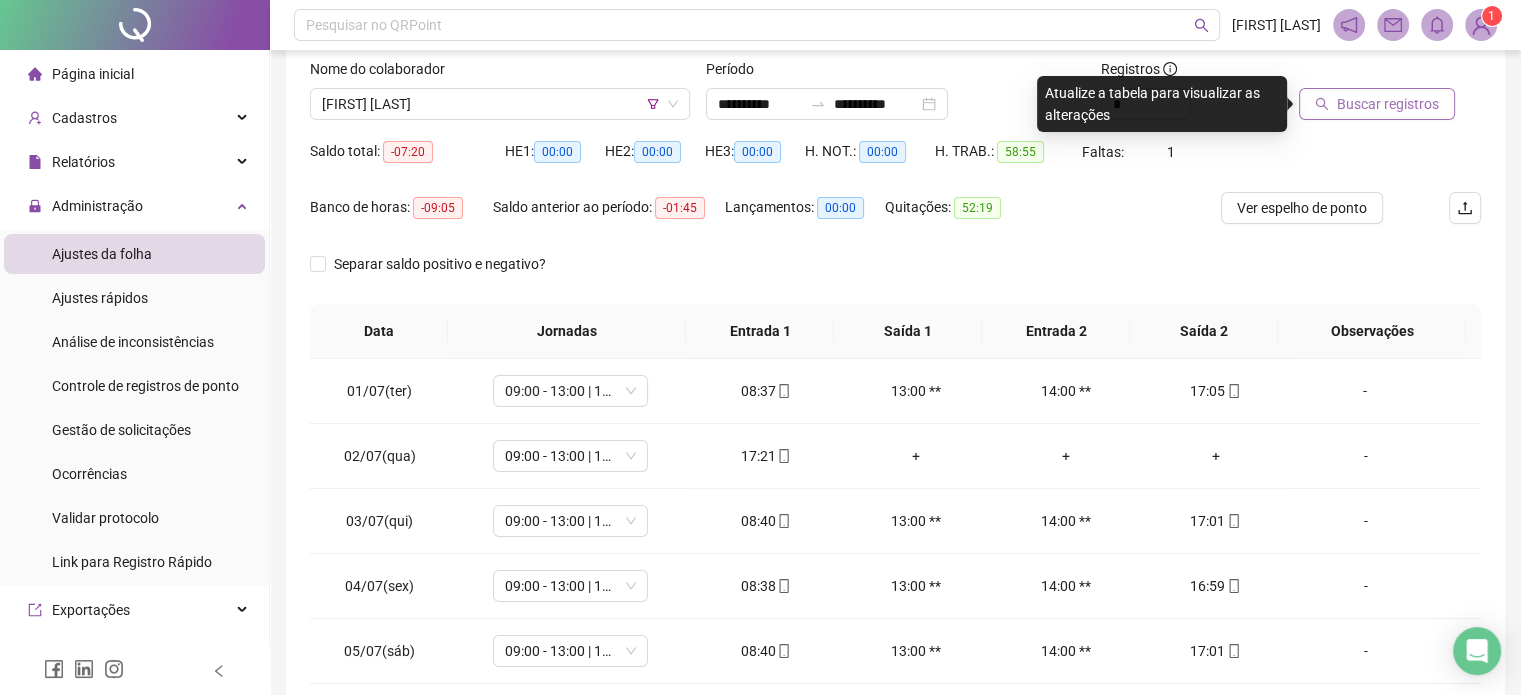 click on "Buscar registros" at bounding box center [1377, 104] 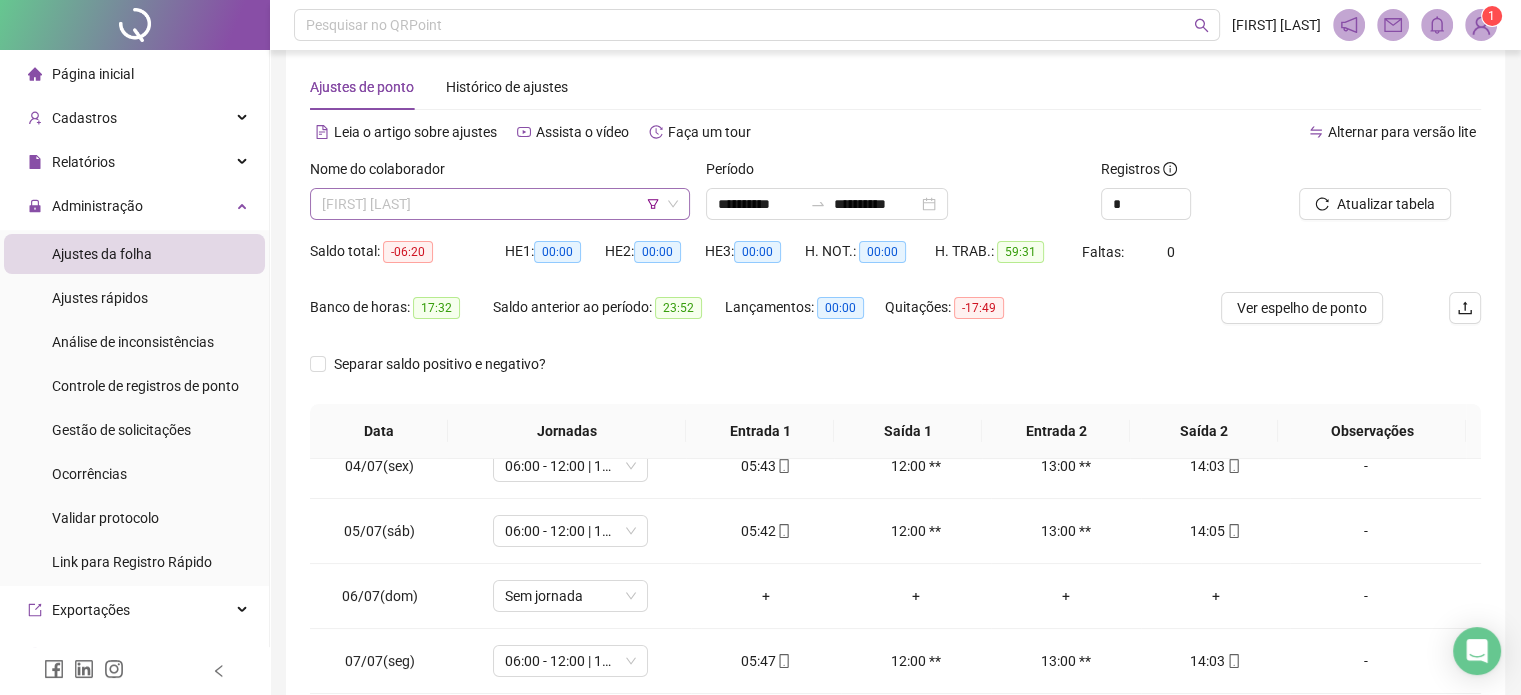 click on "[FIRST] [LAST]" at bounding box center (500, 204) 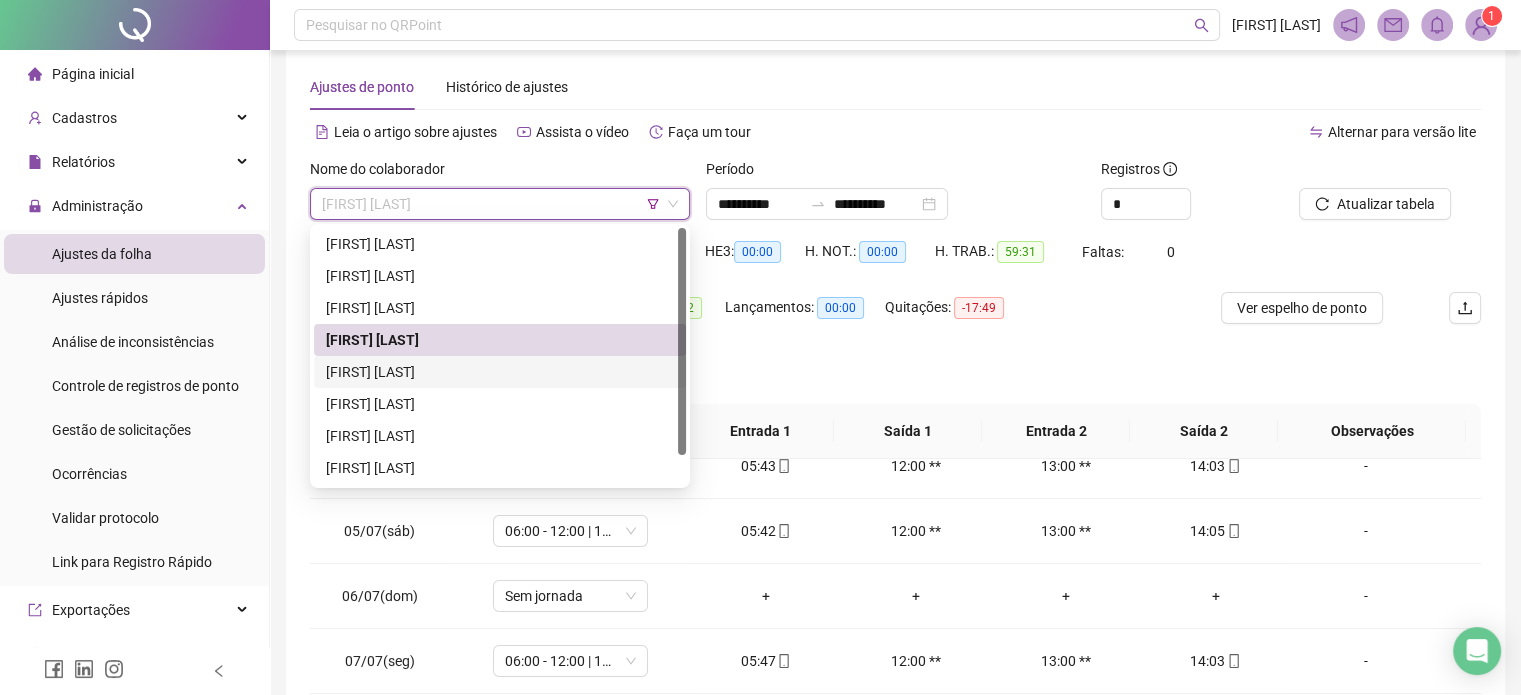 click on "[FIRST] [LAST]" at bounding box center (500, 372) 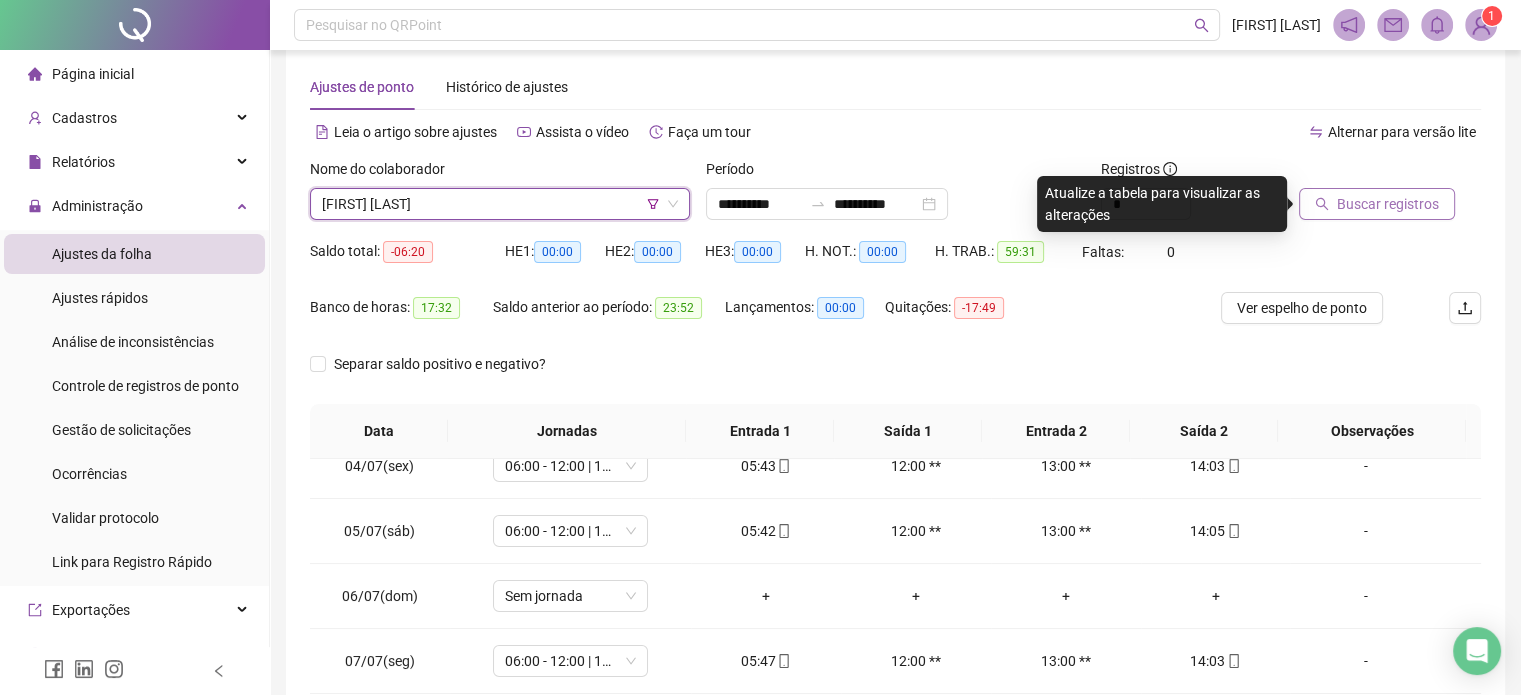 click on "Buscar registros" at bounding box center [1388, 204] 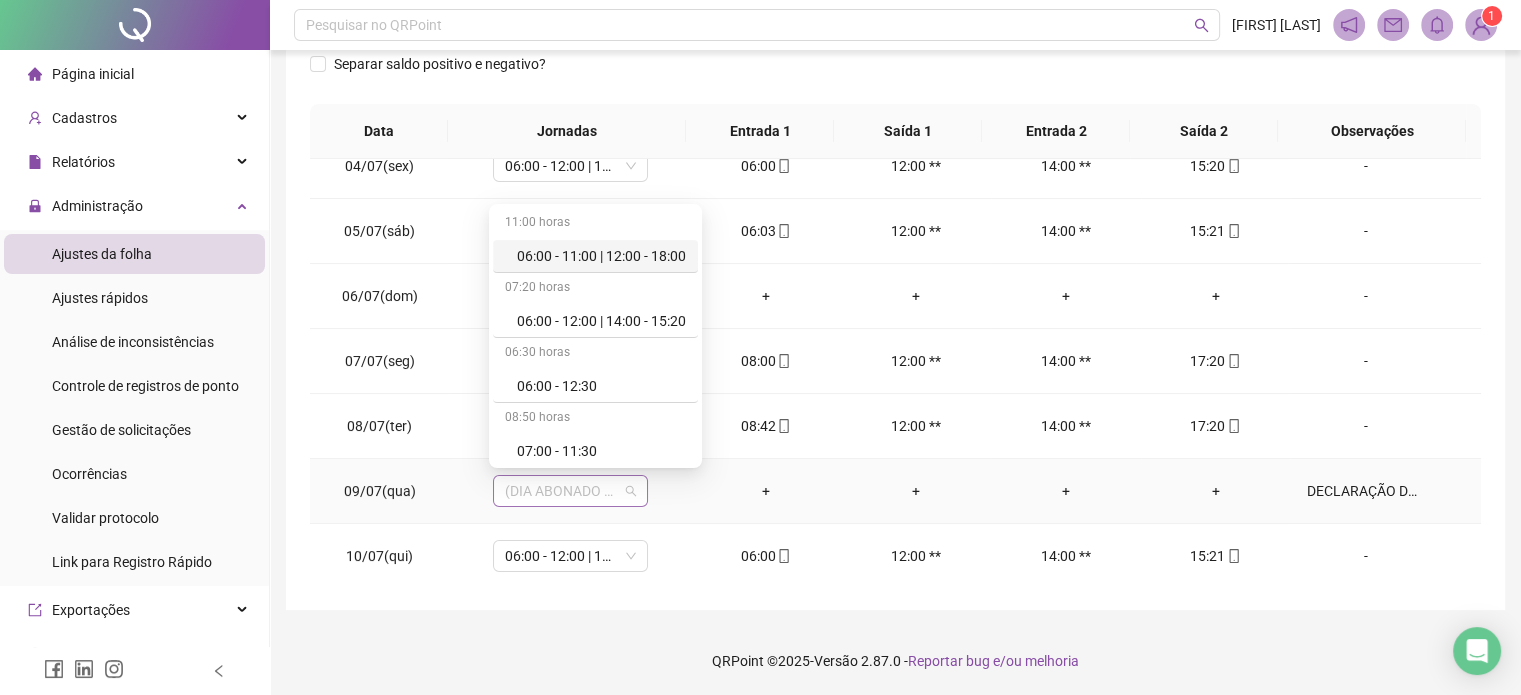 click on "(DIA ABONADO PARCIALMENTE)" at bounding box center (570, 491) 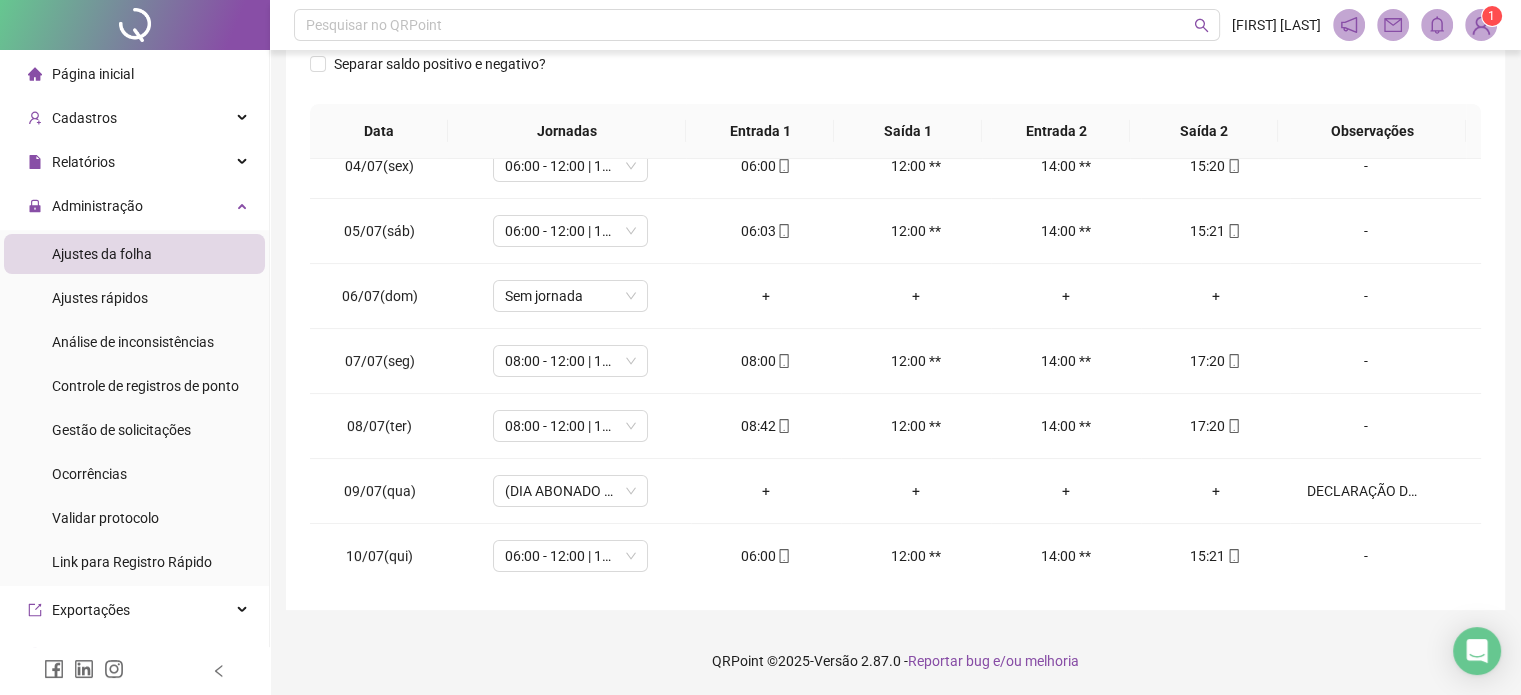 click on "**********" at bounding box center [895, 175] 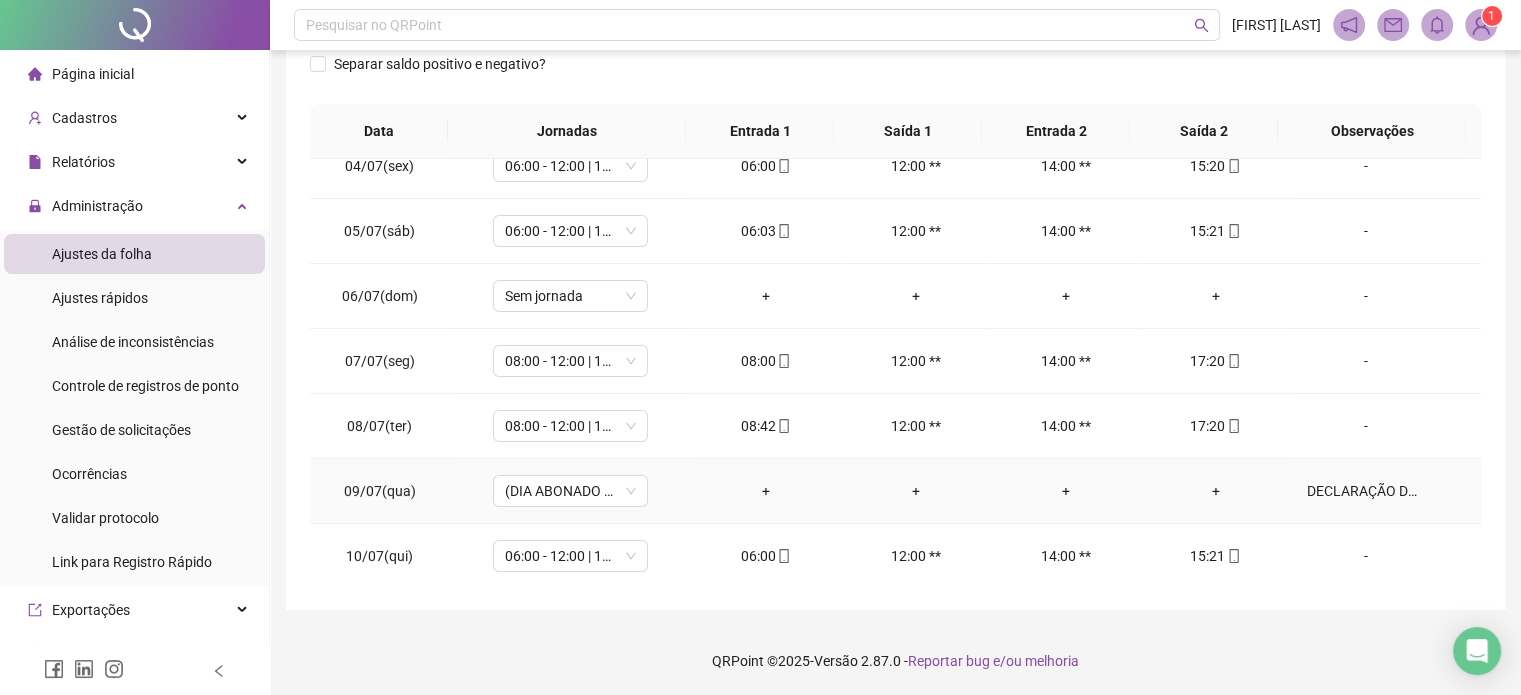 click on "DECLARAÇÃO DAS 07:00h ÀS 12:00h" at bounding box center [1365, 491] 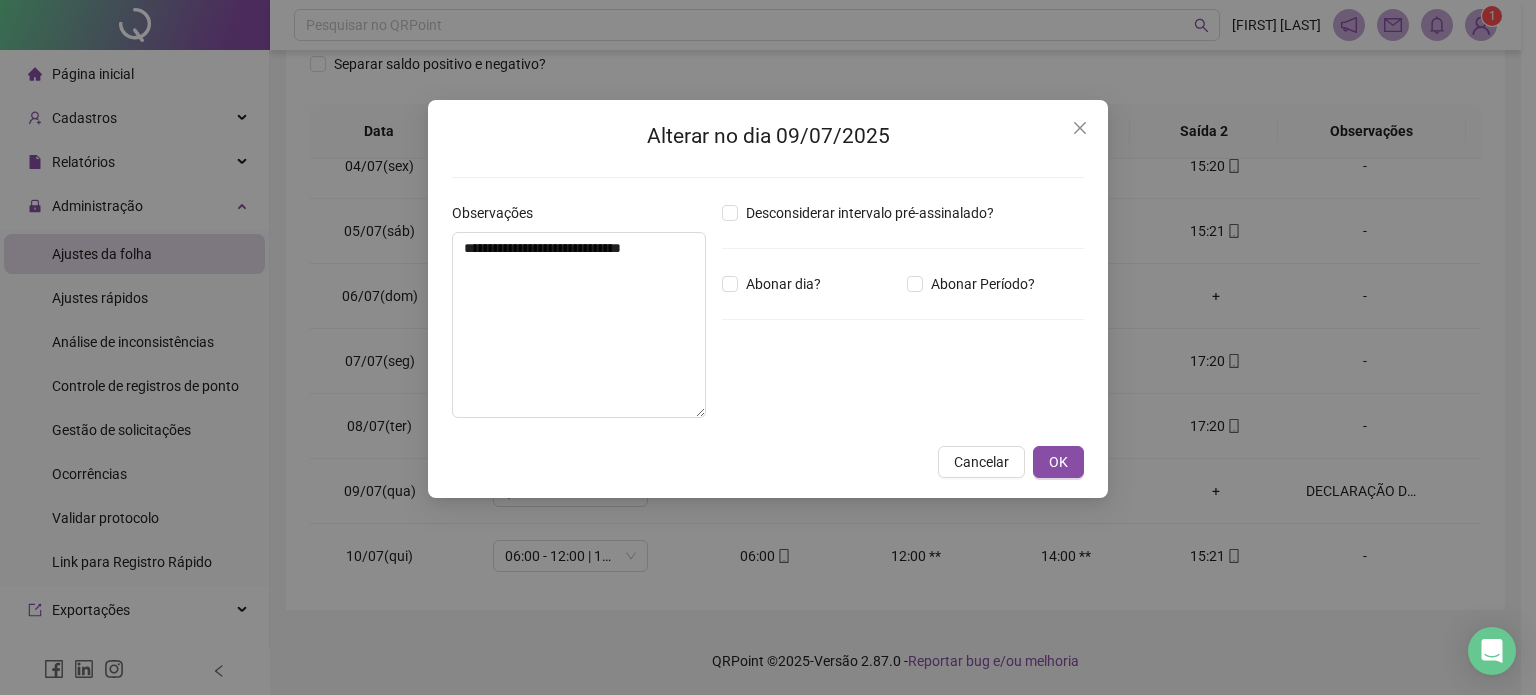type on "*****" 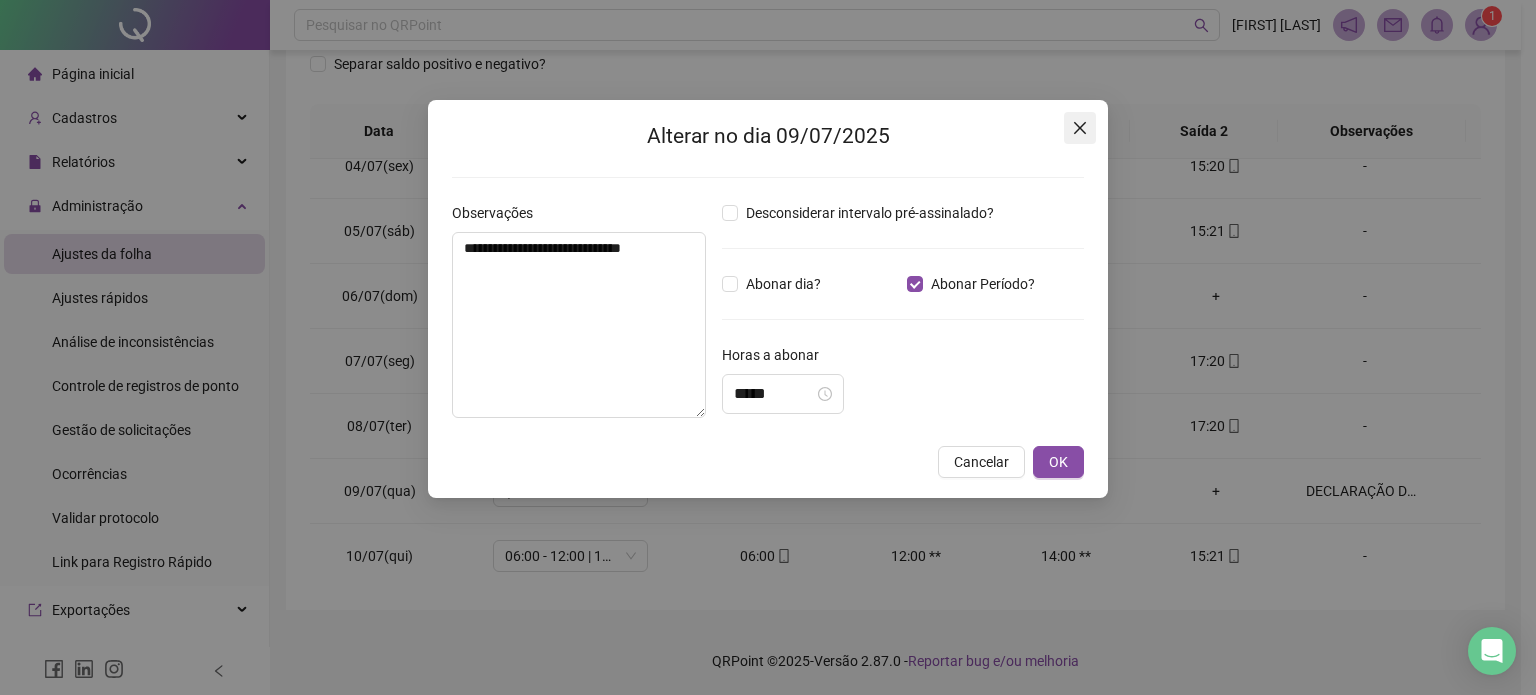 click 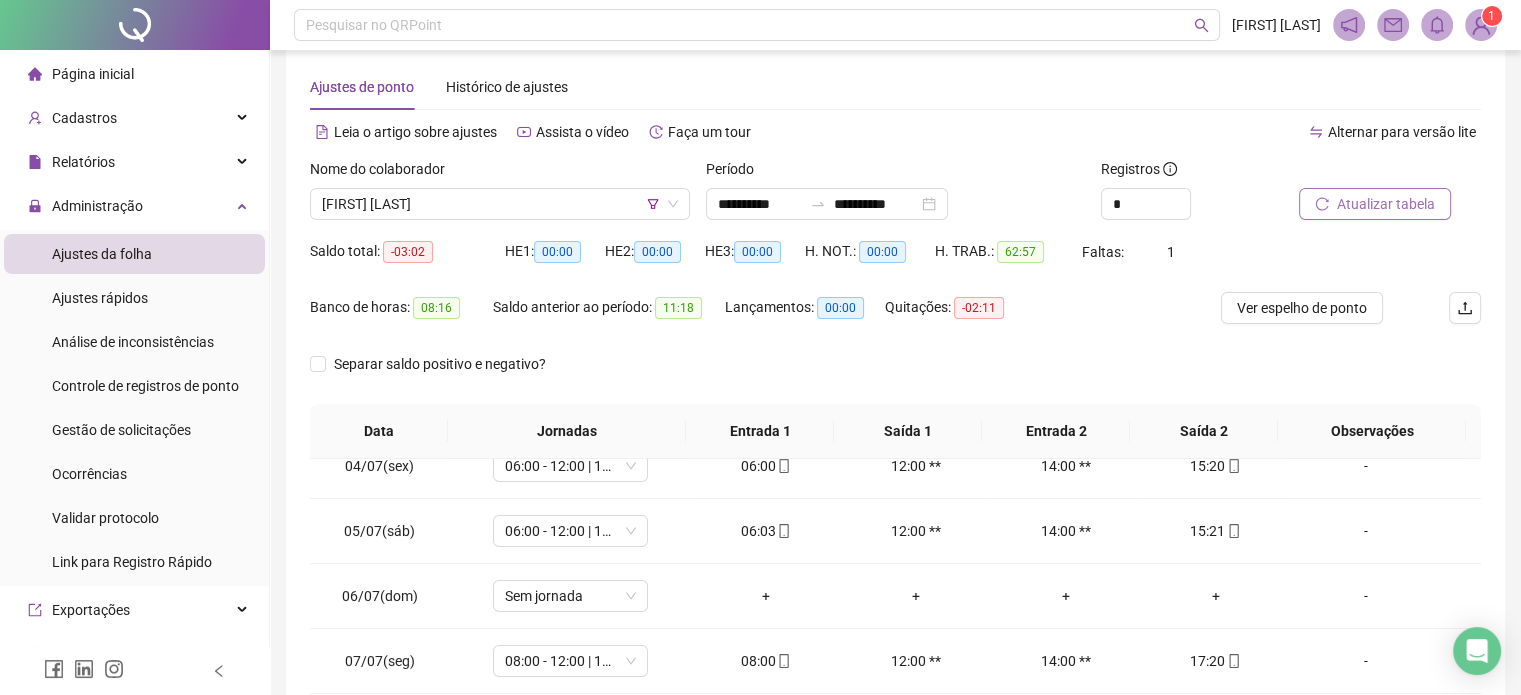 click on "Atualizar tabela" at bounding box center [1386, 204] 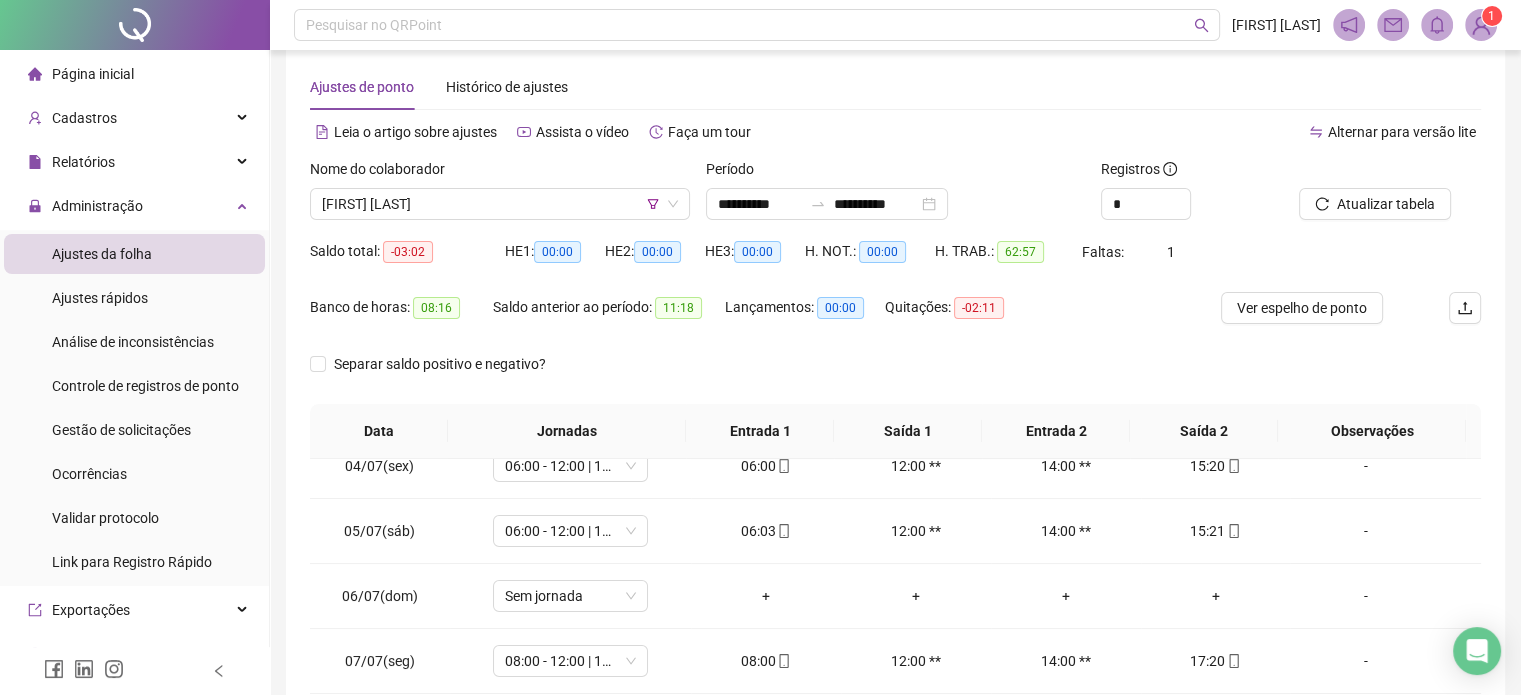 click on "Ver espelho de ponto" at bounding box center [1302, 308] 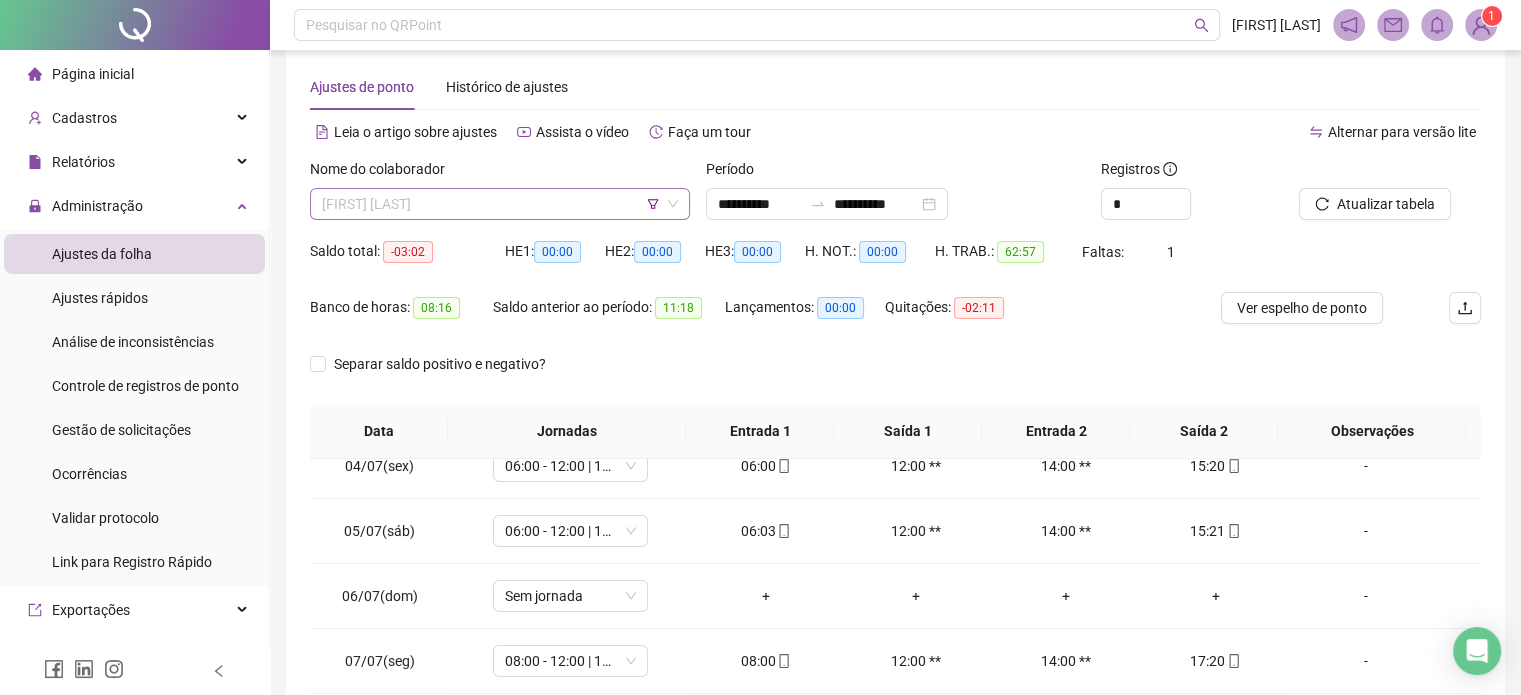 click on "[FIRST] [LAST]" at bounding box center (500, 204) 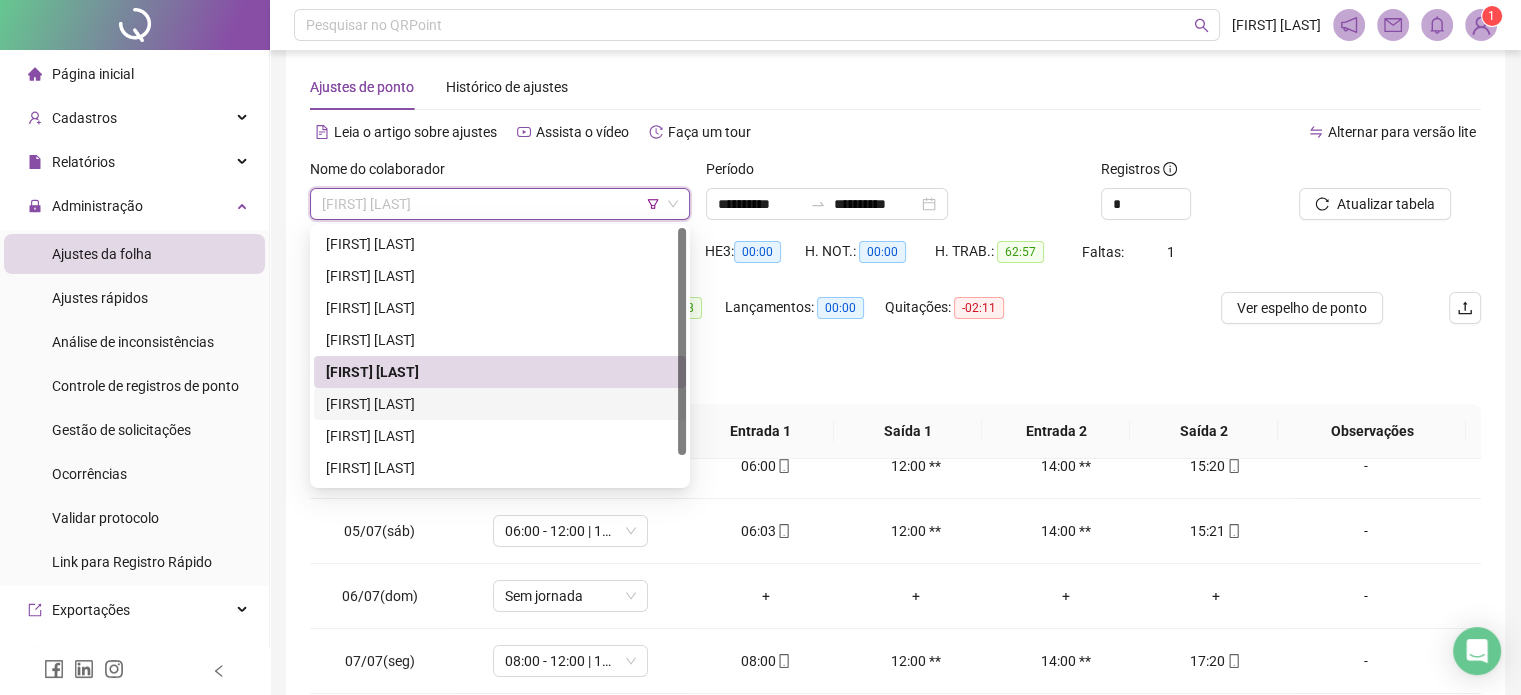 click on "[FIRST] [LAST]" at bounding box center [500, 404] 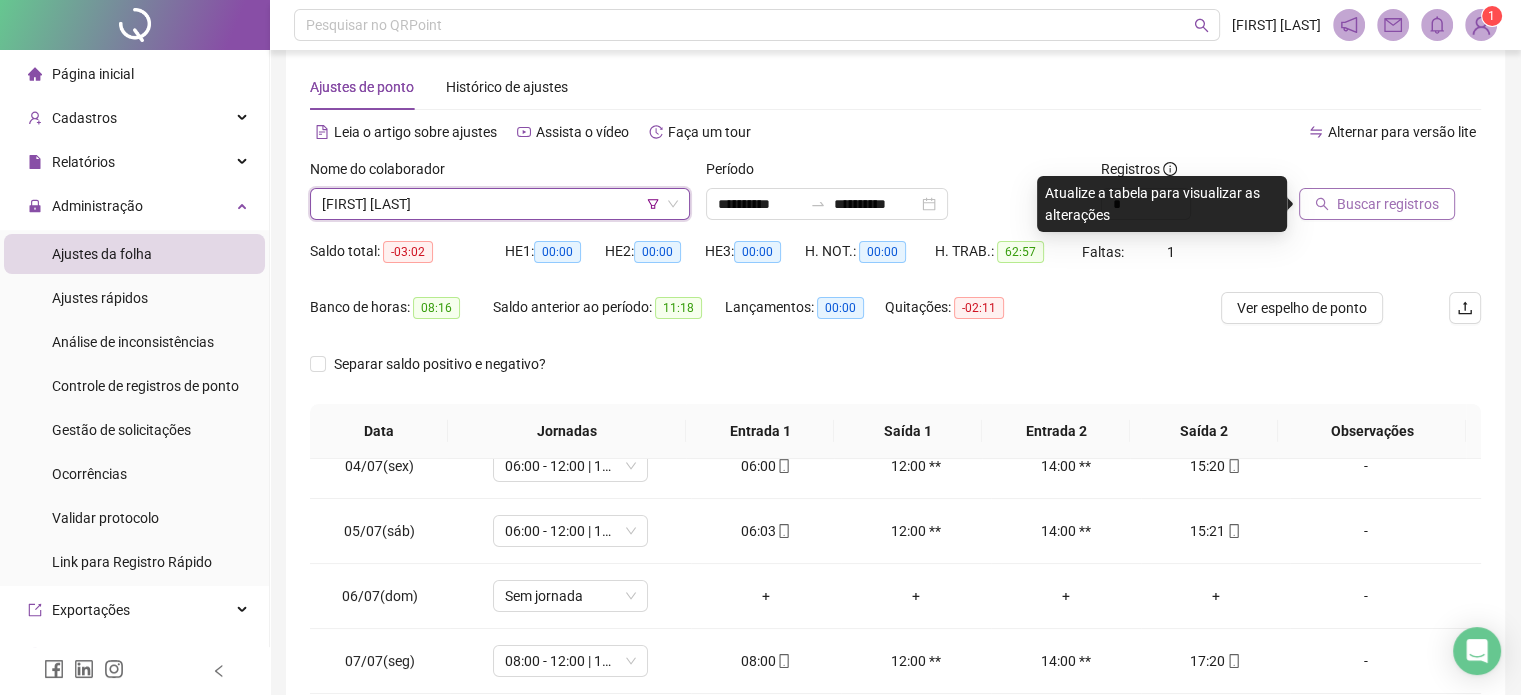 click on "Buscar registros" at bounding box center [1377, 204] 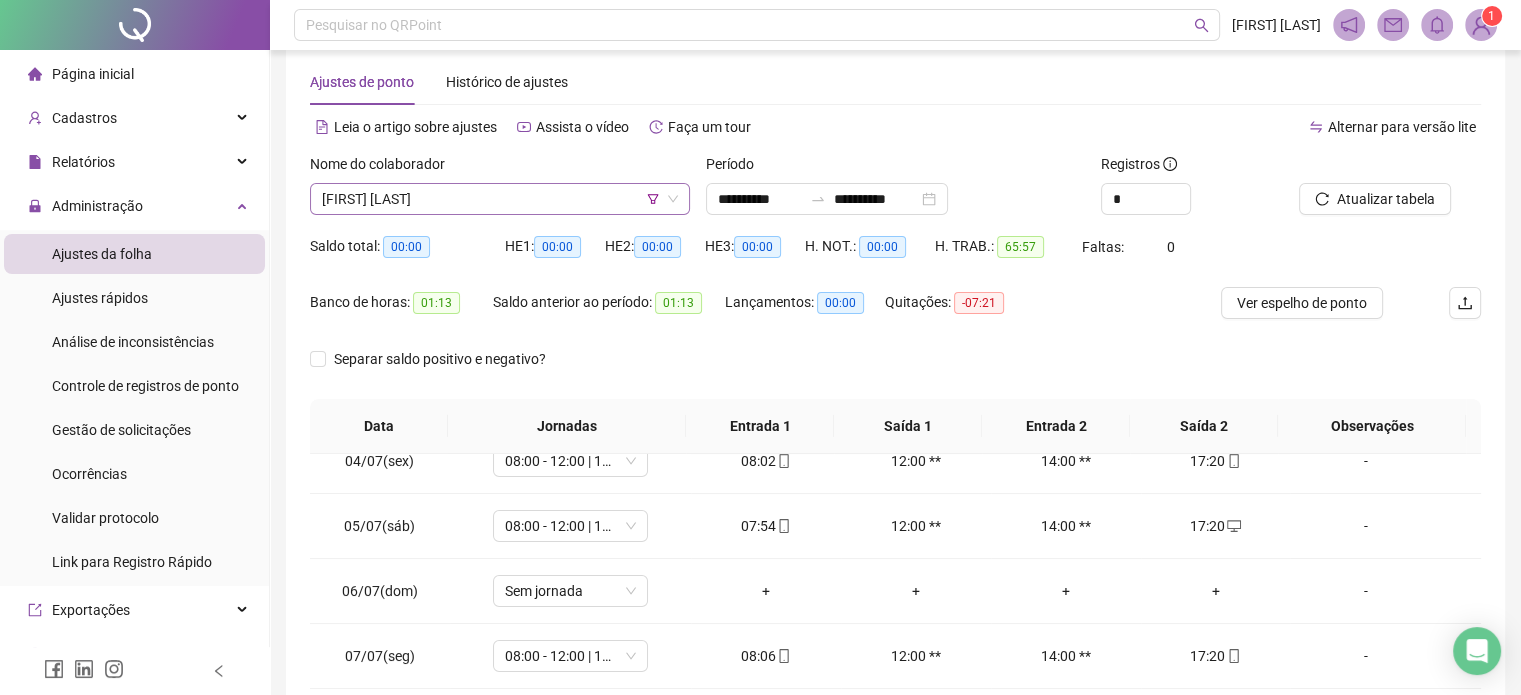scroll, scrollTop: 26, scrollLeft: 0, axis: vertical 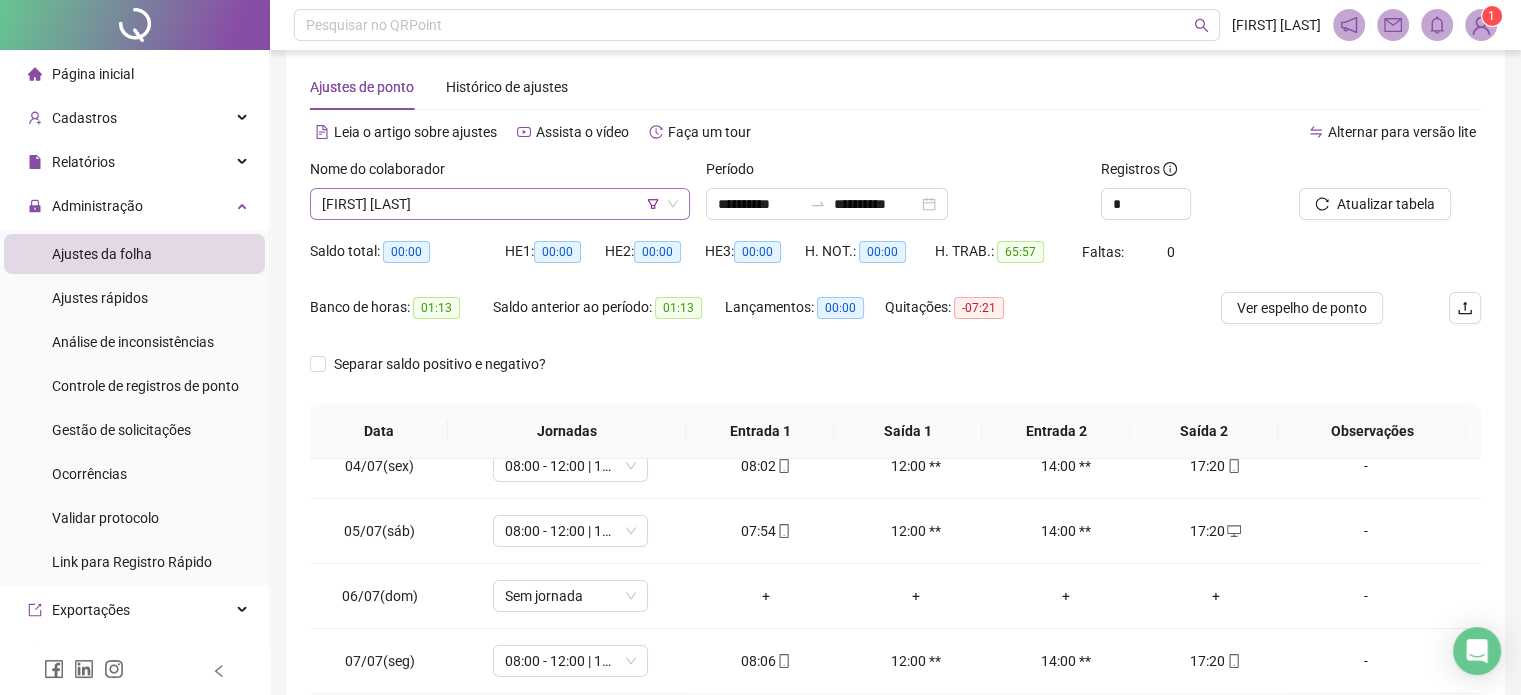 click on "[FIRST] [LAST]" at bounding box center [500, 204] 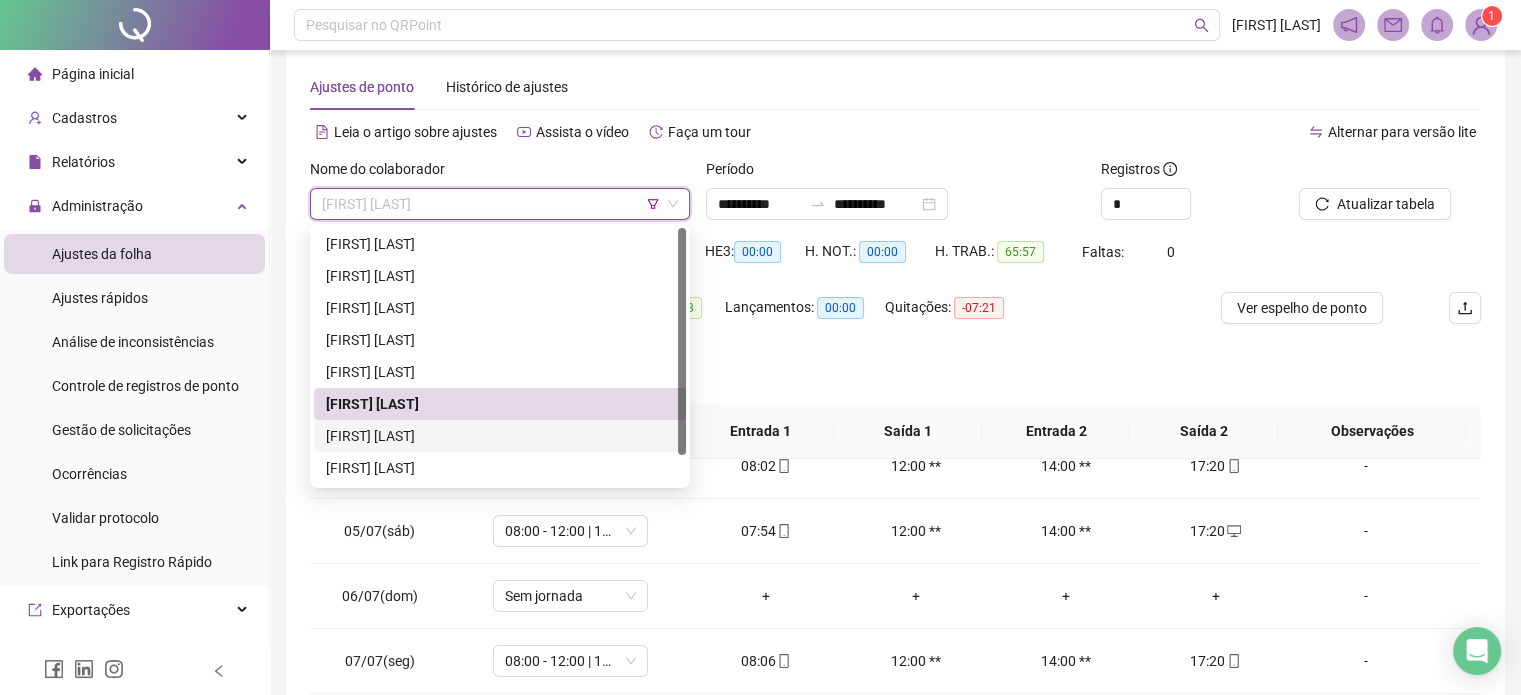 click on "[FIRST] [LAST]" at bounding box center [500, 436] 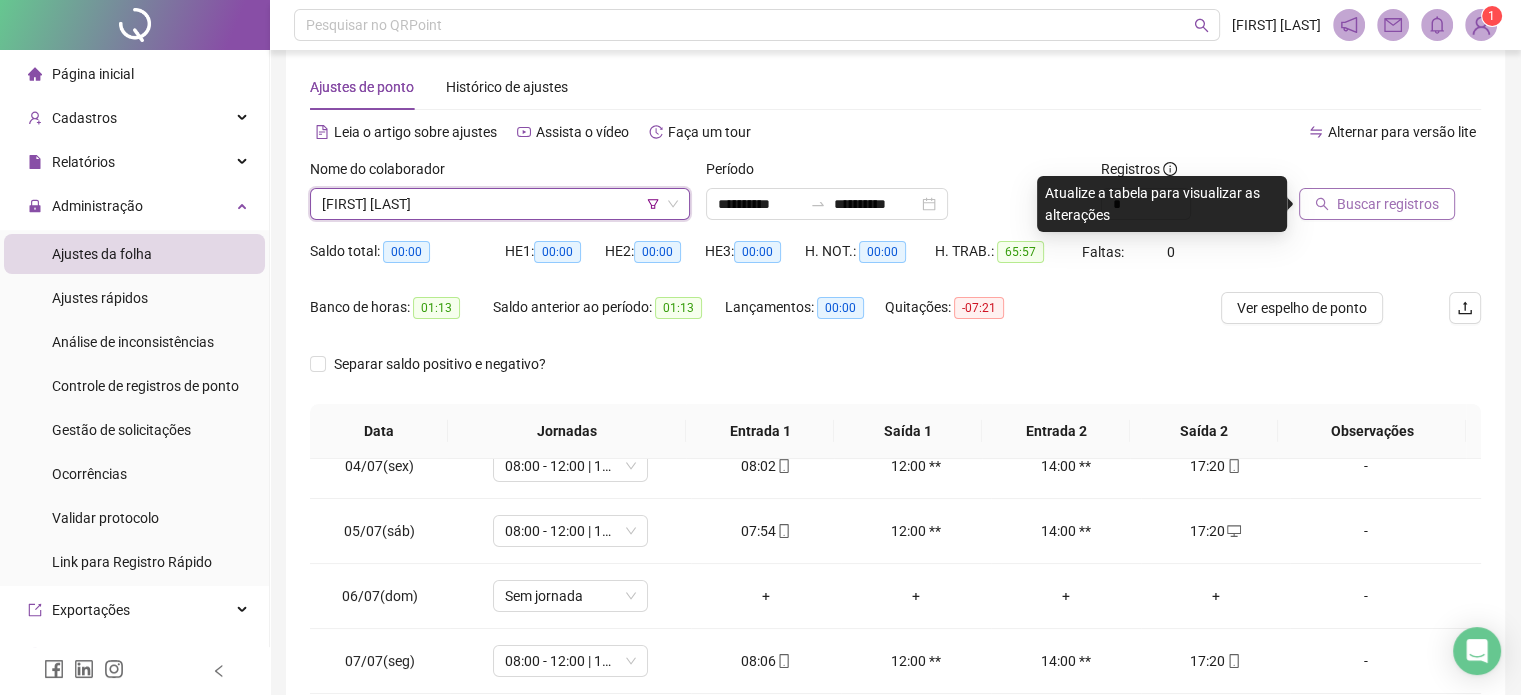 click on "Buscar registros" at bounding box center (1377, 204) 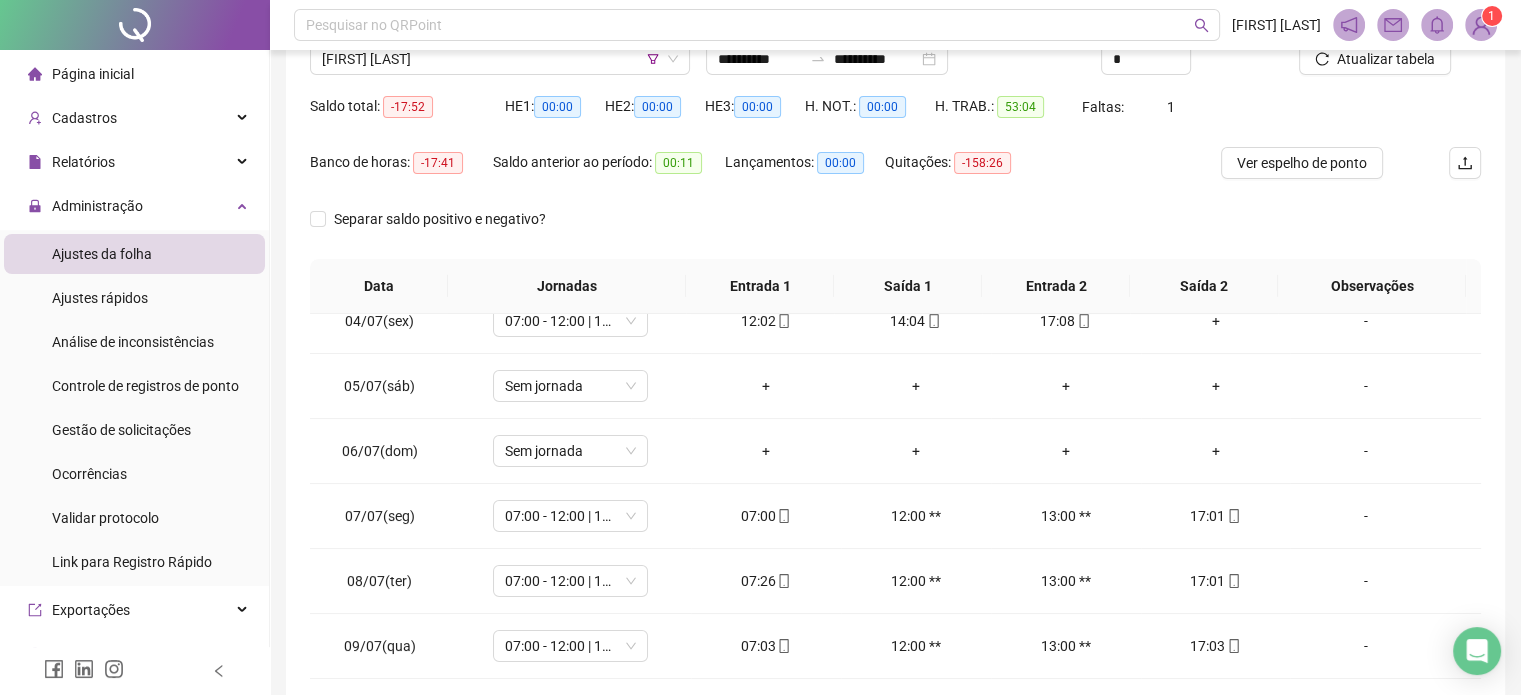 scroll, scrollTop: 326, scrollLeft: 0, axis: vertical 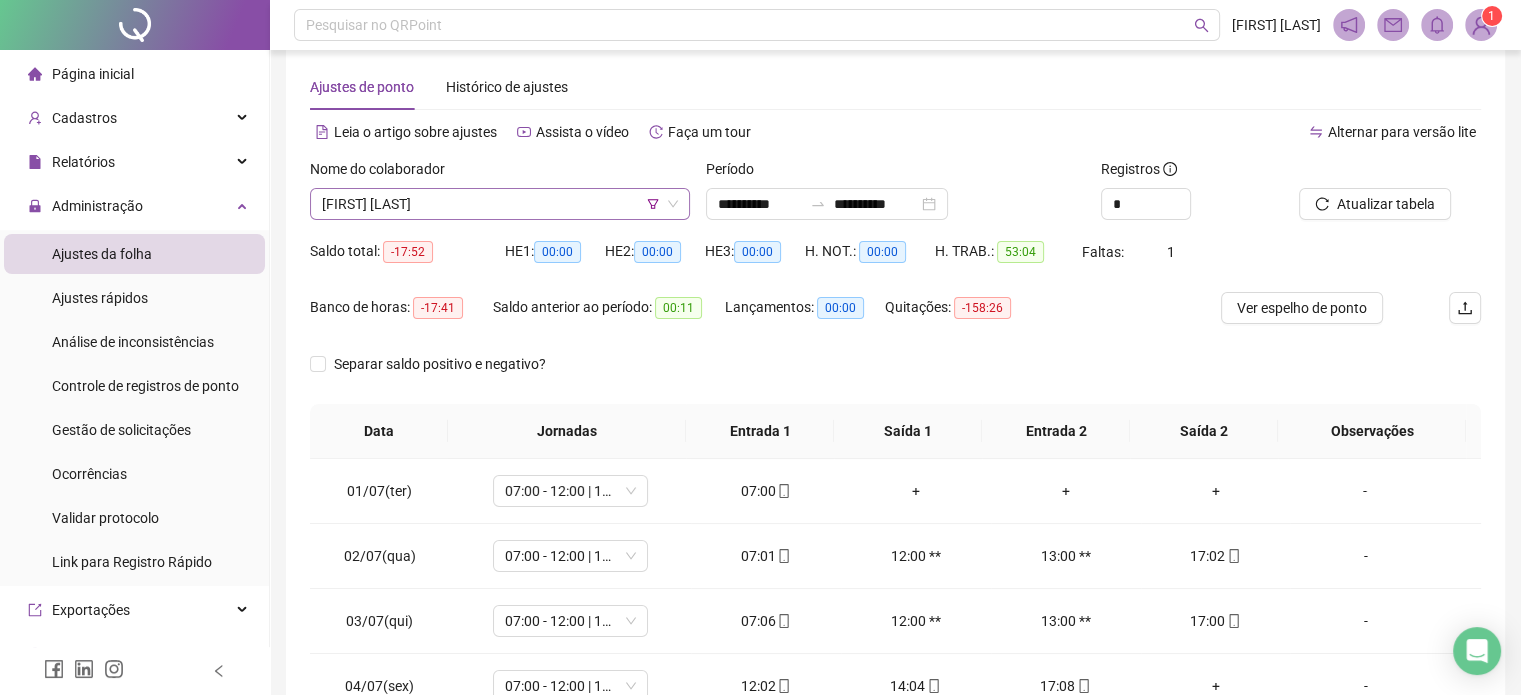 click on "[FIRST] [LAST]" at bounding box center [500, 204] 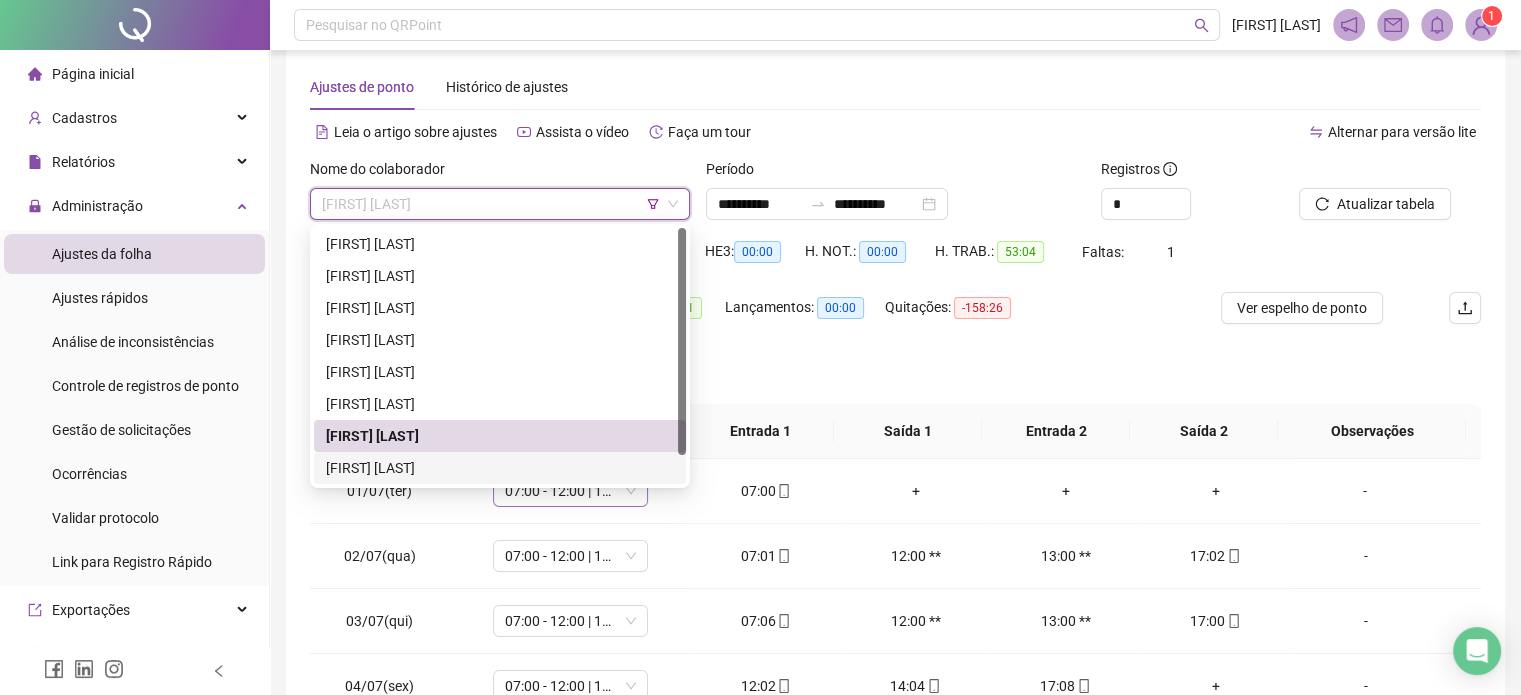 click on "[FIRST] [LAST]" at bounding box center [500, 468] 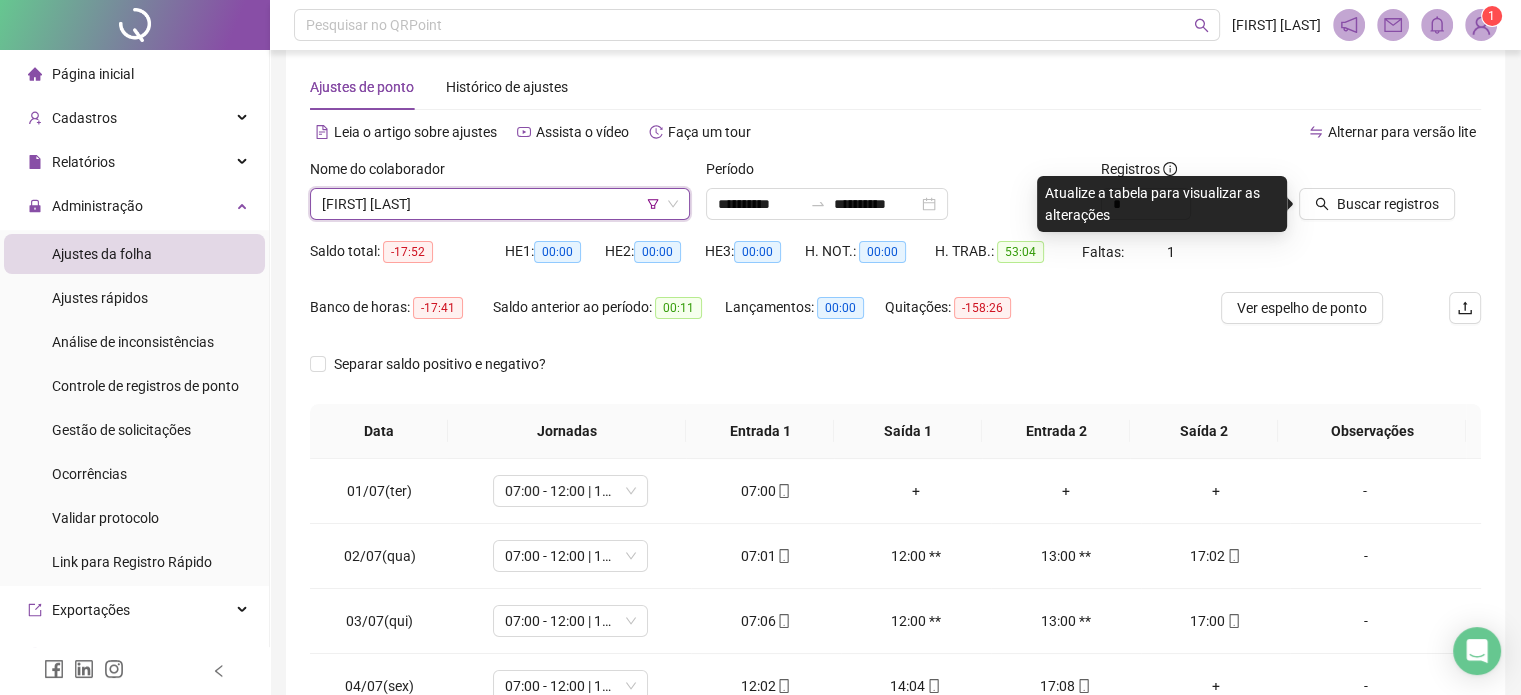 click on "Buscar registros" at bounding box center [1390, 197] 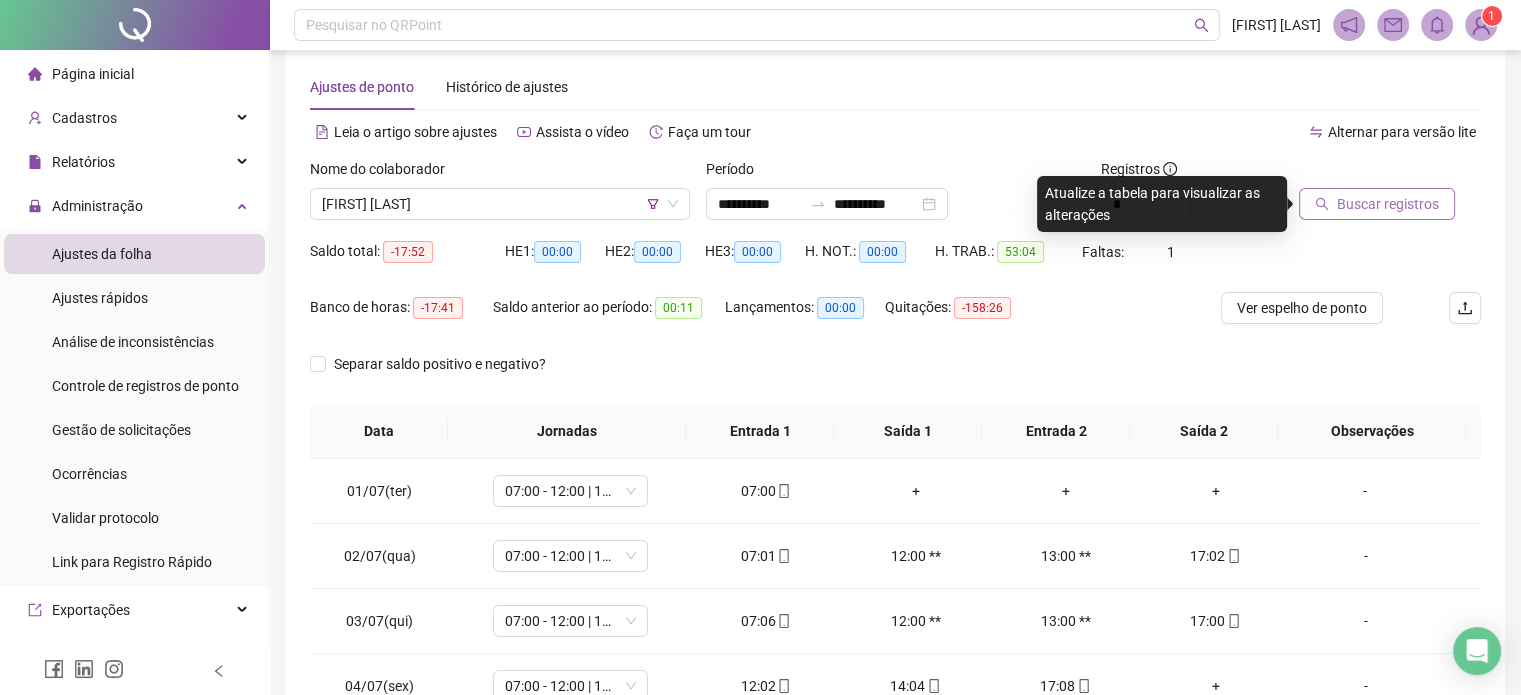 click on "Buscar registros" at bounding box center [1388, 204] 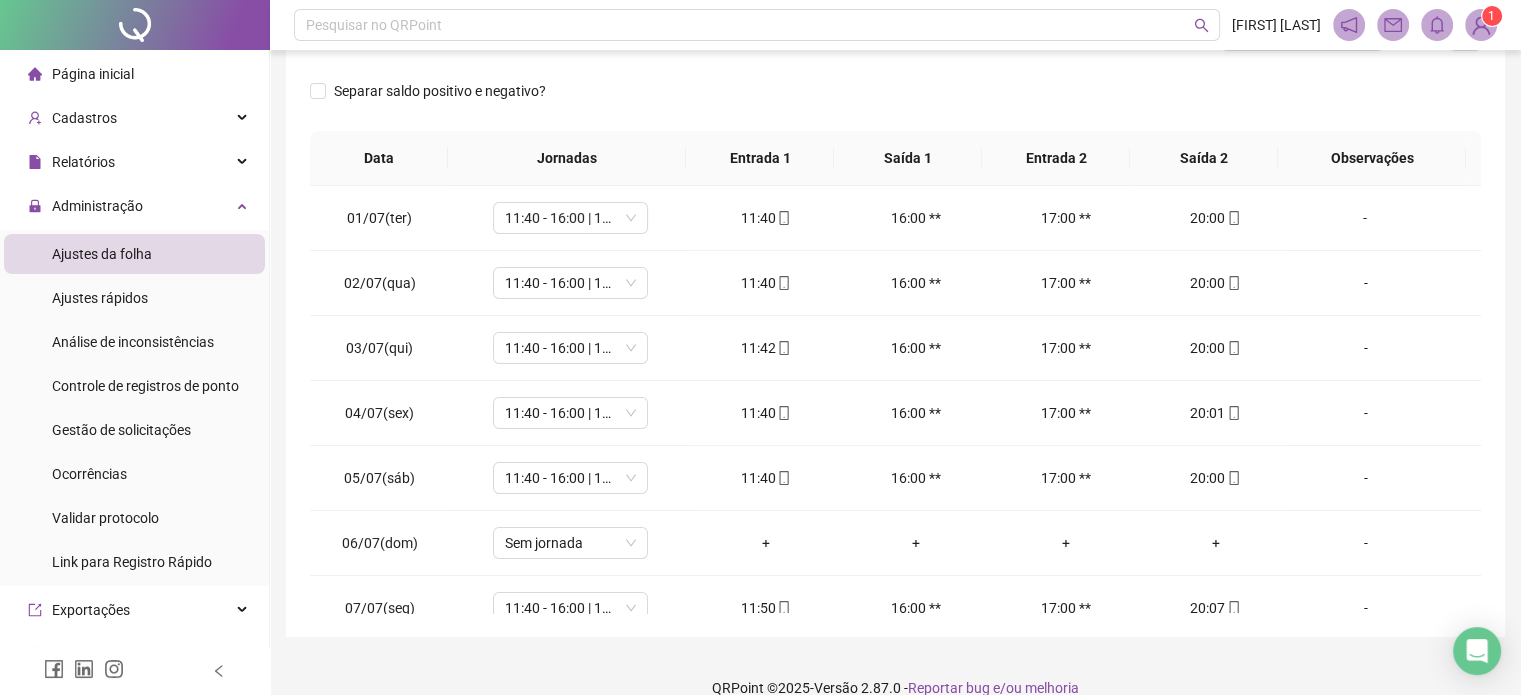scroll, scrollTop: 326, scrollLeft: 0, axis: vertical 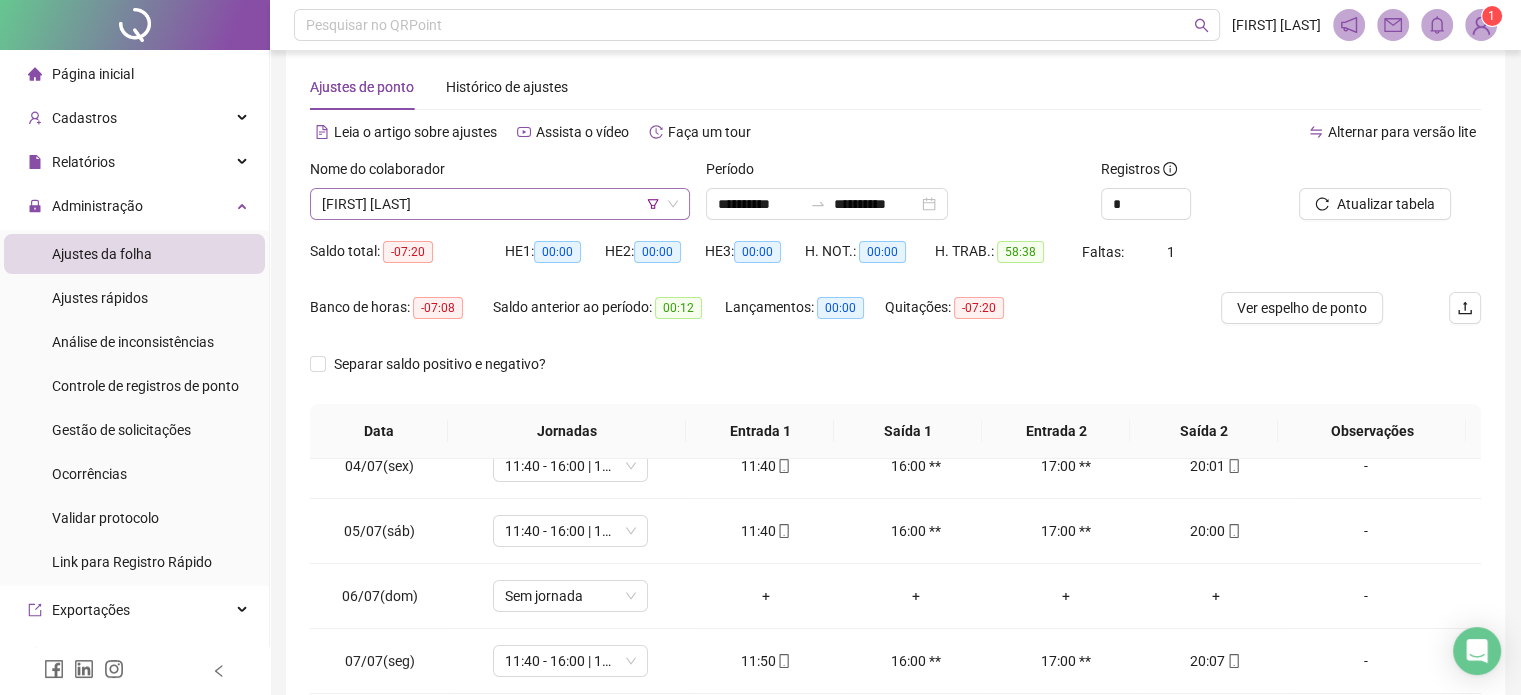 click on "[FIRST] [LAST]" at bounding box center [500, 204] 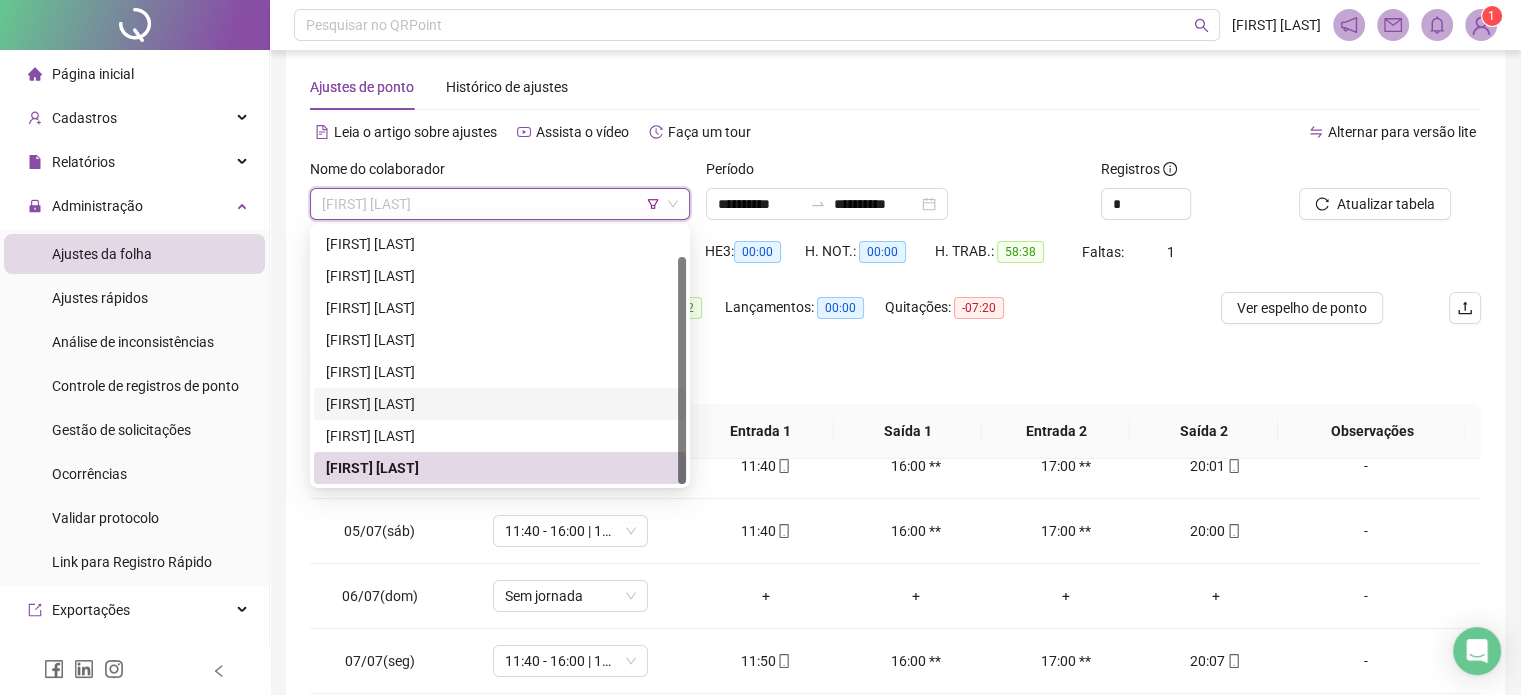 scroll, scrollTop: 32, scrollLeft: 0, axis: vertical 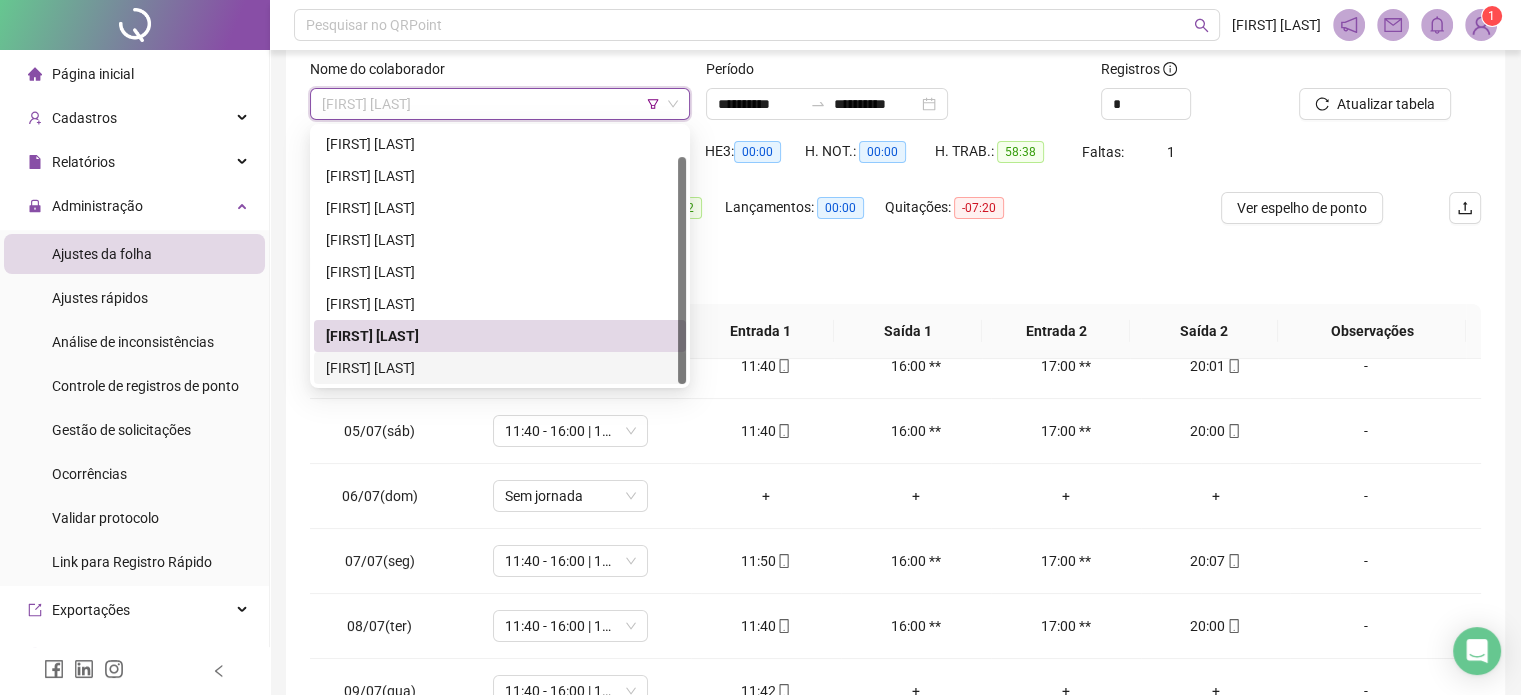 click on "[FIRST] [LAST]" at bounding box center [500, 336] 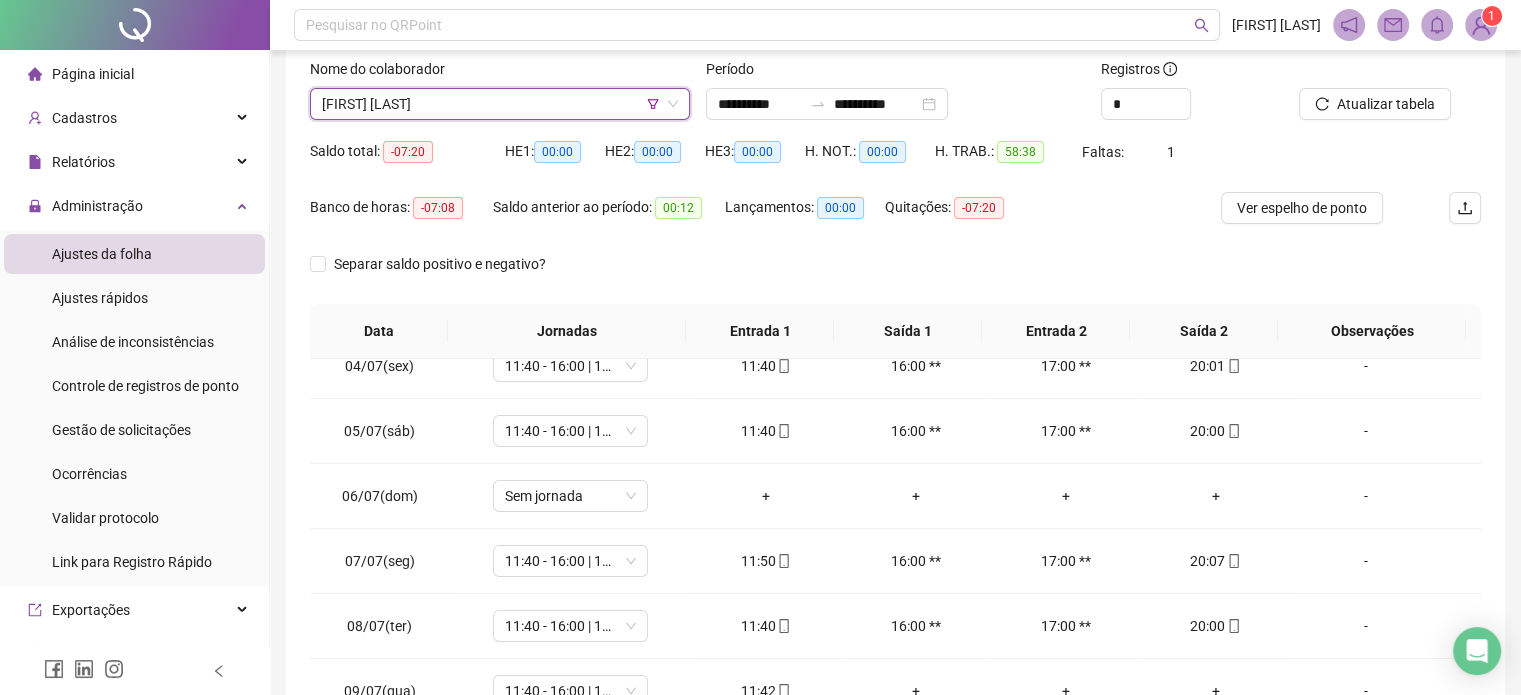 drag, startPoint x: 589, startPoint y: 87, endPoint x: 595, endPoint y: 112, distance: 25.70992 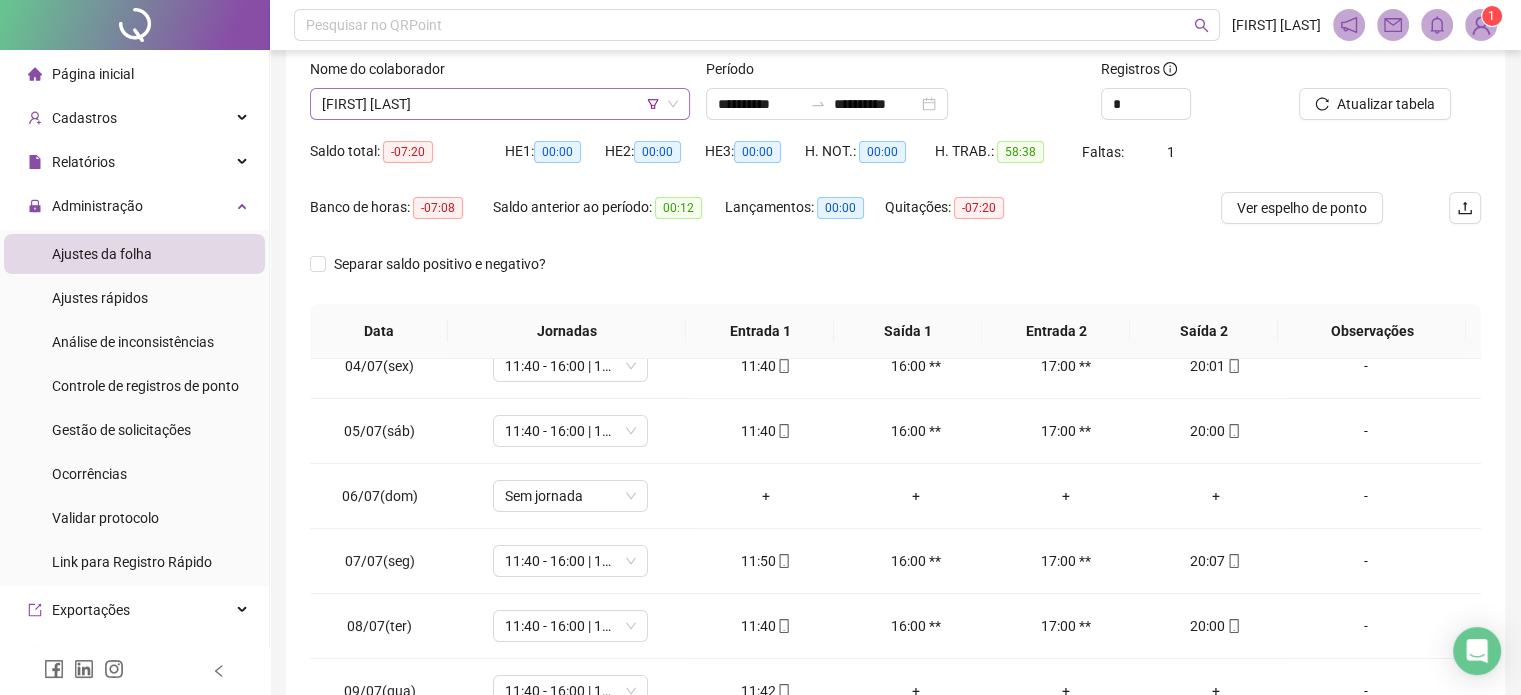 click on "[FIRST] [LAST]" at bounding box center (500, 104) 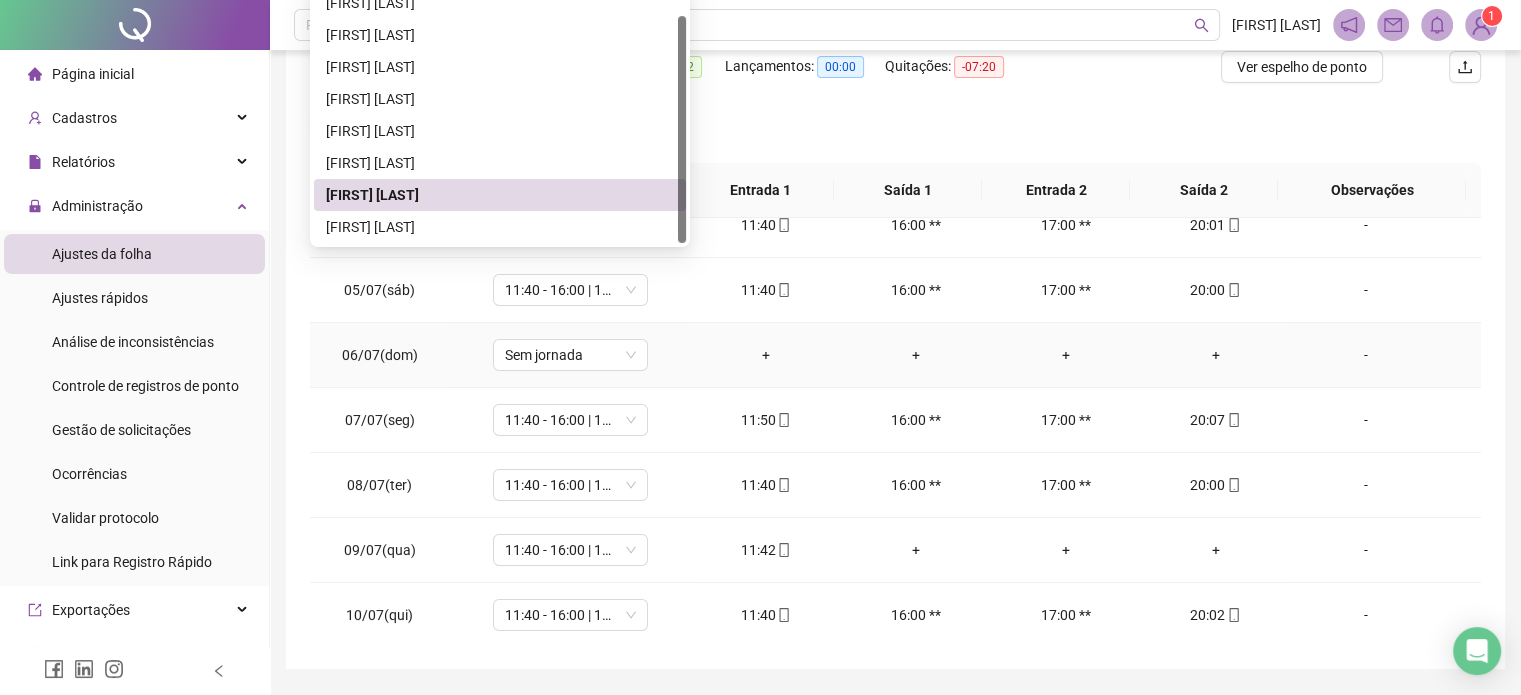 scroll, scrollTop: 326, scrollLeft: 0, axis: vertical 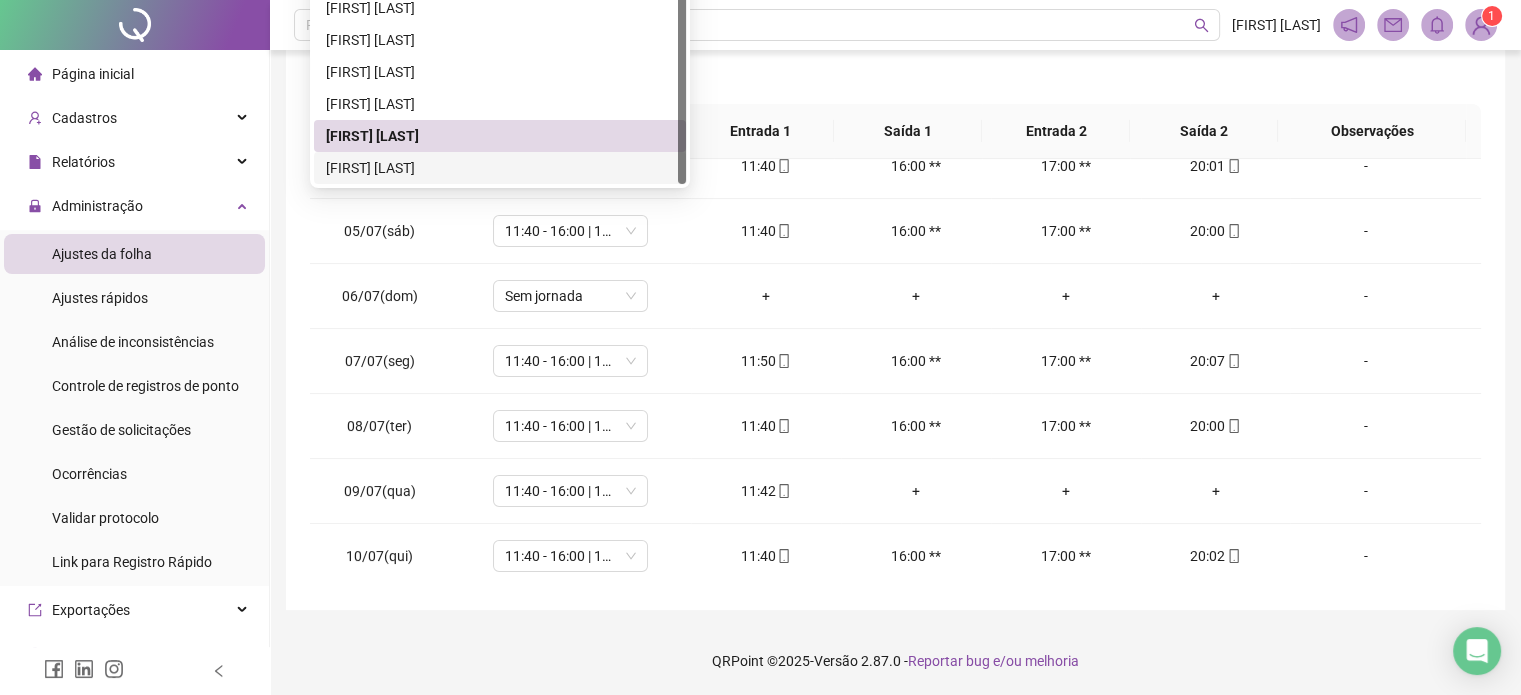 click on "[FIRST] [LAST]" at bounding box center (500, 168) 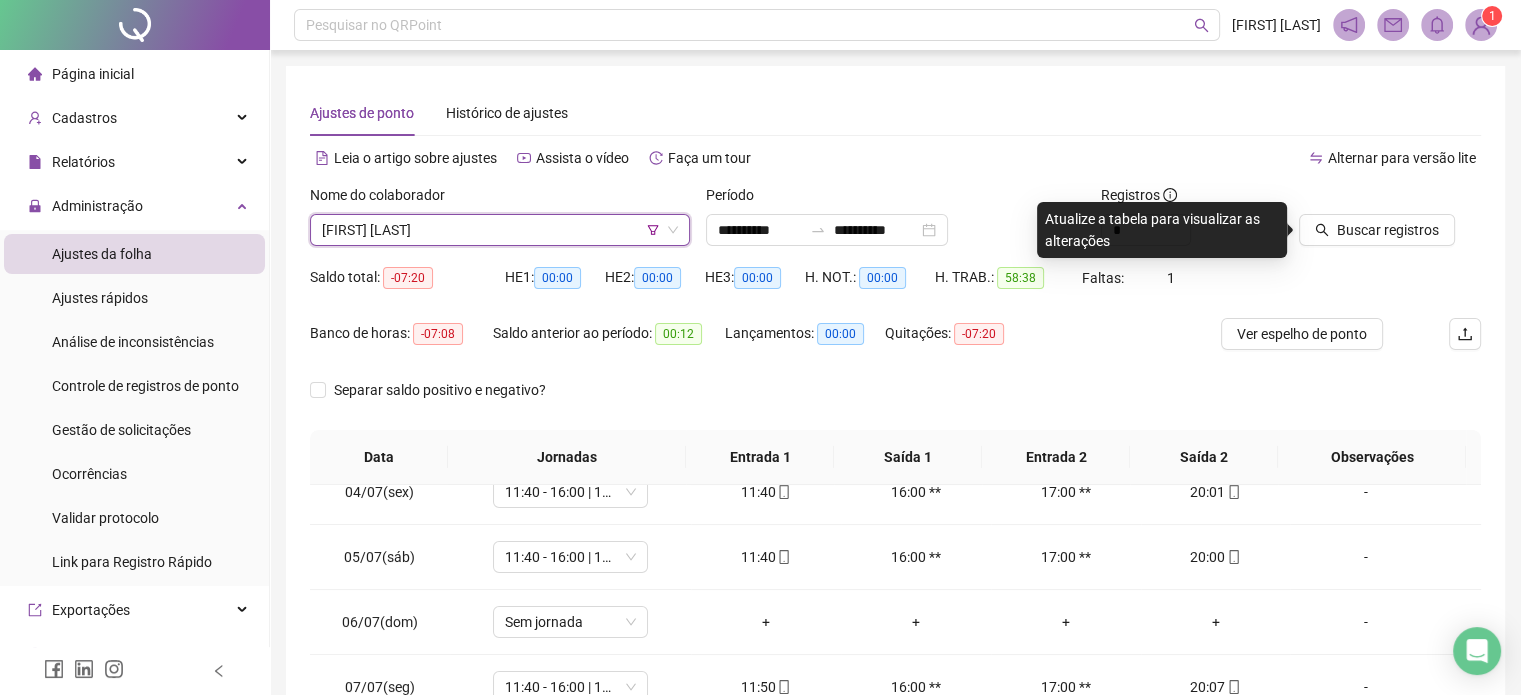 scroll, scrollTop: 0, scrollLeft: 0, axis: both 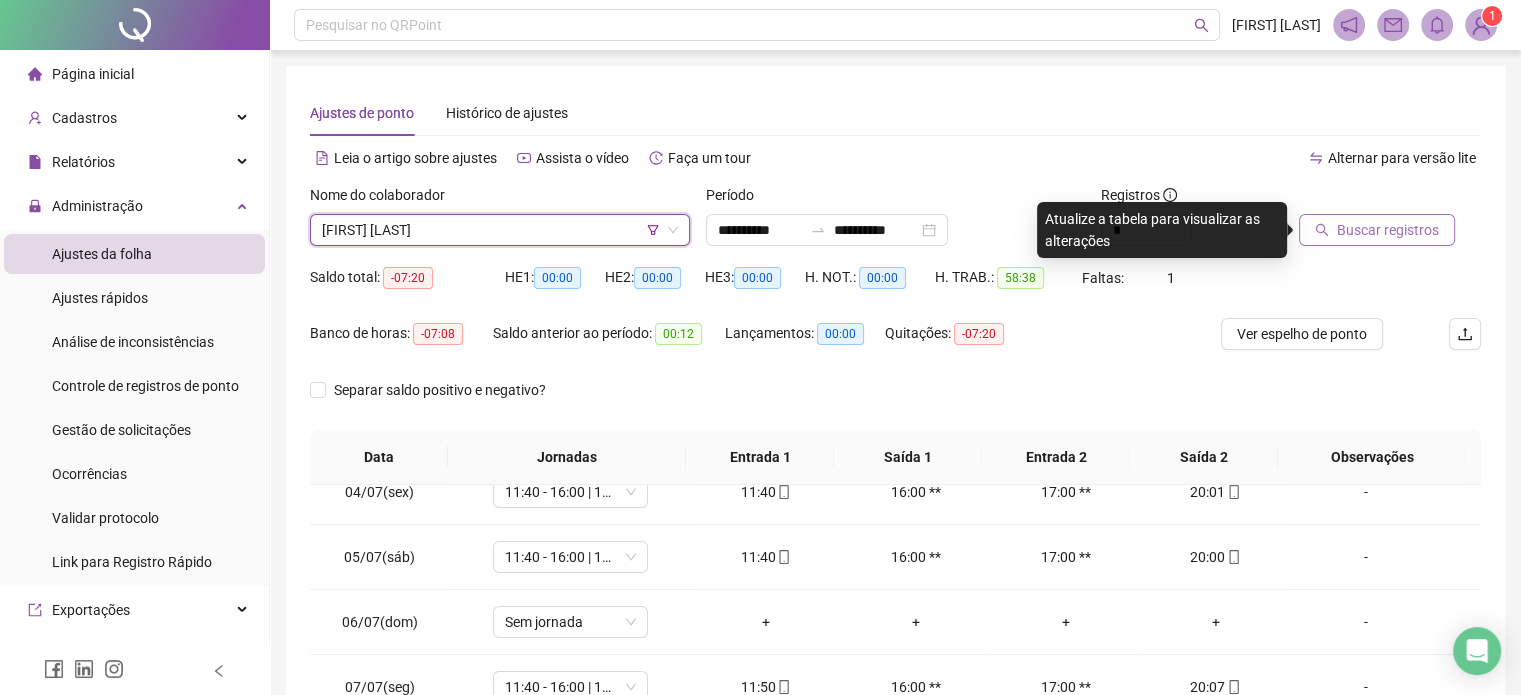 click on "Buscar registros" at bounding box center [1388, 230] 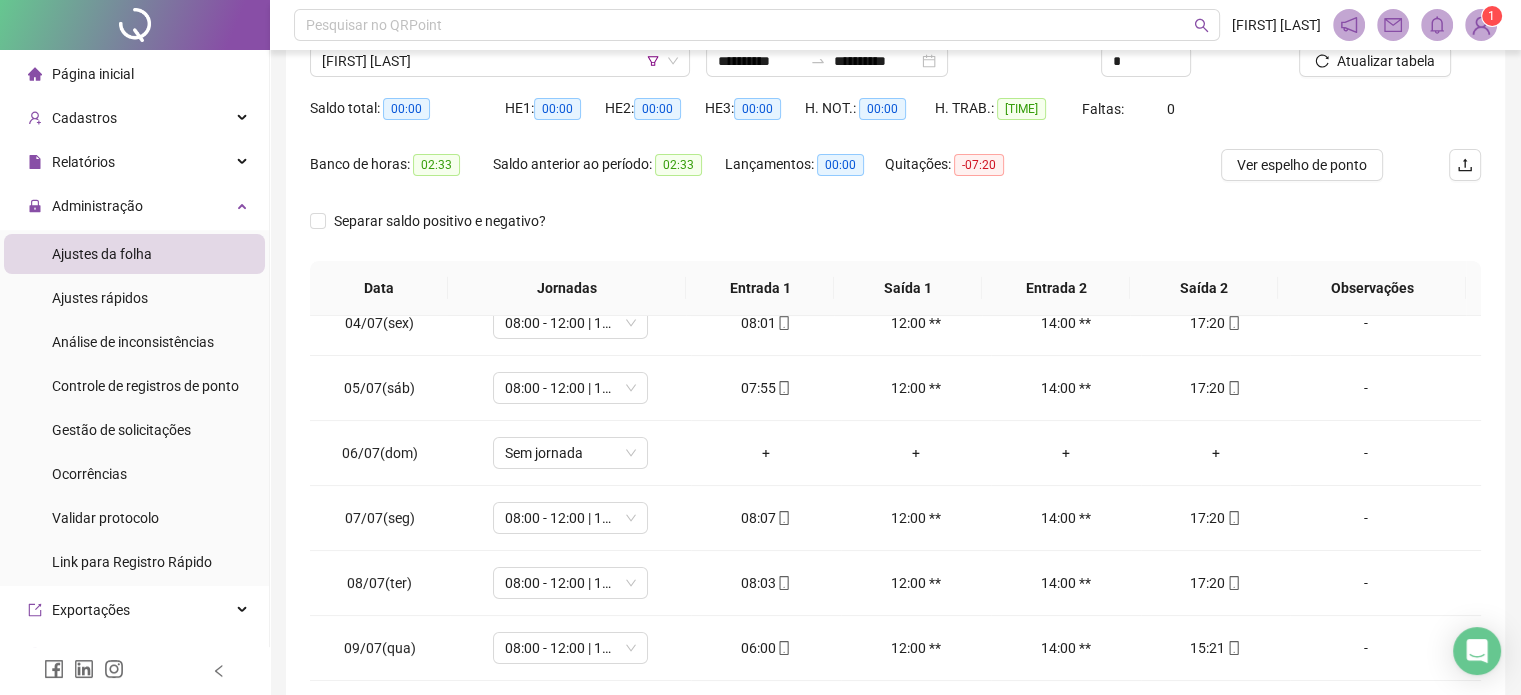 scroll, scrollTop: 326, scrollLeft: 0, axis: vertical 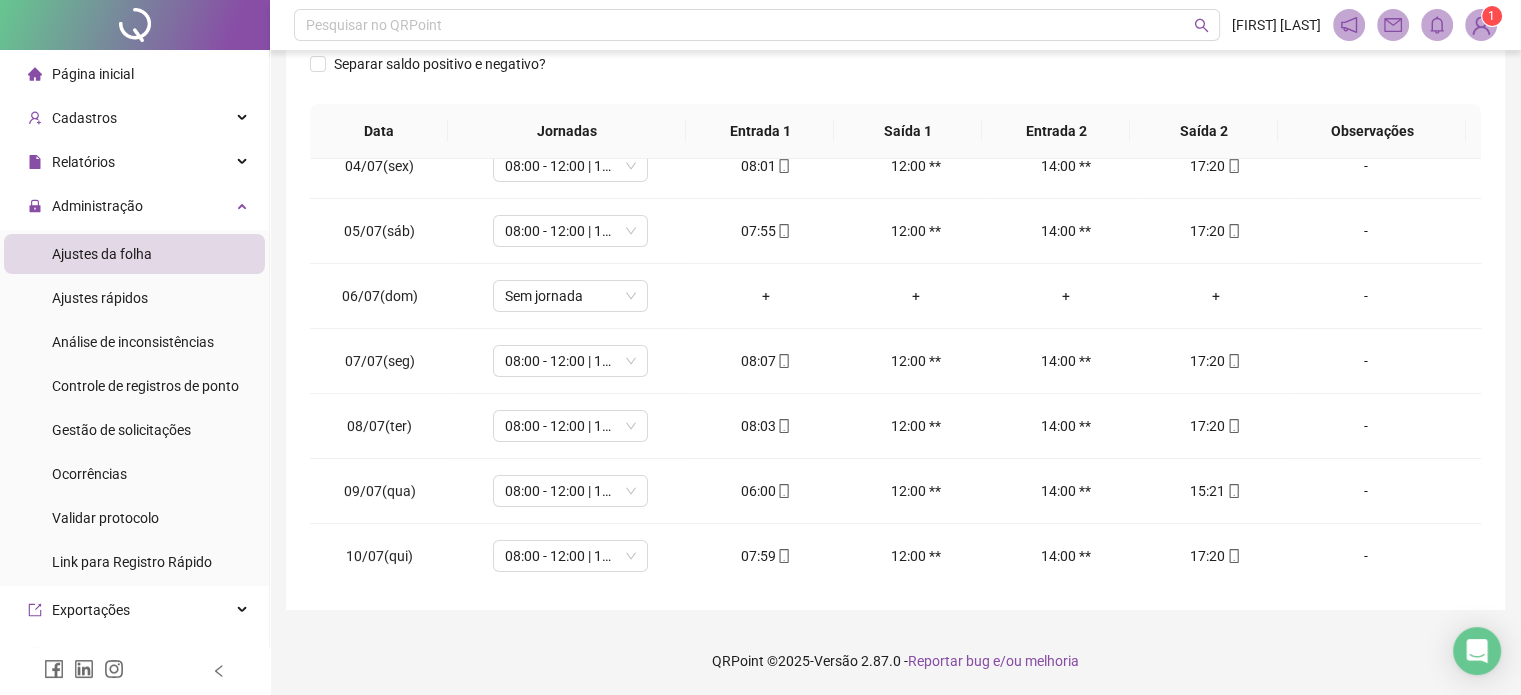 click on "Ajustes da folha" at bounding box center (102, 254) 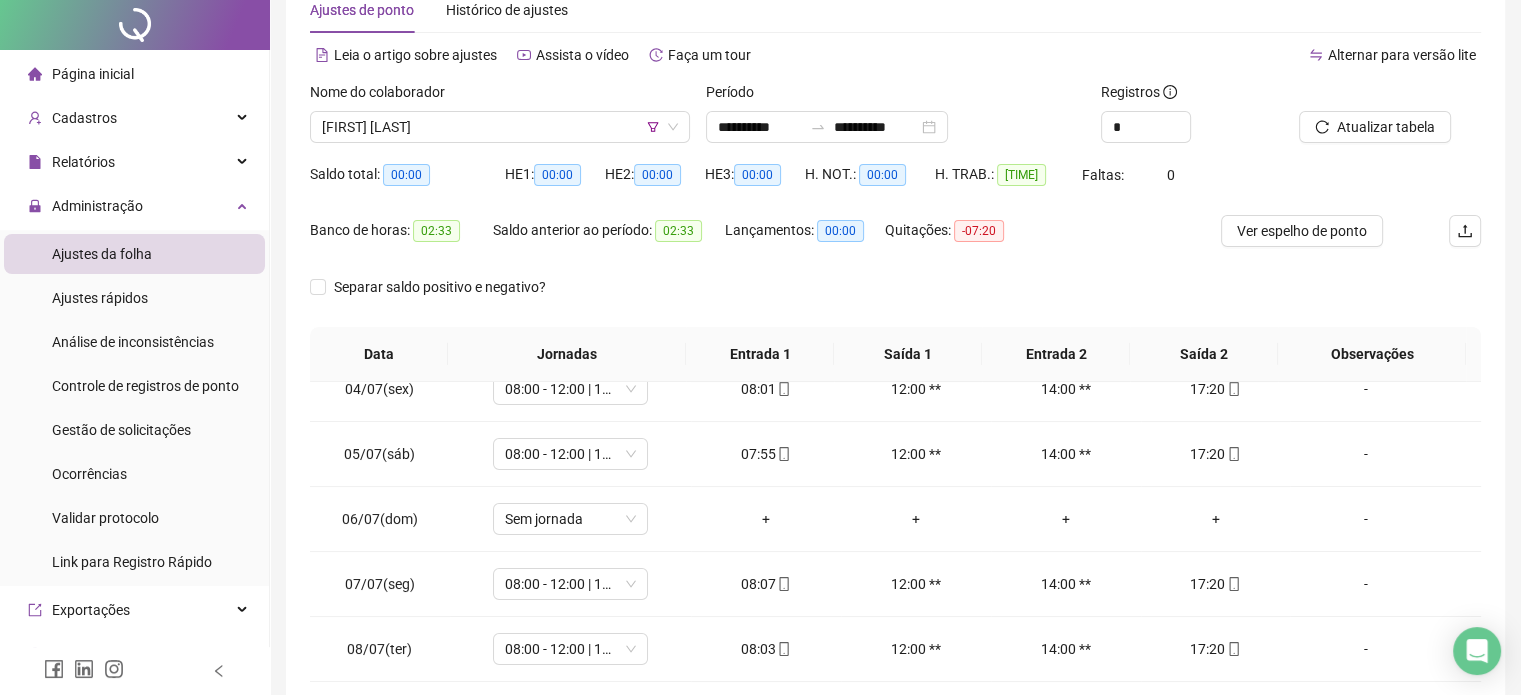 scroll, scrollTop: 0, scrollLeft: 0, axis: both 